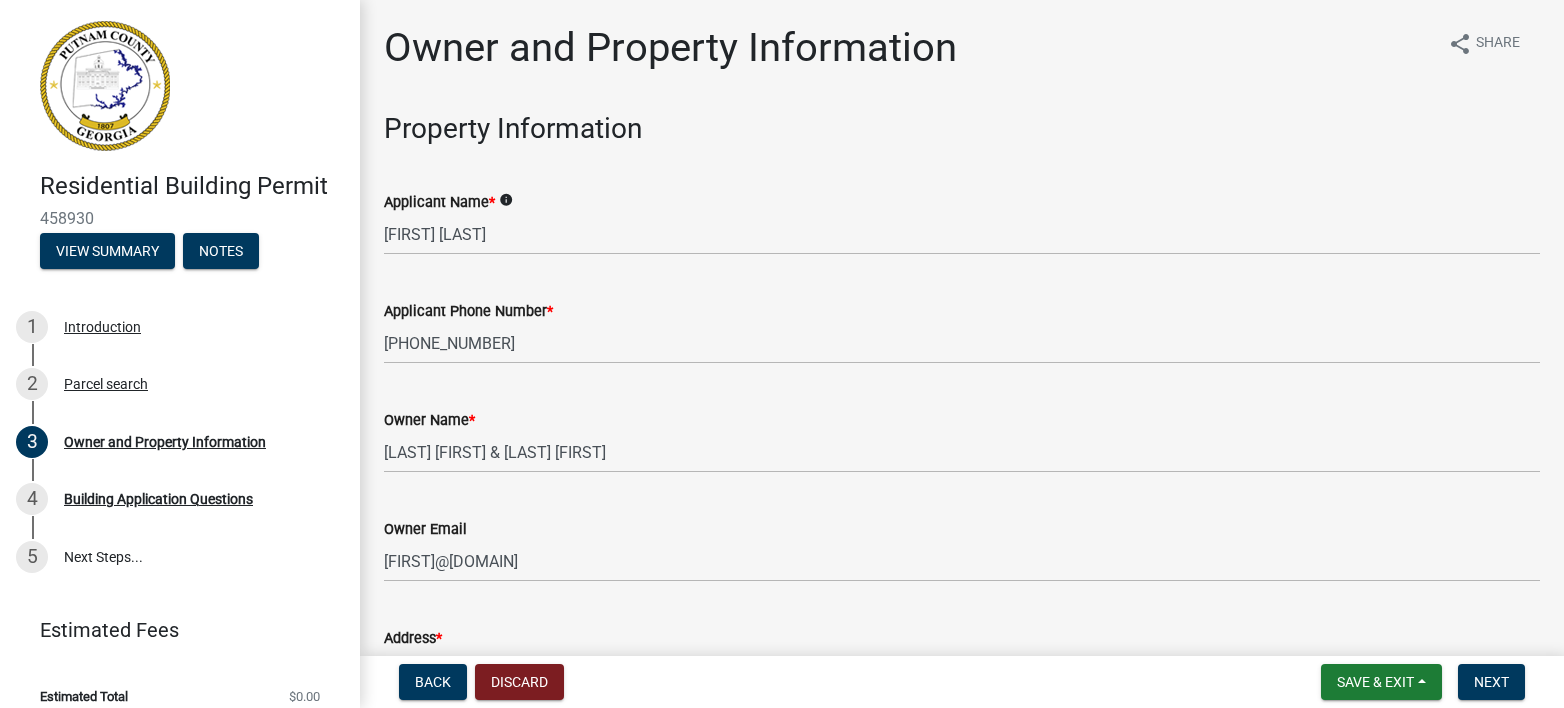 scroll, scrollTop: 0, scrollLeft: 0, axis: both 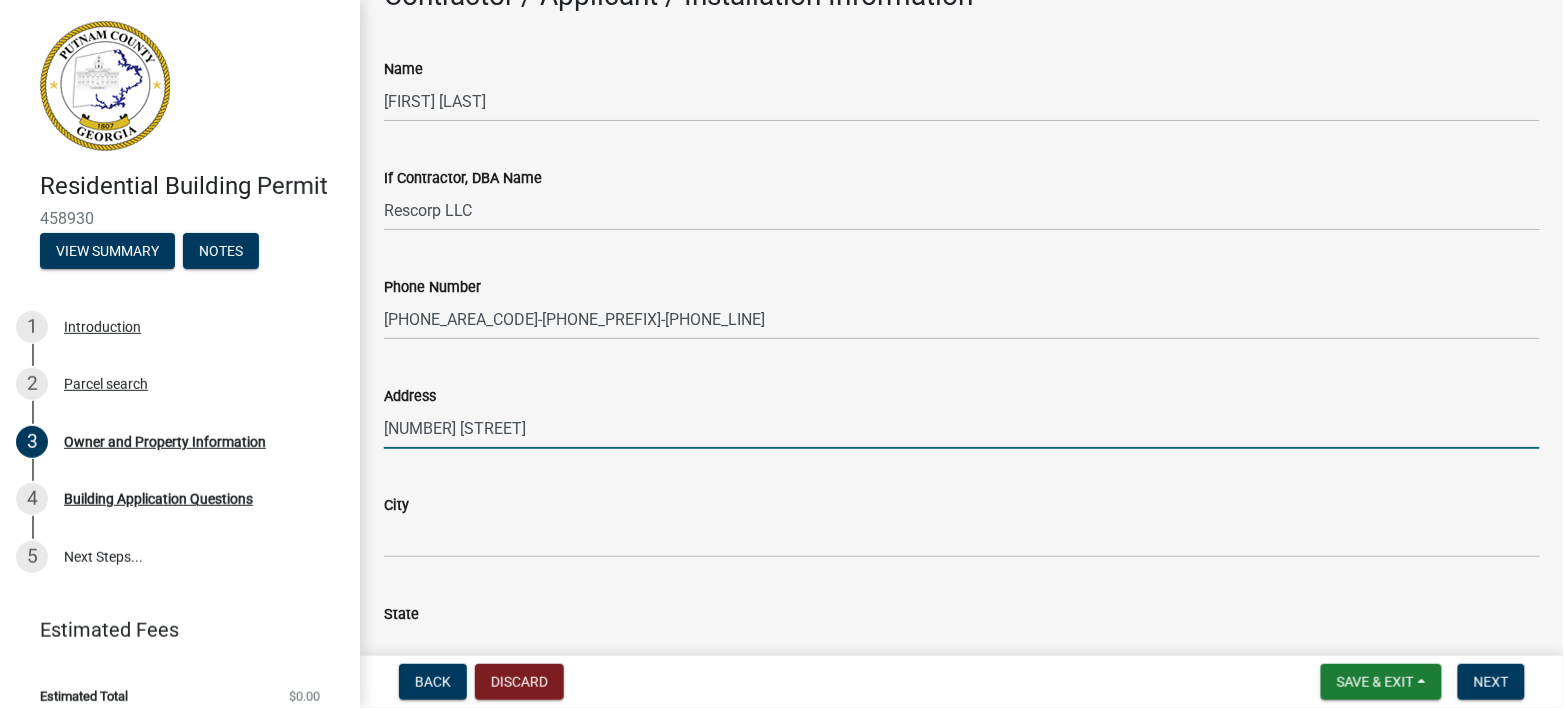type on "[NUMBER] [STREET]" 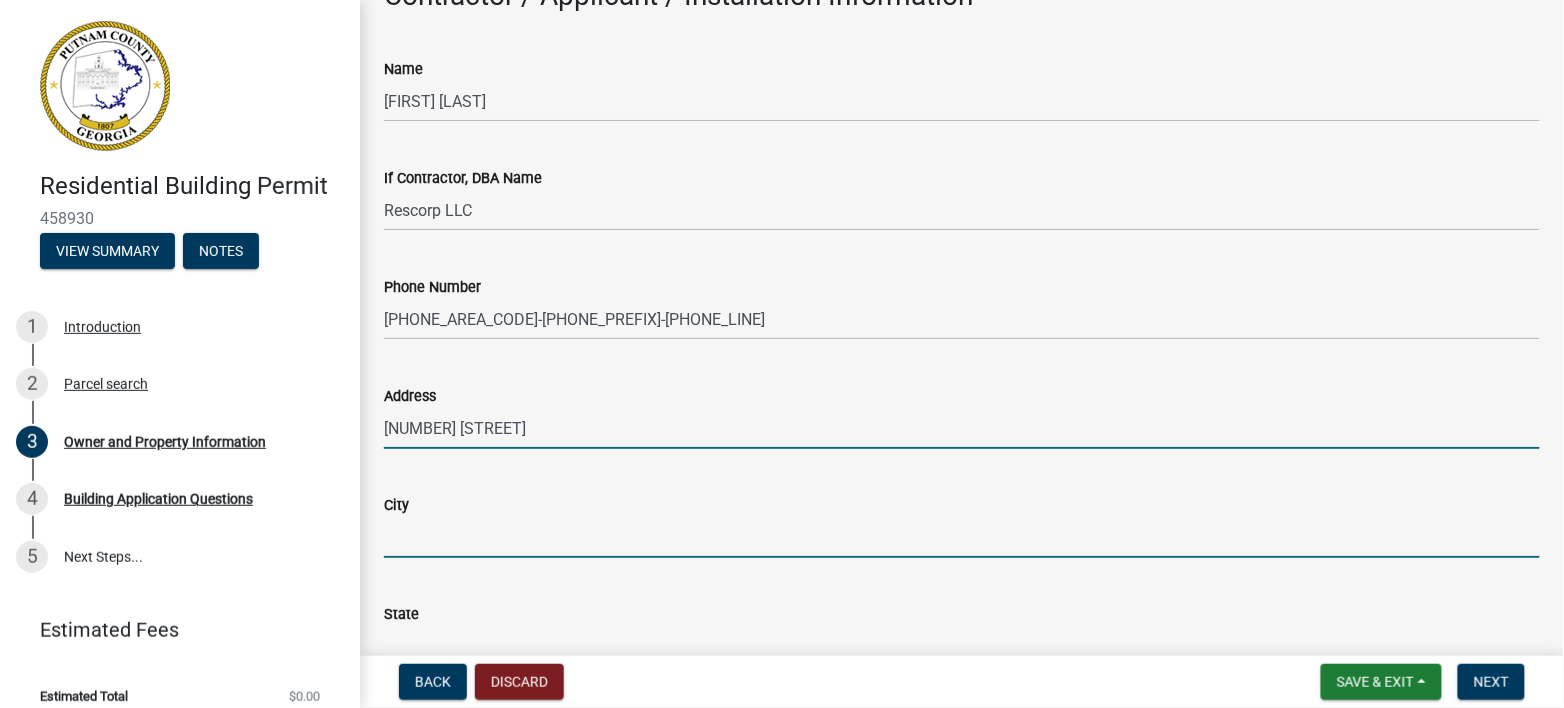 click on "City" at bounding box center [962, 537] 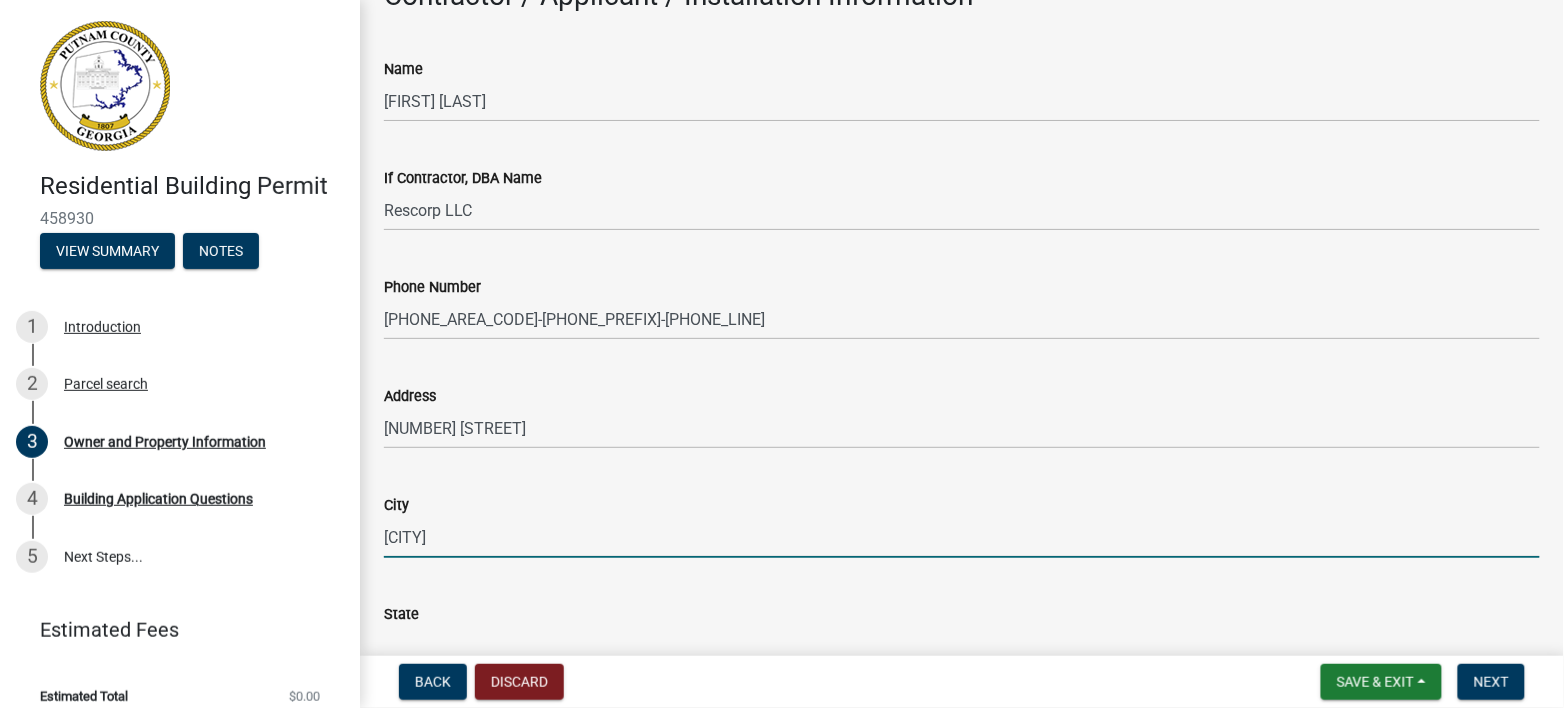 type on "[CITY]" 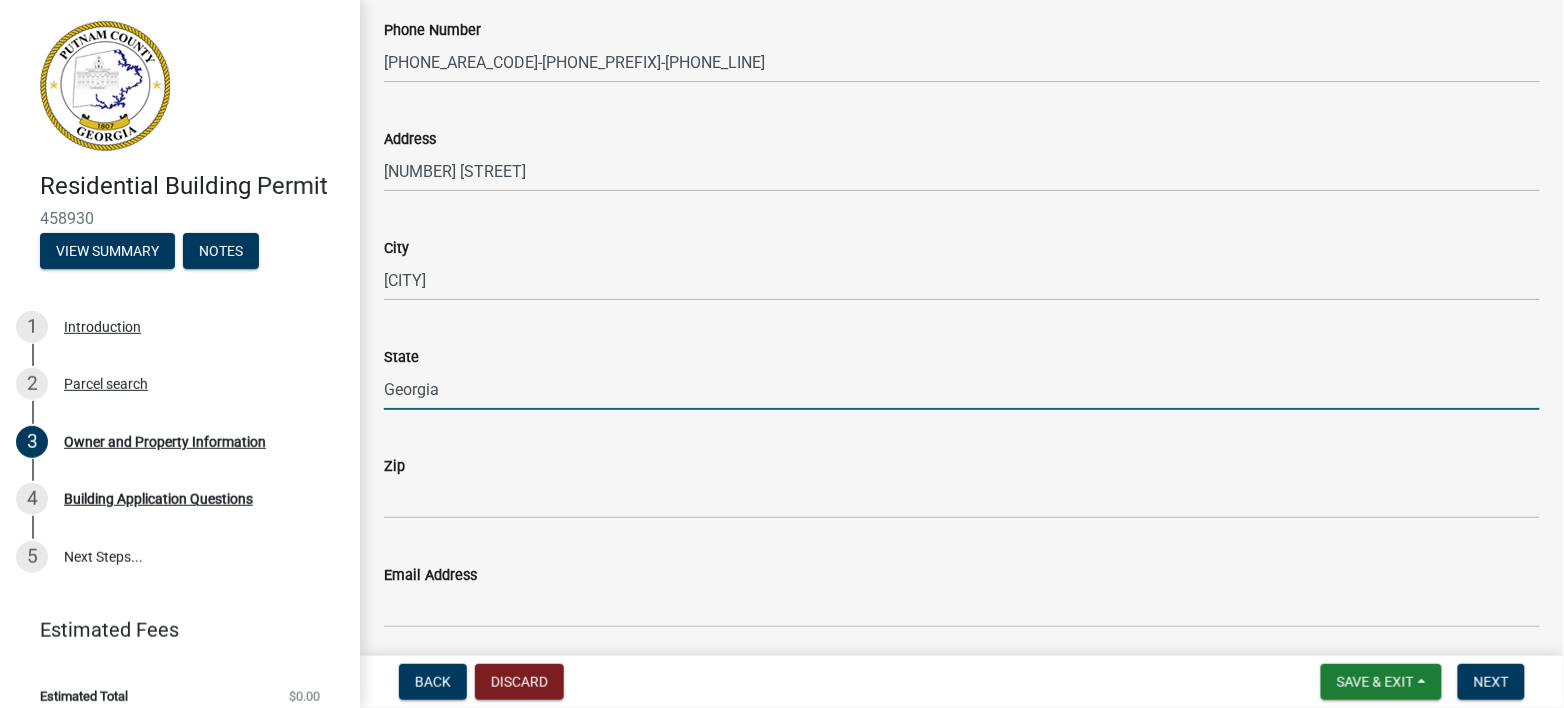scroll, scrollTop: 1967, scrollLeft: 0, axis: vertical 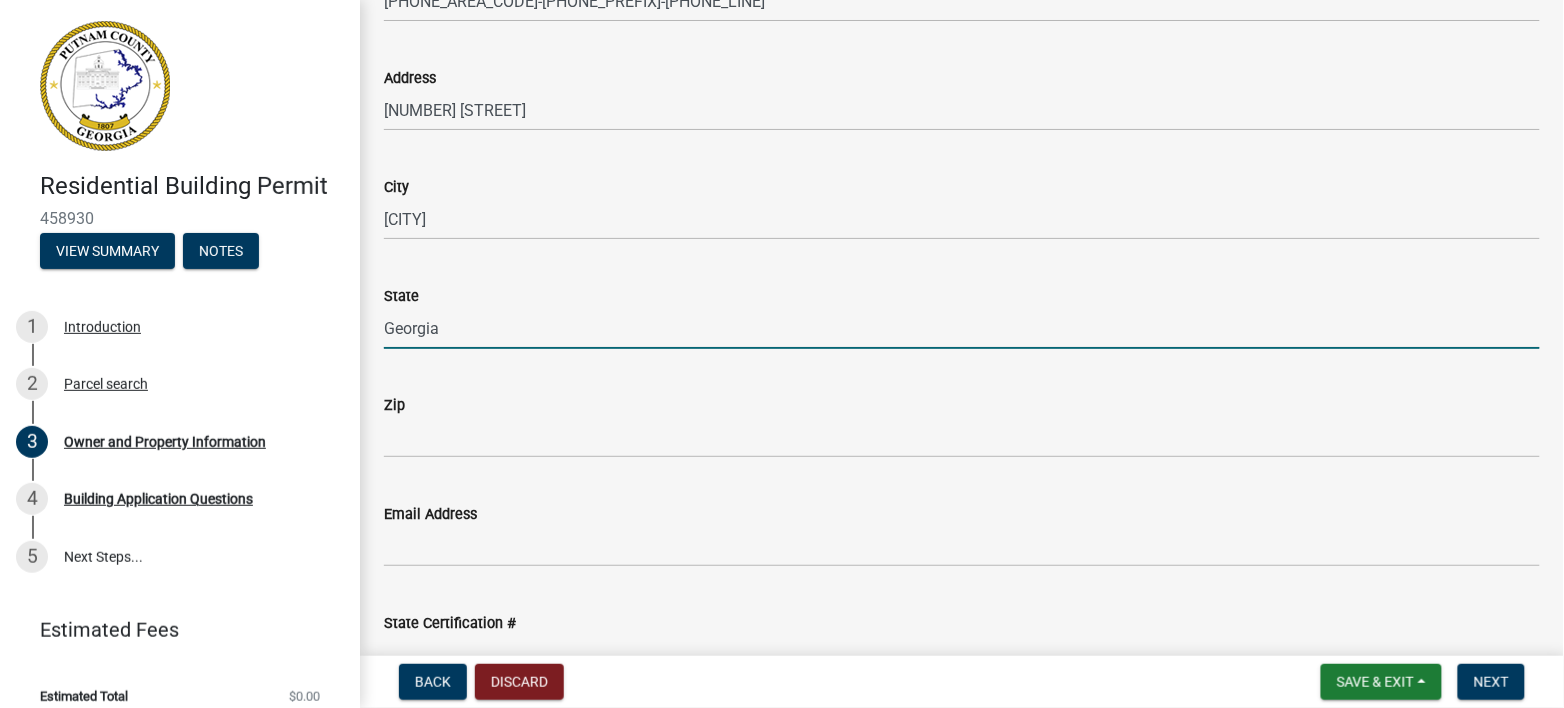 type on "Georgia" 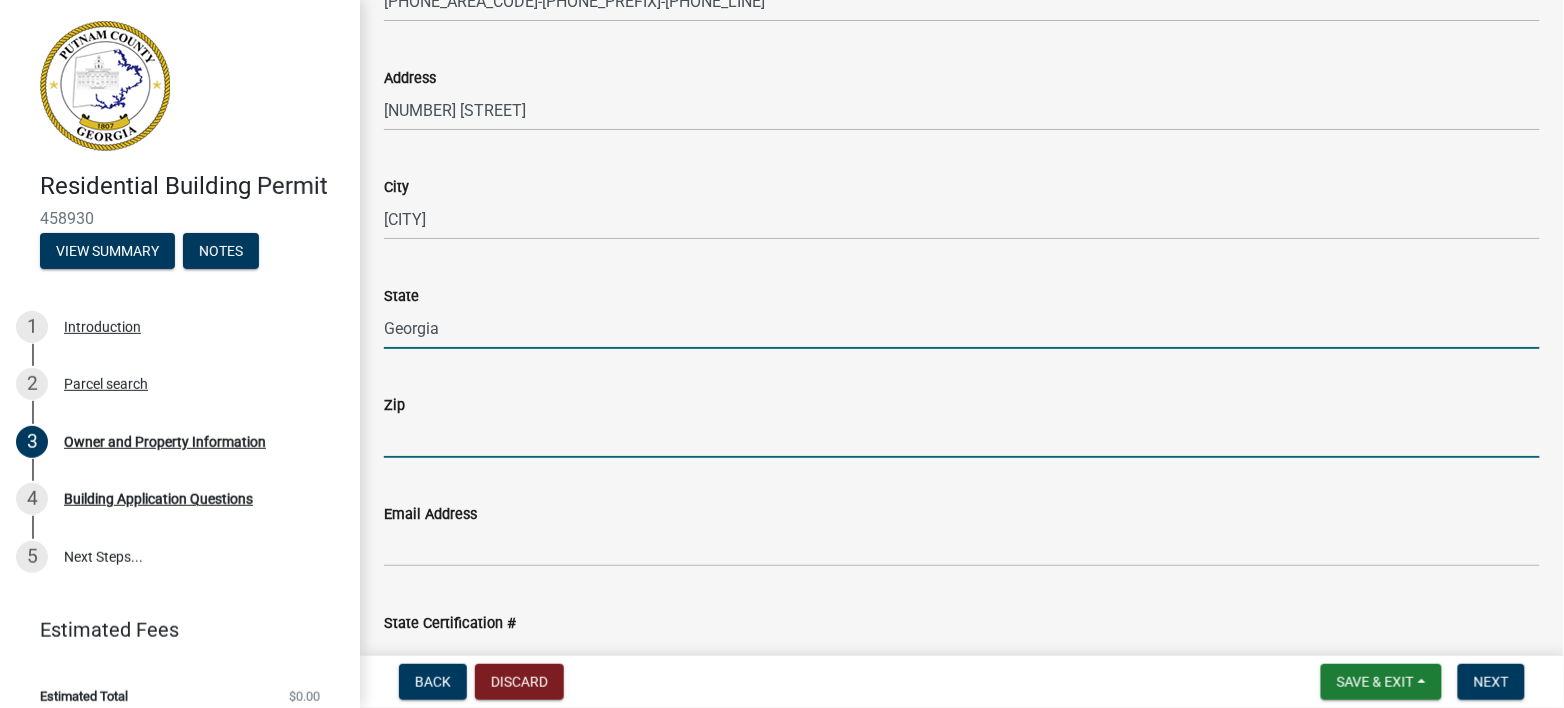 click on "Zip" at bounding box center (962, 437) 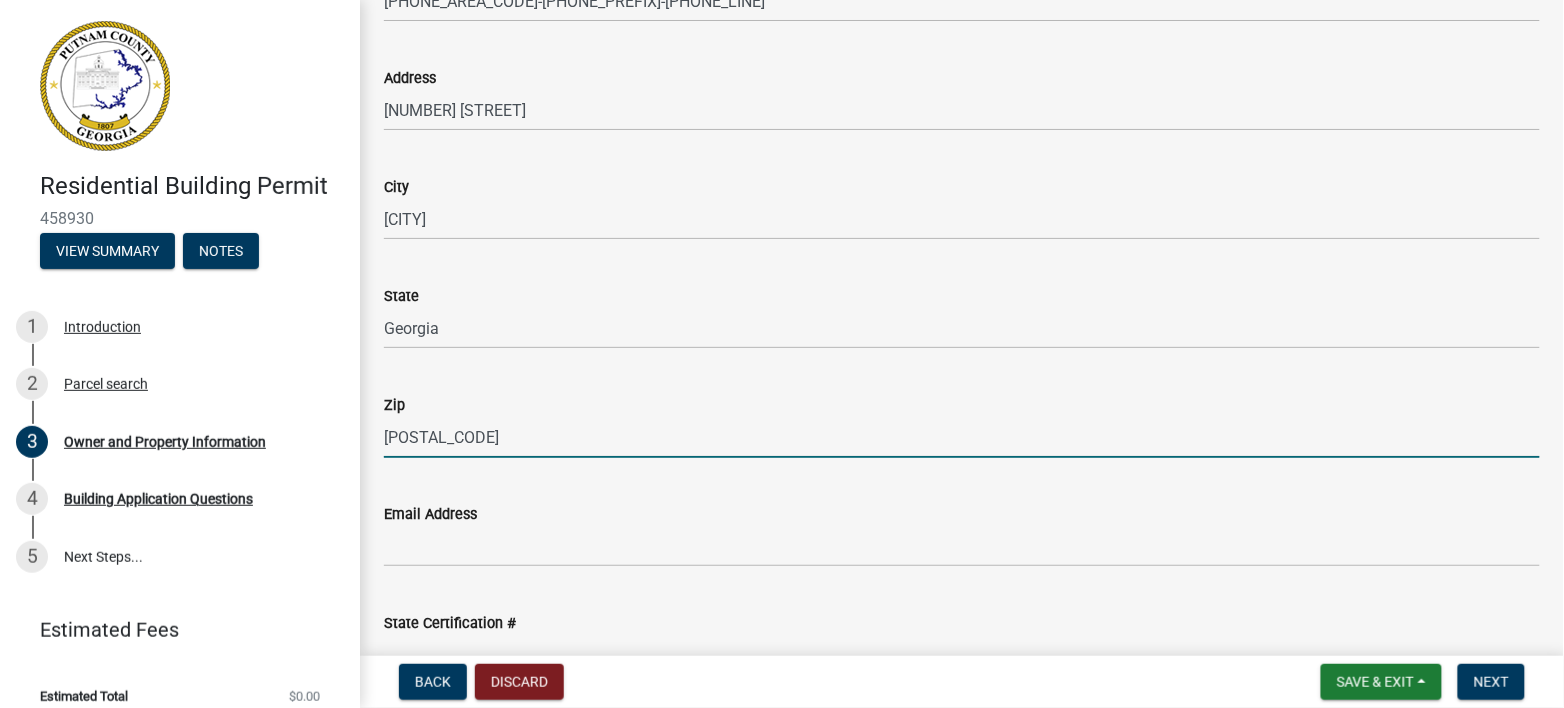 type on "[POSTAL_CODE]" 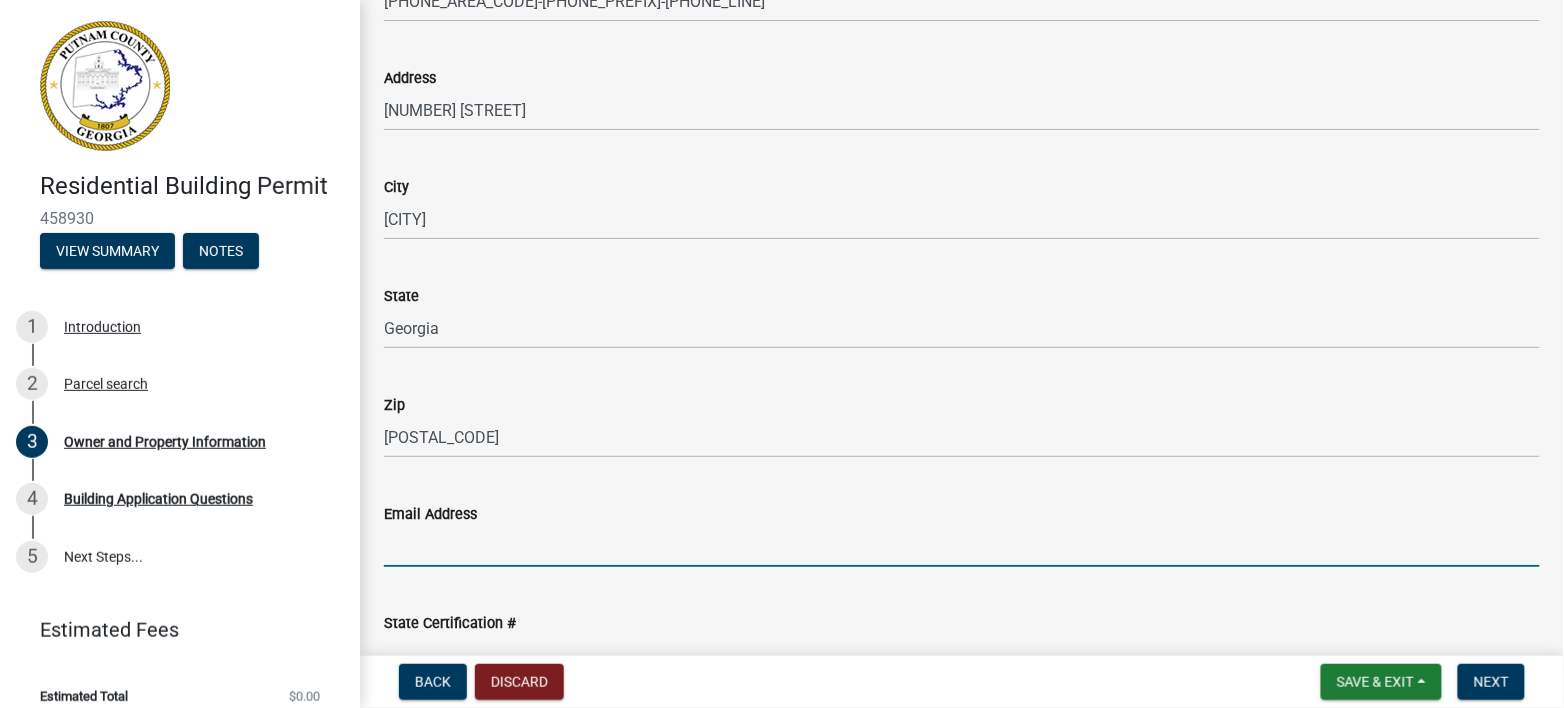 click on "Email Address" at bounding box center (962, 546) 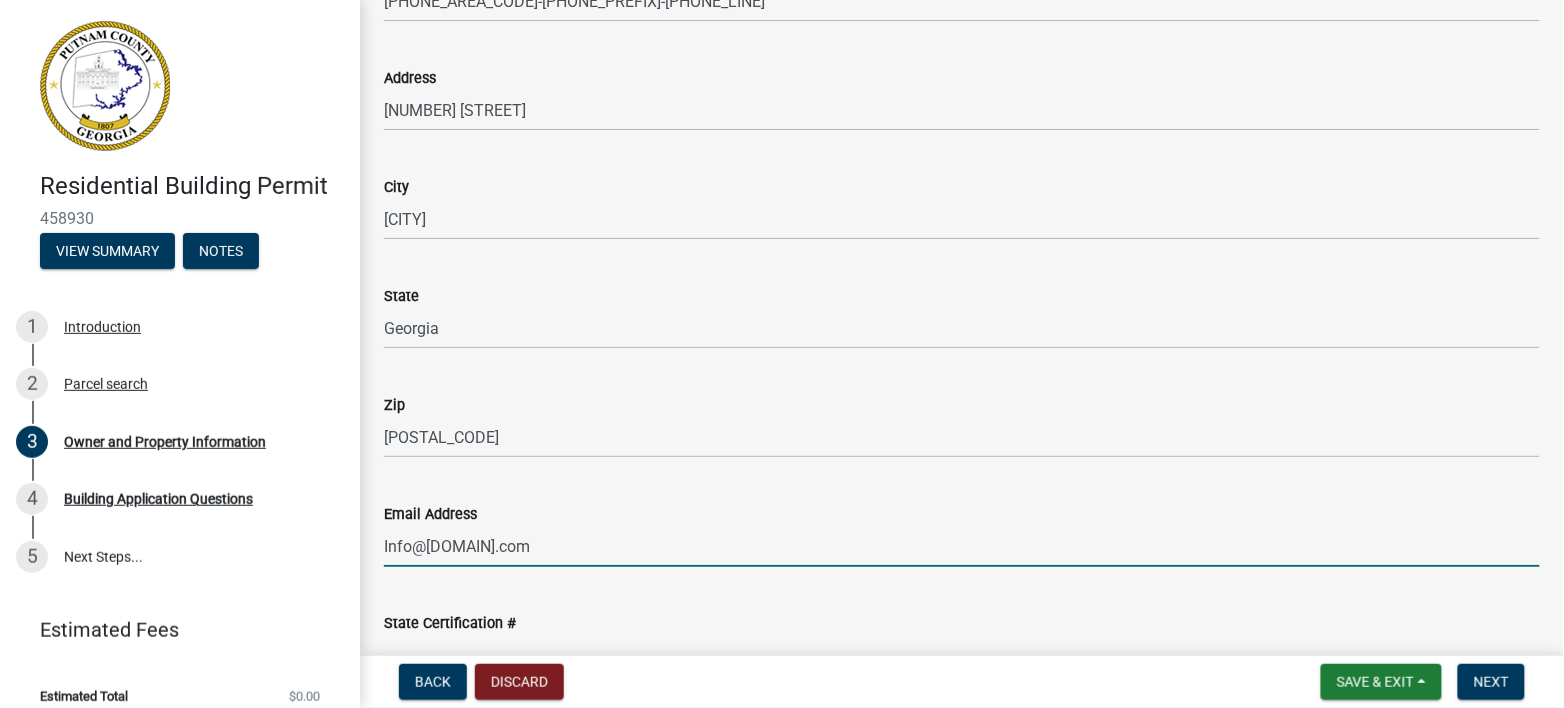 scroll, scrollTop: 2267, scrollLeft: 0, axis: vertical 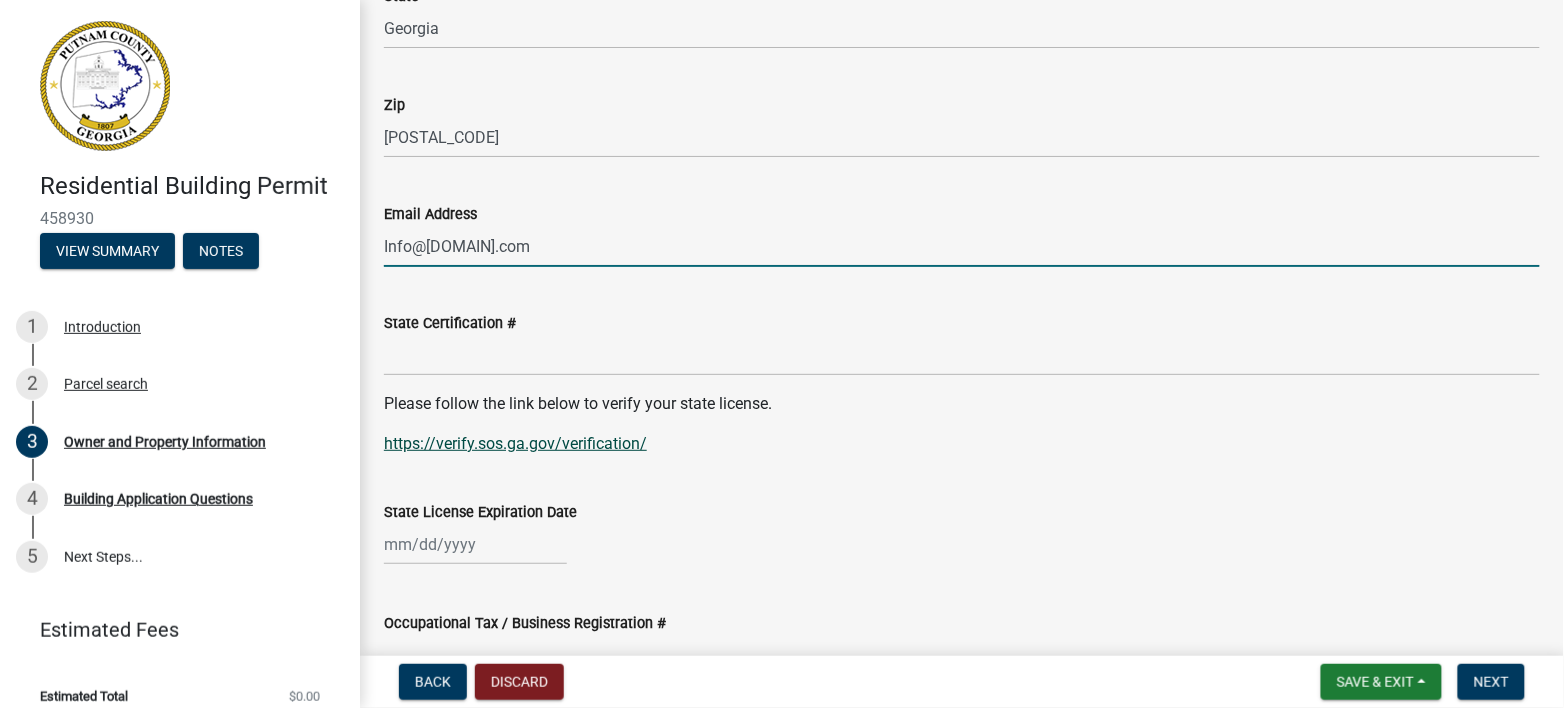 type on "Info@[DOMAIN].com" 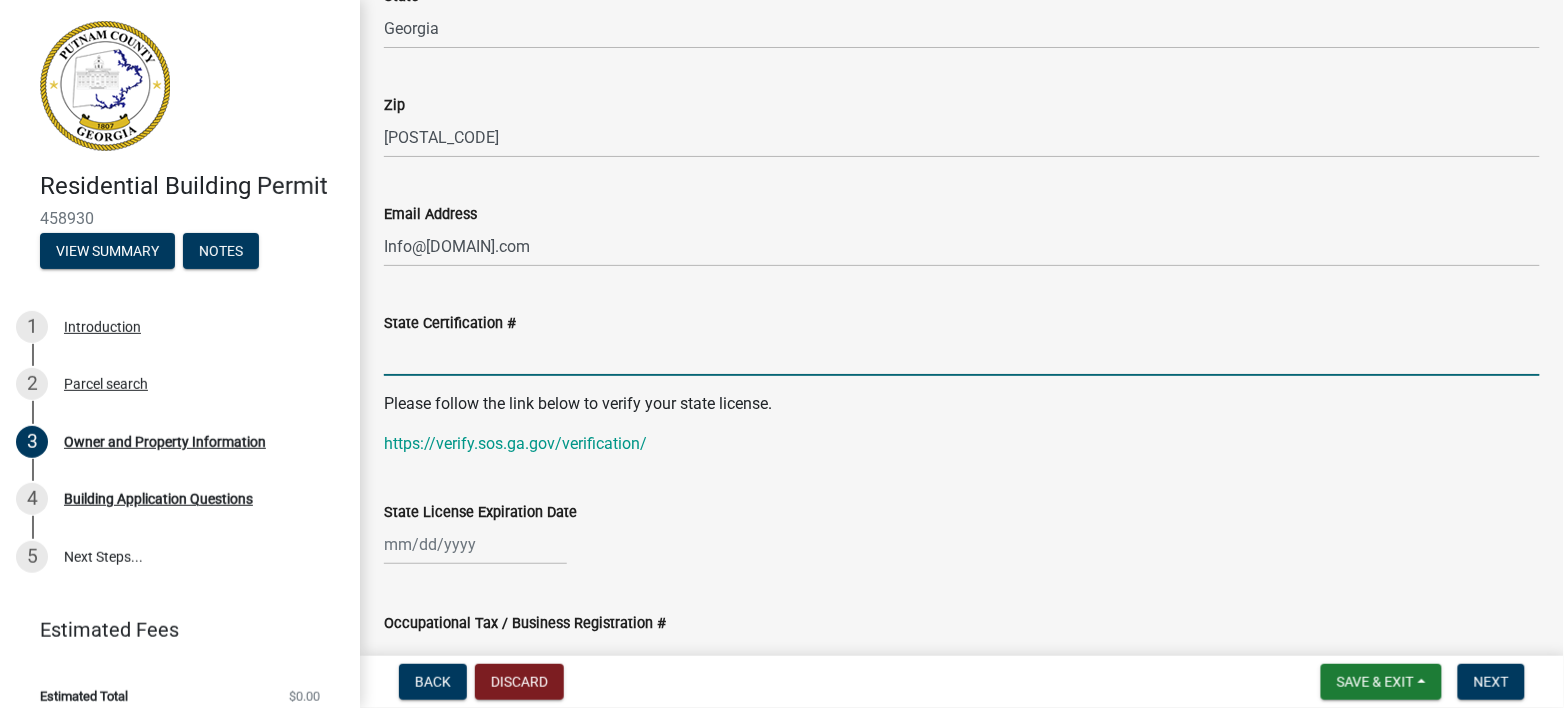 click on "State Certification #" at bounding box center [962, 355] 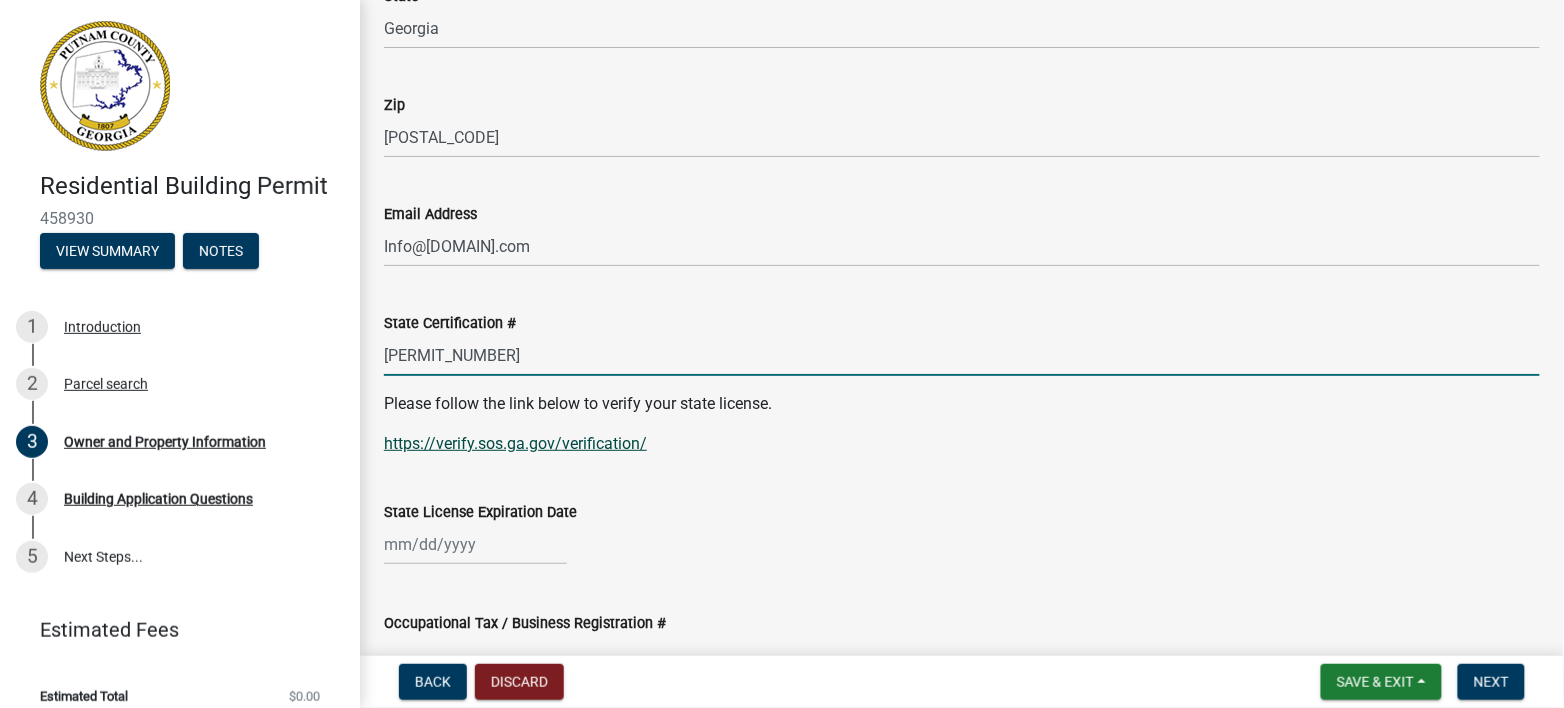click on "https://verify.sos.ga.gov/verification/" 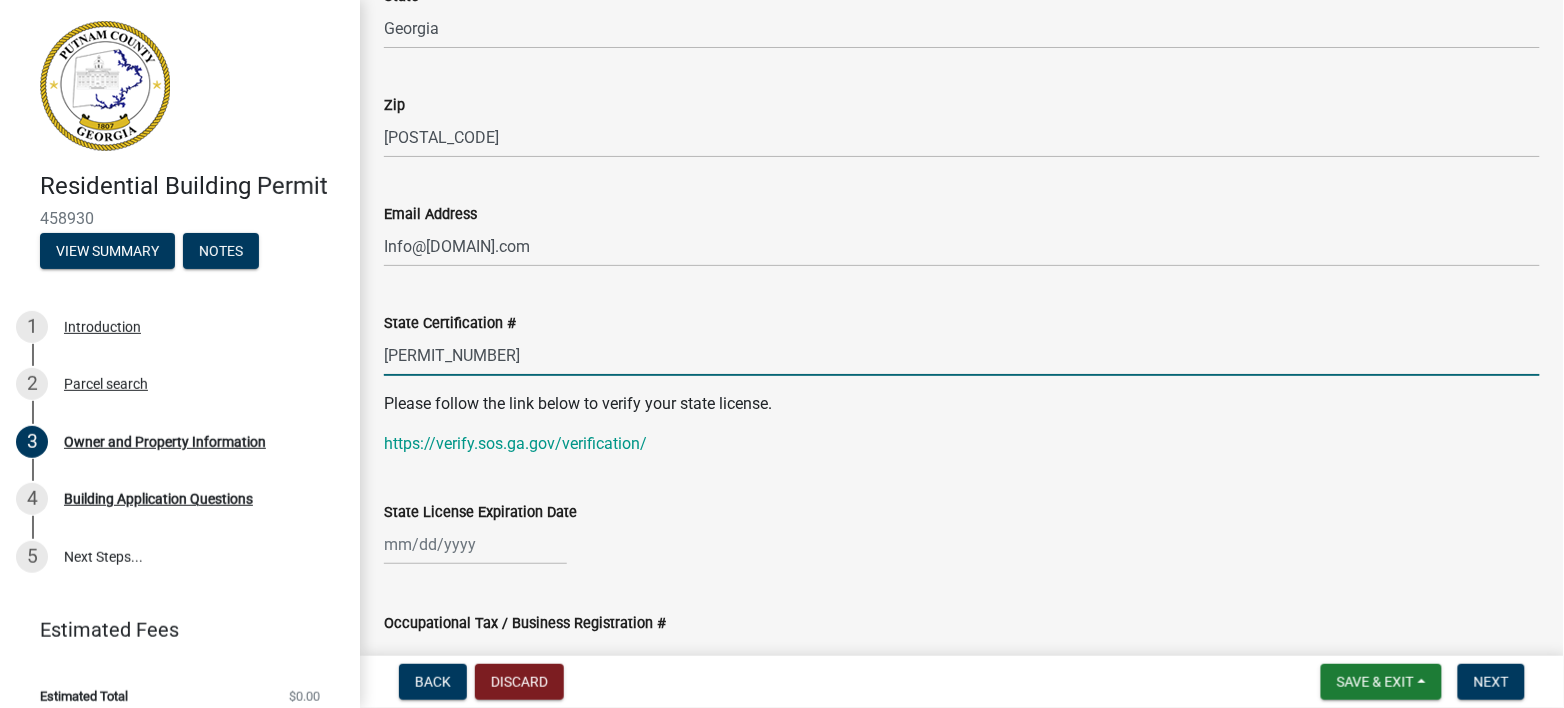 drag, startPoint x: 475, startPoint y: 352, endPoint x: 372, endPoint y: 353, distance: 103.00485 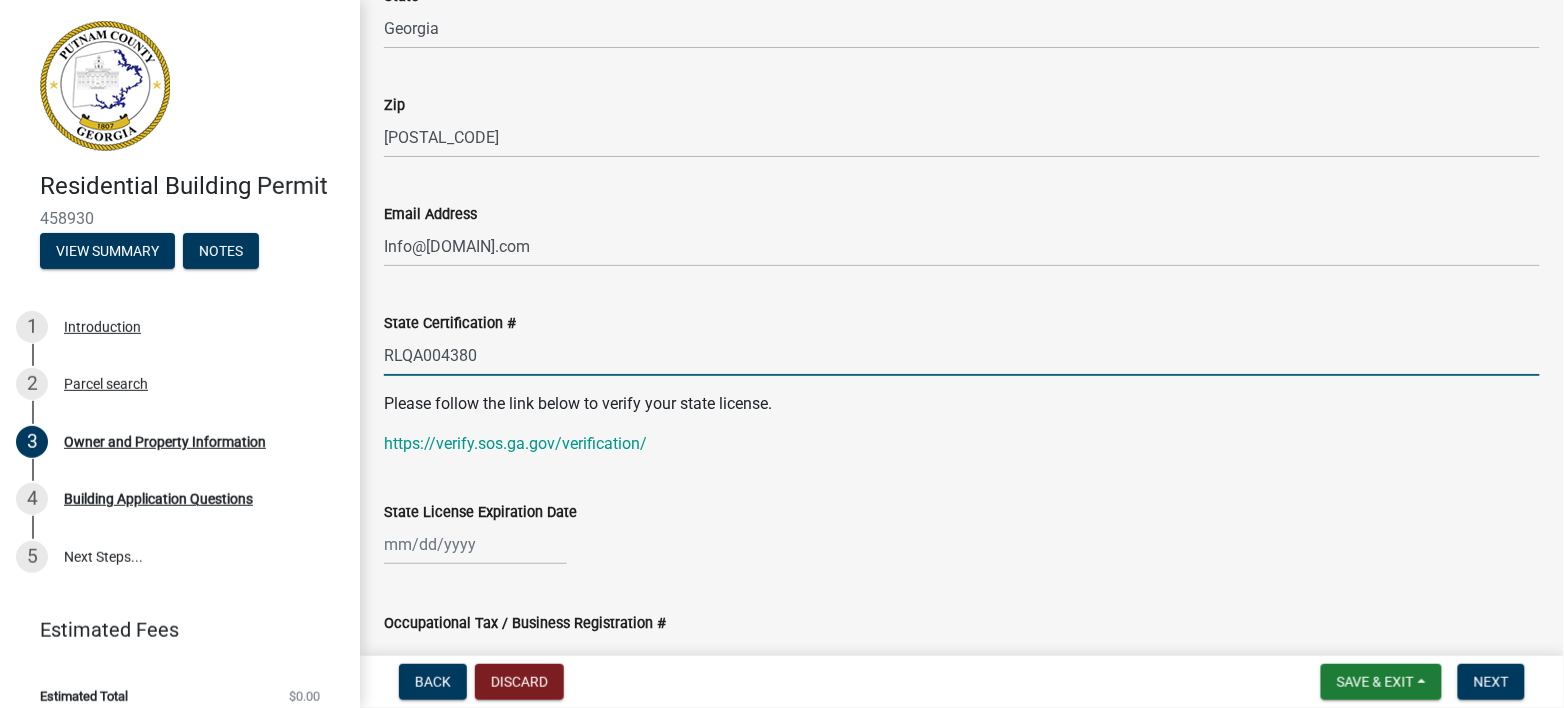 type on "RLQA004380" 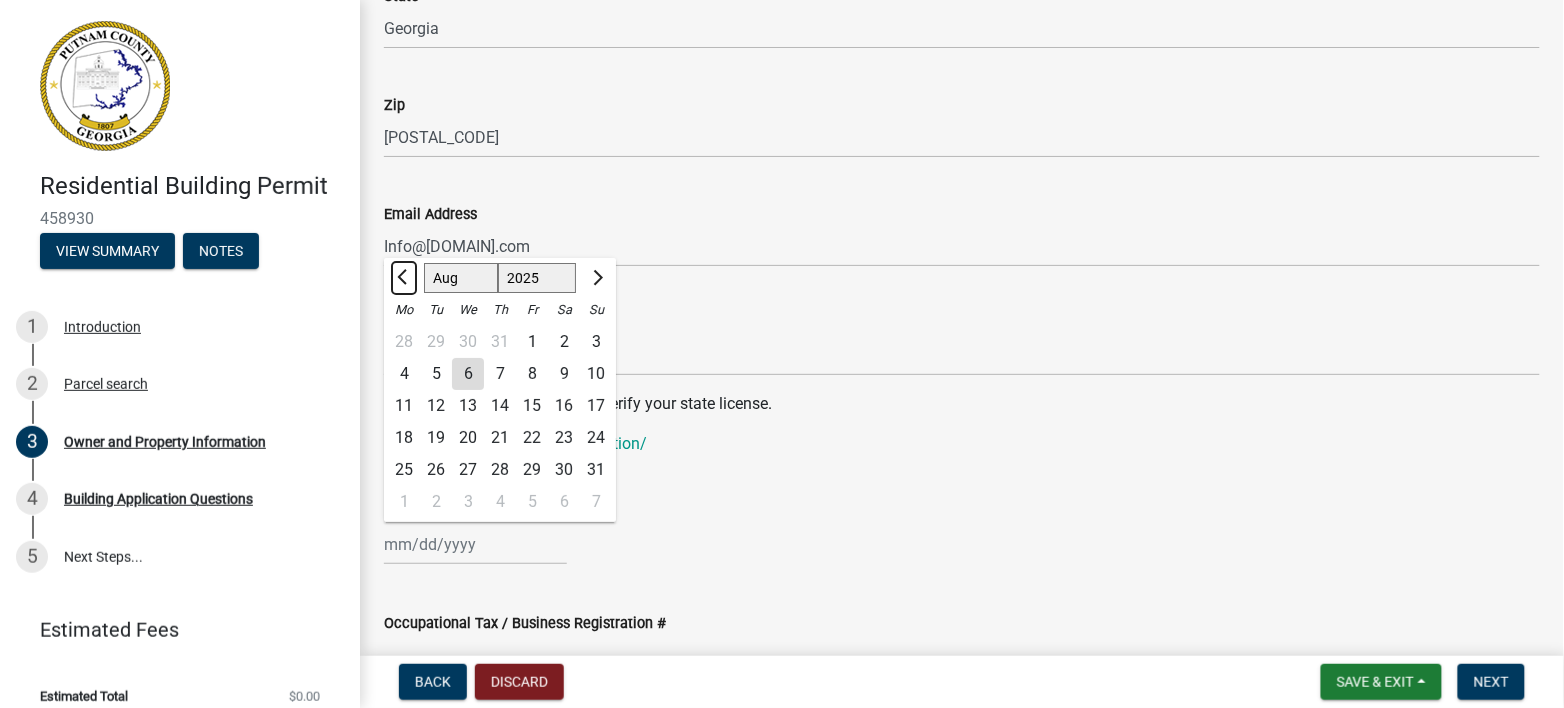click 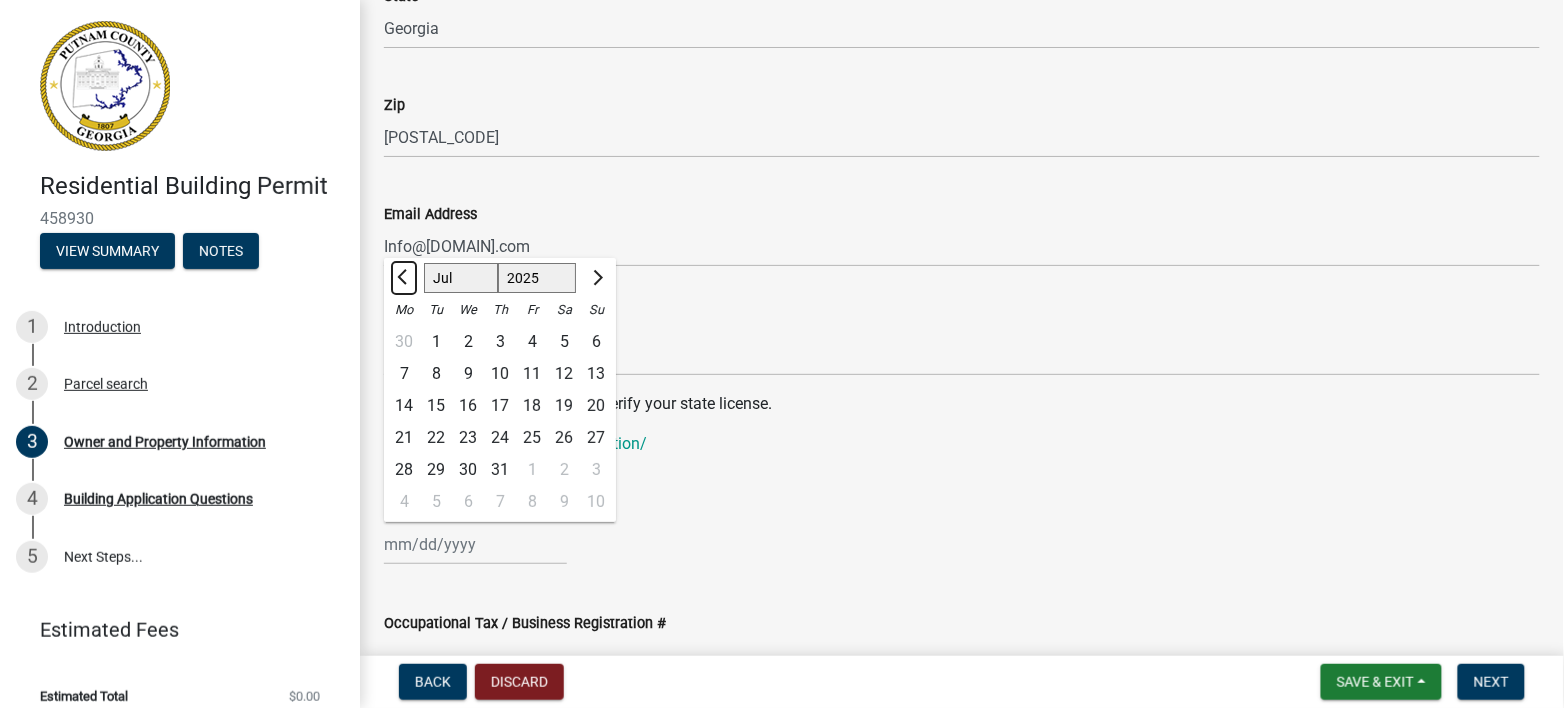 click 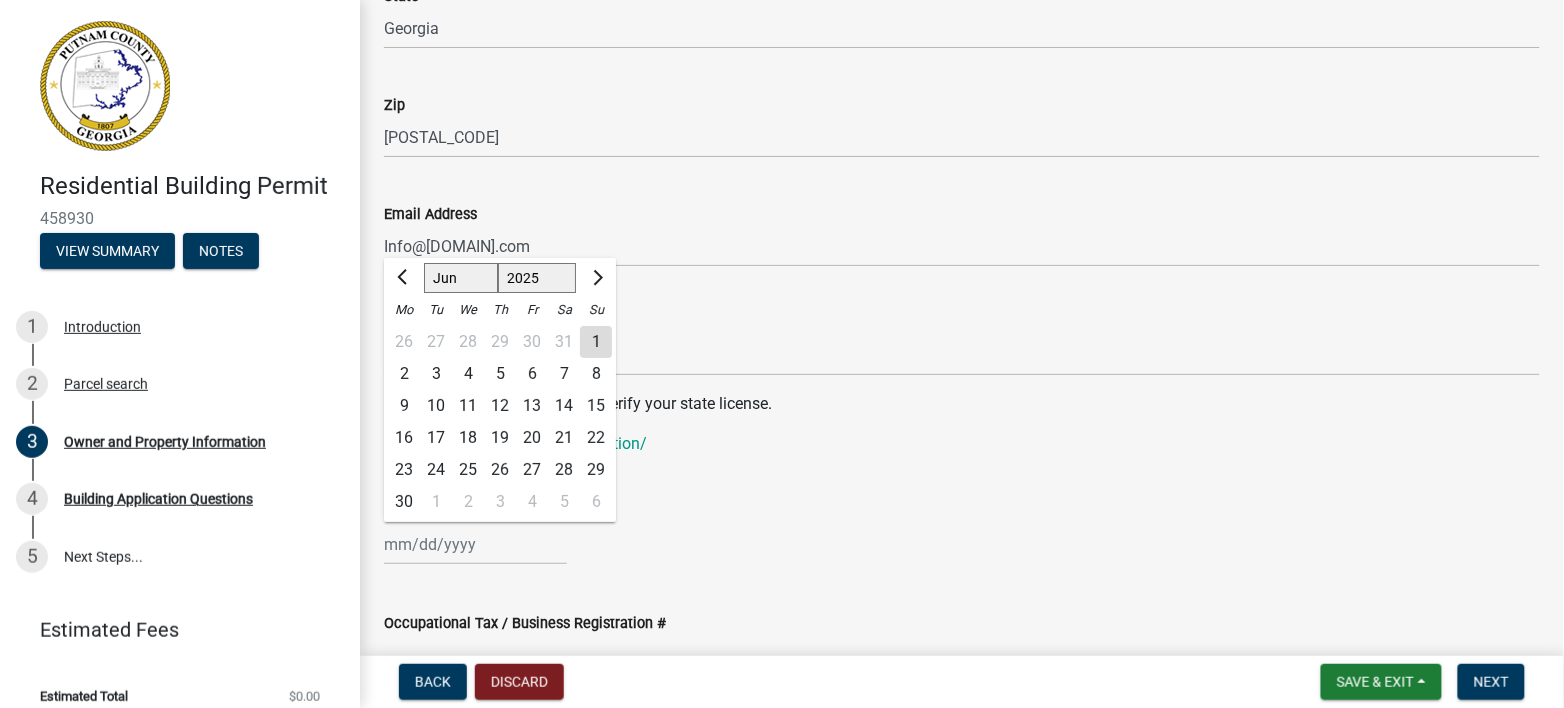click on "30" 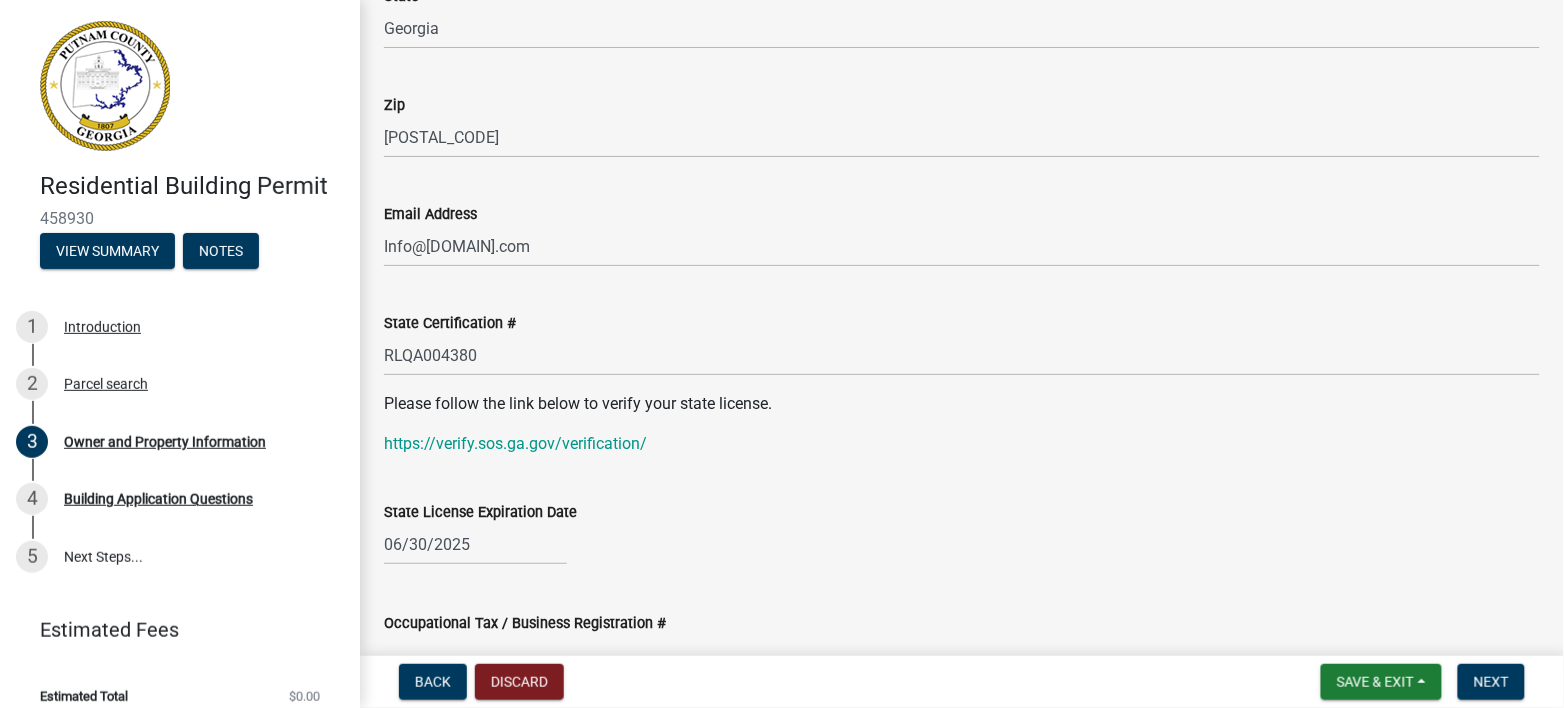 click on "06/30/2025" 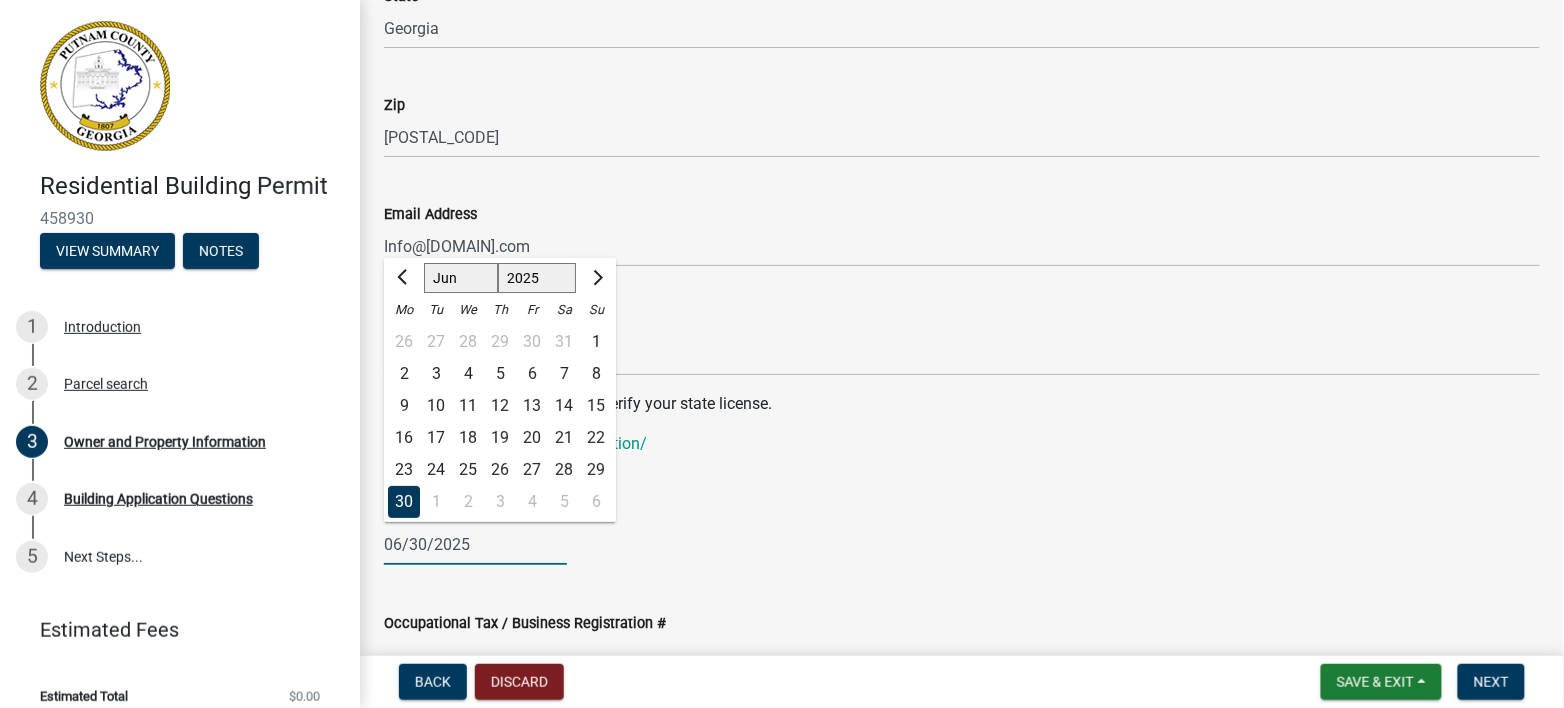 click on "1525 1526 1527 1528 1529 1530 1531 1532 1533 1534 1535 1536 1537 1538 1539 1540 1541 1542 1543 1544 1545 1546 1547 1548 1549 1550 1551 1552 1553 1554 1555 1556 1557 1558 1559 1560 1561 1562 1563 1564 1565 1566 1567 1568 1569 1570 1571 1572 1573 1574 1575 1576 1577 1578 1579 1580 1581 1582 1583 1584 1585 1586 1587 1588 1589 1590 1591 1592 1593 1594 1595 1596 1597 1598 1599 1600 1601 1602 1603 1604 1605 1606 1607 1608 1609 1610 1611 1612 1613 1614 1615 1616 1617 1618 1619 1620 1621 1622 1623 1624 1625 1626 1627 1628 1629 1630 1631 1632 1633 1634 1635 1636 1637 1638 1639 1640 1641 1642 1643 1644 1645 1646 1647 1648 1649 1650 1651 1652 1653 1654 1655 1656 1657 1658 1659 1660 1661 1662 1663 1664 1665 1666 1667 1668 1669 1670 1671 1672 1673 1674 1675 1676 1677 1678 1679 1680 1681 1682 1683 1684 1685 1686 1687 1688 1689 1690 1691 1692 1693 1694 1695 1696 1697 1698 1699 1700 1701 1702 1703 1704 1705 1706 1707 1708 1709 1710 1711 1712 1713 1714 1715 1716 1717 1718 1719 1720 1721 1722 1723 1724 1725 1726 1727 1728 1729" 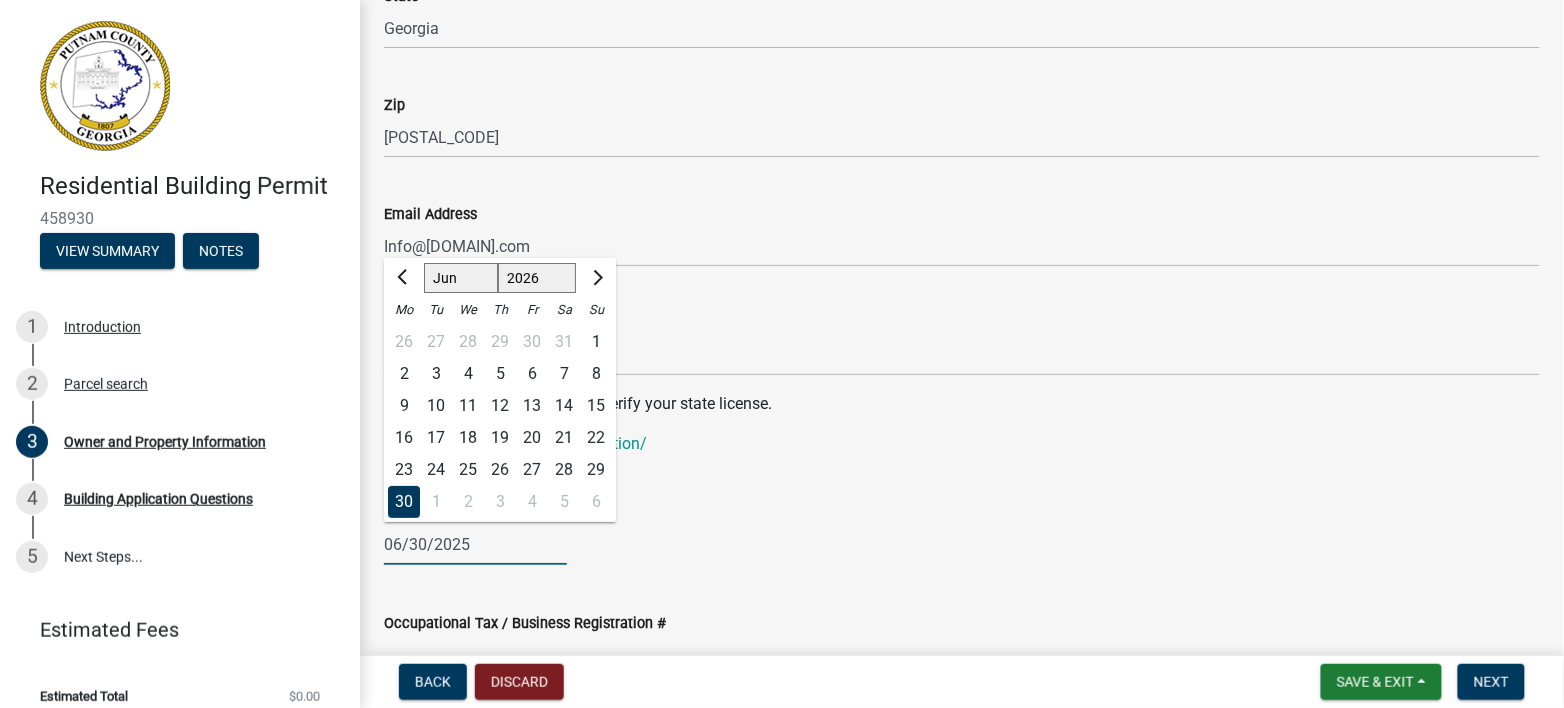 click on "1525 1526 1527 1528 1529 1530 1531 1532 1533 1534 1535 1536 1537 1538 1539 1540 1541 1542 1543 1544 1545 1546 1547 1548 1549 1550 1551 1552 1553 1554 1555 1556 1557 1558 1559 1560 1561 1562 1563 1564 1565 1566 1567 1568 1569 1570 1571 1572 1573 1574 1575 1576 1577 1578 1579 1580 1581 1582 1583 1584 1585 1586 1587 1588 1589 1590 1591 1592 1593 1594 1595 1596 1597 1598 1599 1600 1601 1602 1603 1604 1605 1606 1607 1608 1609 1610 1611 1612 1613 1614 1615 1616 1617 1618 1619 1620 1621 1622 1623 1624 1625 1626 1627 1628 1629 1630 1631 1632 1633 1634 1635 1636 1637 1638 1639 1640 1641 1642 1643 1644 1645 1646 1647 1648 1649 1650 1651 1652 1653 1654 1655 1656 1657 1658 1659 1660 1661 1662 1663 1664 1665 1666 1667 1668 1669 1670 1671 1672 1673 1674 1675 1676 1677 1678 1679 1680 1681 1682 1683 1684 1685 1686 1687 1688 1689 1690 1691 1692 1693 1694 1695 1696 1697 1698 1699 1700 1701 1702 1703 1704 1705 1706 1707 1708 1709 1710 1711 1712 1713 1714 1715 1716 1717 1718 1719 1720 1721 1722 1723 1724 1725 1726 1727 1728 1729" 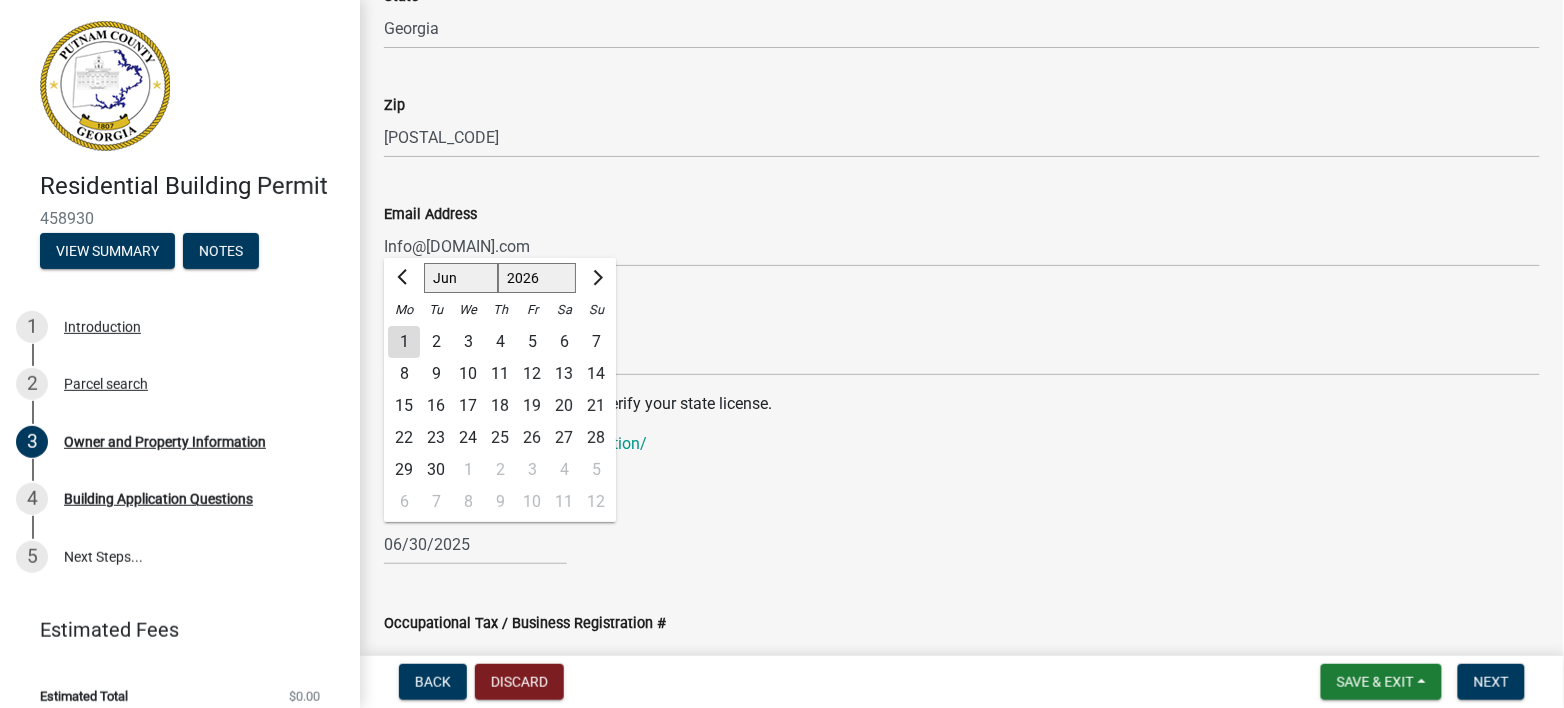 click on "30" 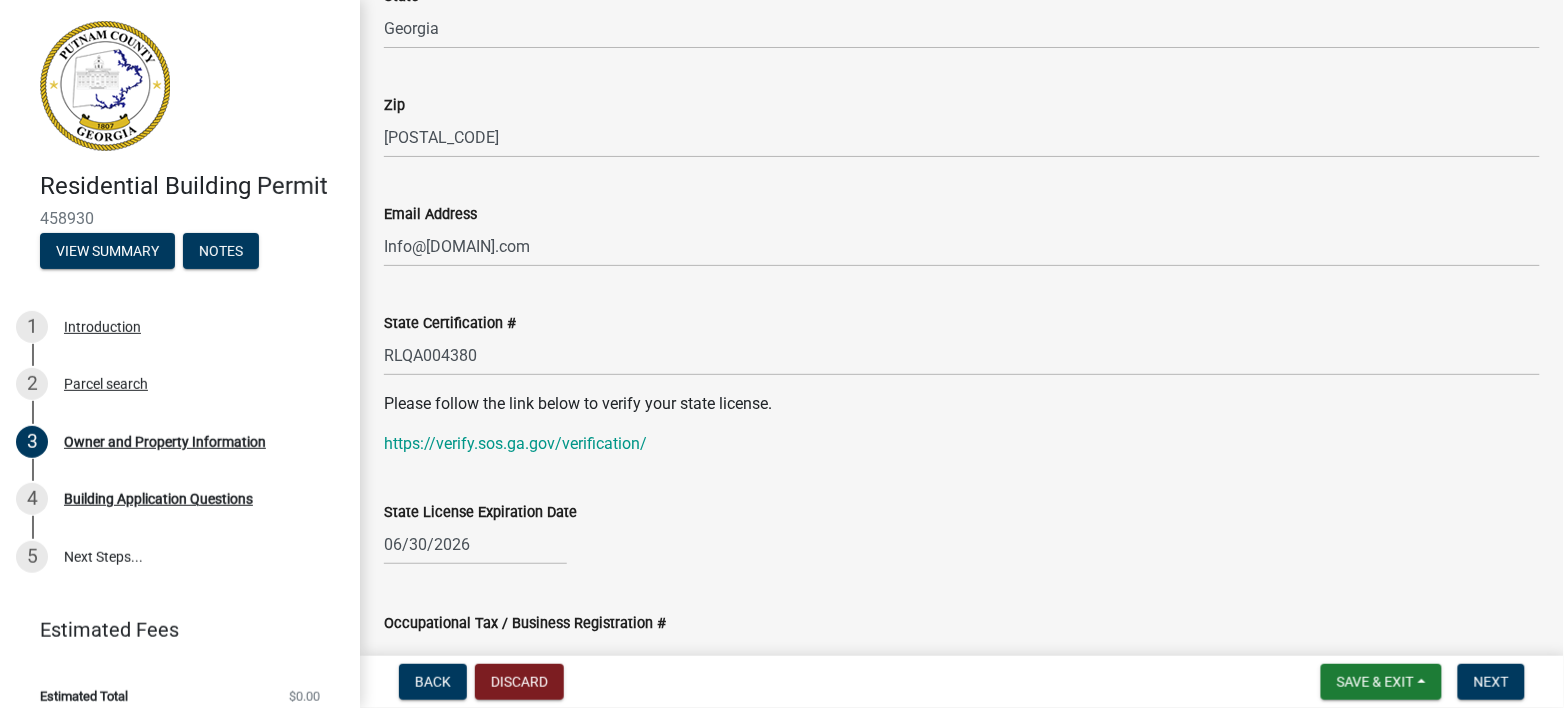 click on "06/30/2026" 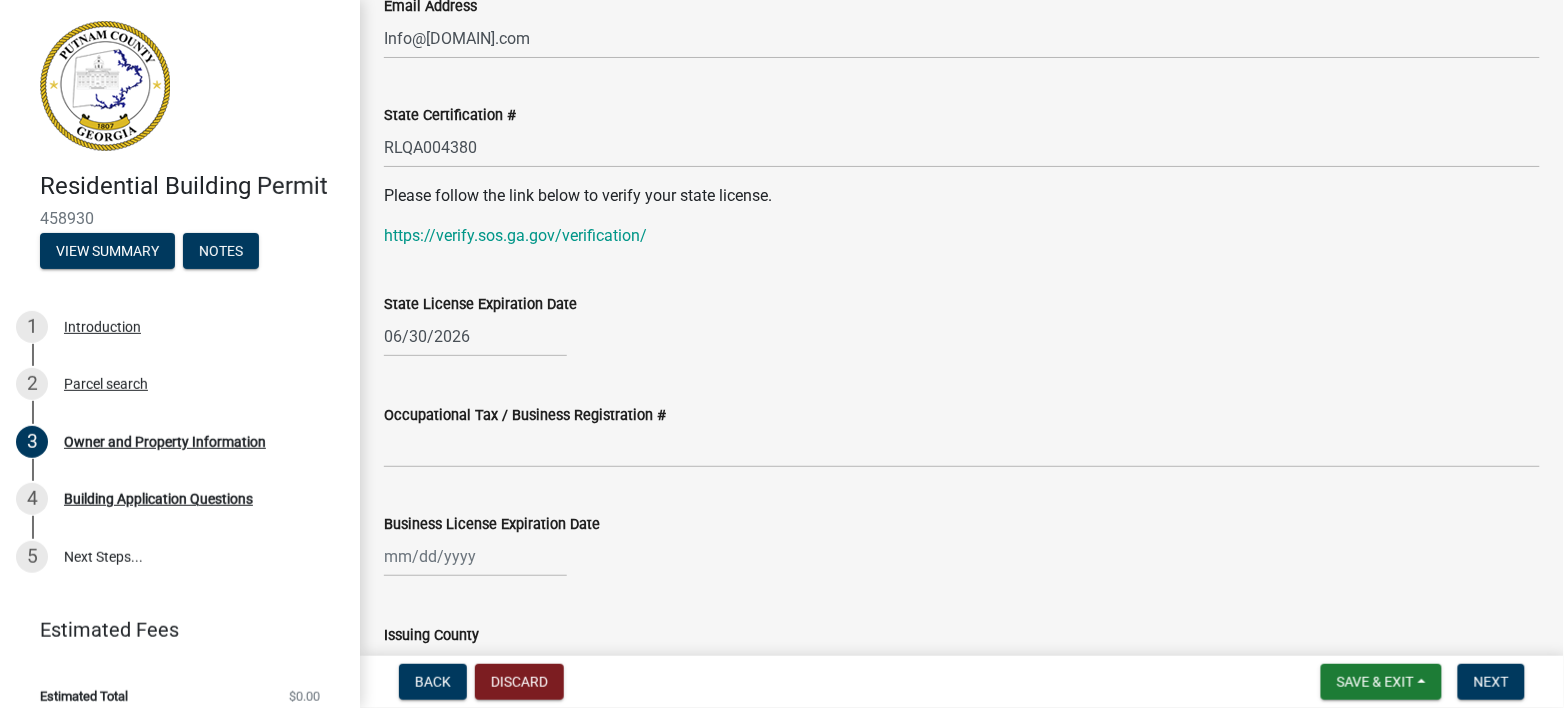 scroll, scrollTop: 2567, scrollLeft: 0, axis: vertical 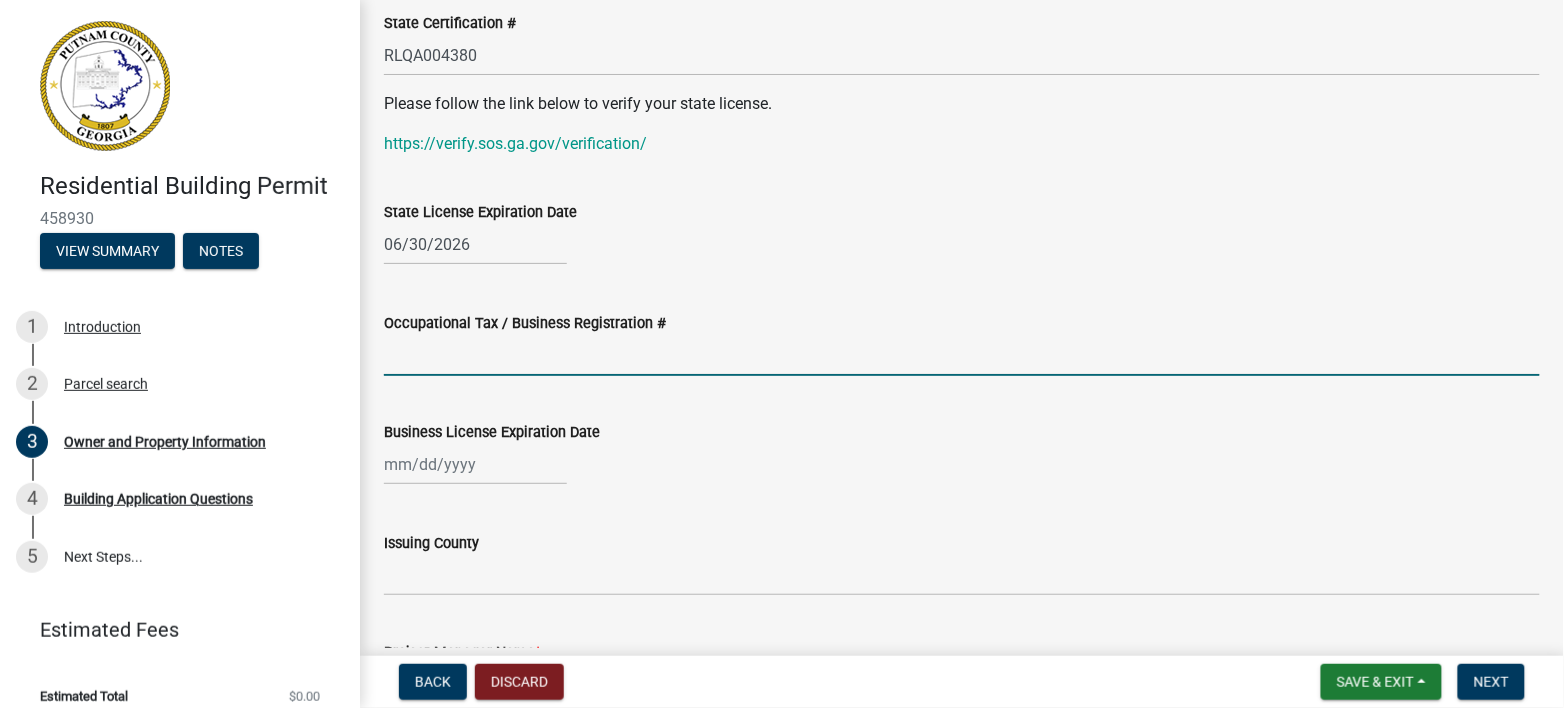 click on "Occupational Tax / Business Registration #" at bounding box center [962, 355] 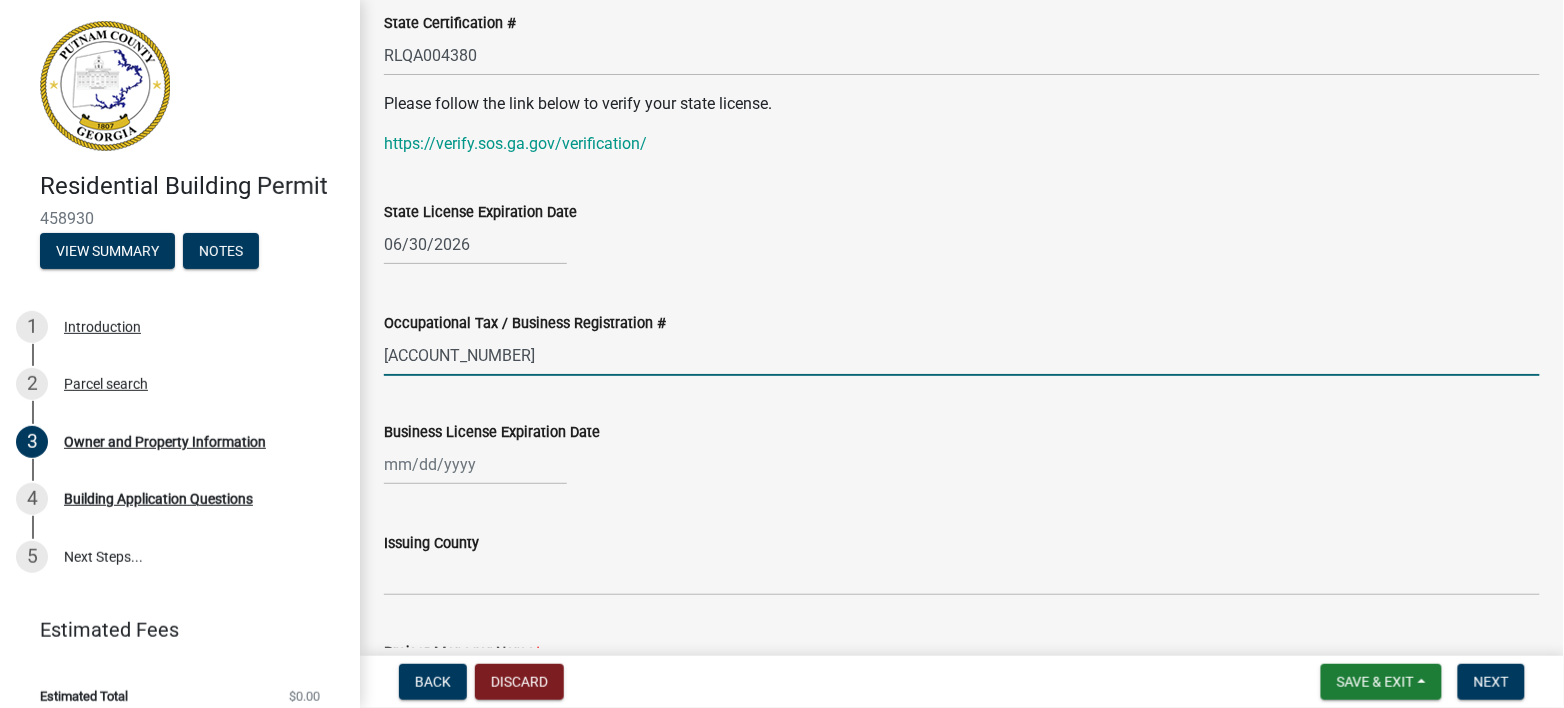 scroll, scrollTop: 2717, scrollLeft: 0, axis: vertical 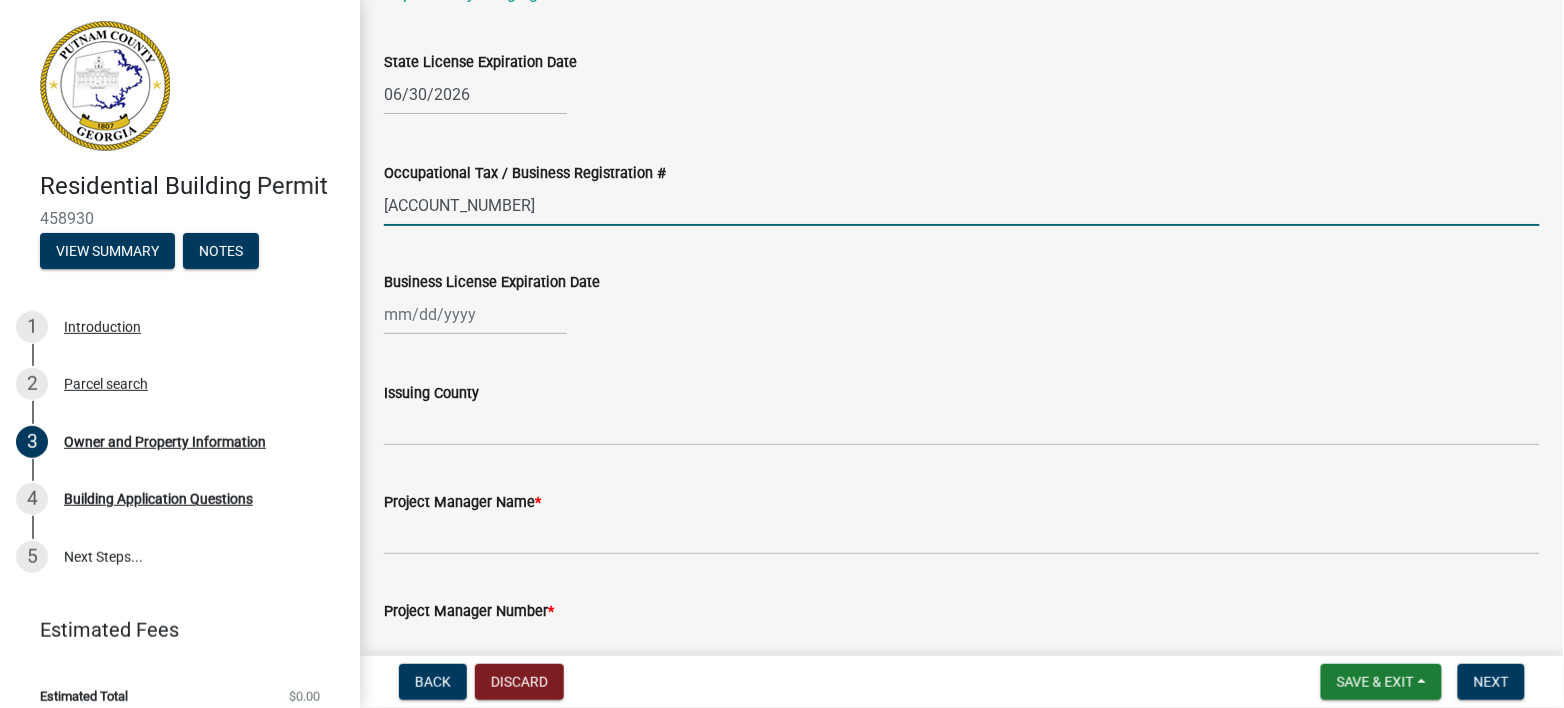 type on "[ACCOUNT_NUMBER]" 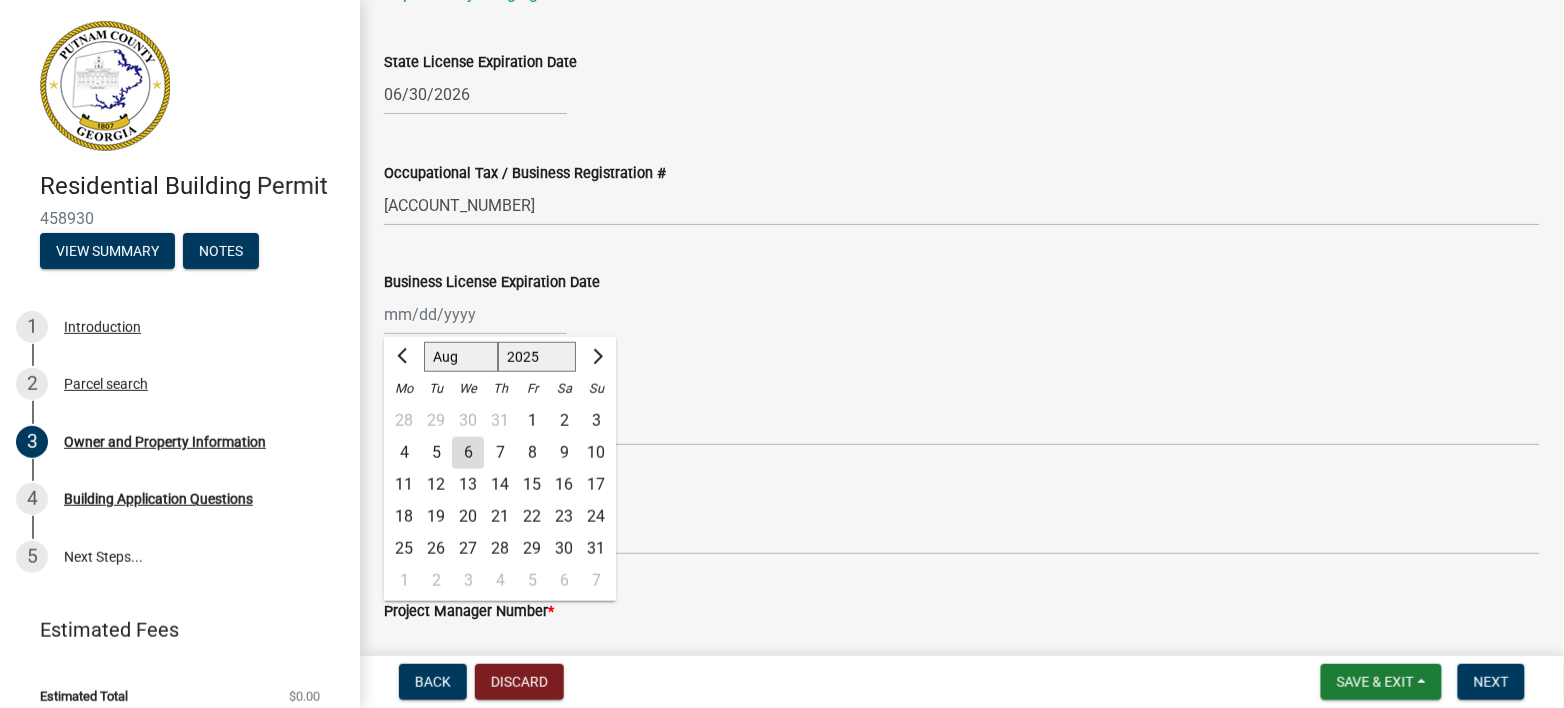 click on "Jan Feb Mar Apr May Jun Jul Aug Sep Oct Nov Dec" 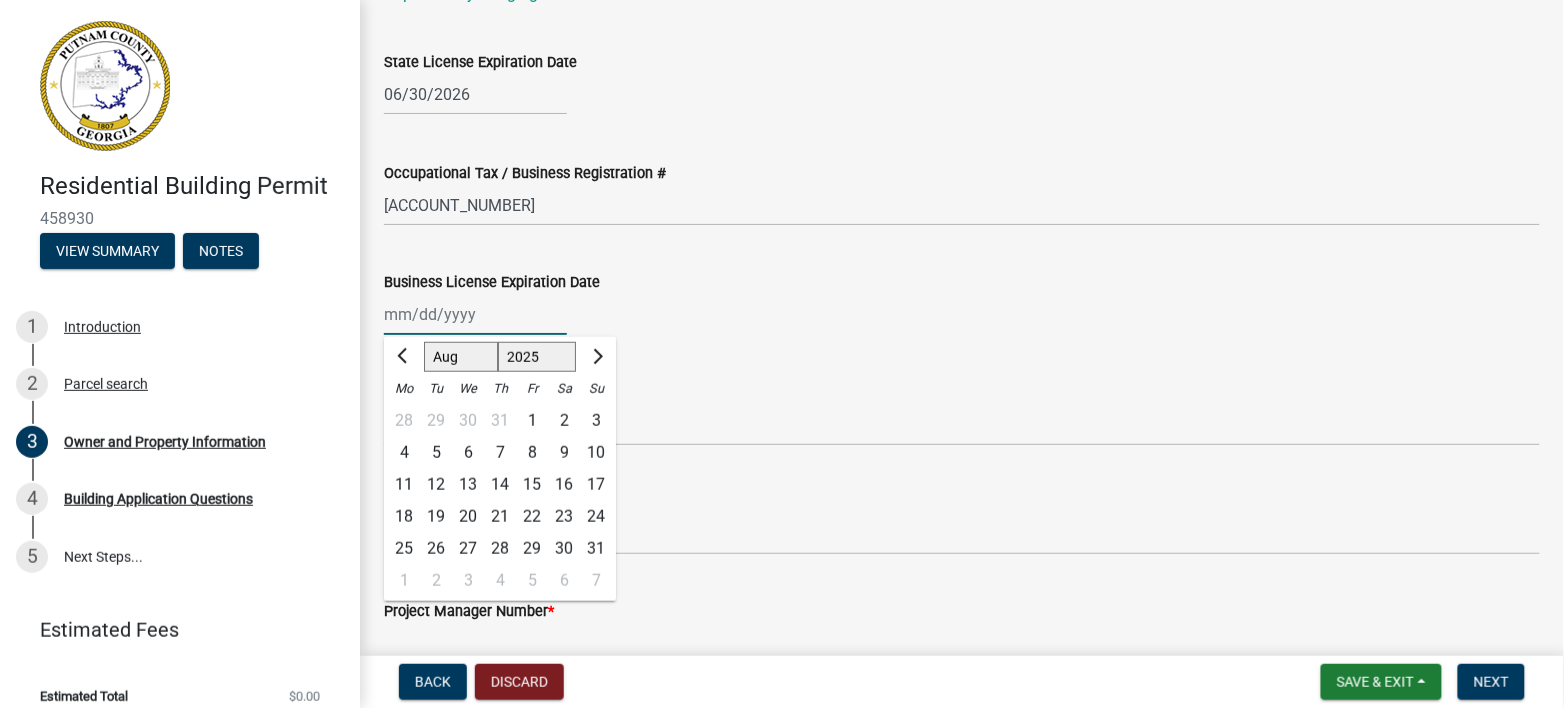 select on "5" 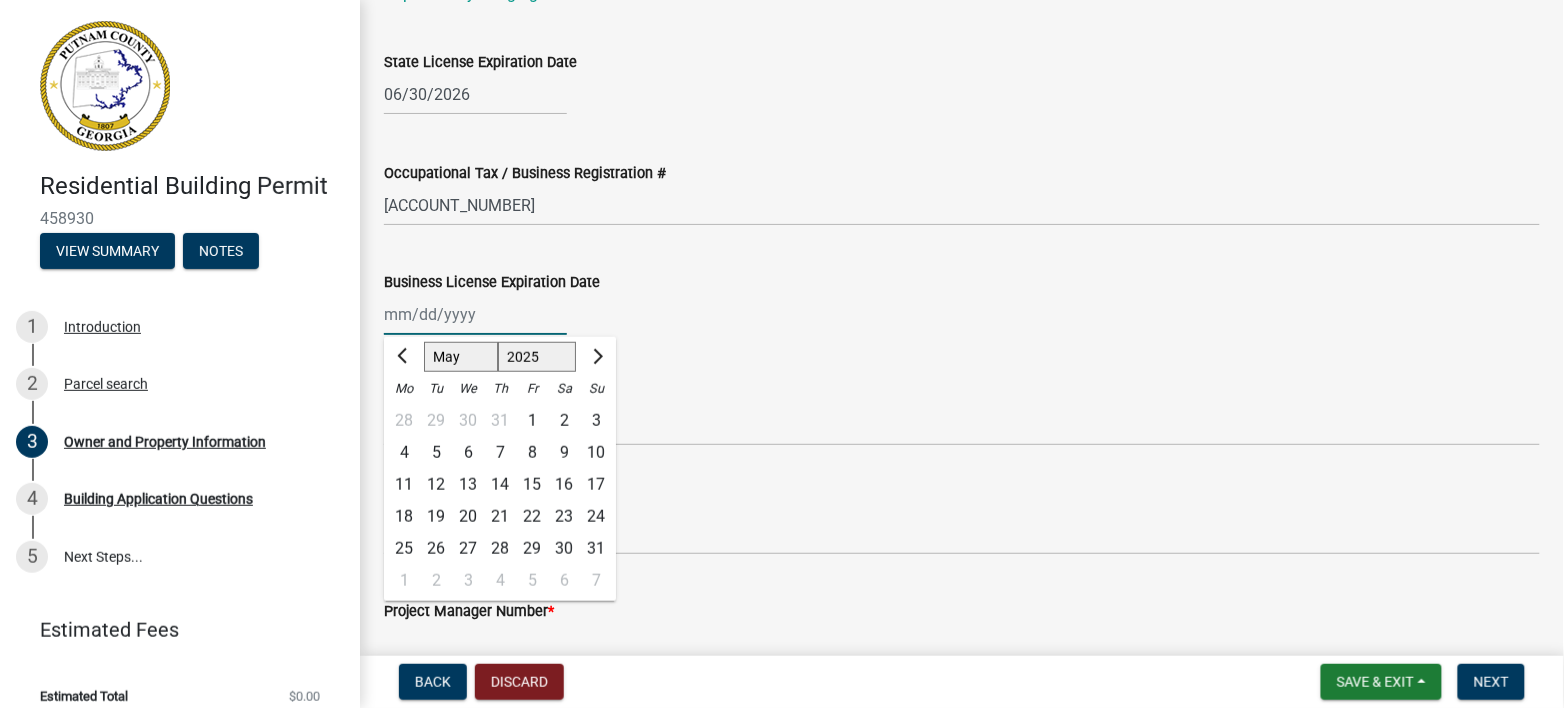 click on "Jan Feb Mar Apr May Jun Jul Aug Sep Oct Nov Dec" 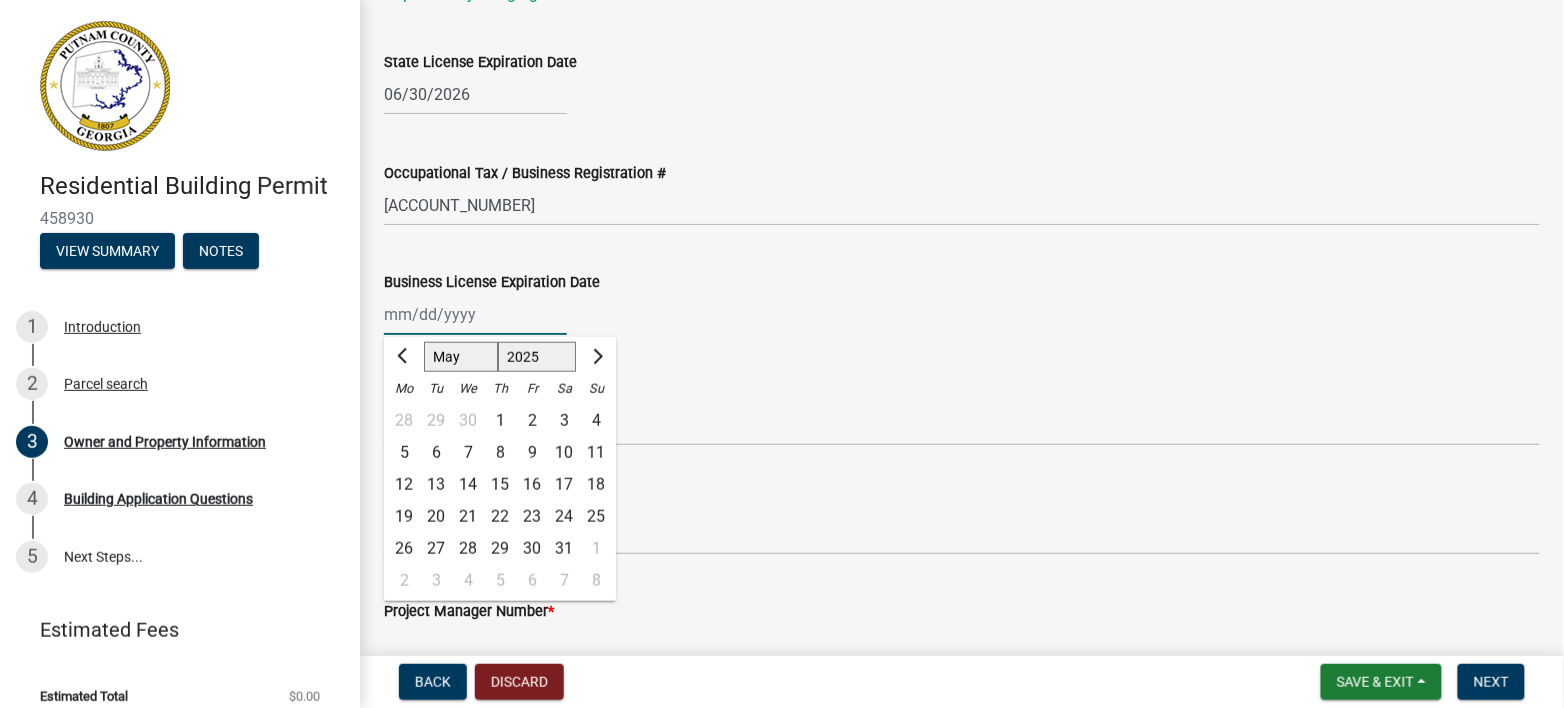click on "21" 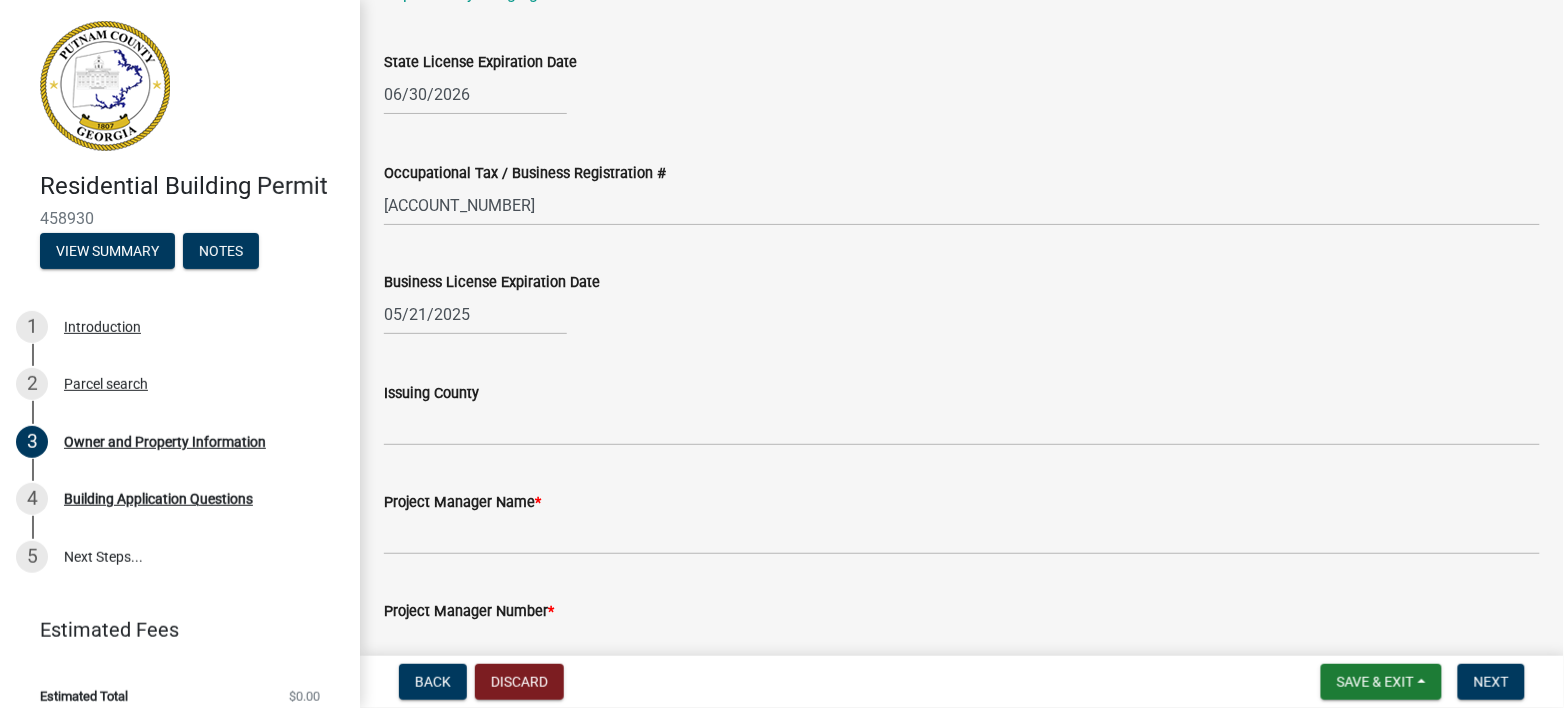click on "05/21/2025" 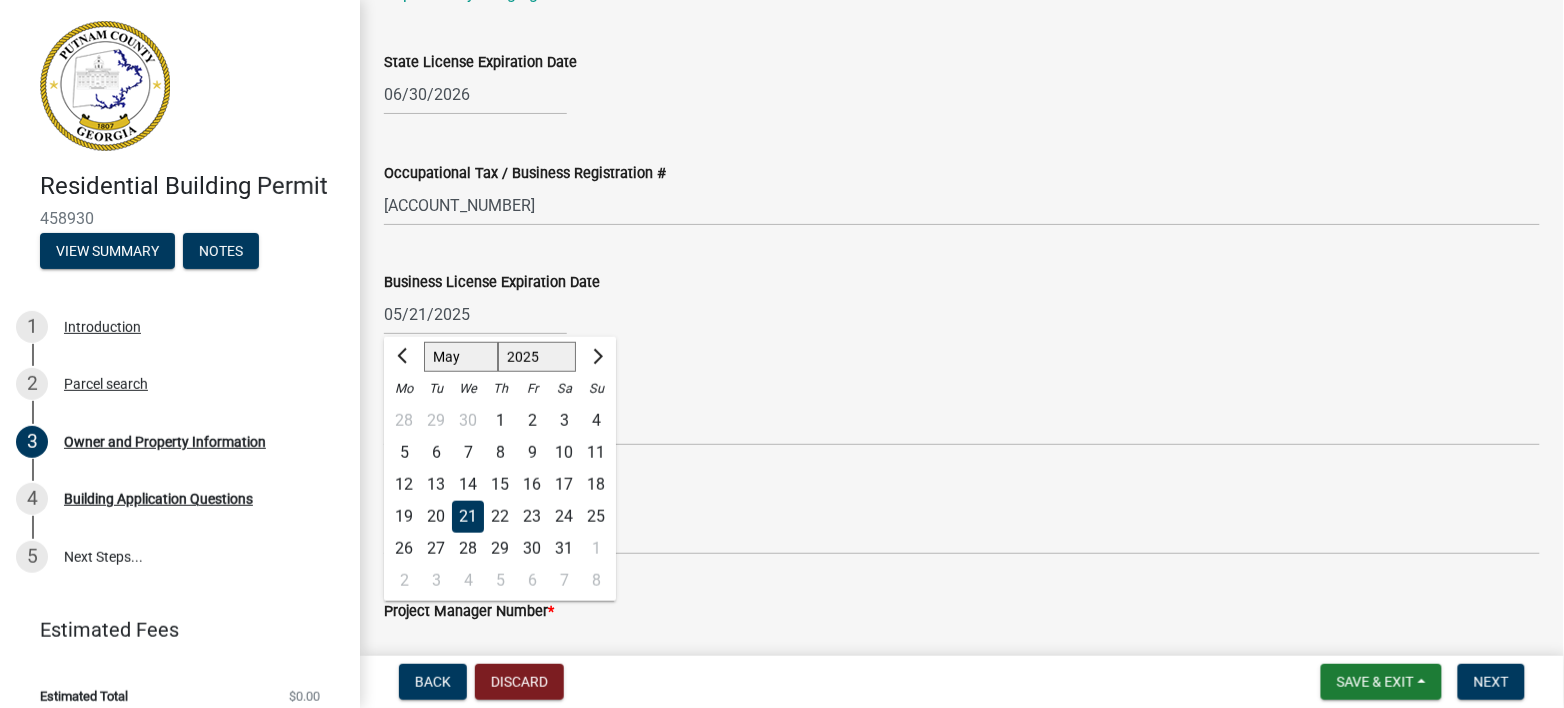 click on "1525 1526 1527 1528 1529 1530 1531 1532 1533 1534 1535 1536 1537 1538 1539 1540 1541 1542 1543 1544 1545 1546 1547 1548 1549 1550 1551 1552 1553 1554 1555 1556 1557 1558 1559 1560 1561 1562 1563 1564 1565 1566 1567 1568 1569 1570 1571 1572 1573 1574 1575 1576 1577 1578 1579 1580 1581 1582 1583 1584 1585 1586 1587 1588 1589 1590 1591 1592 1593 1594 1595 1596 1597 1598 1599 1600 1601 1602 1603 1604 1605 1606 1607 1608 1609 1610 1611 1612 1613 1614 1615 1616 1617 1618 1619 1620 1621 1622 1623 1624 1625 1626 1627 1628 1629 1630 1631 1632 1633 1634 1635 1636 1637 1638 1639 1640 1641 1642 1643 1644 1645 1646 1647 1648 1649 1650 1651 1652 1653 1654 1655 1656 1657 1658 1659 1660 1661 1662 1663 1664 1665 1666 1667 1668 1669 1670 1671 1672 1673 1674 1675 1676 1677 1678 1679 1680 1681 1682 1683 1684 1685 1686 1687 1688 1689 1690 1691 1692 1693 1694 1695 1696 1697 1698 1699 1700 1701 1702 1703 1704 1705 1706 1707 1708 1709 1710 1711 1712 1713 1714 1715 1716 1717 1718 1719 1720 1721 1722 1723 1724 1725 1726 1727 1728 1729" 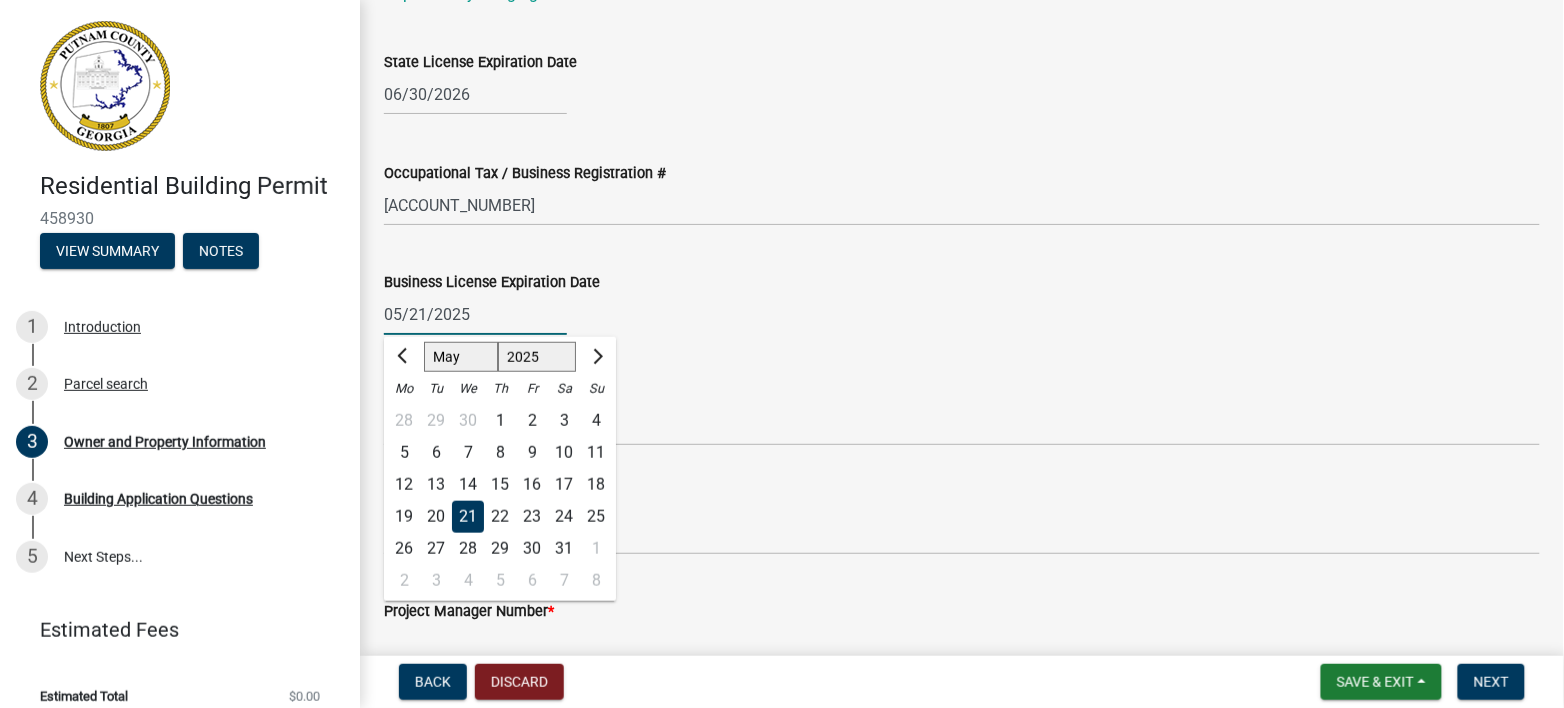 select on "2026" 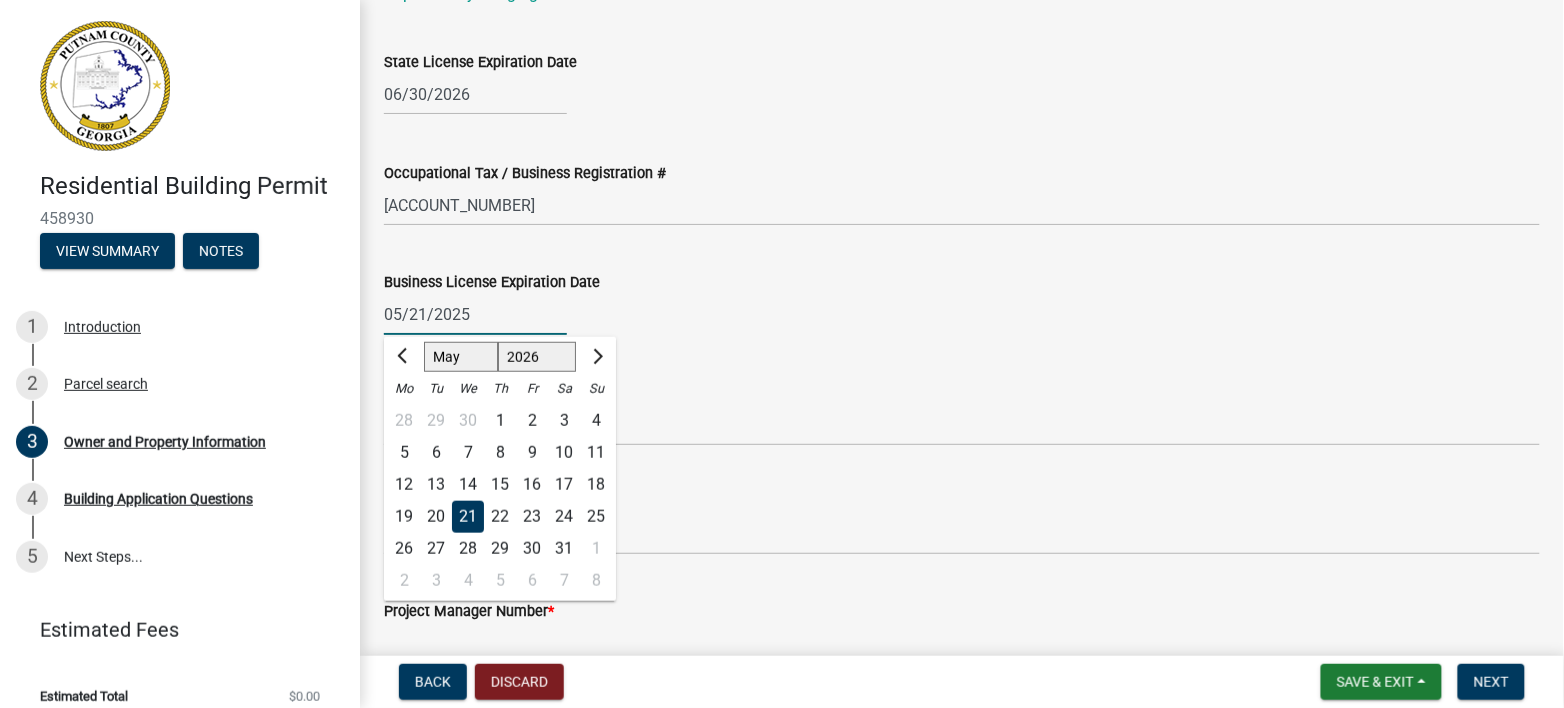 click on "1525 1526 1527 1528 1529 1530 1531 1532 1533 1534 1535 1536 1537 1538 1539 1540 1541 1542 1543 1544 1545 1546 1547 1548 1549 1550 1551 1552 1553 1554 1555 1556 1557 1558 1559 1560 1561 1562 1563 1564 1565 1566 1567 1568 1569 1570 1571 1572 1573 1574 1575 1576 1577 1578 1579 1580 1581 1582 1583 1584 1585 1586 1587 1588 1589 1590 1591 1592 1593 1594 1595 1596 1597 1598 1599 1600 1601 1602 1603 1604 1605 1606 1607 1608 1609 1610 1611 1612 1613 1614 1615 1616 1617 1618 1619 1620 1621 1622 1623 1624 1625 1626 1627 1628 1629 1630 1631 1632 1633 1634 1635 1636 1637 1638 1639 1640 1641 1642 1643 1644 1645 1646 1647 1648 1649 1650 1651 1652 1653 1654 1655 1656 1657 1658 1659 1660 1661 1662 1663 1664 1665 1666 1667 1668 1669 1670 1671 1672 1673 1674 1675 1676 1677 1678 1679 1680 1681 1682 1683 1684 1685 1686 1687 1688 1689 1690 1691 1692 1693 1694 1695 1696 1697 1698 1699 1700 1701 1702 1703 1704 1705 1706 1707 1708 1709 1710 1711 1712 1713 1714 1715 1716 1717 1718 1719 1720 1721 1722 1723 1724 1725 1726 1727 1728 1729" 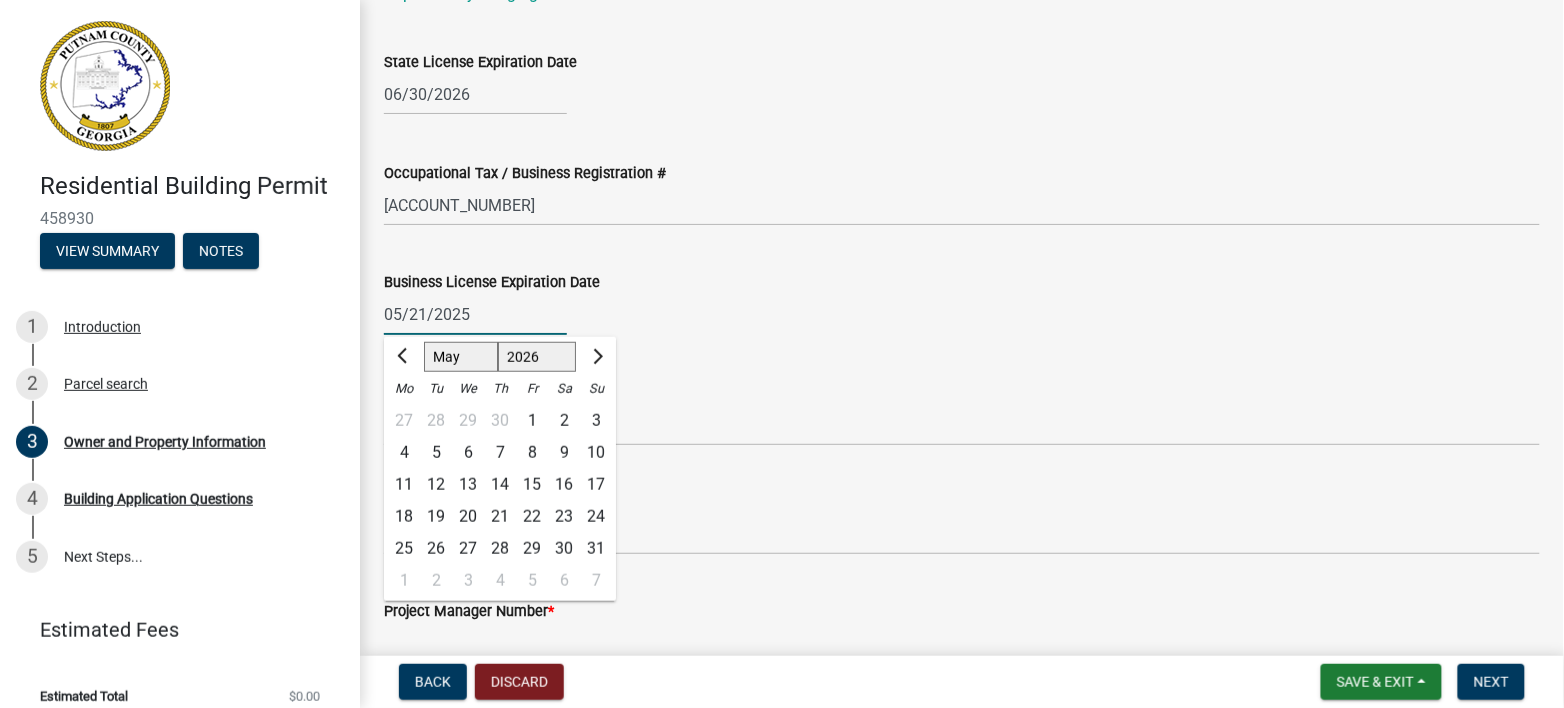 click on "21" 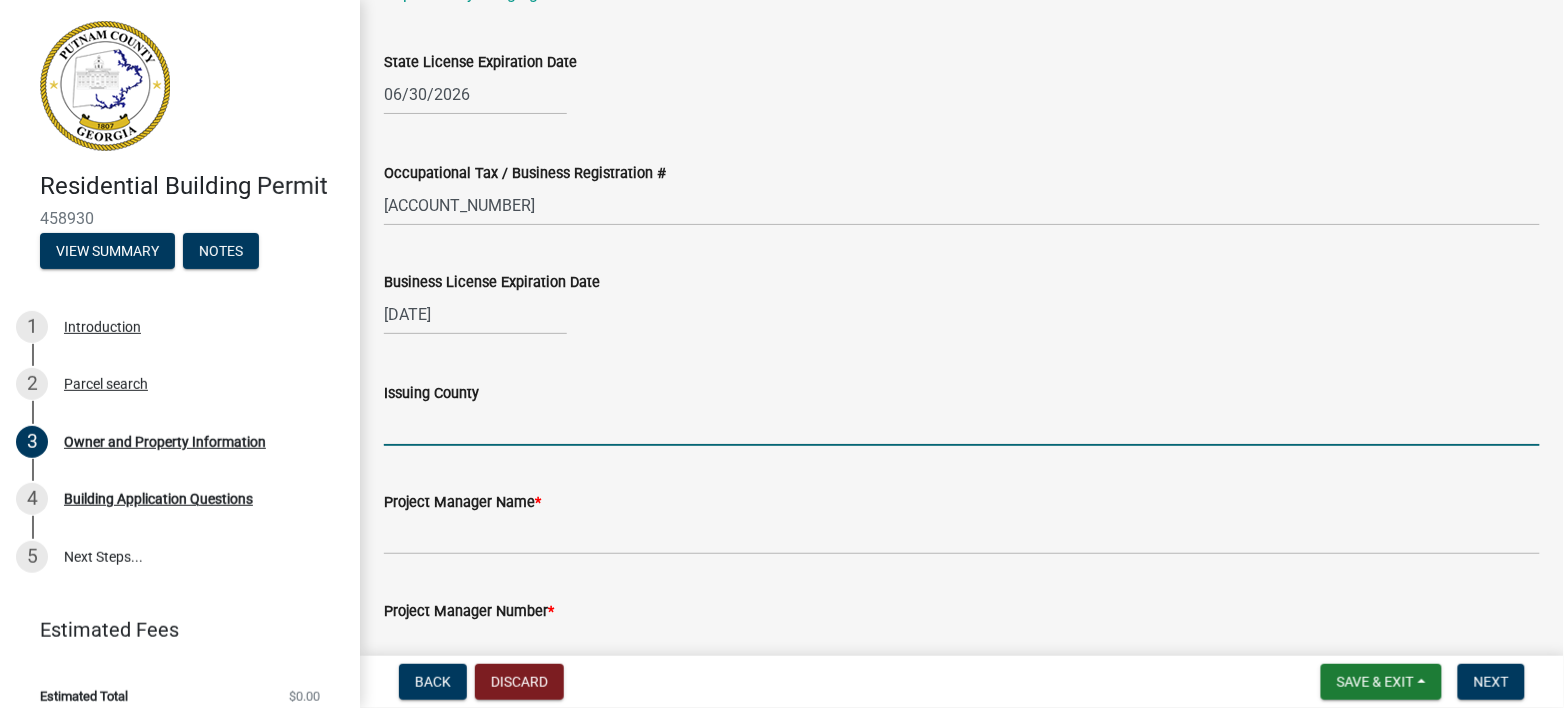 click on "Issuing County" at bounding box center [962, 425] 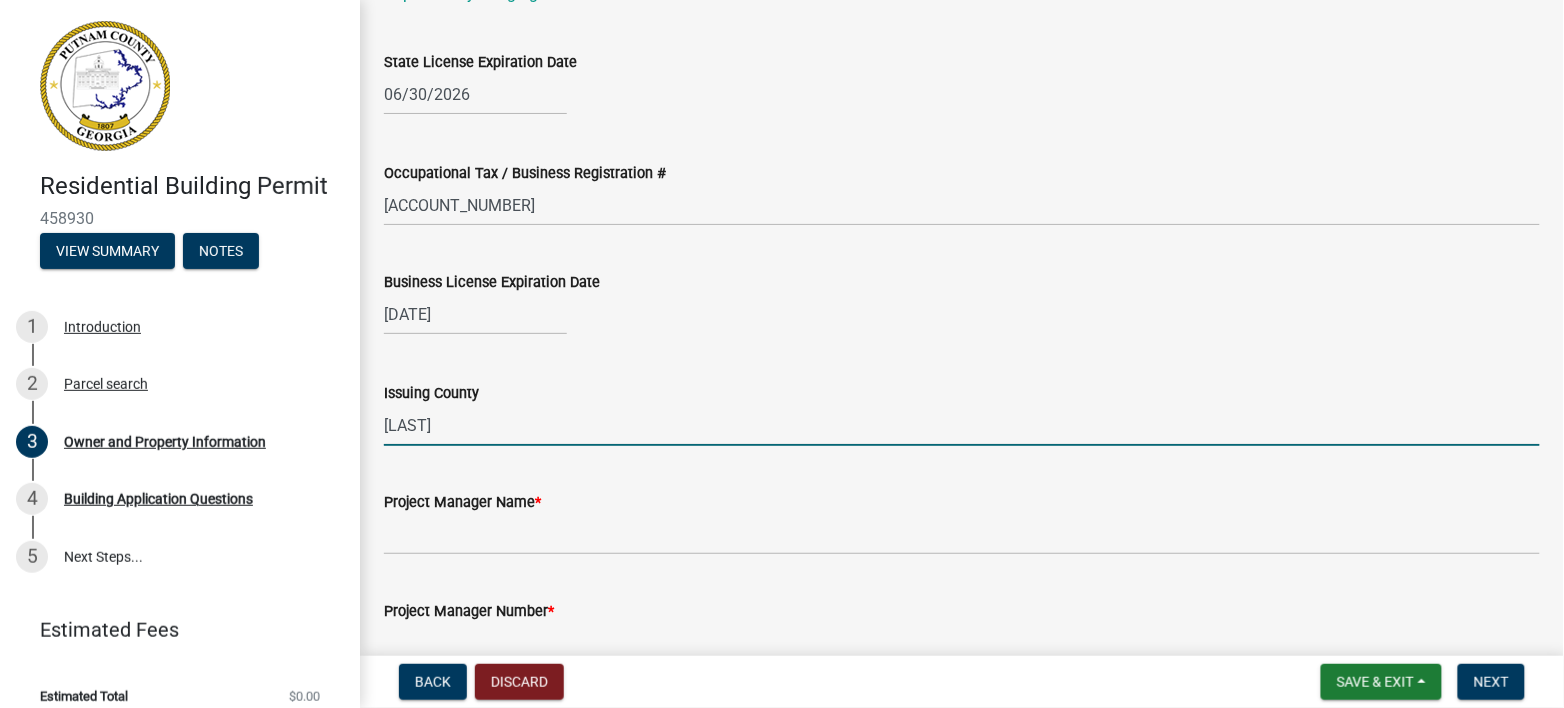 type on "[LAST]" 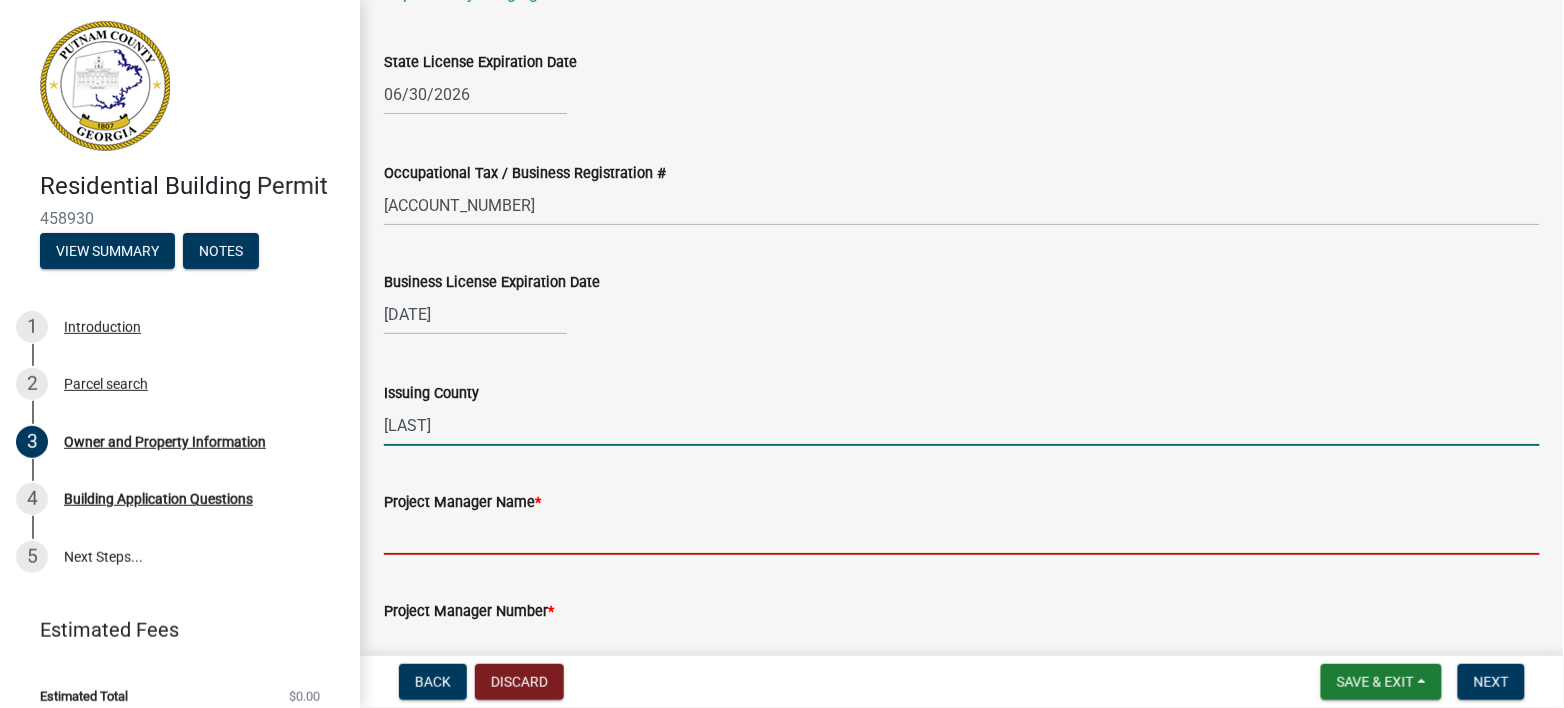click on "Project Manager Name  *" at bounding box center [962, 534] 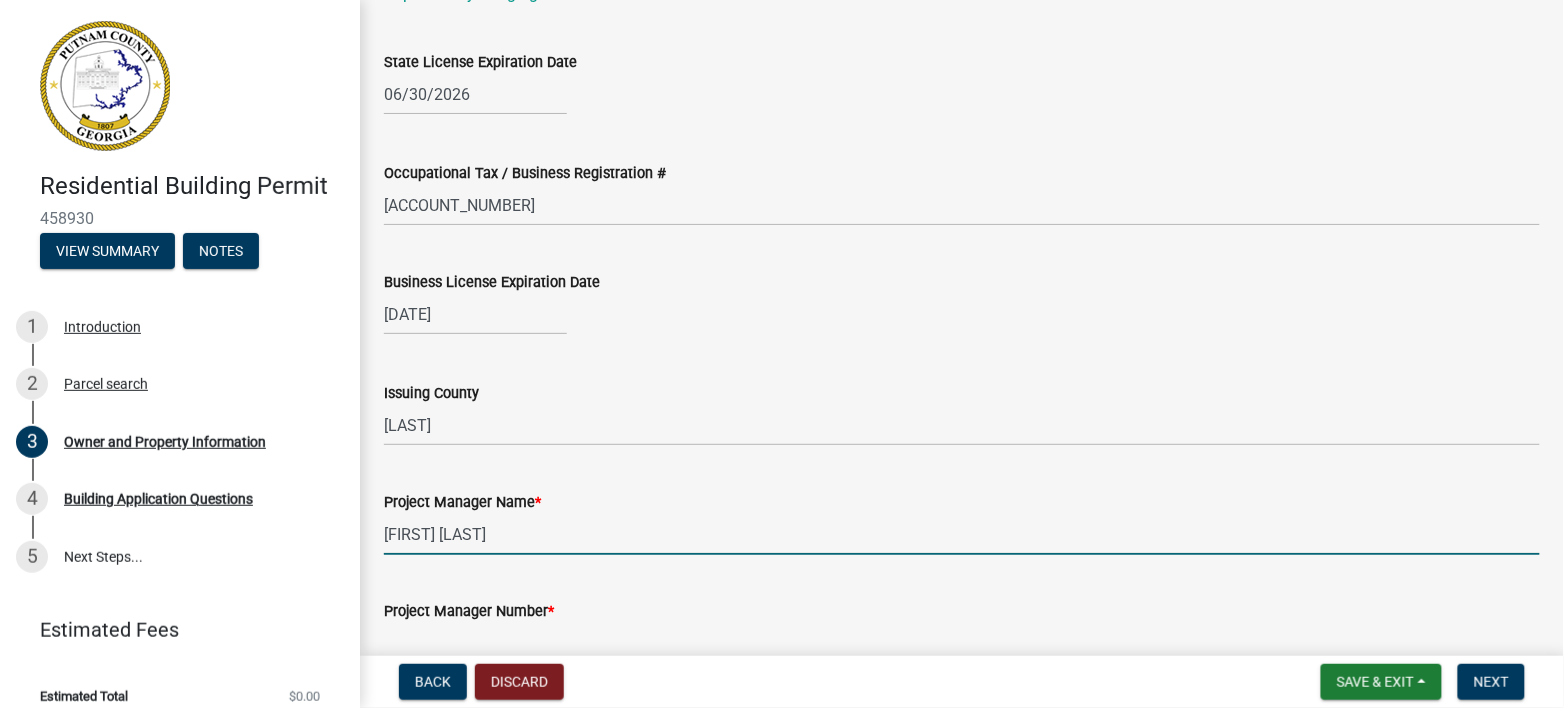 scroll, scrollTop: 2867, scrollLeft: 0, axis: vertical 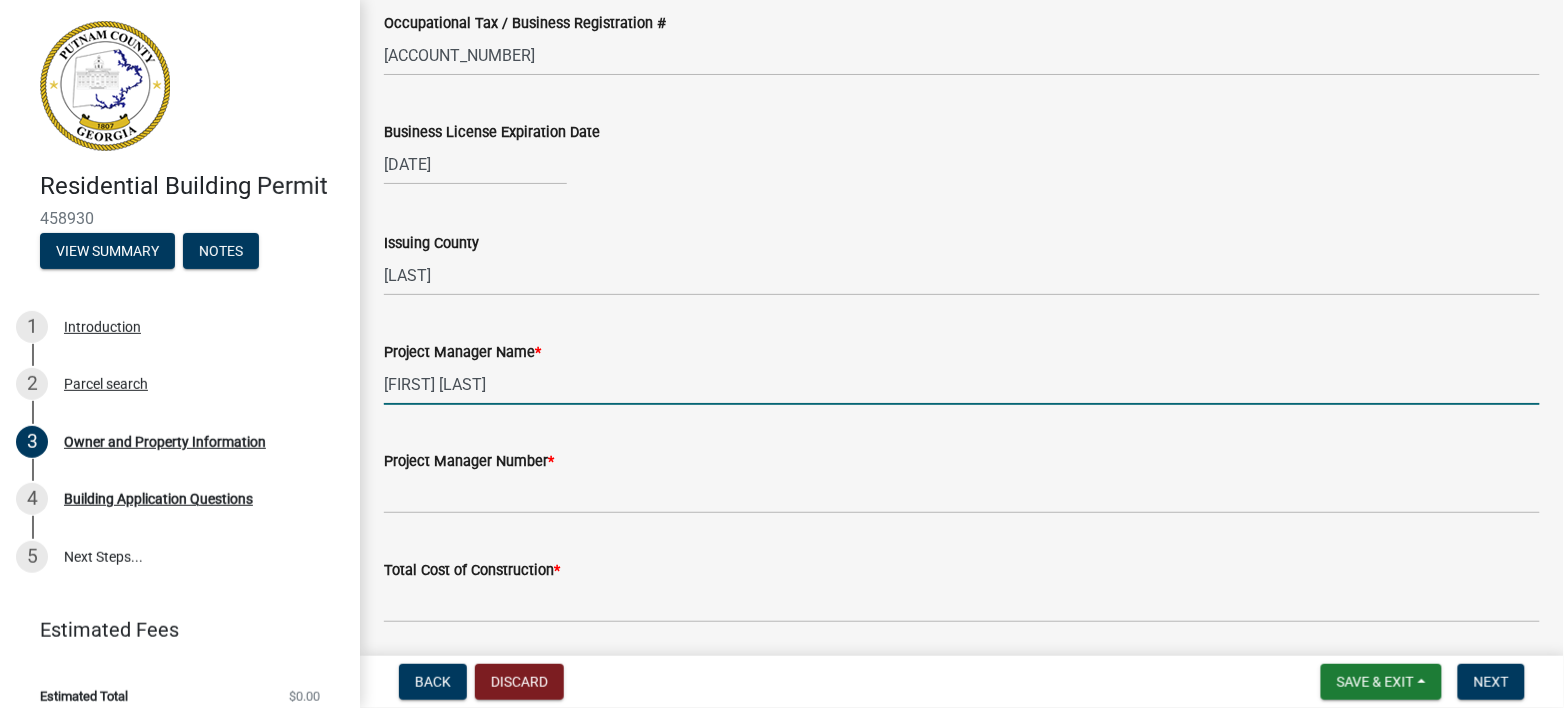 type on "[FIRST] [LAST]" 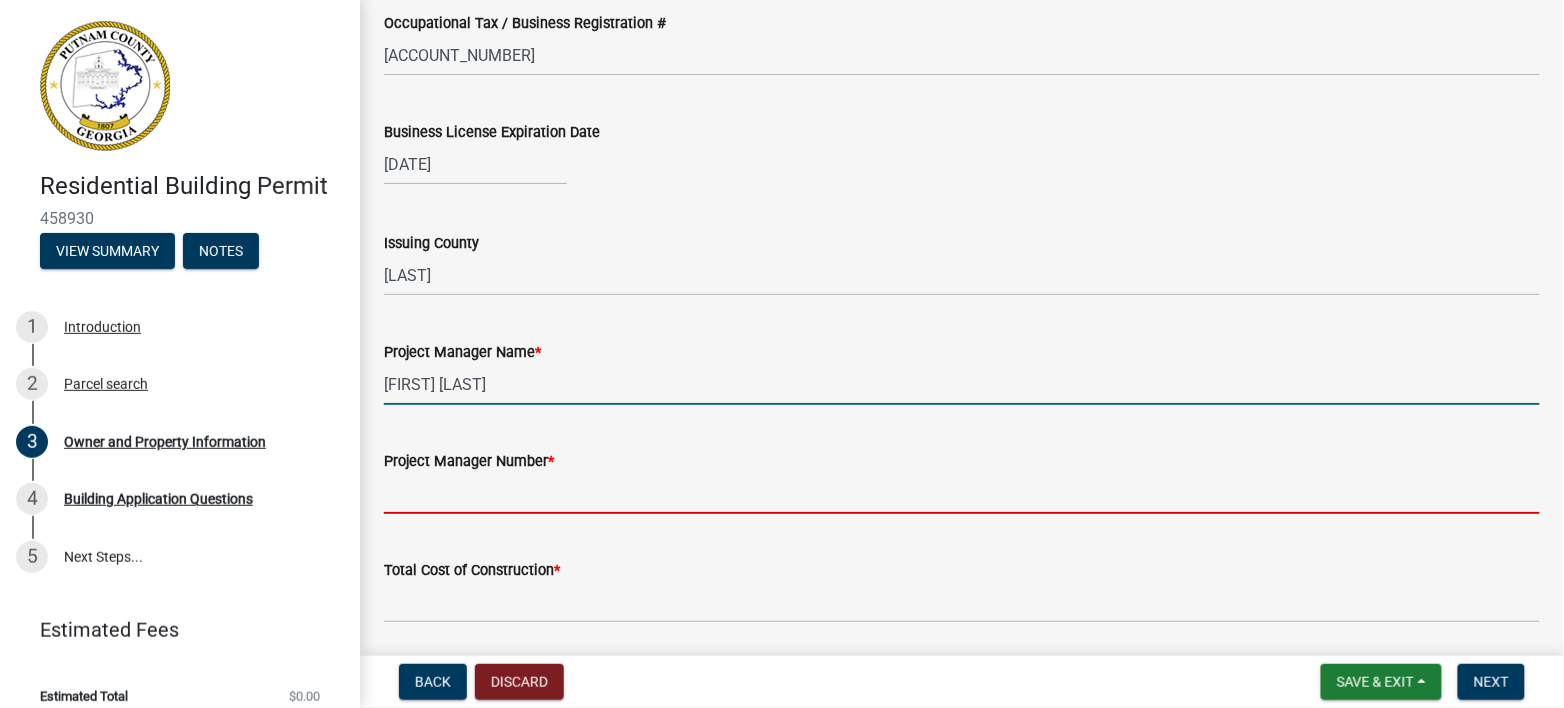 click on "Project Manager Number  *" at bounding box center (962, 493) 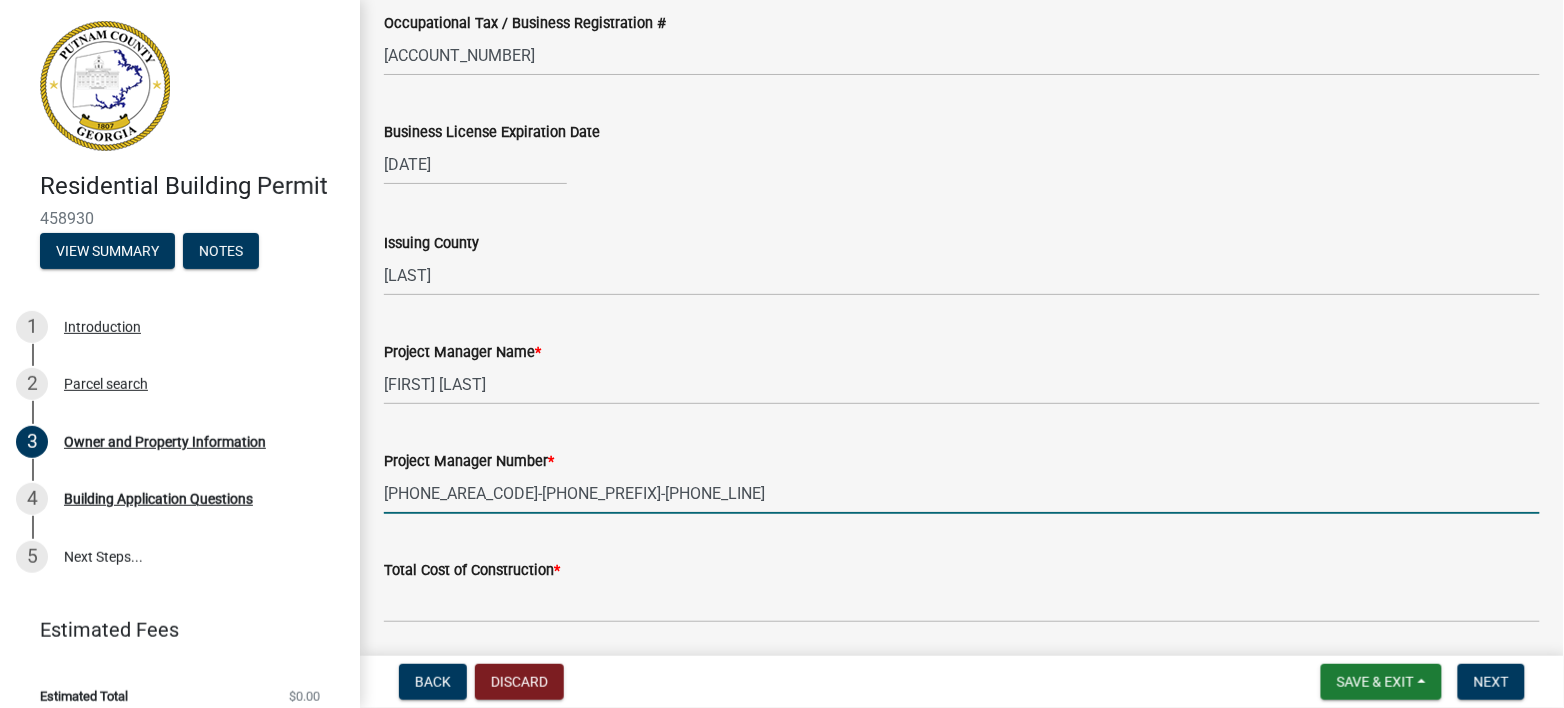 scroll, scrollTop: 3017, scrollLeft: 0, axis: vertical 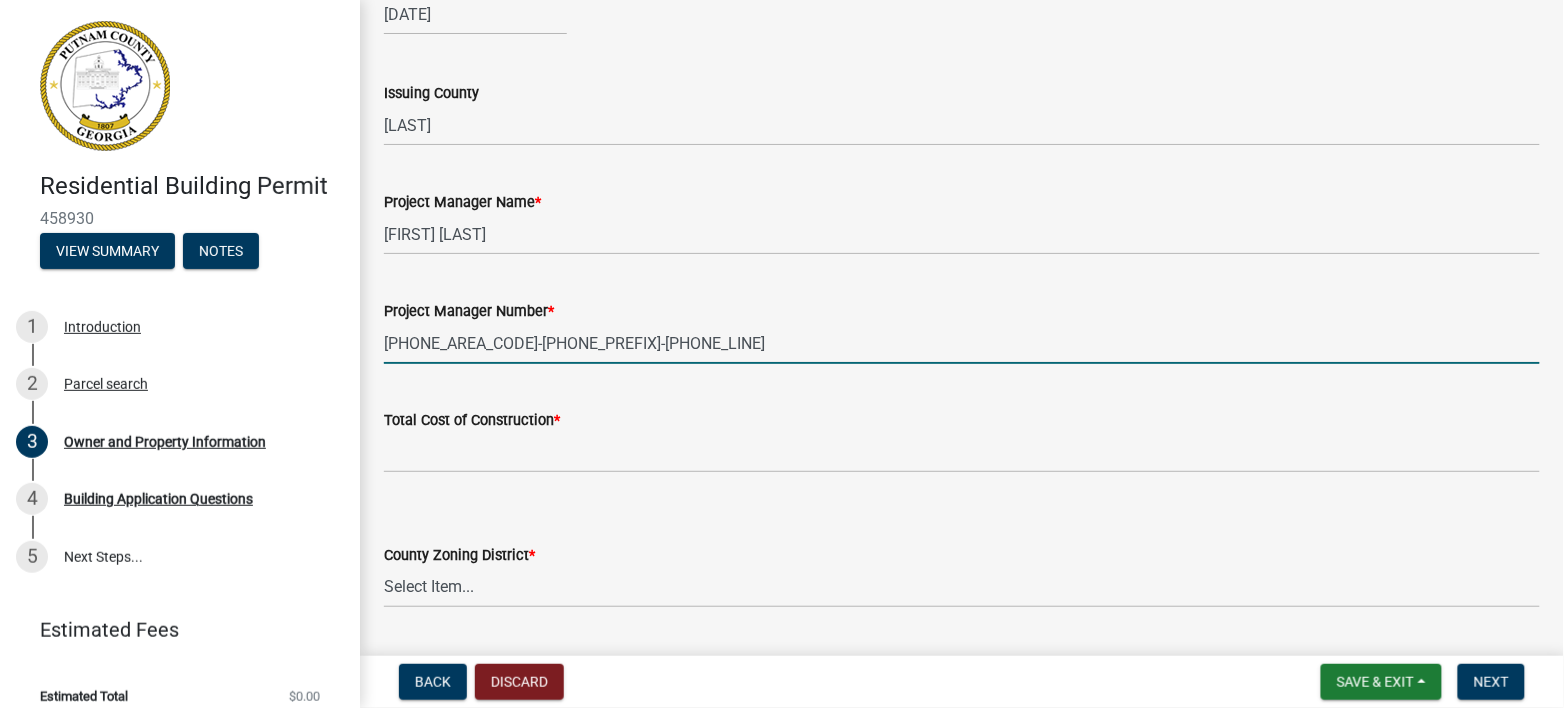 type on "[PHONE_AREA_CODE]-[PHONE_PREFIX]-[PHONE_LINE]" 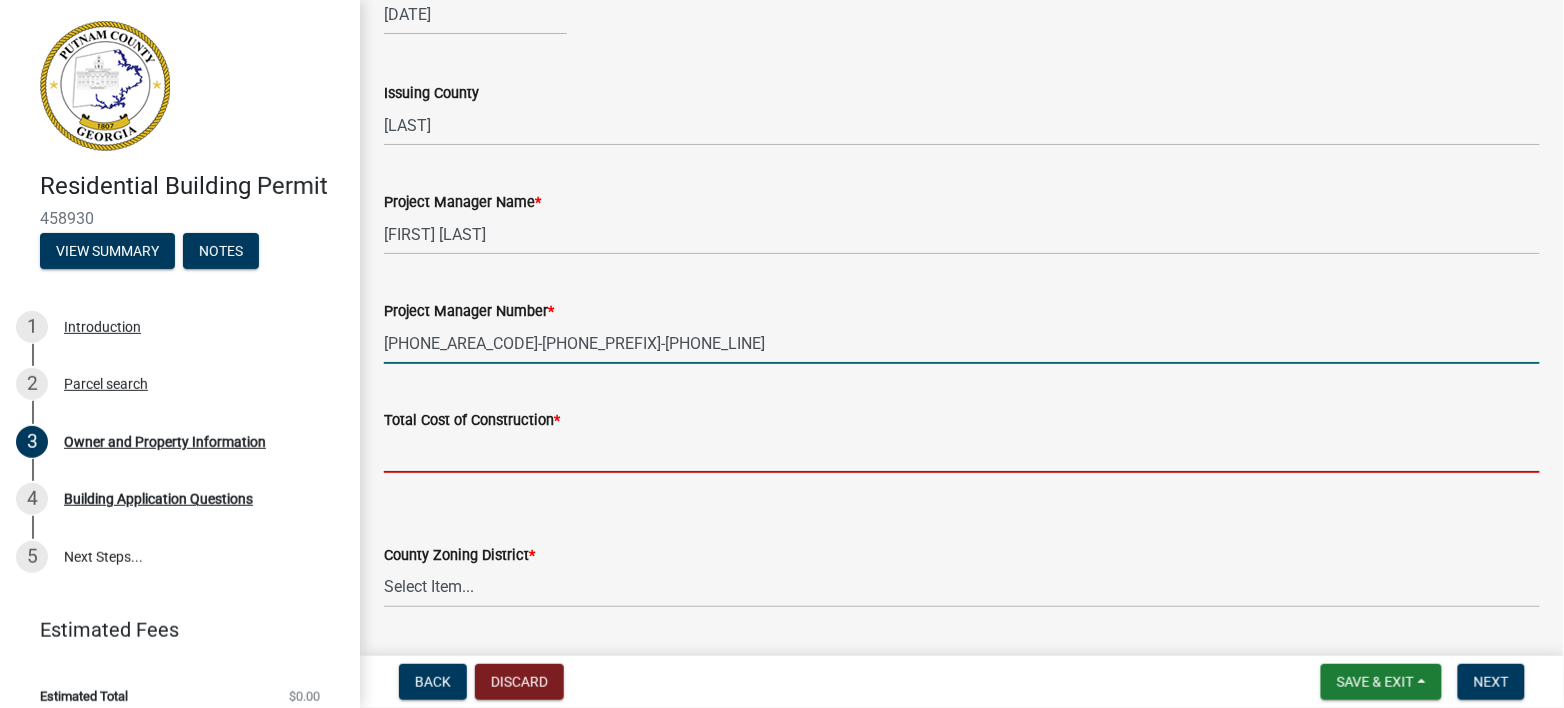 click 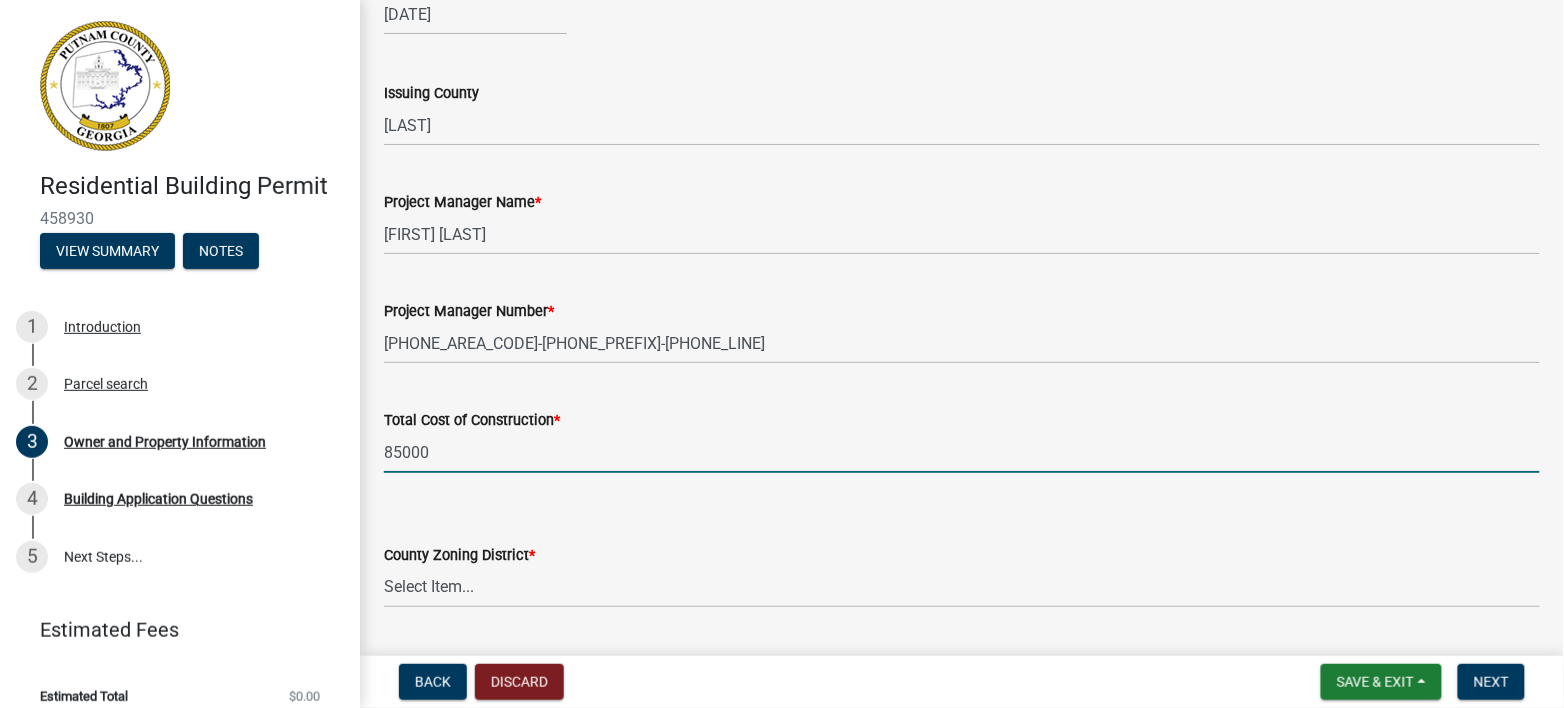 scroll, scrollTop: 3167, scrollLeft: 0, axis: vertical 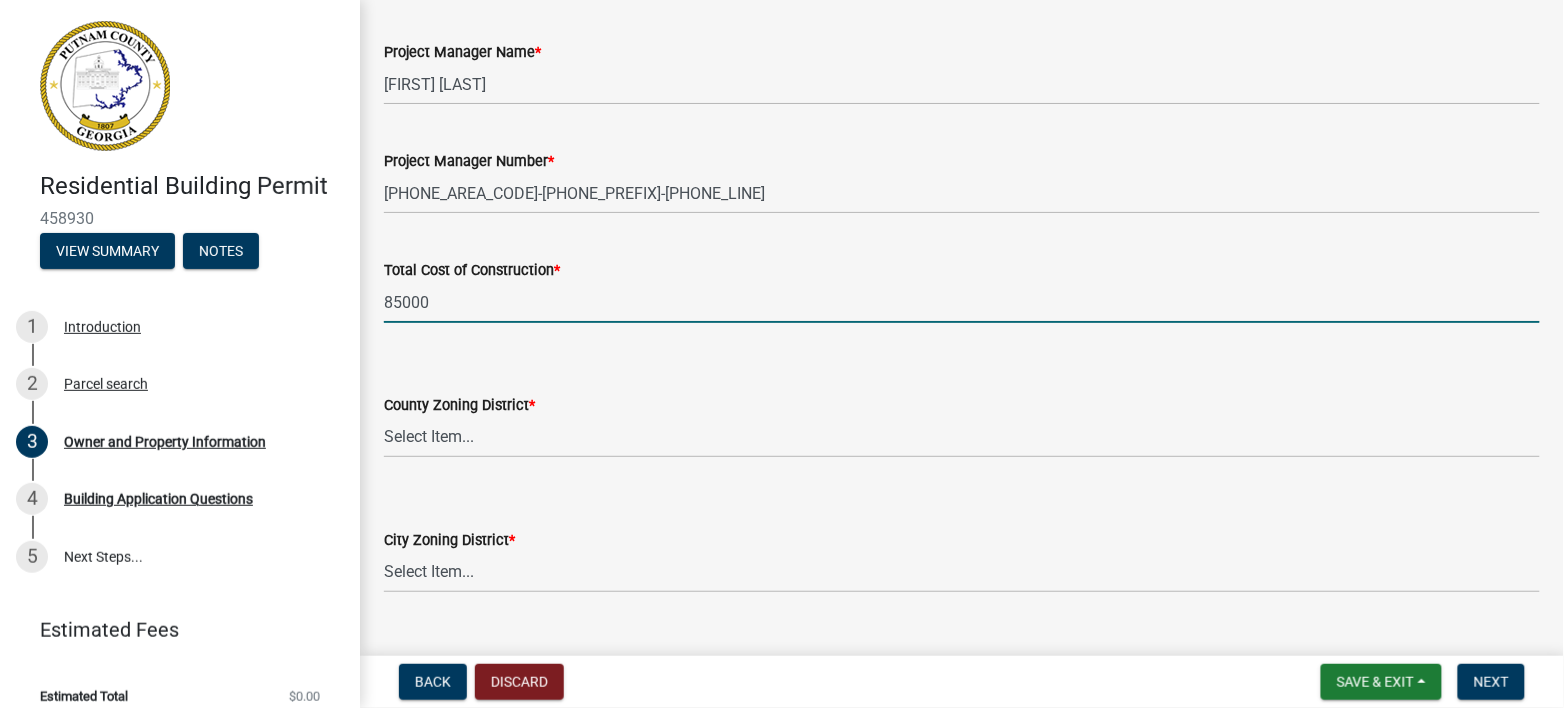 type on "85000" 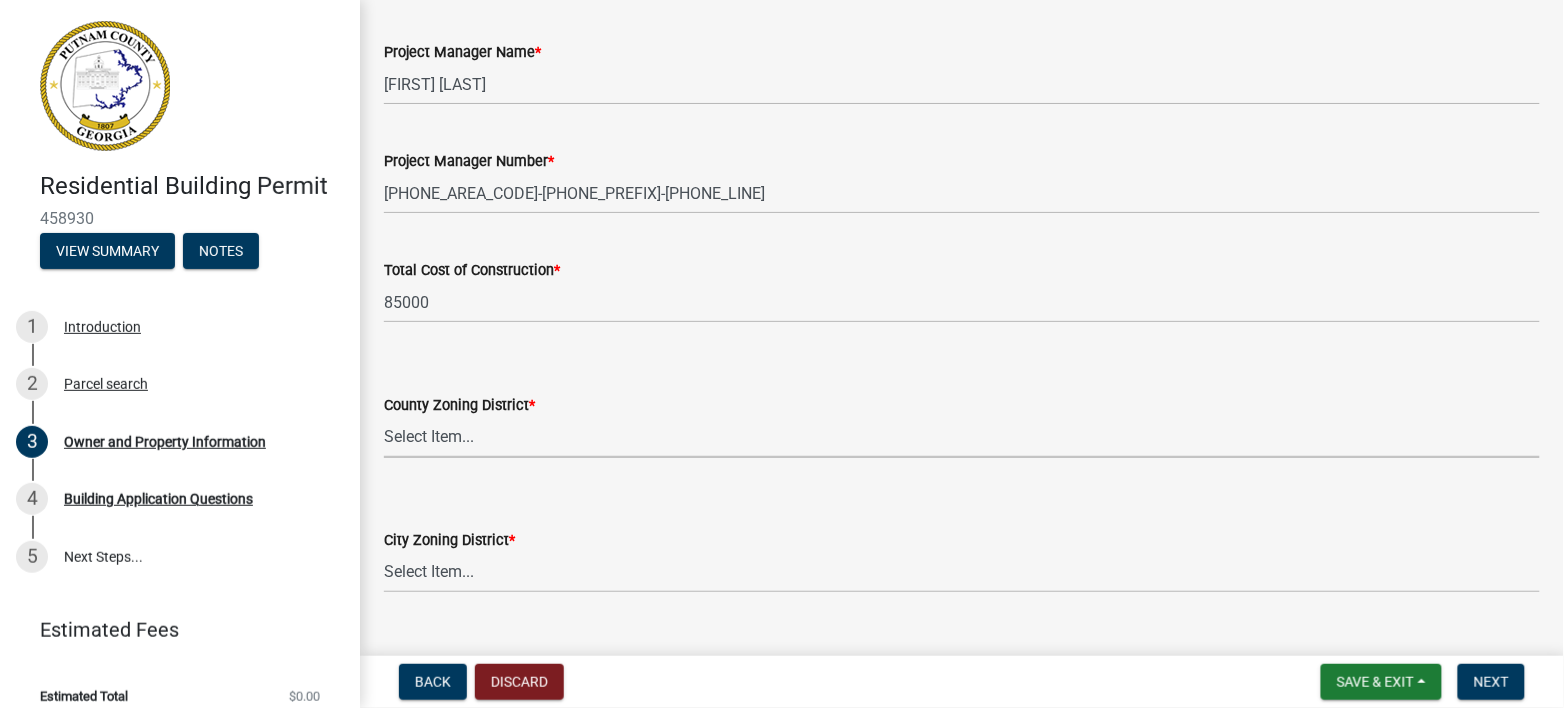 click on "Select Item...   AG-1   R-1R   R-1   R-2   MHP   RM-1   RM-3   C-1   C-2   I-M   PUD   N/A" at bounding box center [962, 437] 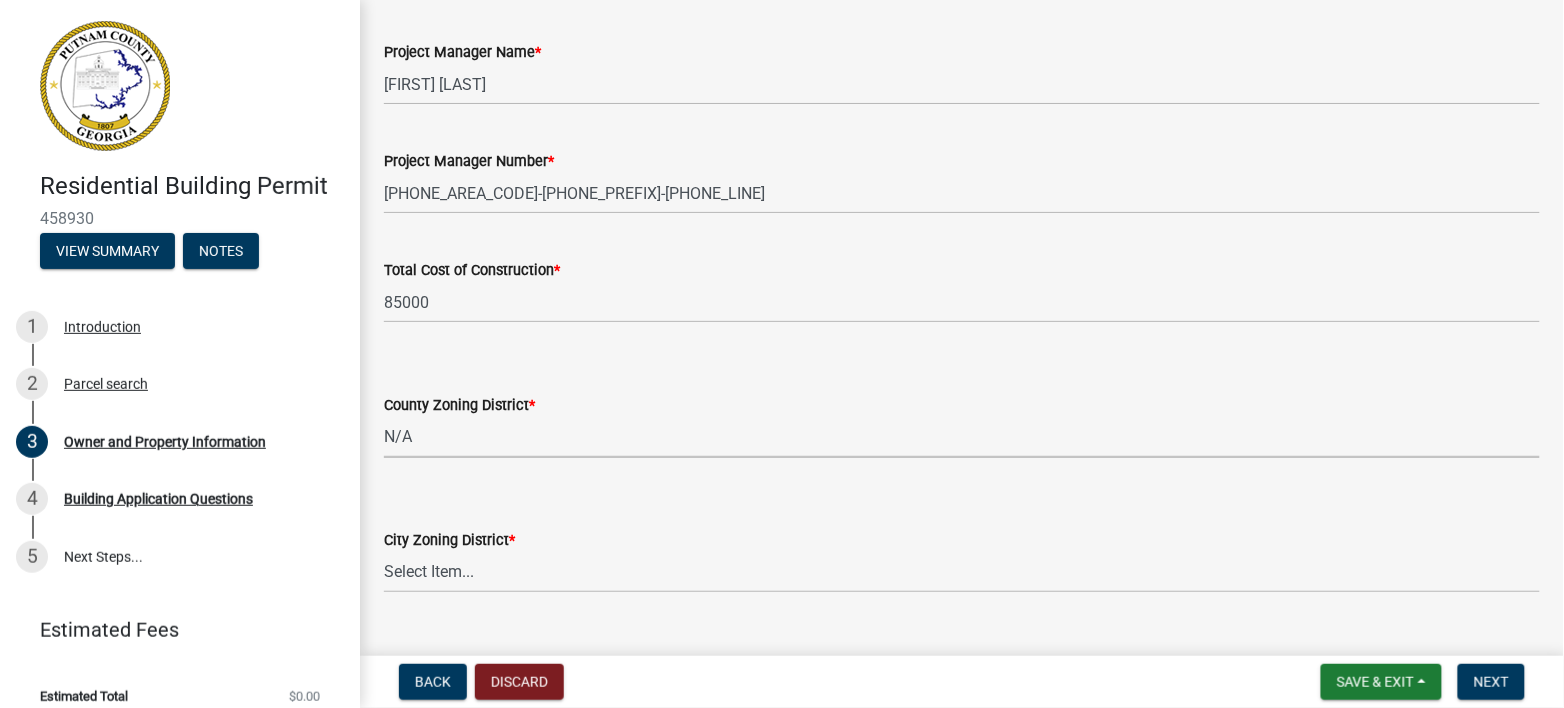 click on "Select Item...   AG-1   R-1R   R-1   R-2   MHP   RM-1   RM-3   C-1   C-2   I-M   PUD   N/A" at bounding box center [962, 437] 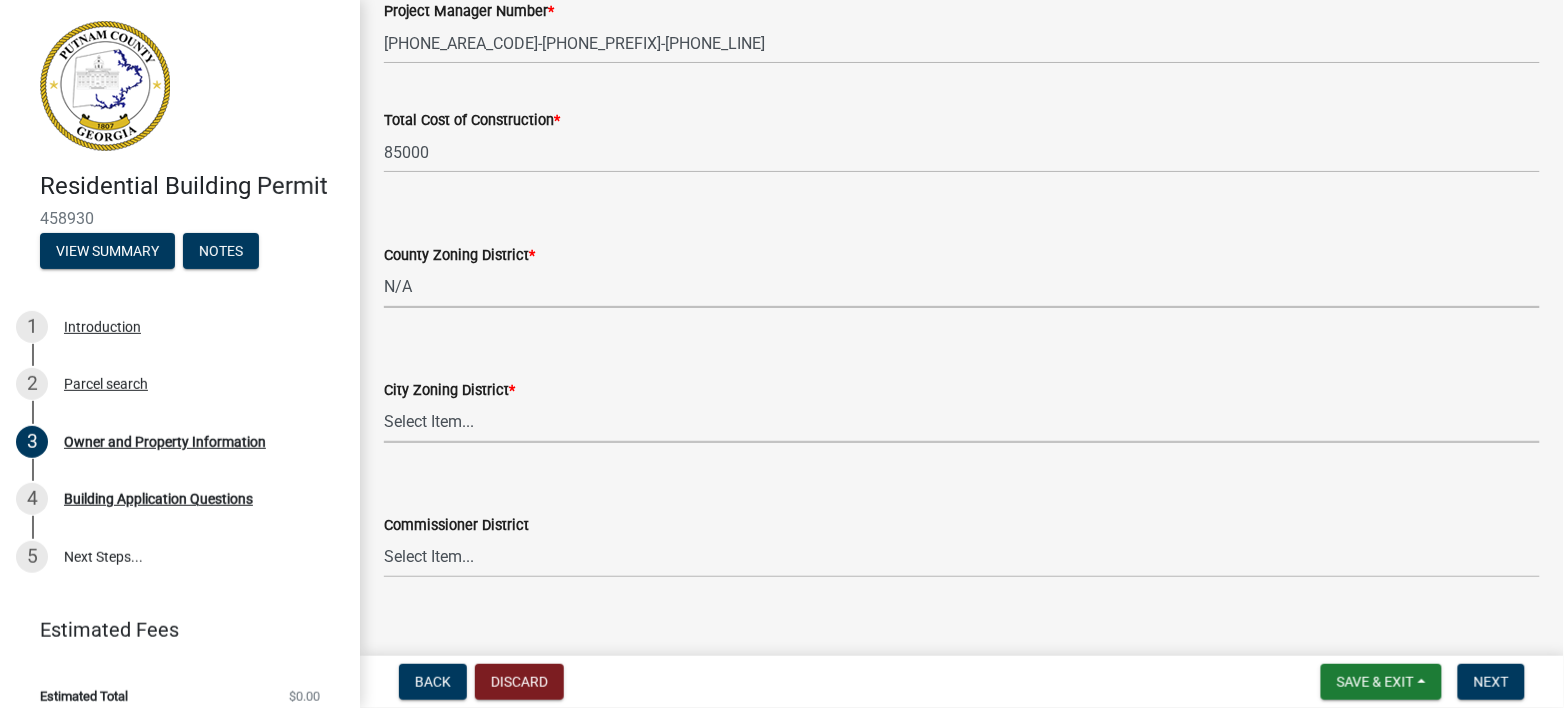 click on "Select Item...   A-1   A-2   R-1   R-2   R-3   R-4 MHP   C-1   C-2   I-1   I-2   DB   FH   H-P   N/A" at bounding box center [962, 422] 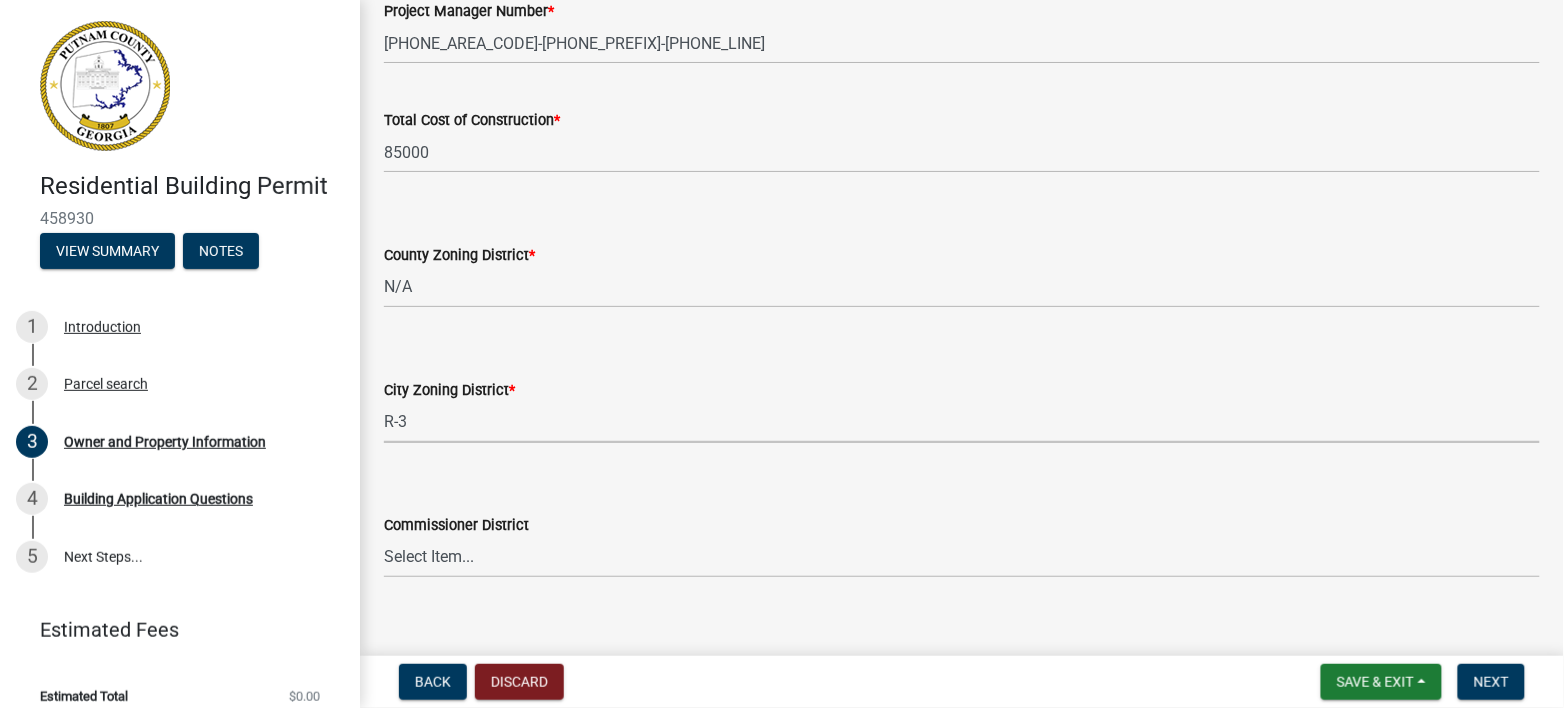 click on "Select Item...   A-1   A-2   R-1   R-2   R-3   R-4 MHP   C-1   C-2   I-1   I-2   DB   FH   H-P   N/A" at bounding box center [962, 422] 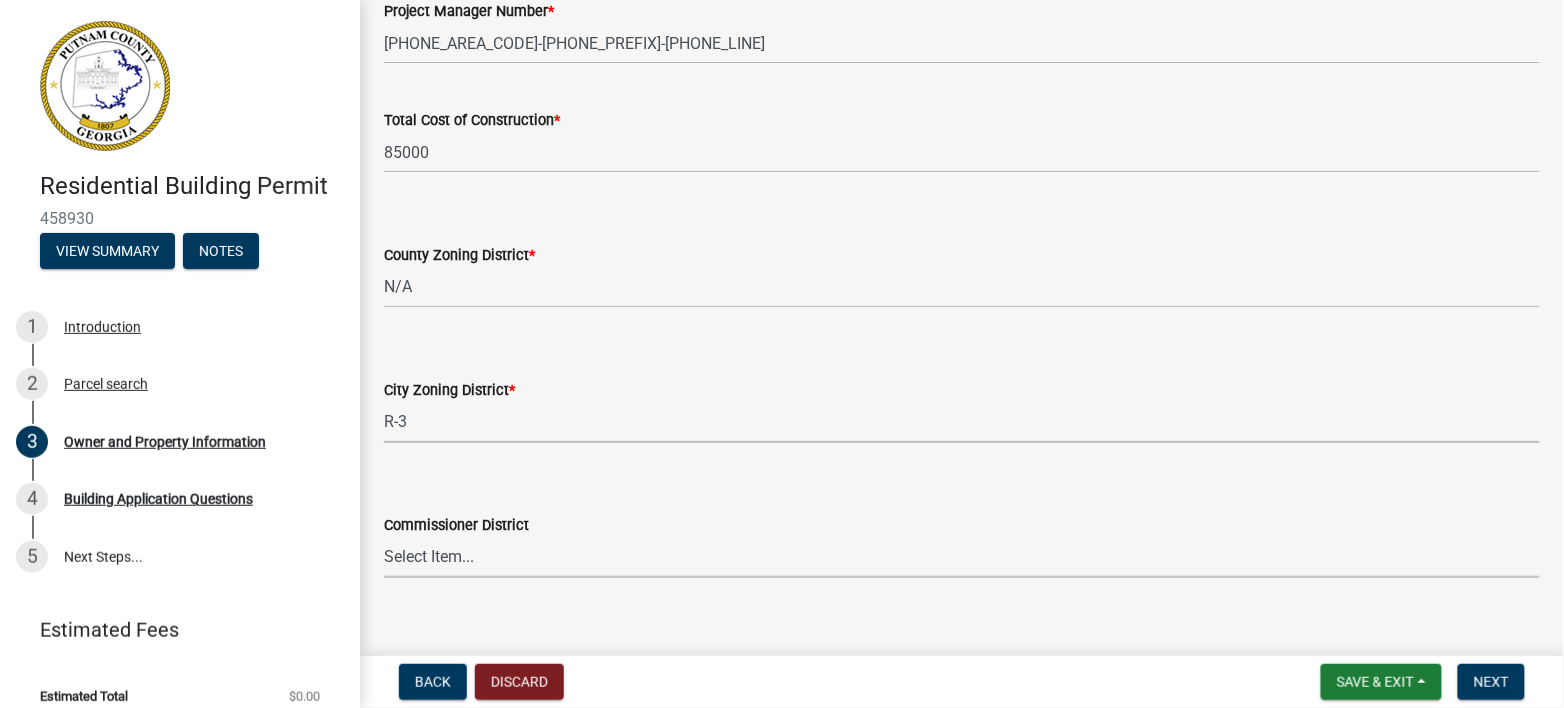 click on "Select Item...   District 1   District 2   District 3   District 4" at bounding box center [962, 557] 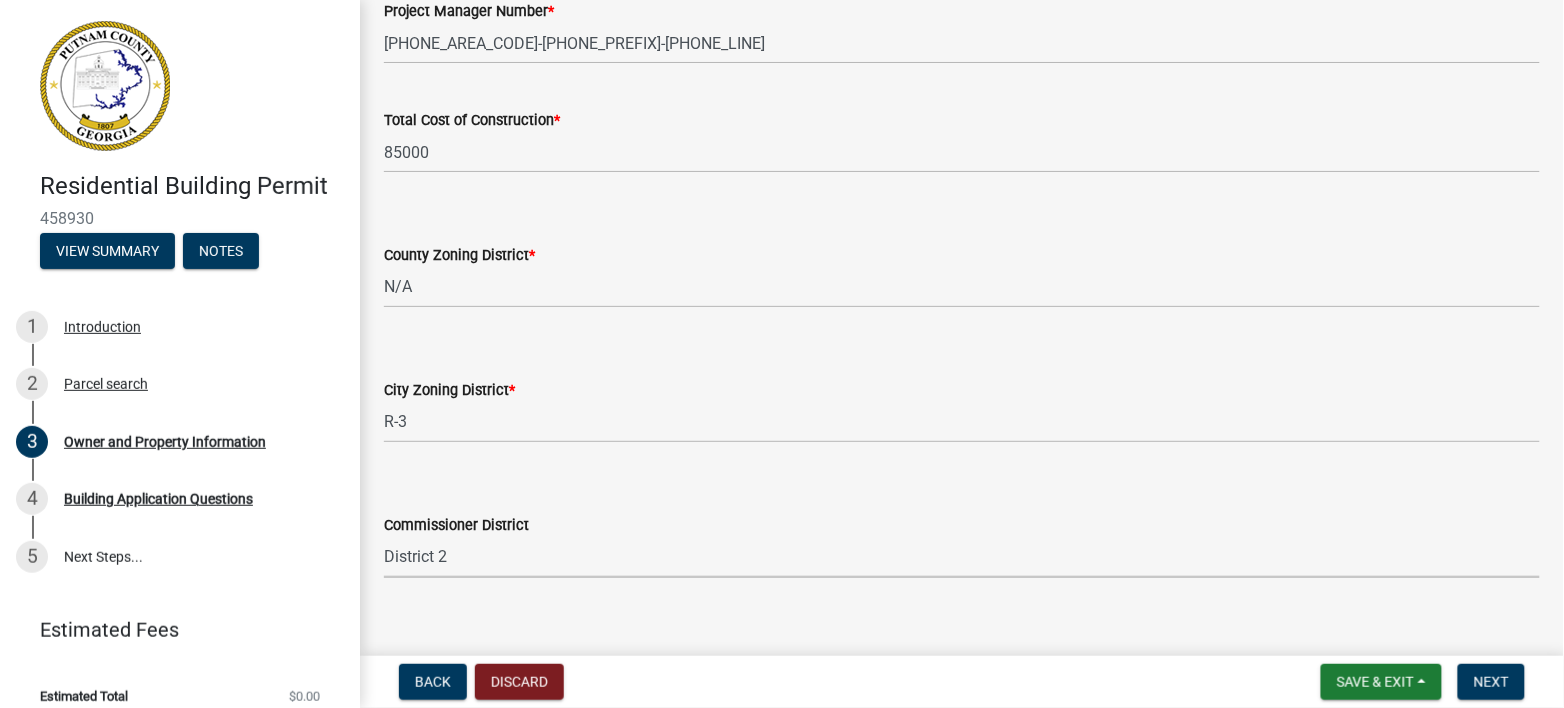 click on "Select Item...   District 1   District 2   District 3   District 4" at bounding box center [962, 557] 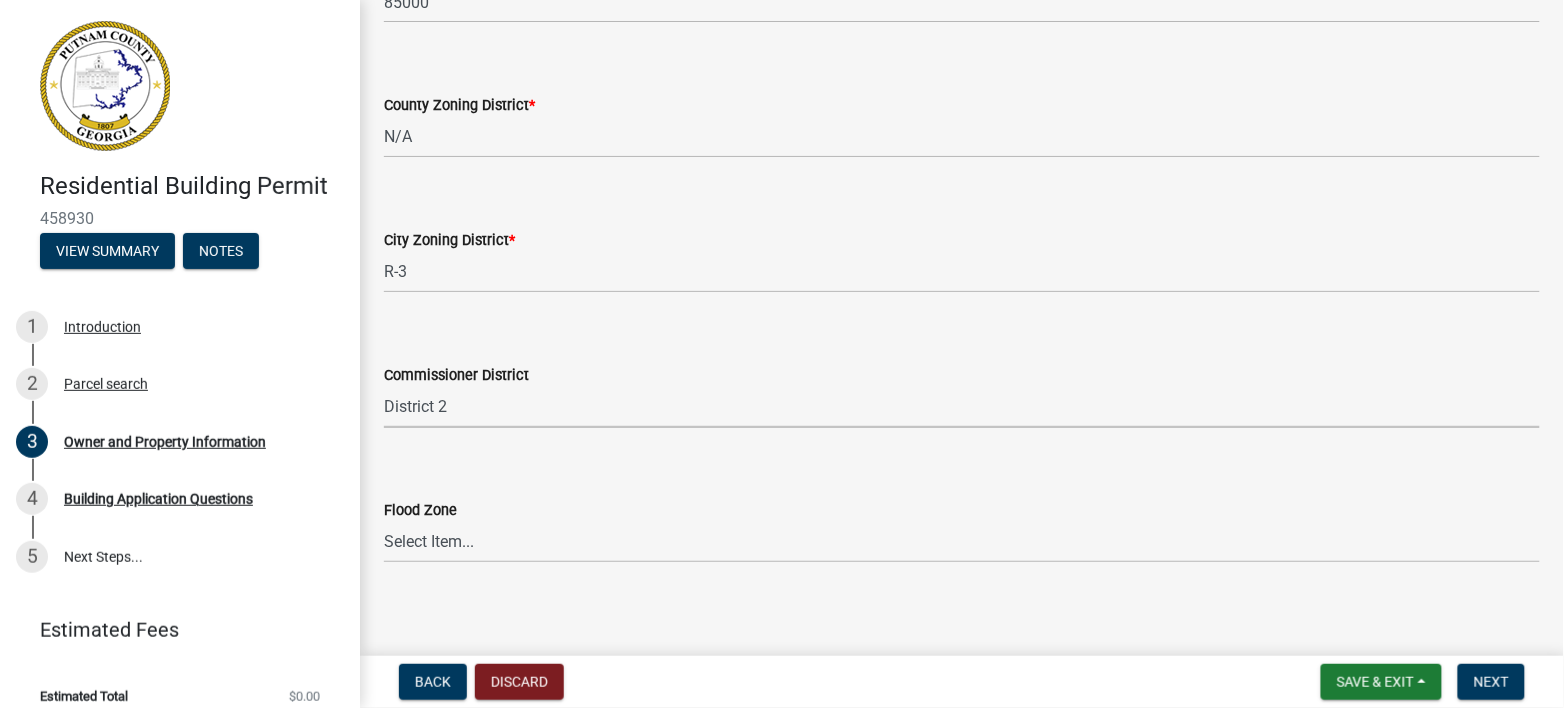 scroll, scrollTop: 3477, scrollLeft: 0, axis: vertical 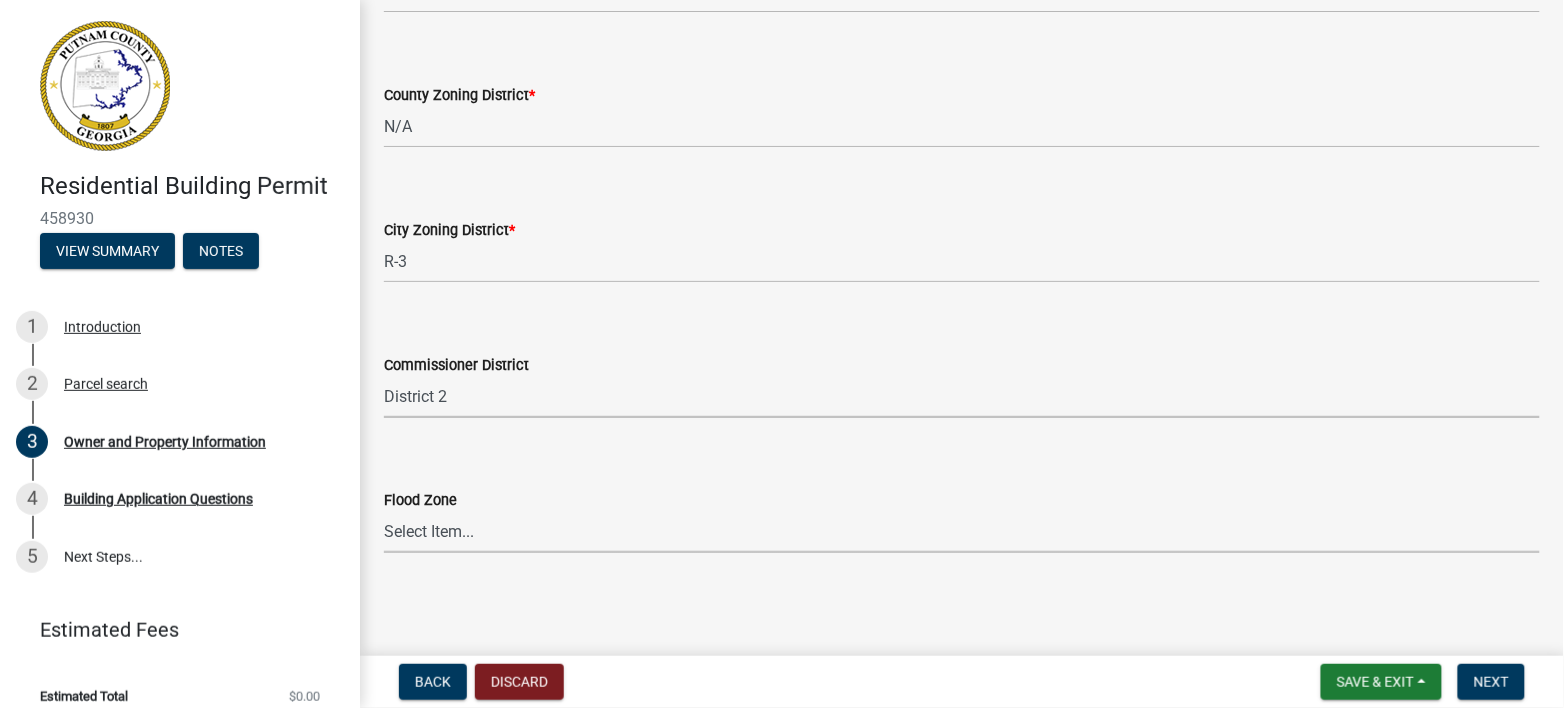 click on "Select Item...   Zone A   Zone V   Zone A99   Zone AE   Zone AO   Zone AH   Zone VE   Zone AR   Zone X   Zone D" at bounding box center [962, 532] 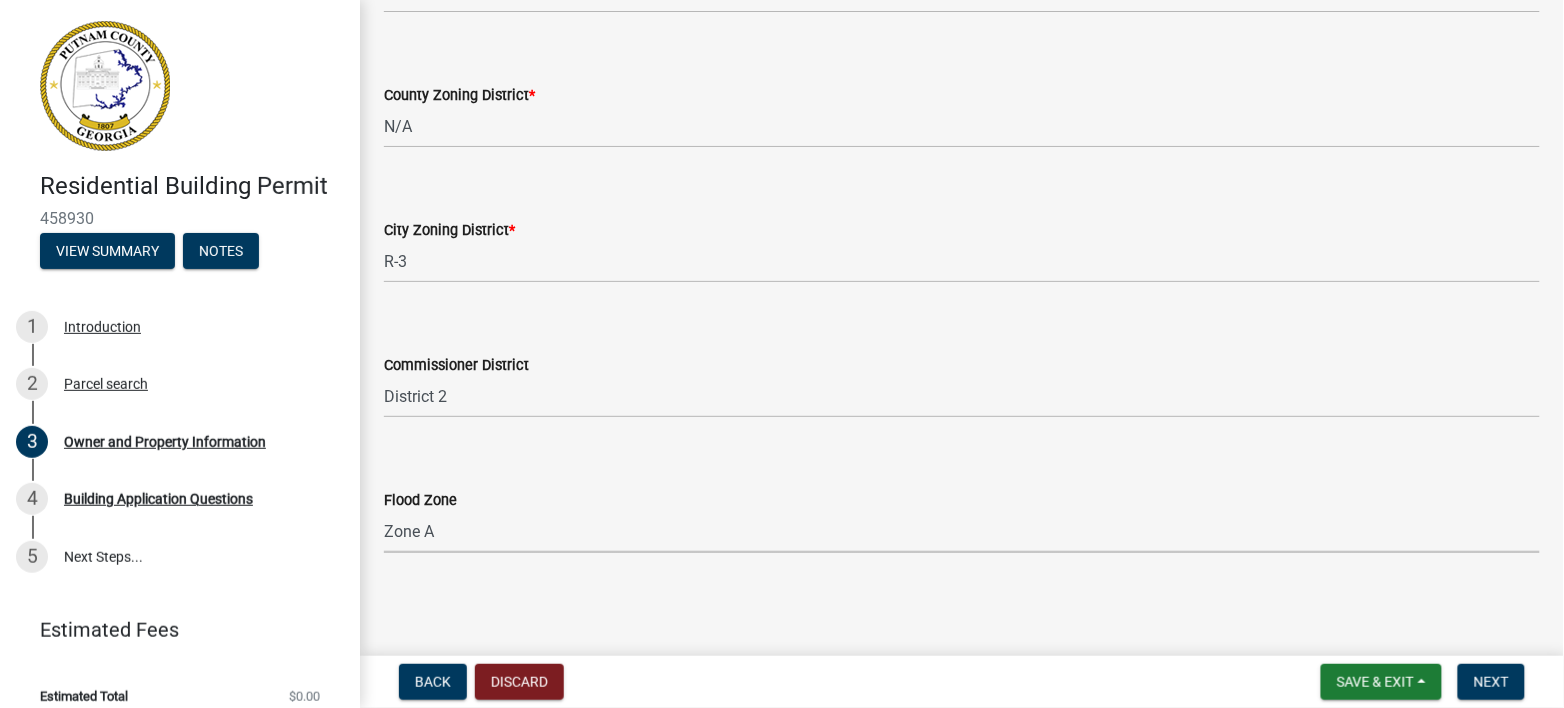 click on "Select Item...   Zone A   Zone V   Zone A99   Zone AE   Zone AO   Zone AH   Zone VE   Zone AR   Zone X   Zone D" at bounding box center [962, 532] 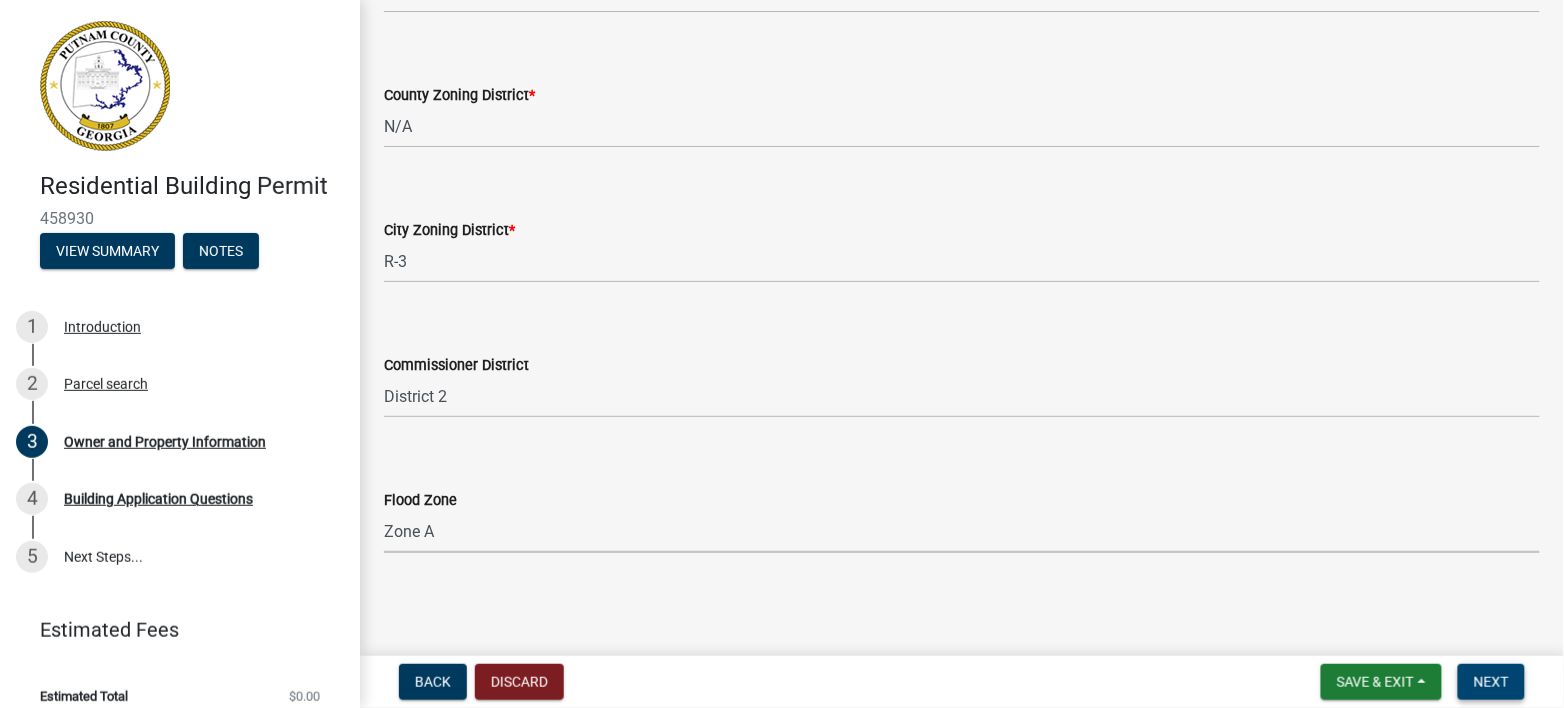 click on "Next" at bounding box center (1491, 682) 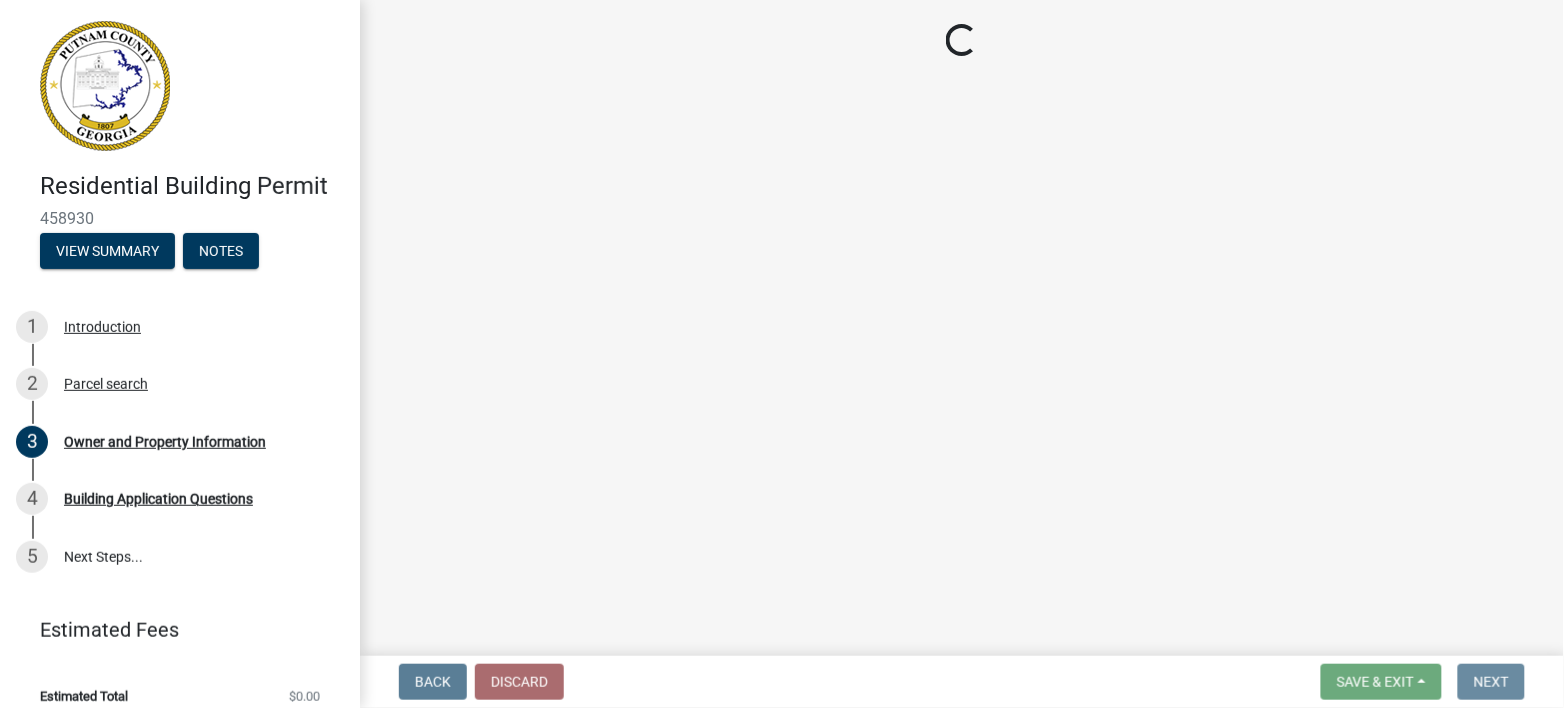 scroll, scrollTop: 0, scrollLeft: 0, axis: both 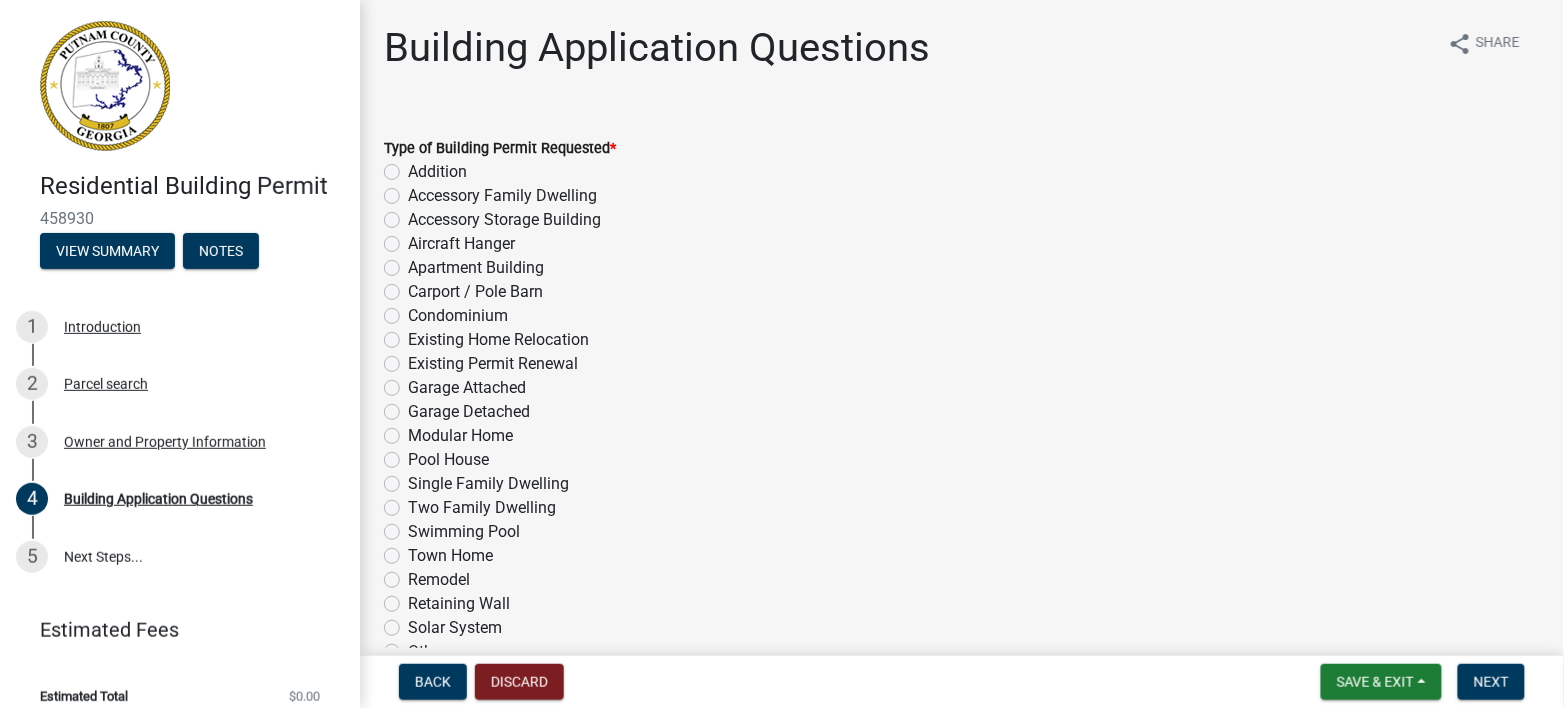 click on "Addition" 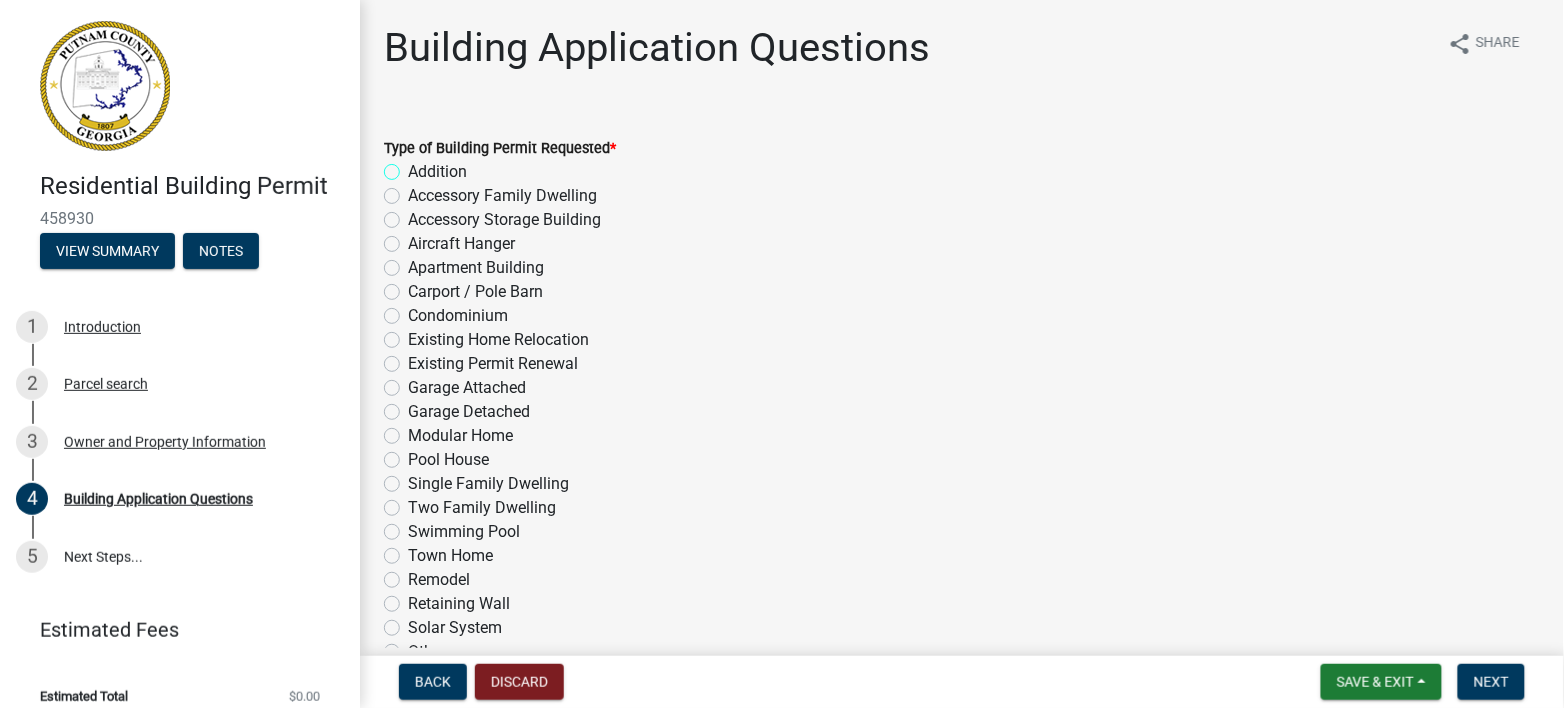 click on "Addition" at bounding box center (414, 166) 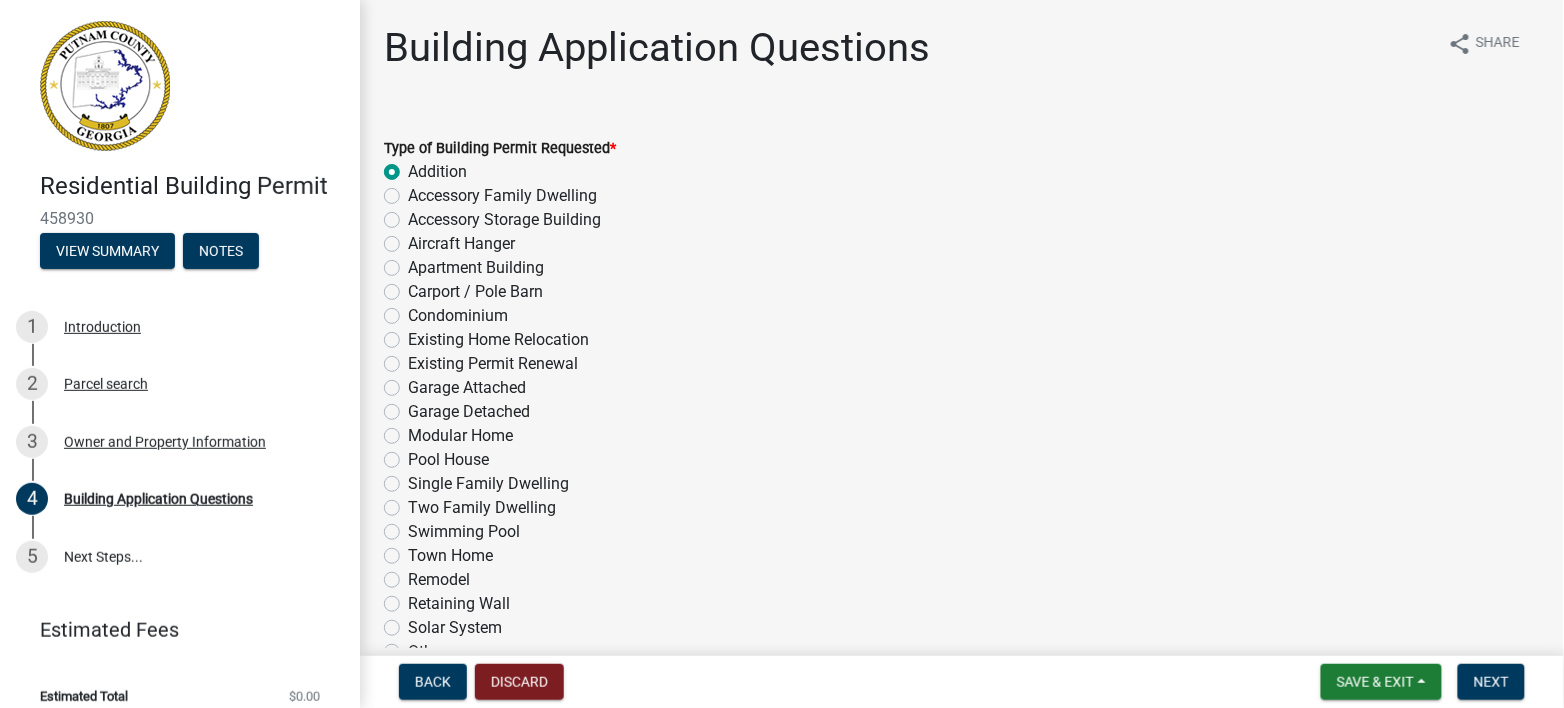 radio on "true" 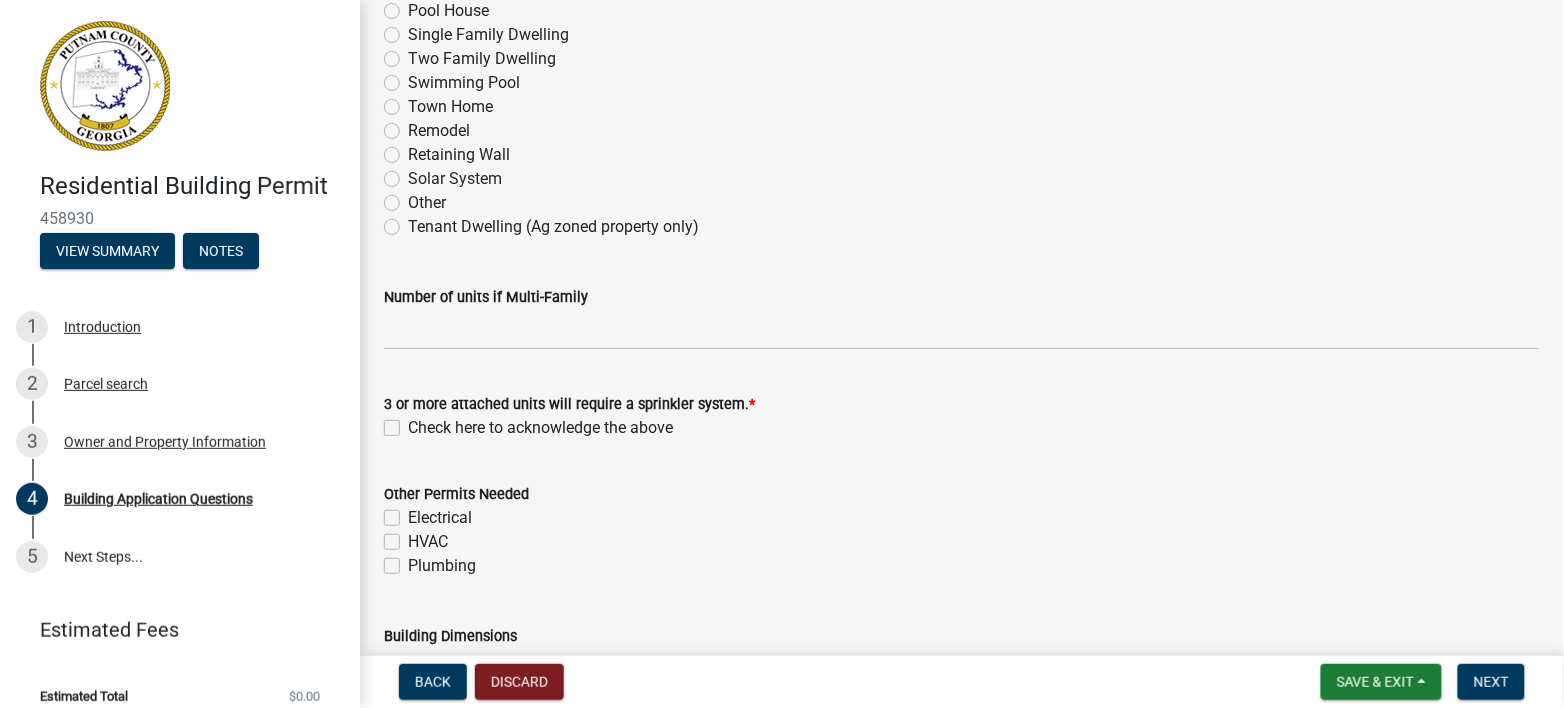 scroll, scrollTop: 599, scrollLeft: 0, axis: vertical 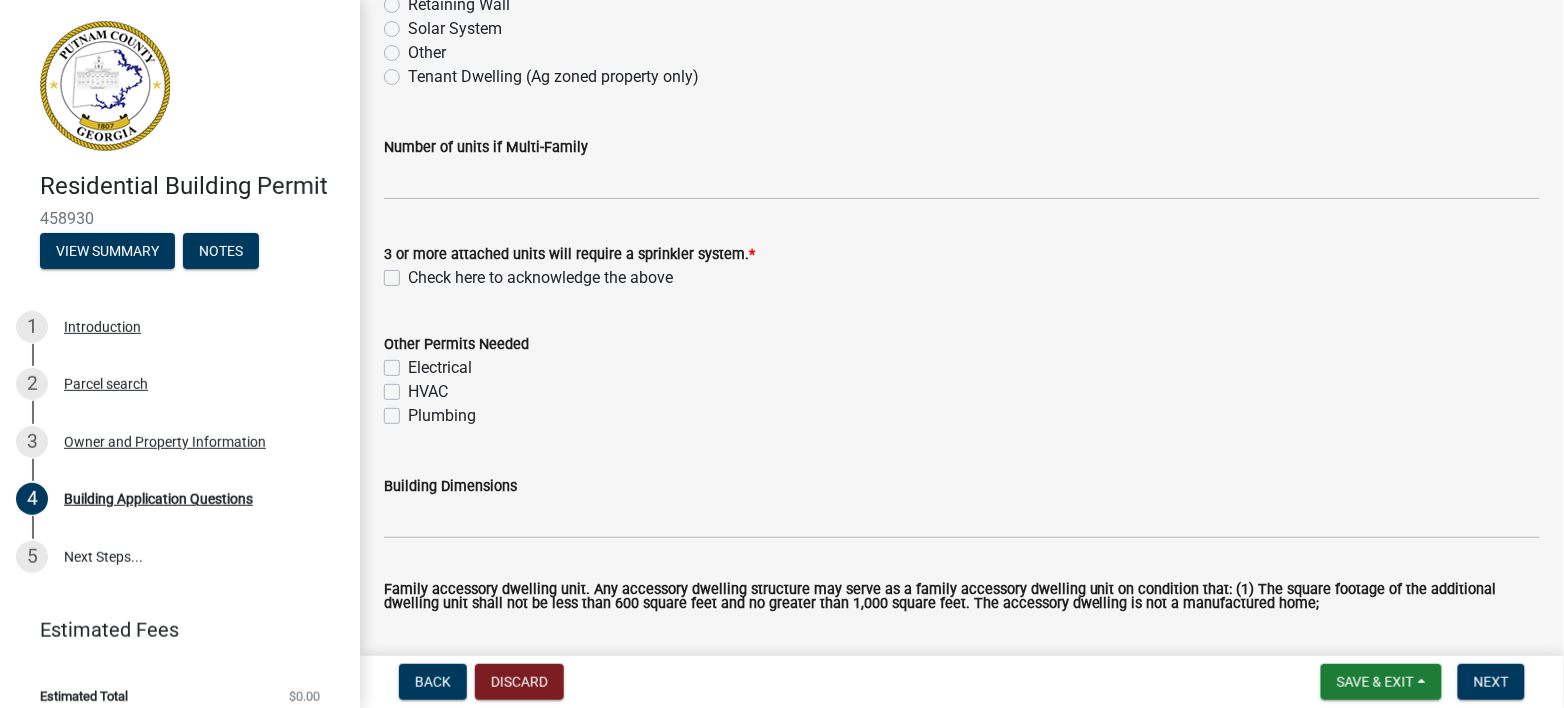 click on "Electrical" 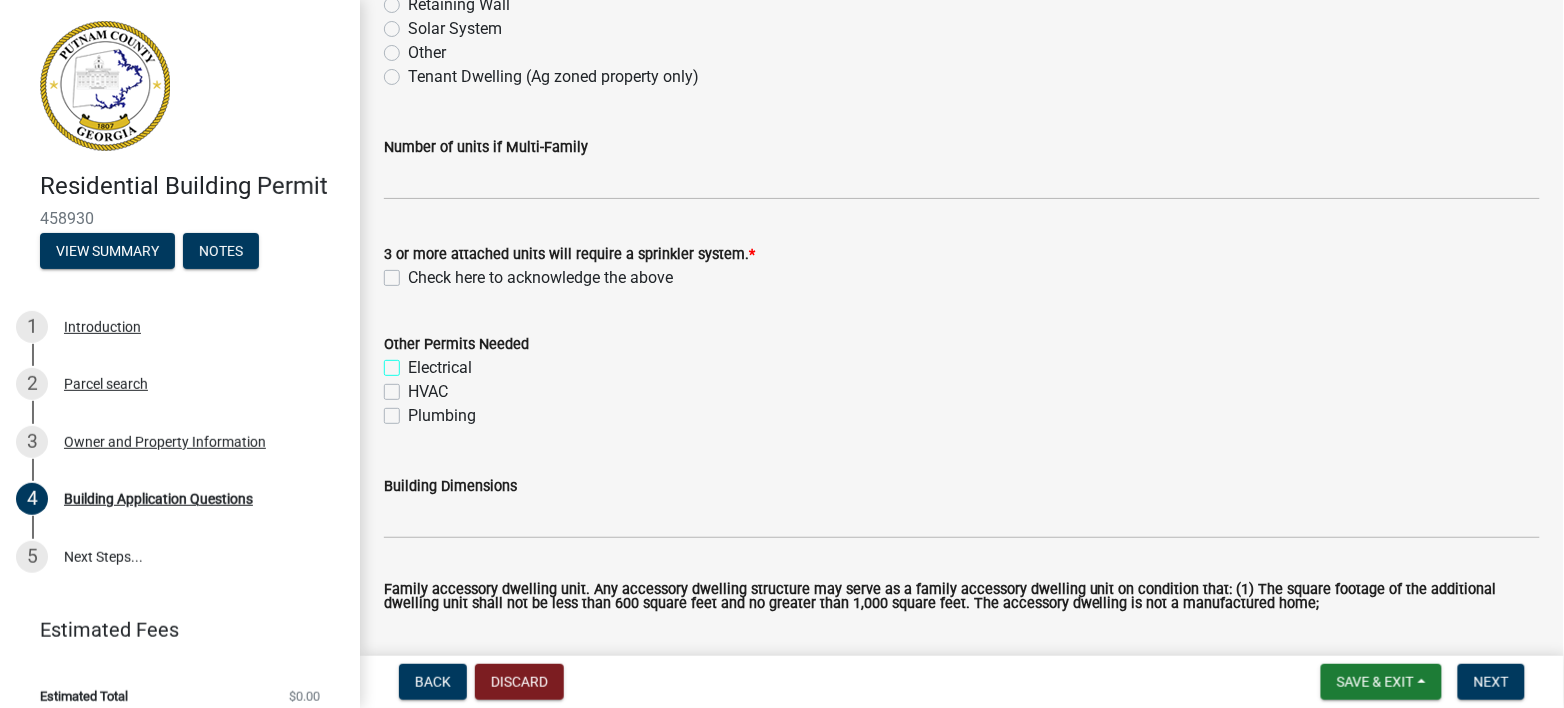 click on "Electrical" at bounding box center (414, 362) 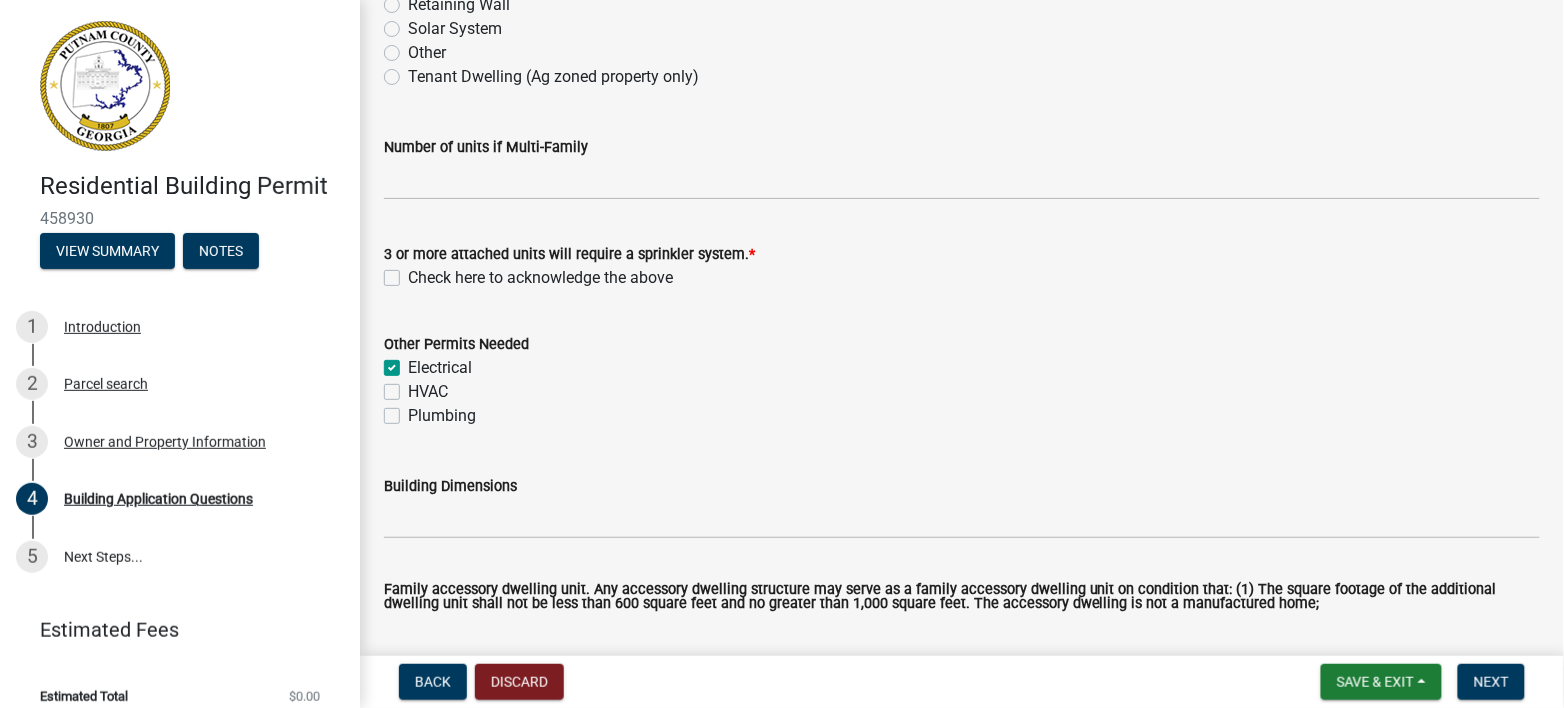 checkbox on "true" 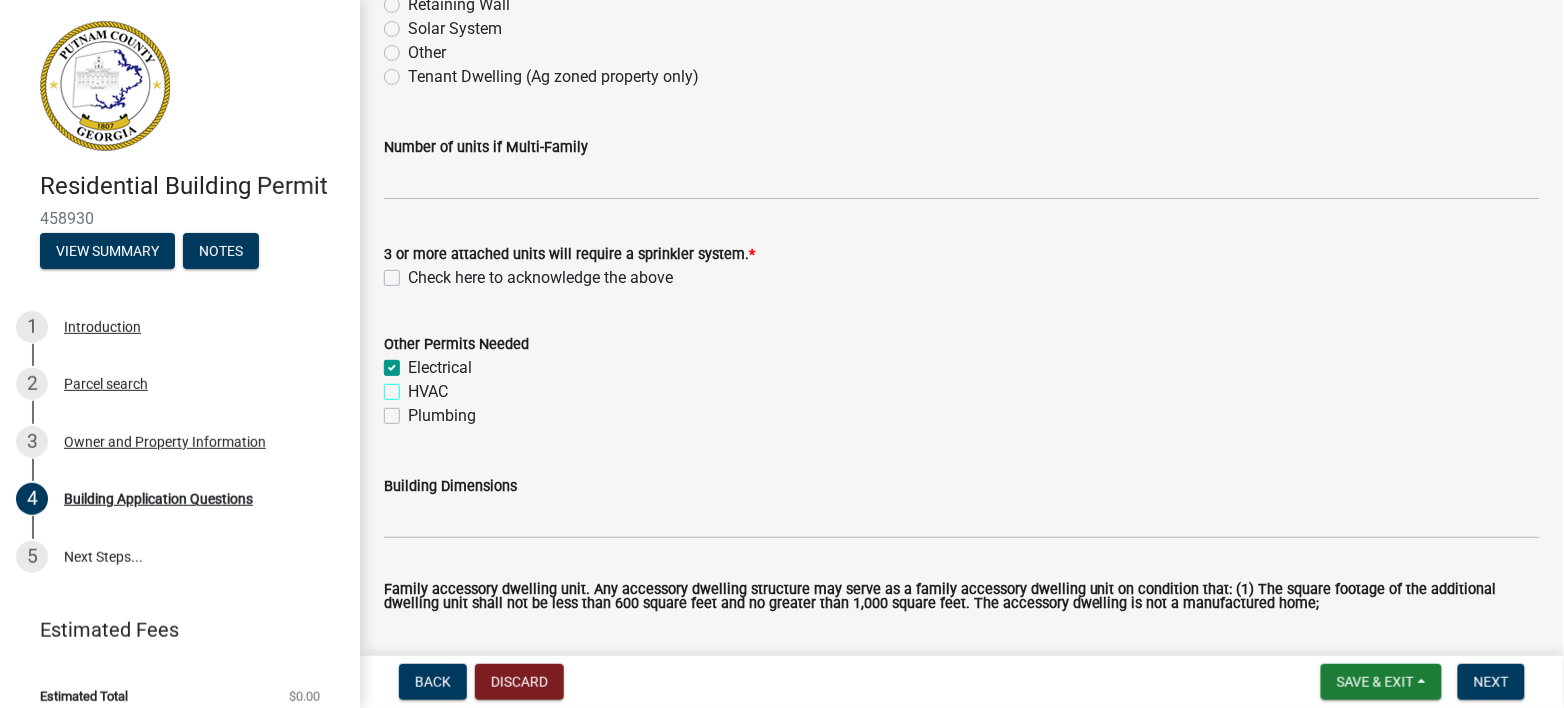 click on "HVAC" at bounding box center (414, 386) 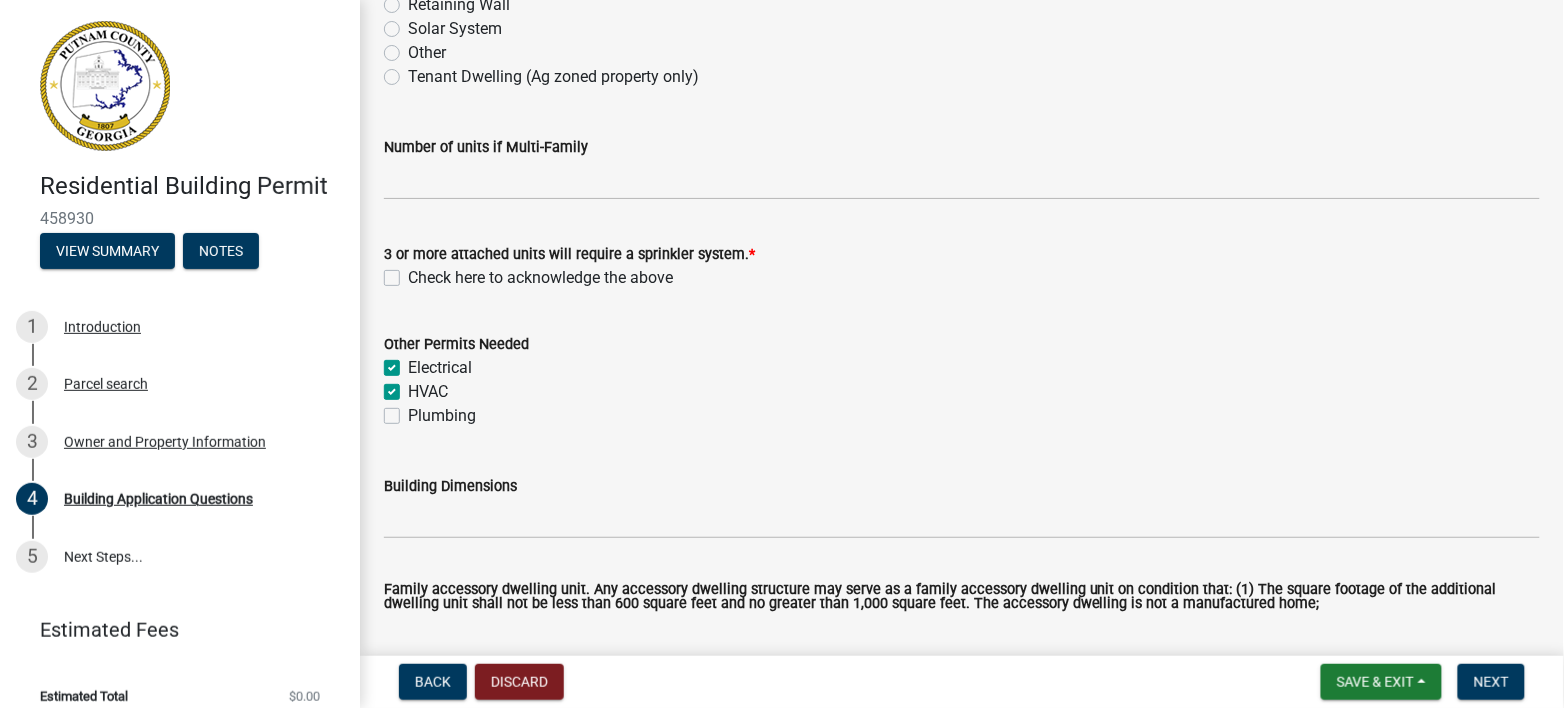 checkbox on "true" 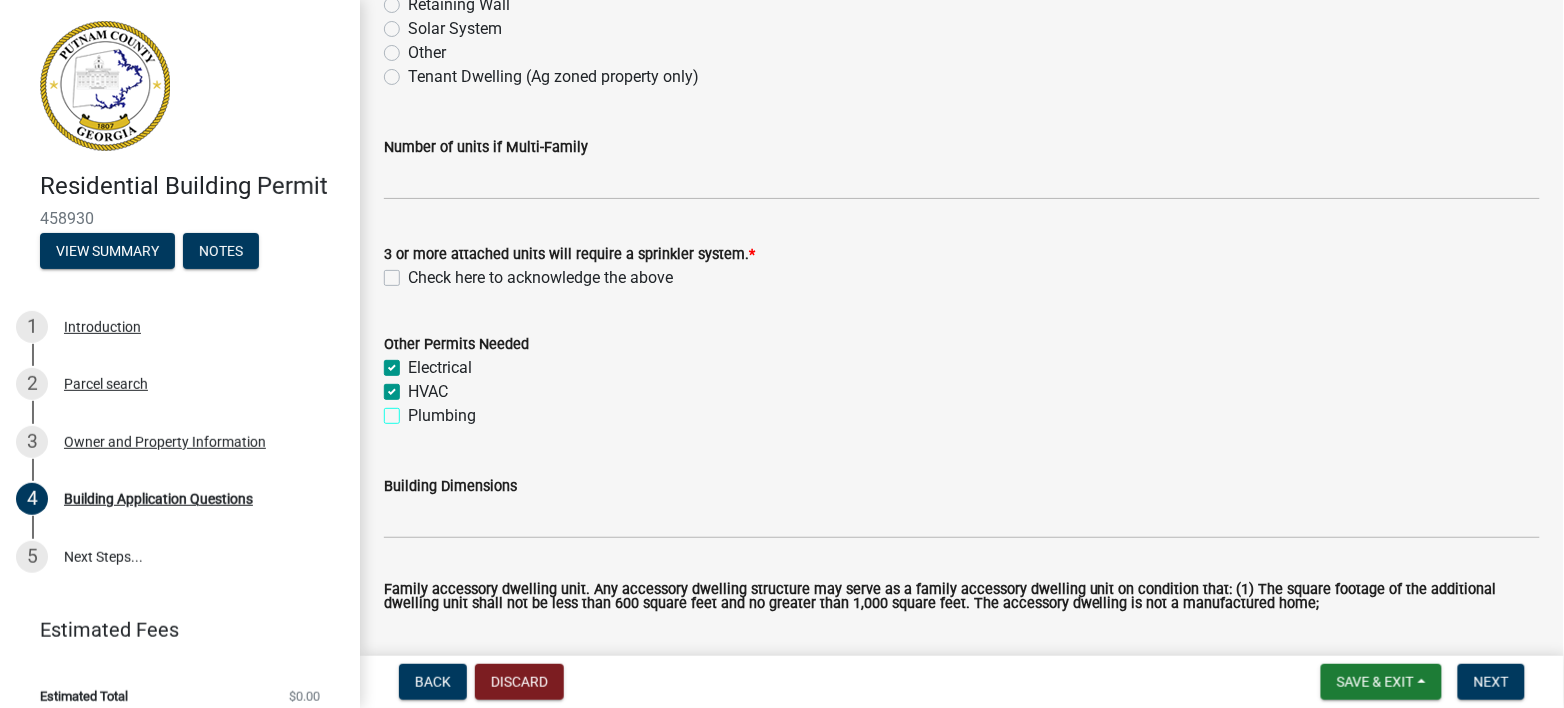 click on "Plumbing" at bounding box center [414, 410] 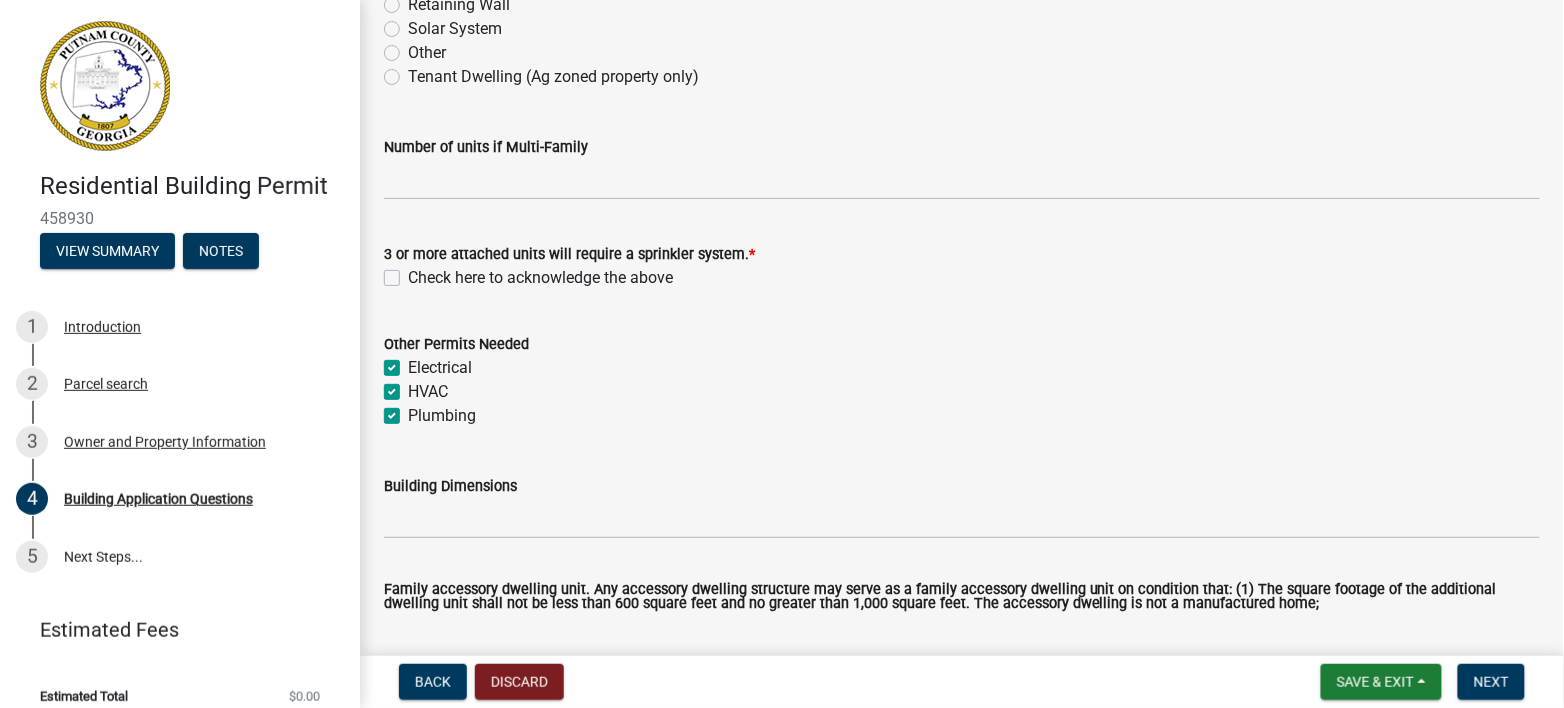 checkbox on "true" 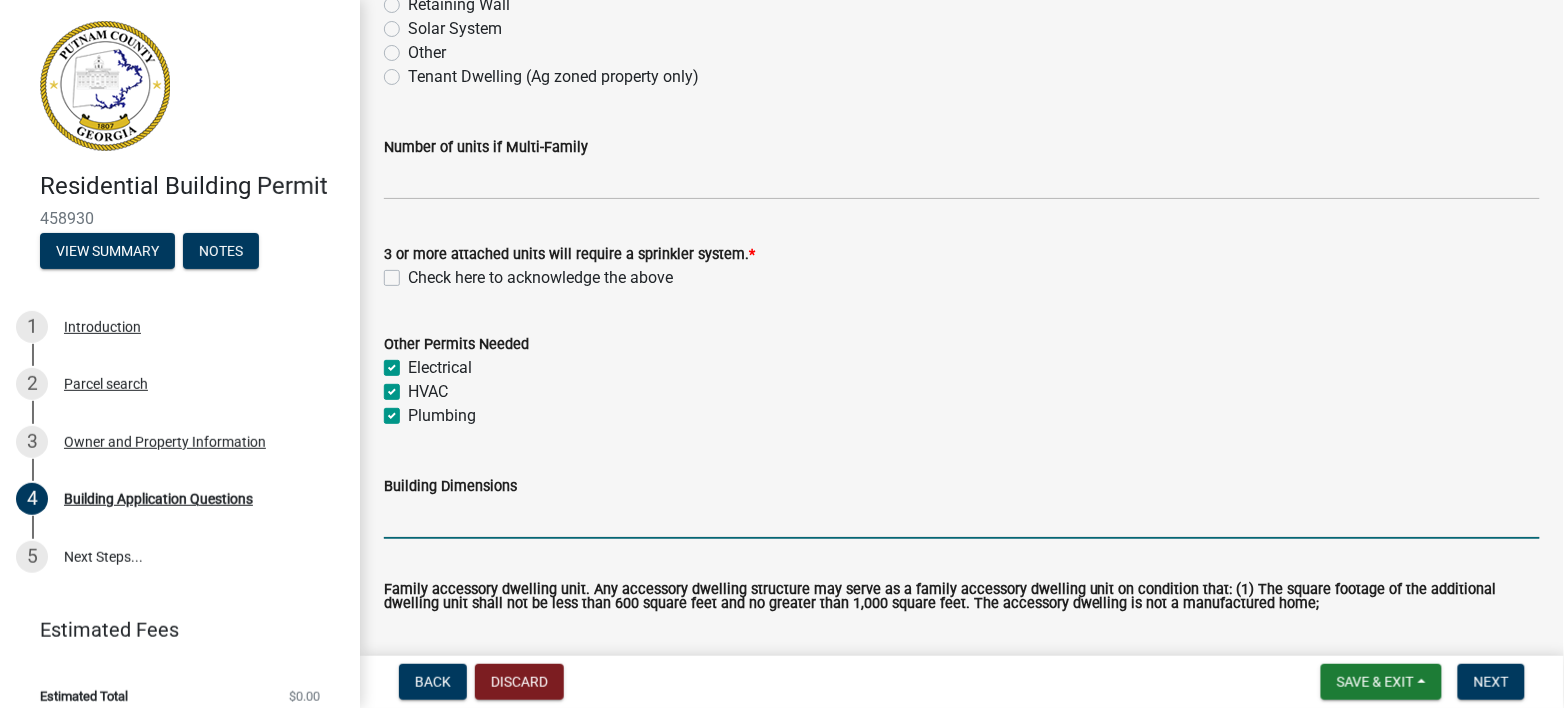 click on "Building Dimensions" at bounding box center (962, 518) 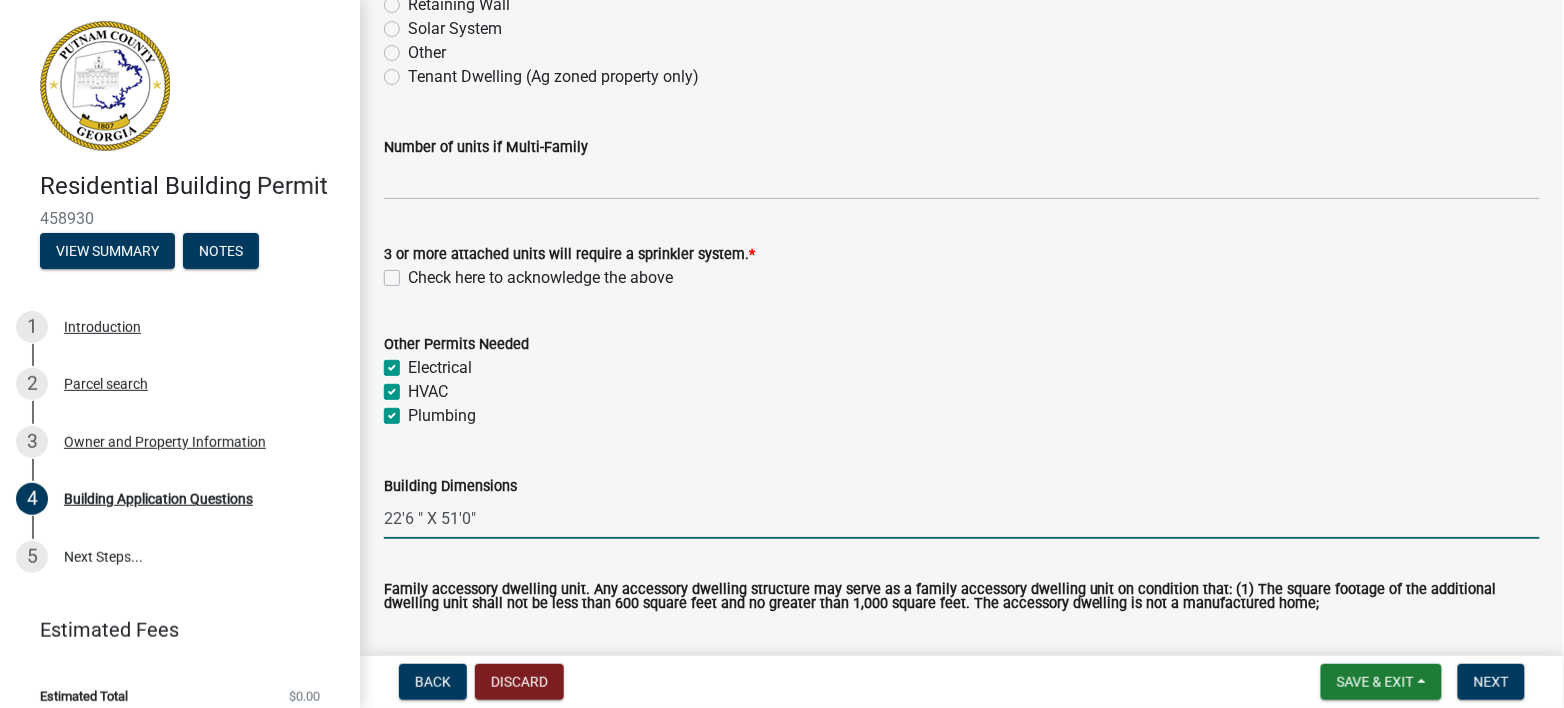 scroll, scrollTop: 749, scrollLeft: 0, axis: vertical 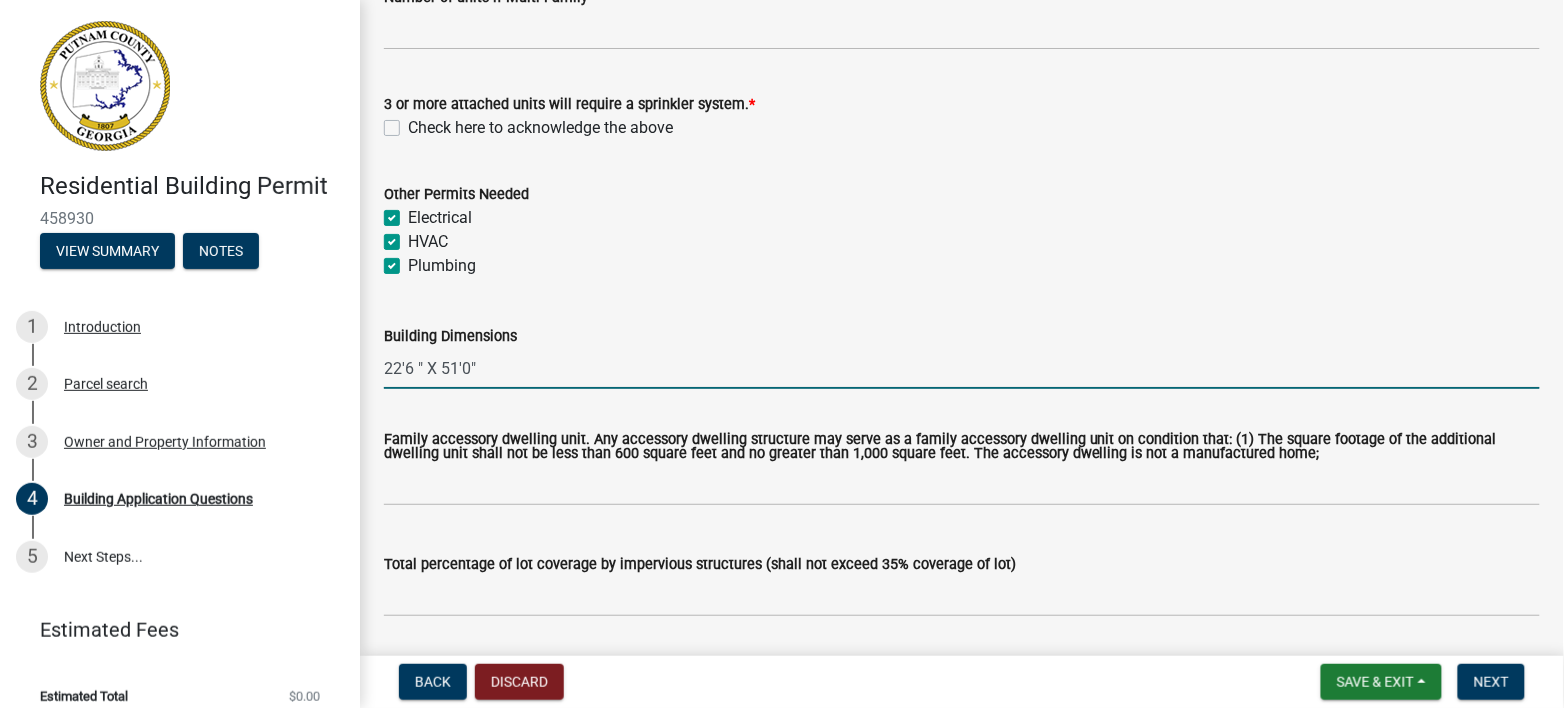 type on "22'6 " X 51'0"" 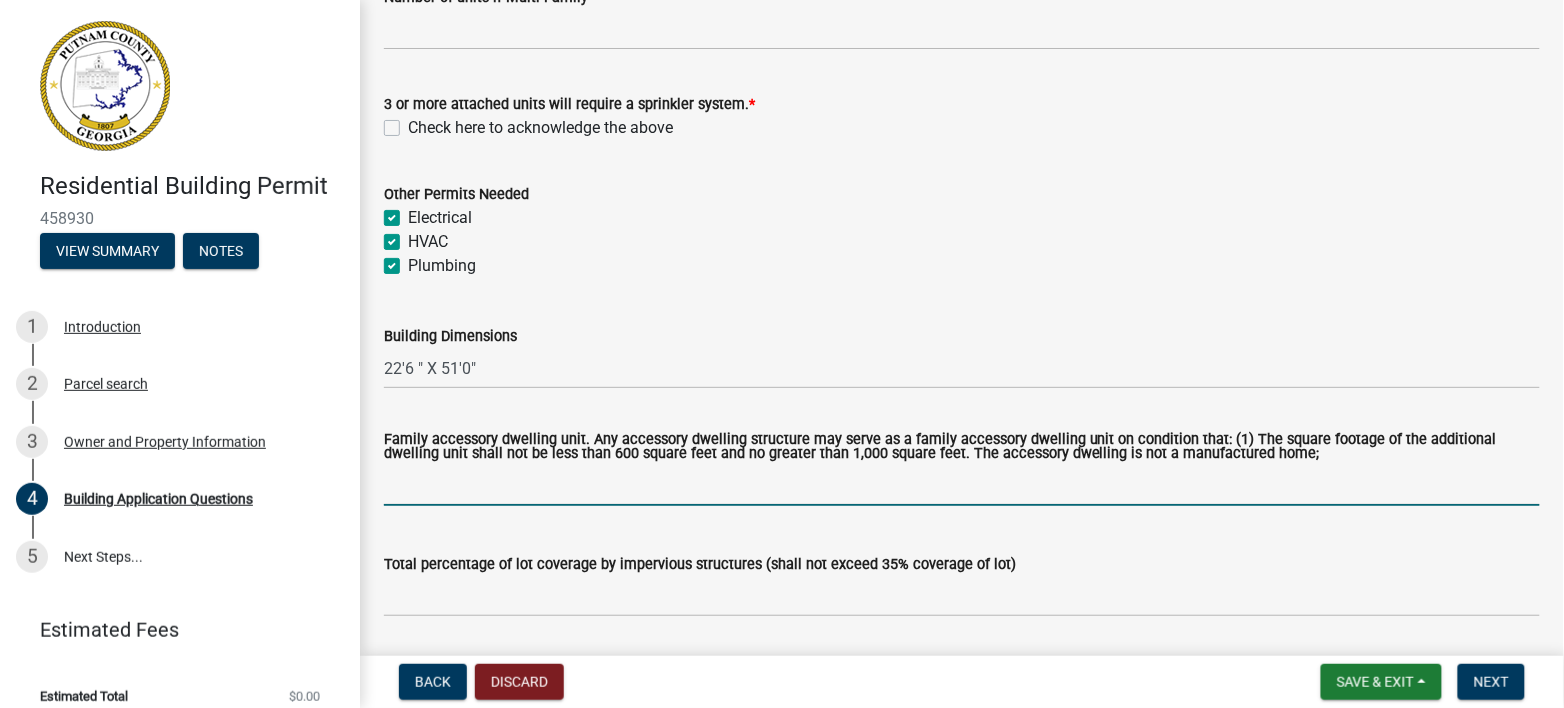 click 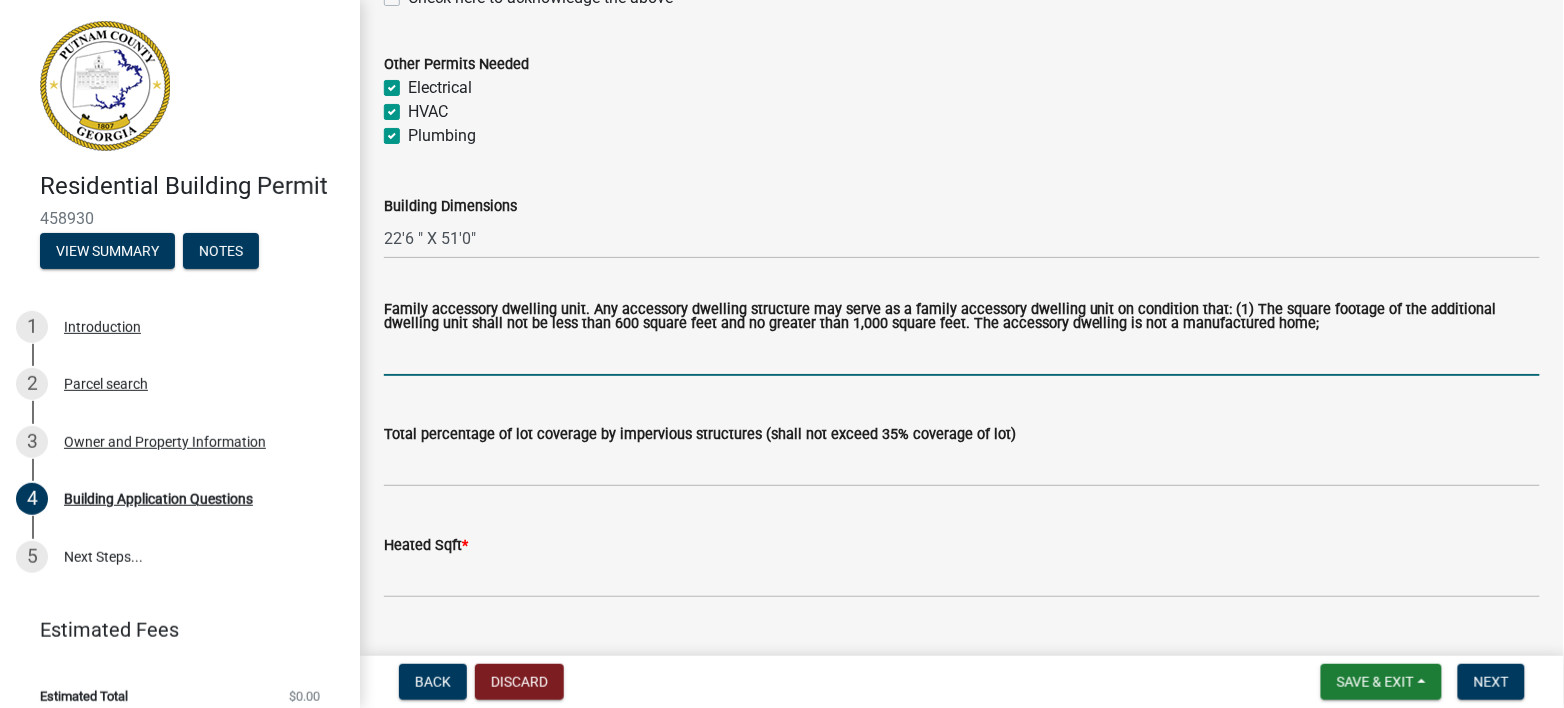 scroll, scrollTop: 899, scrollLeft: 0, axis: vertical 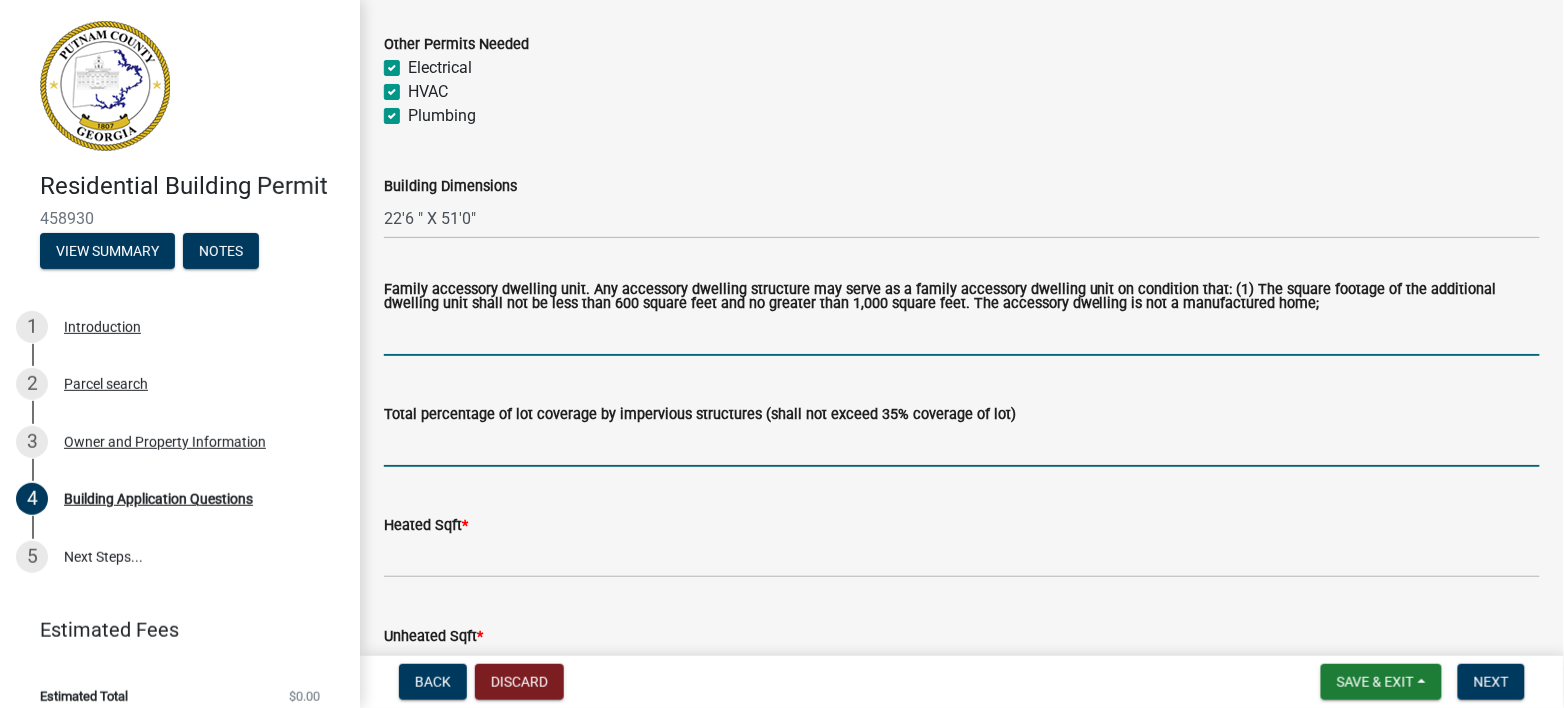 click 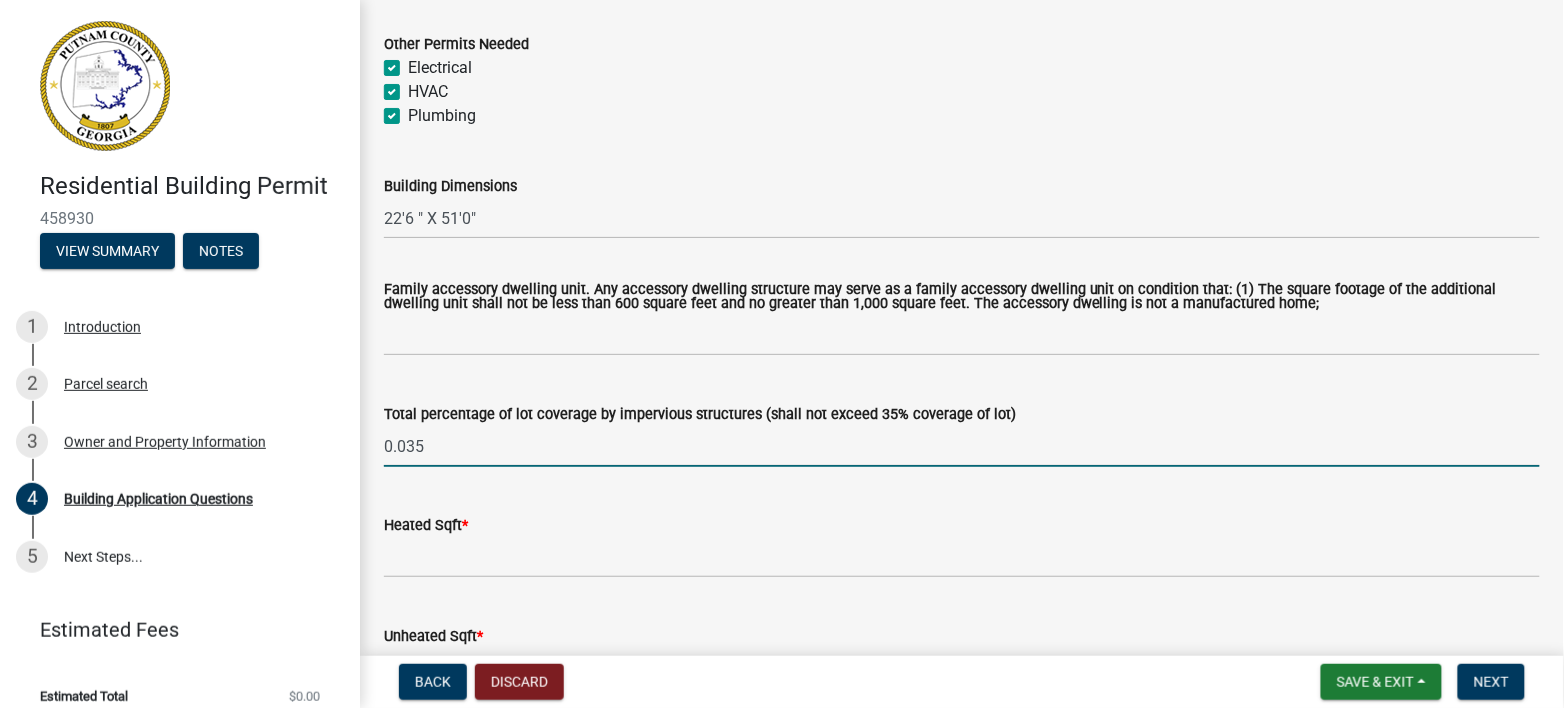 type on "0.035" 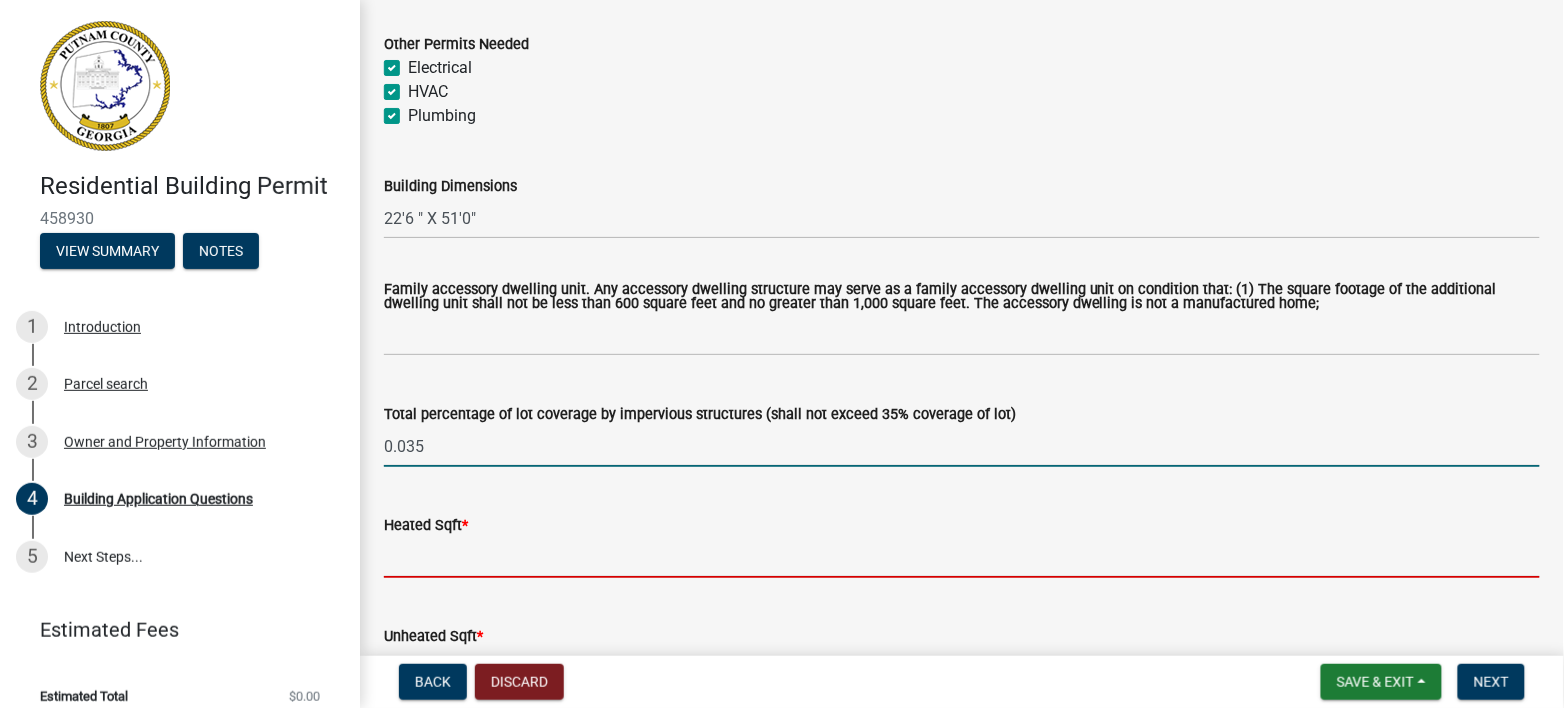 click 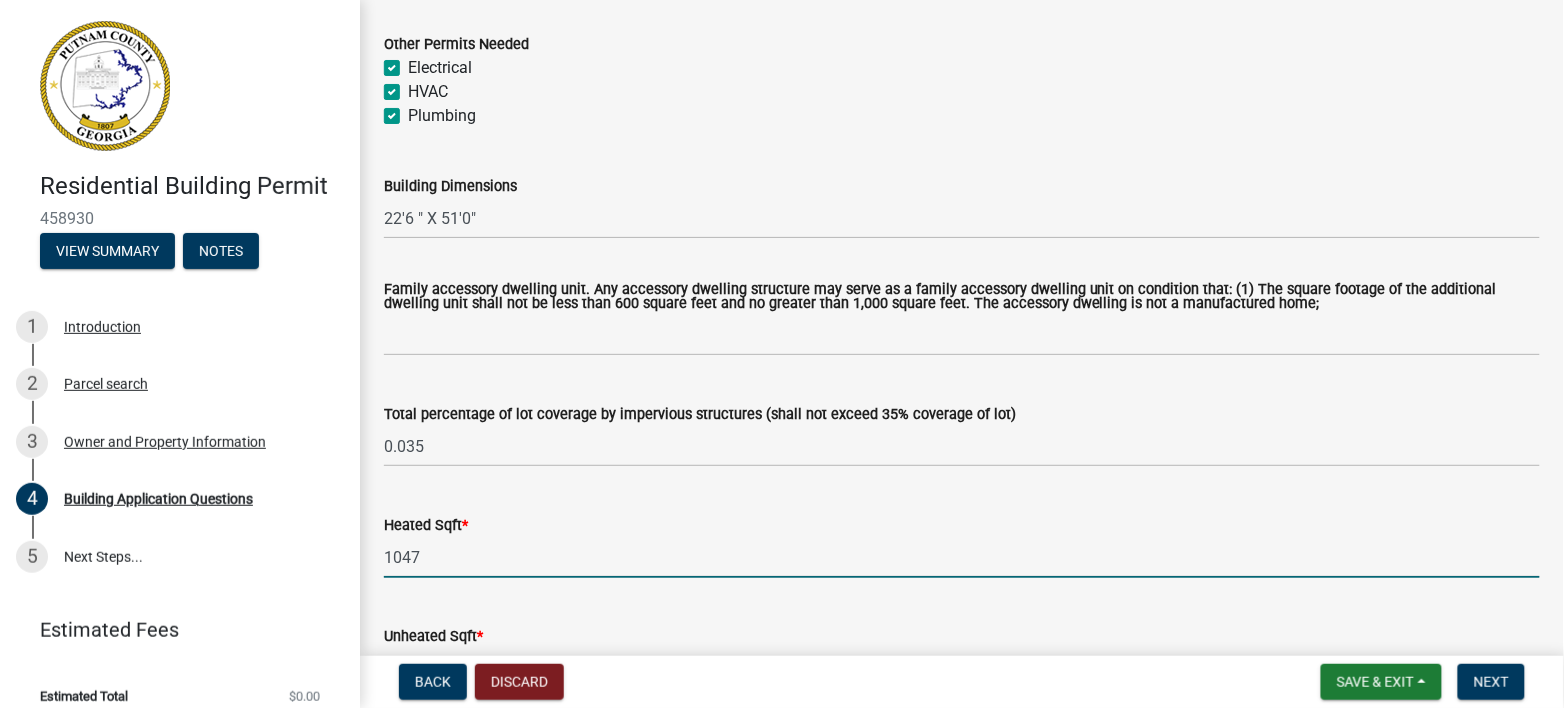 scroll, scrollTop: 1049, scrollLeft: 0, axis: vertical 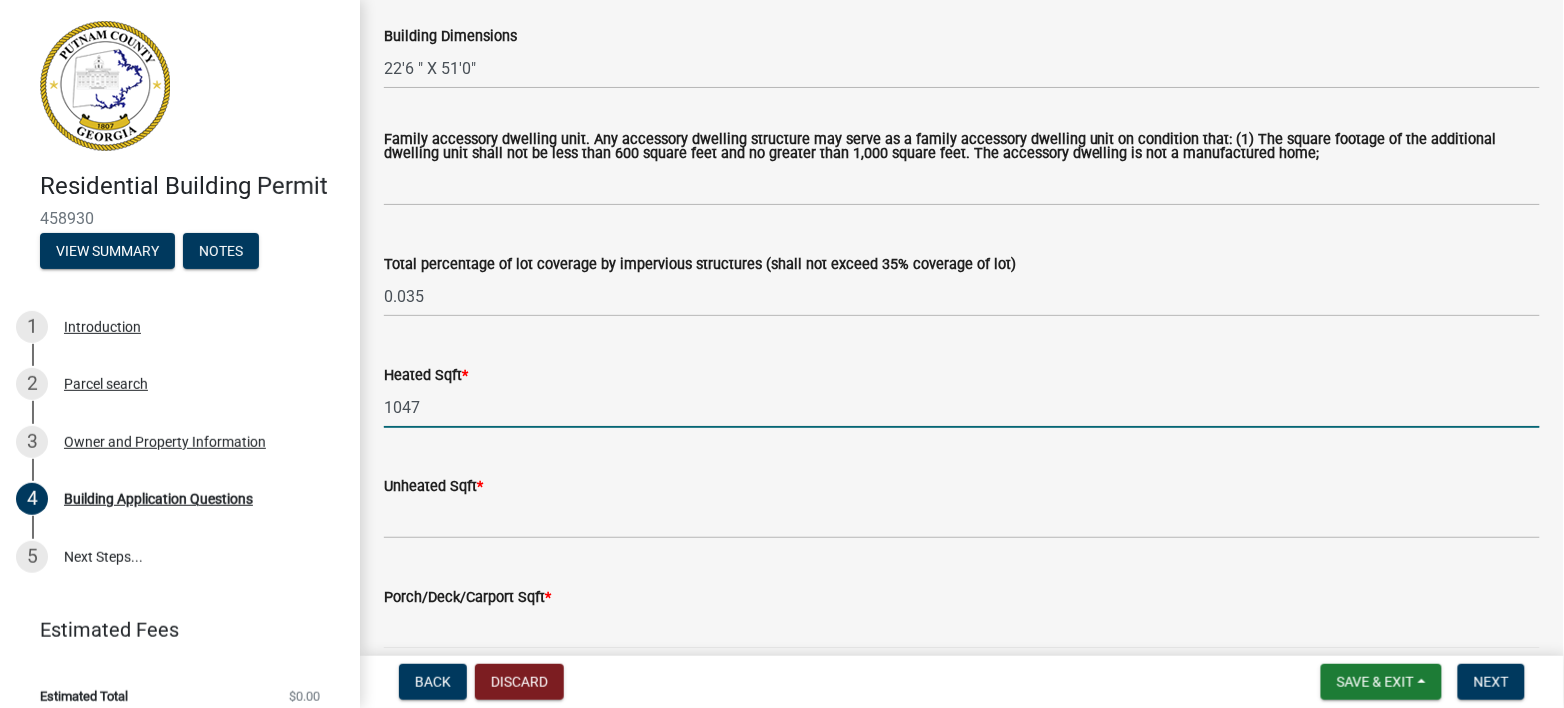 type on "1047" 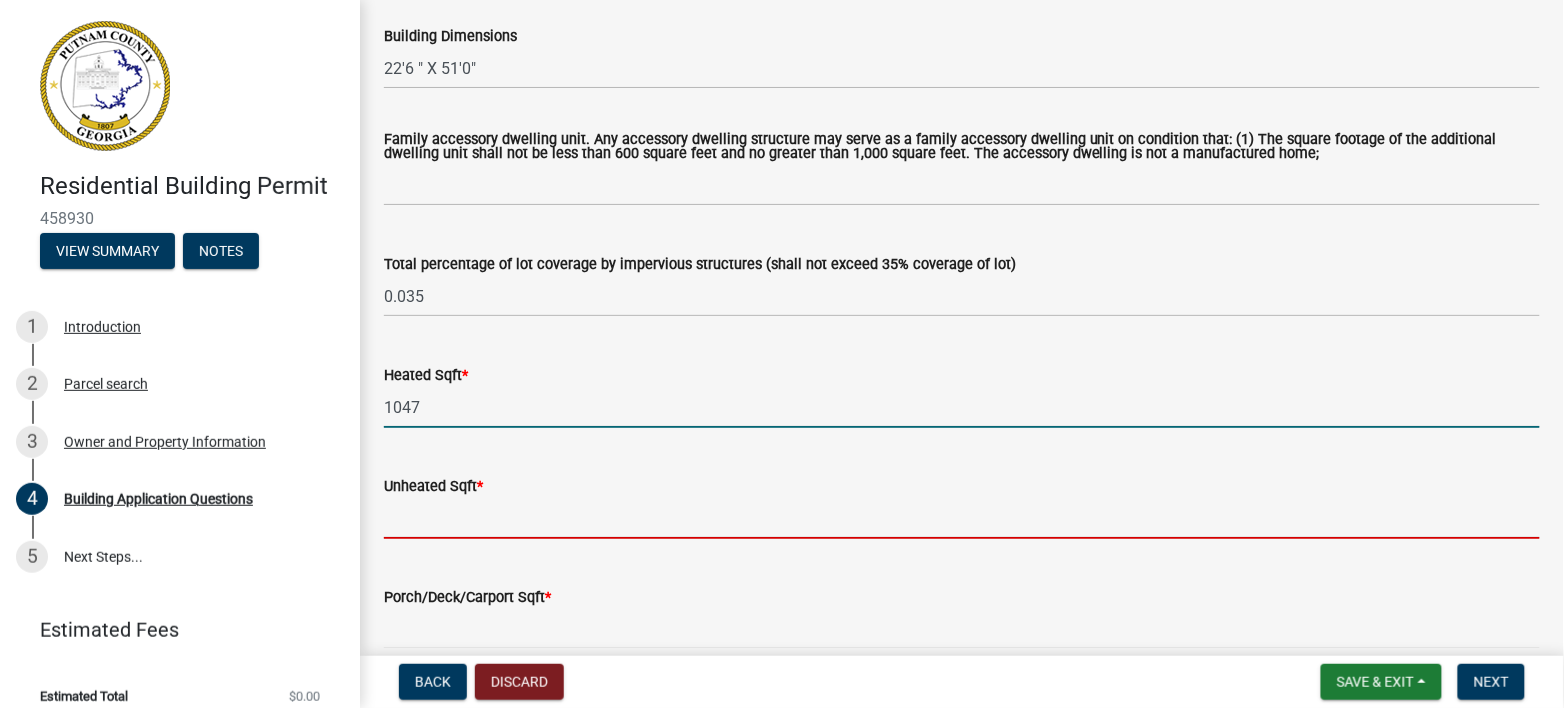 click 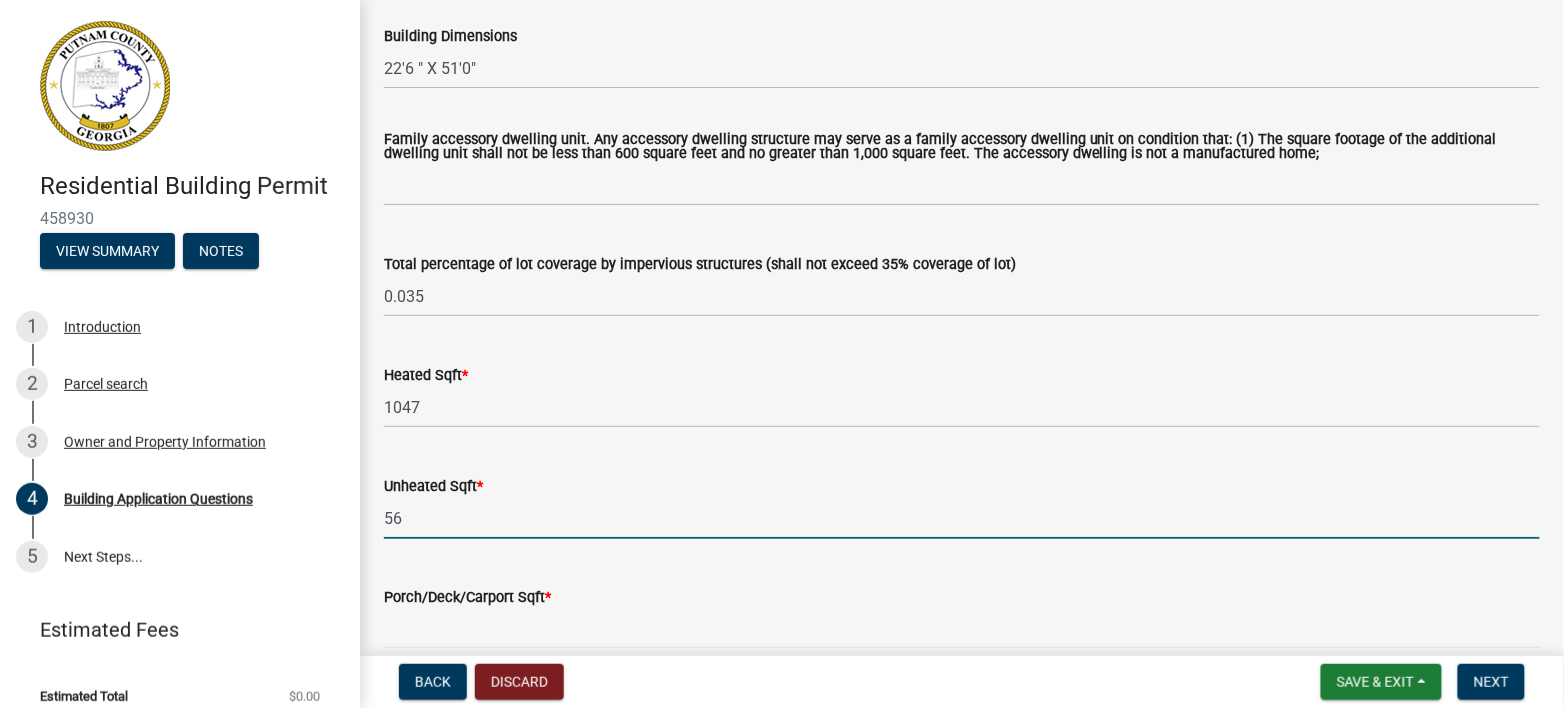 scroll, scrollTop: 1199, scrollLeft: 0, axis: vertical 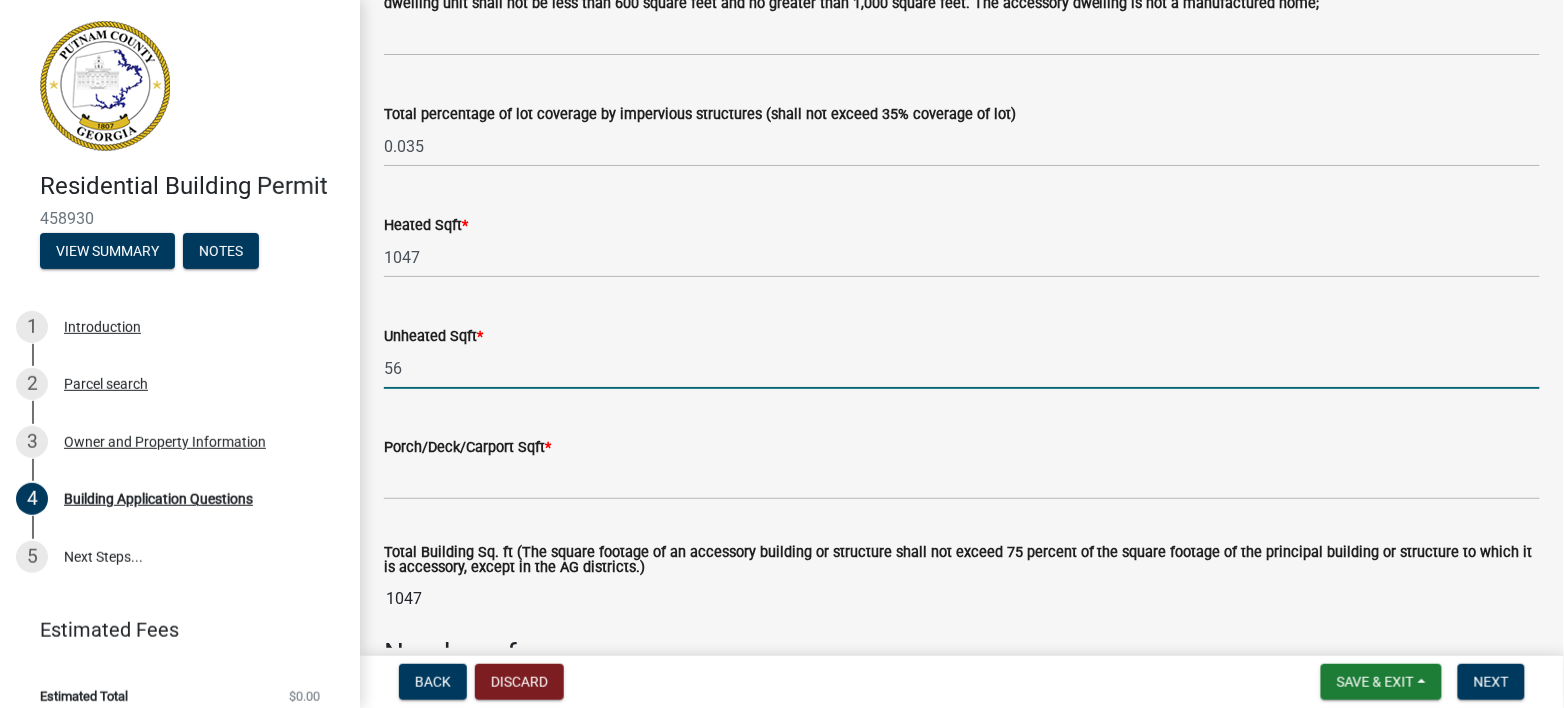 type on "56" 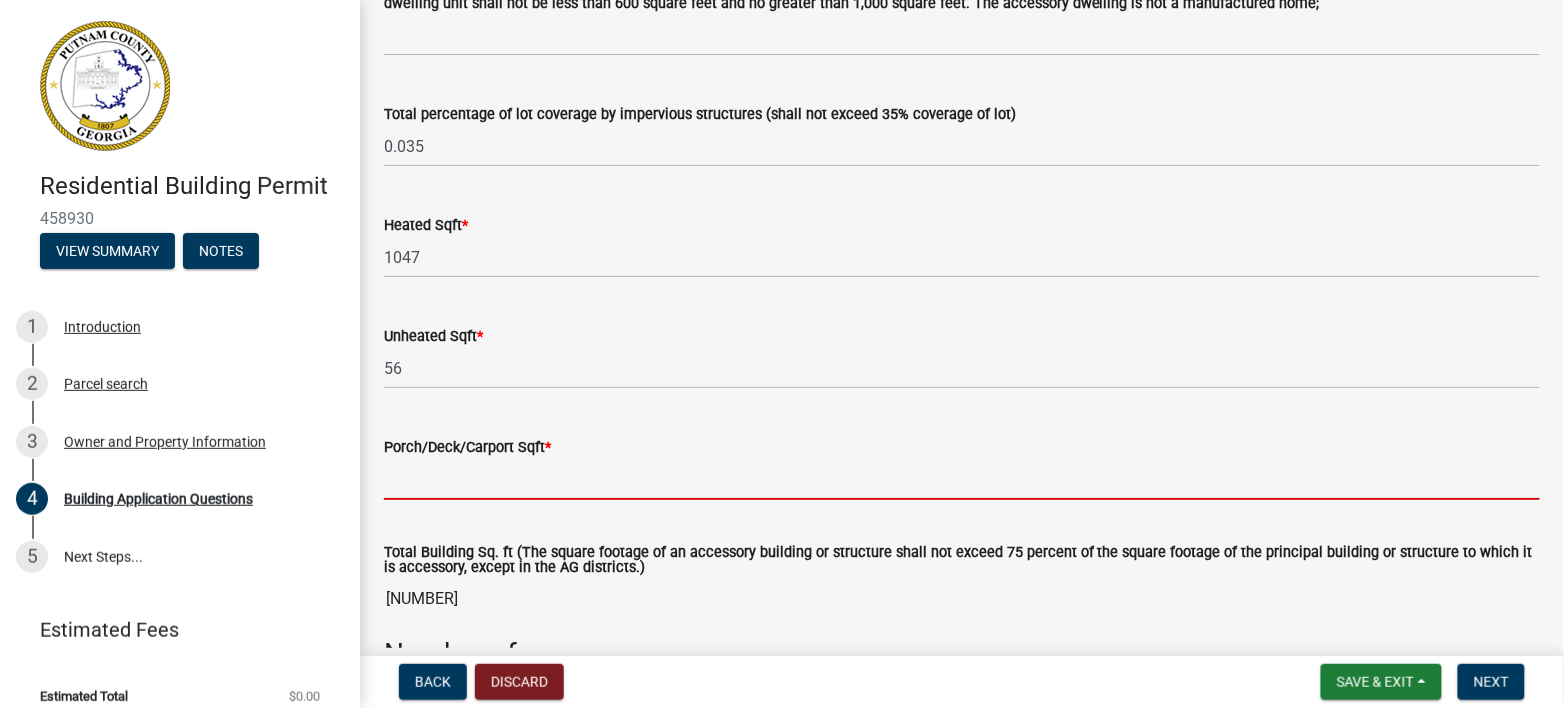 click 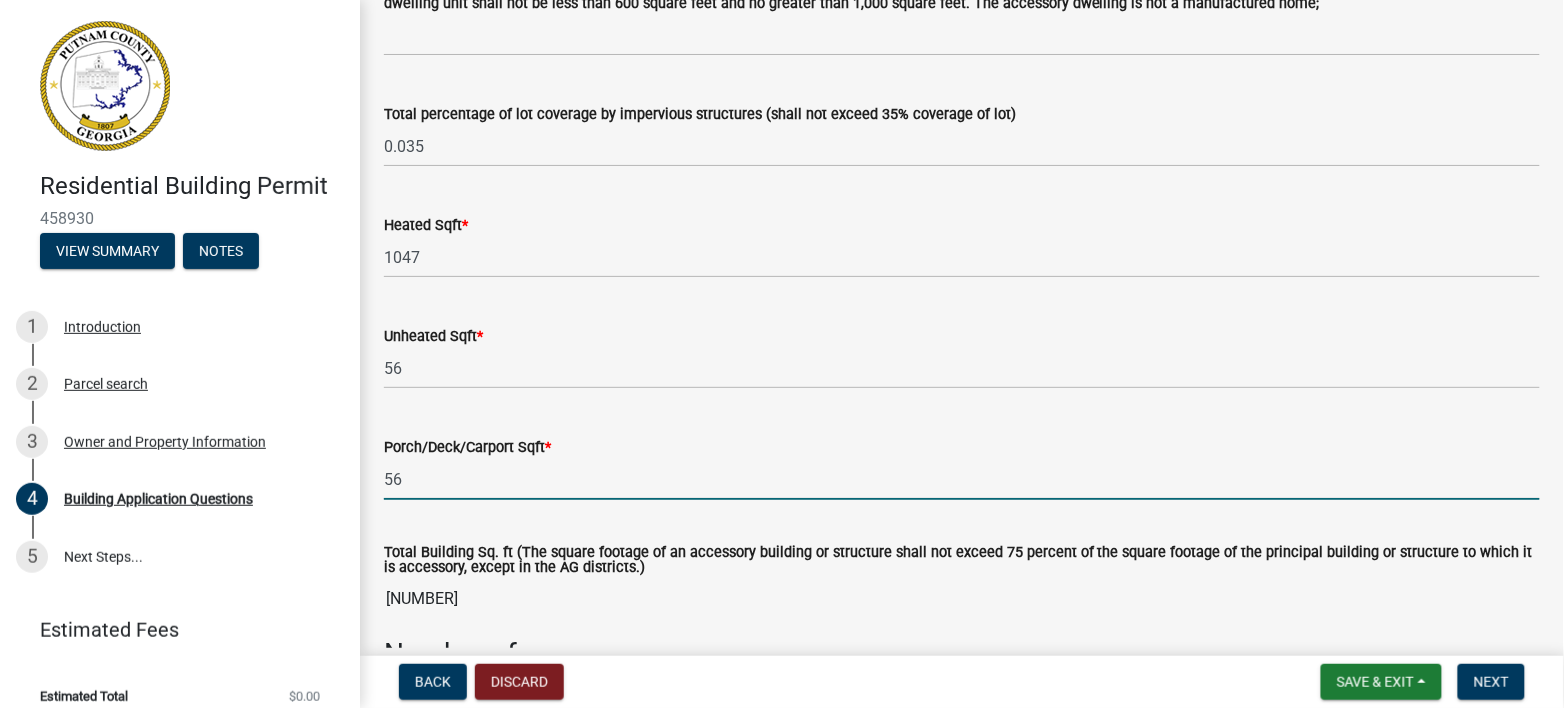 type on "56" 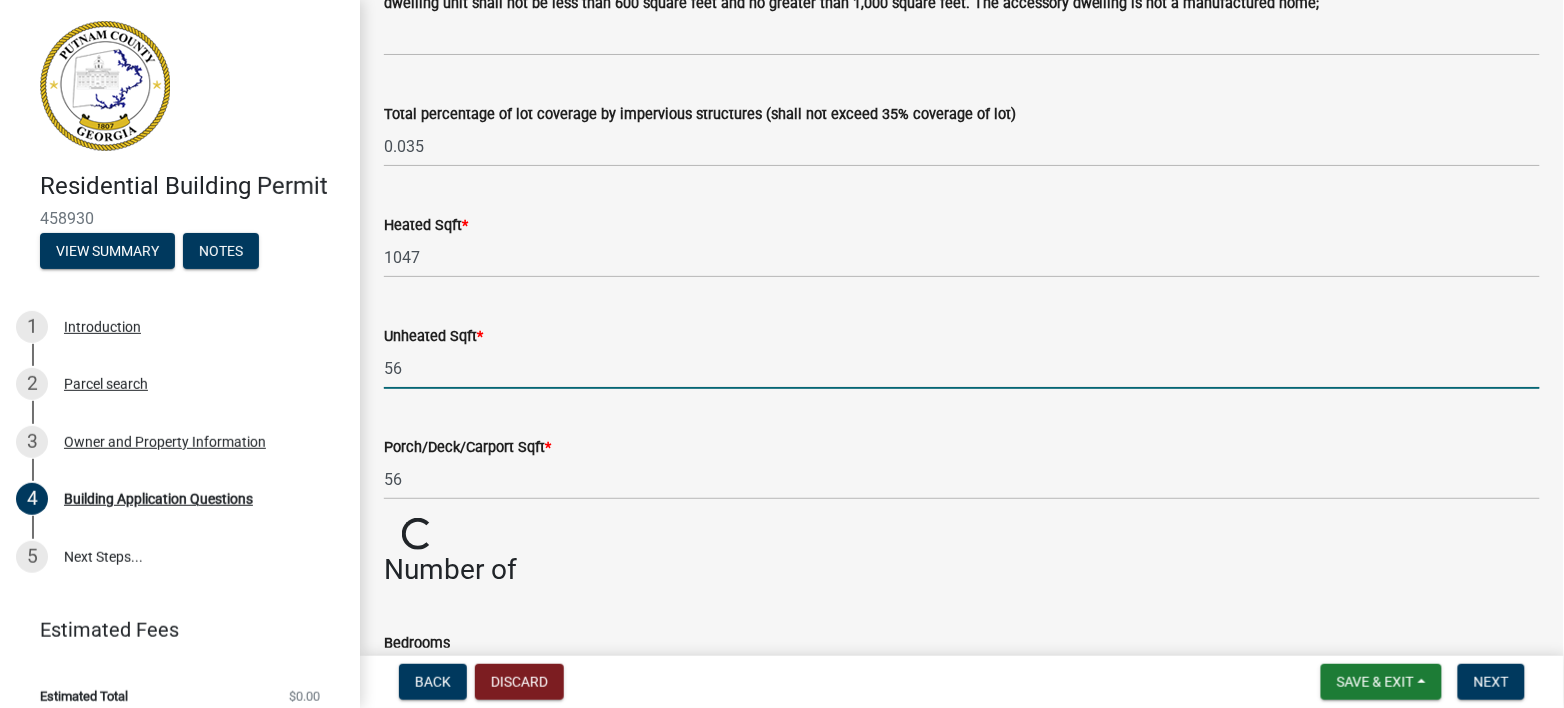 click on "56" 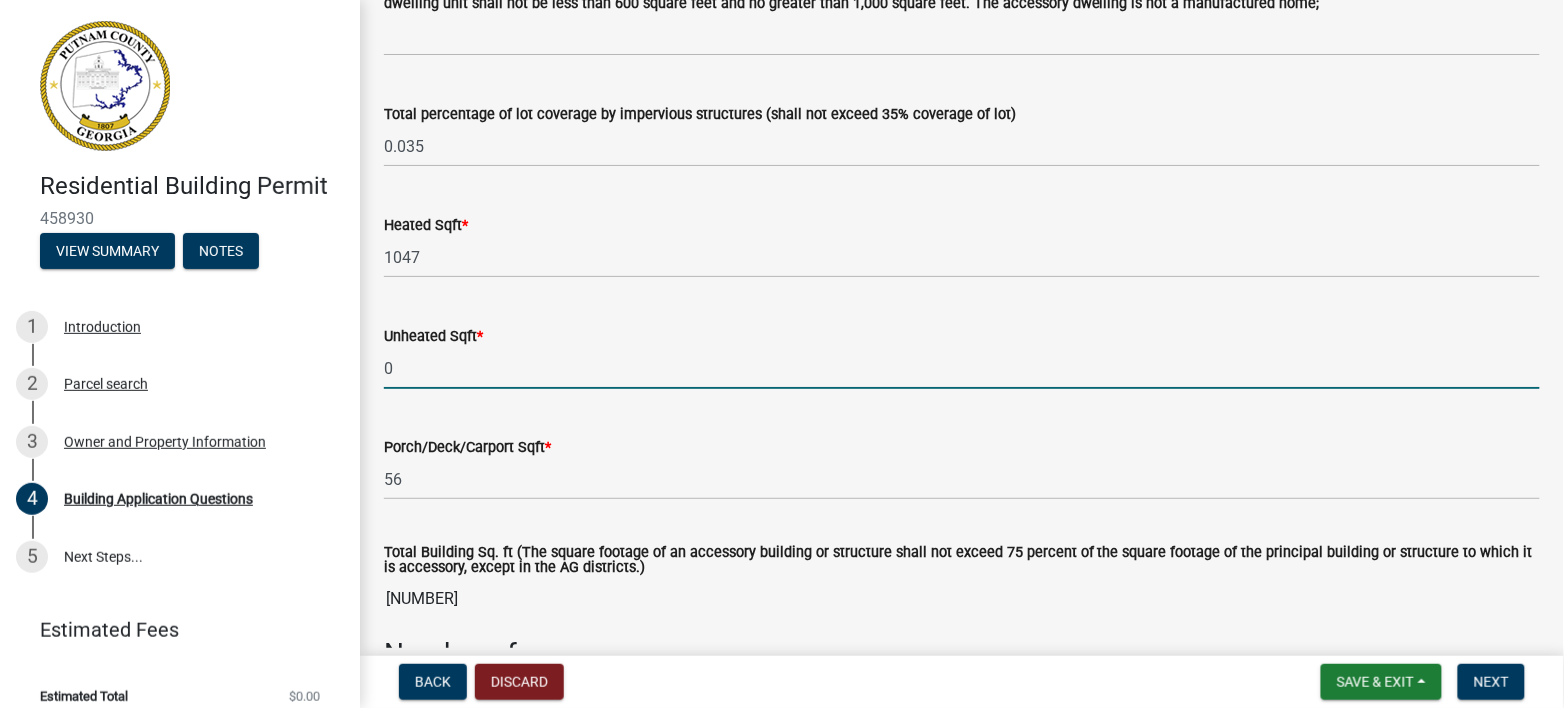 scroll, scrollTop: 1349, scrollLeft: 0, axis: vertical 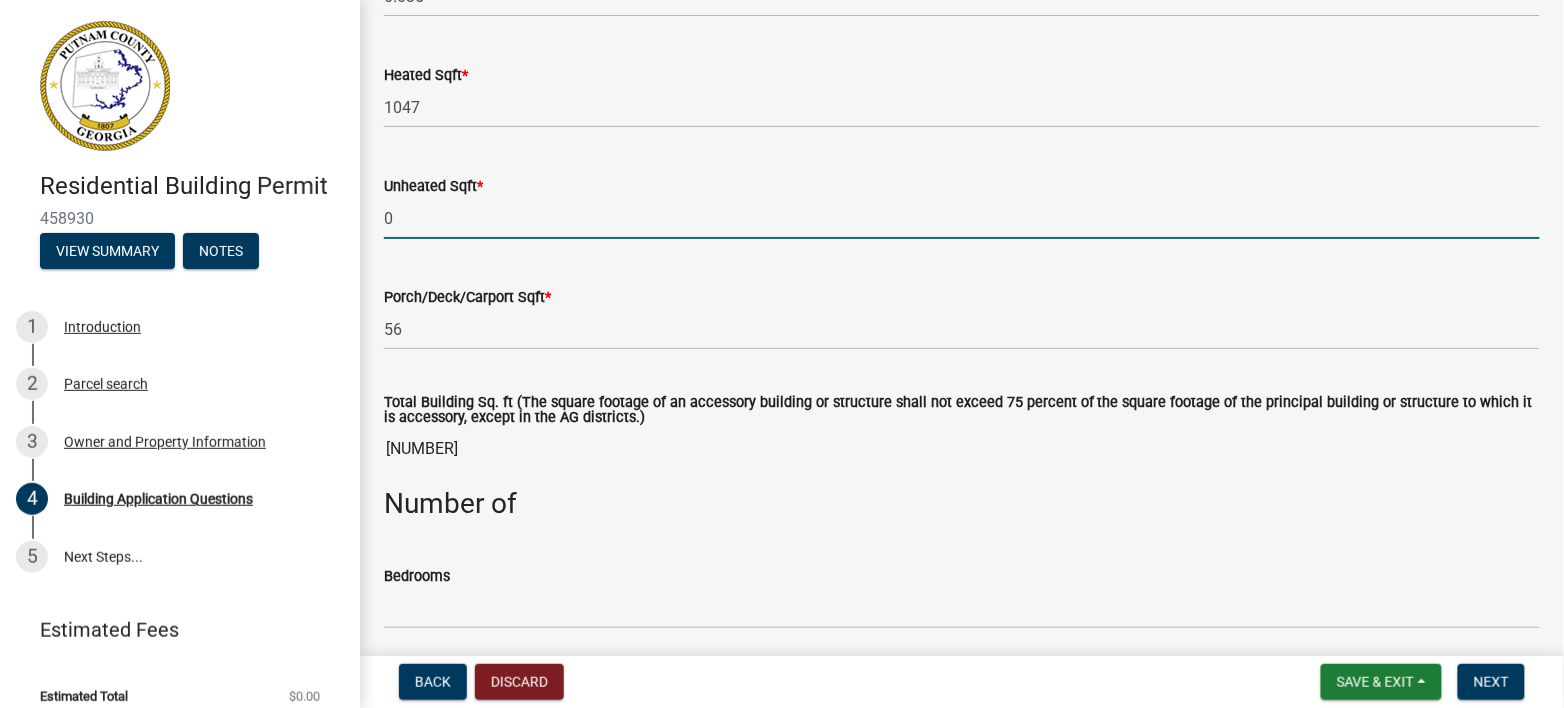 type on "0" 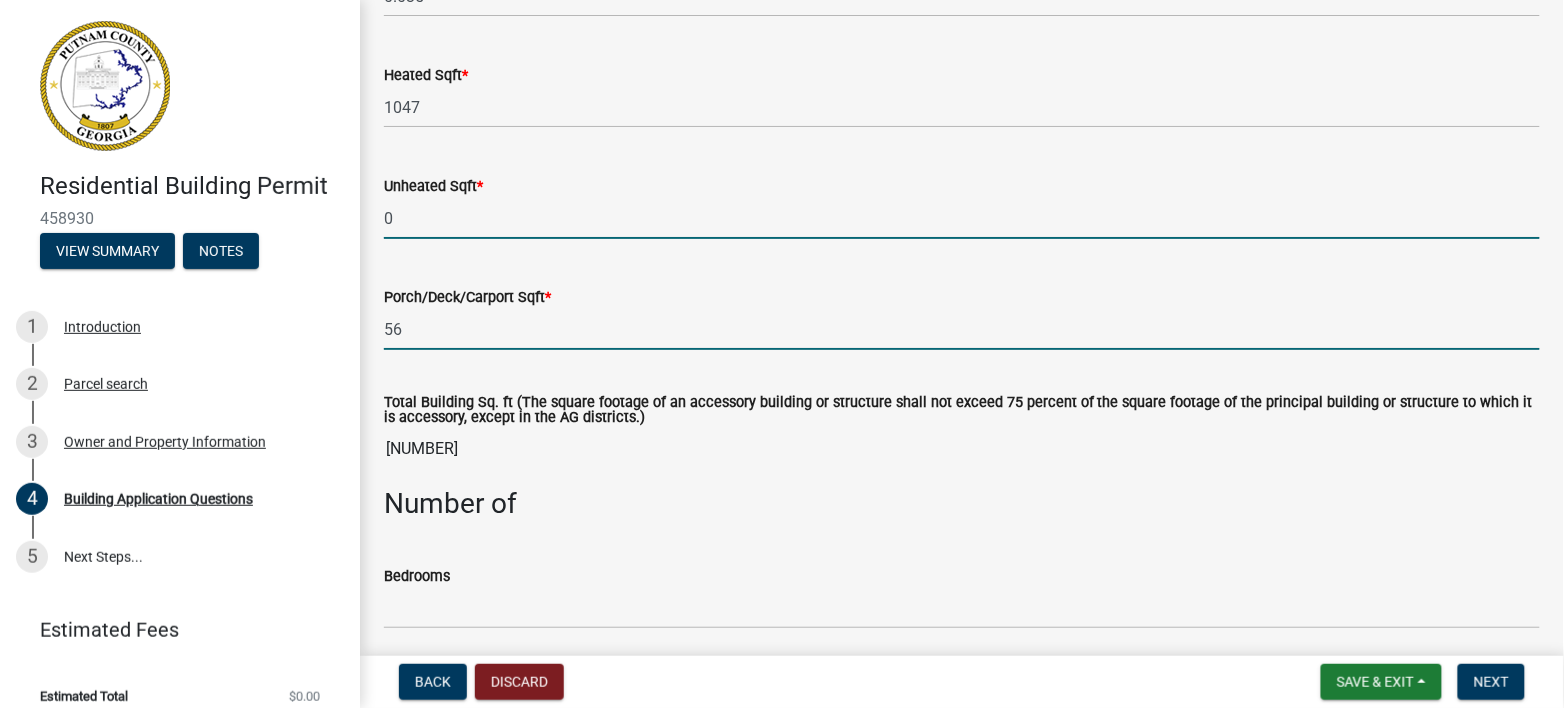 click on "56" 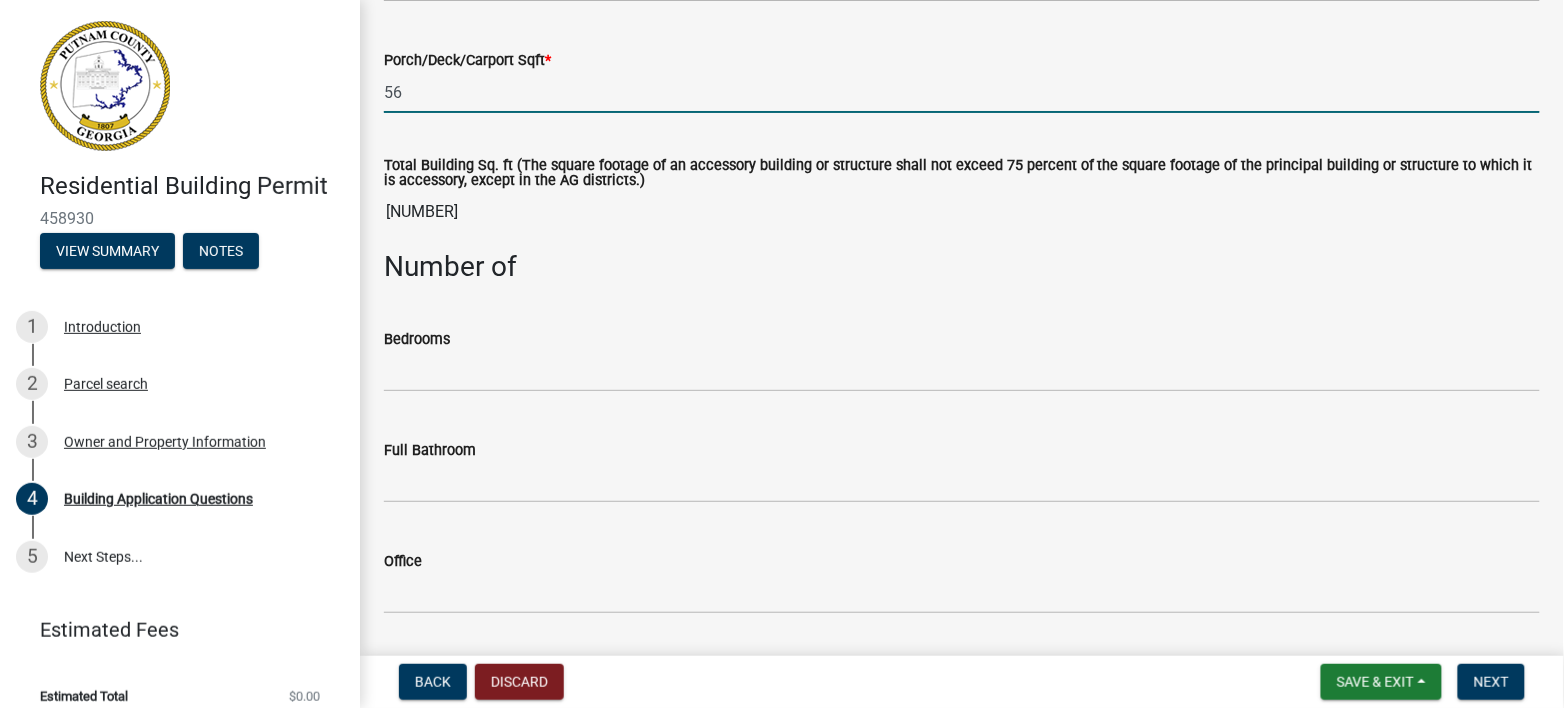 scroll, scrollTop: 1649, scrollLeft: 0, axis: vertical 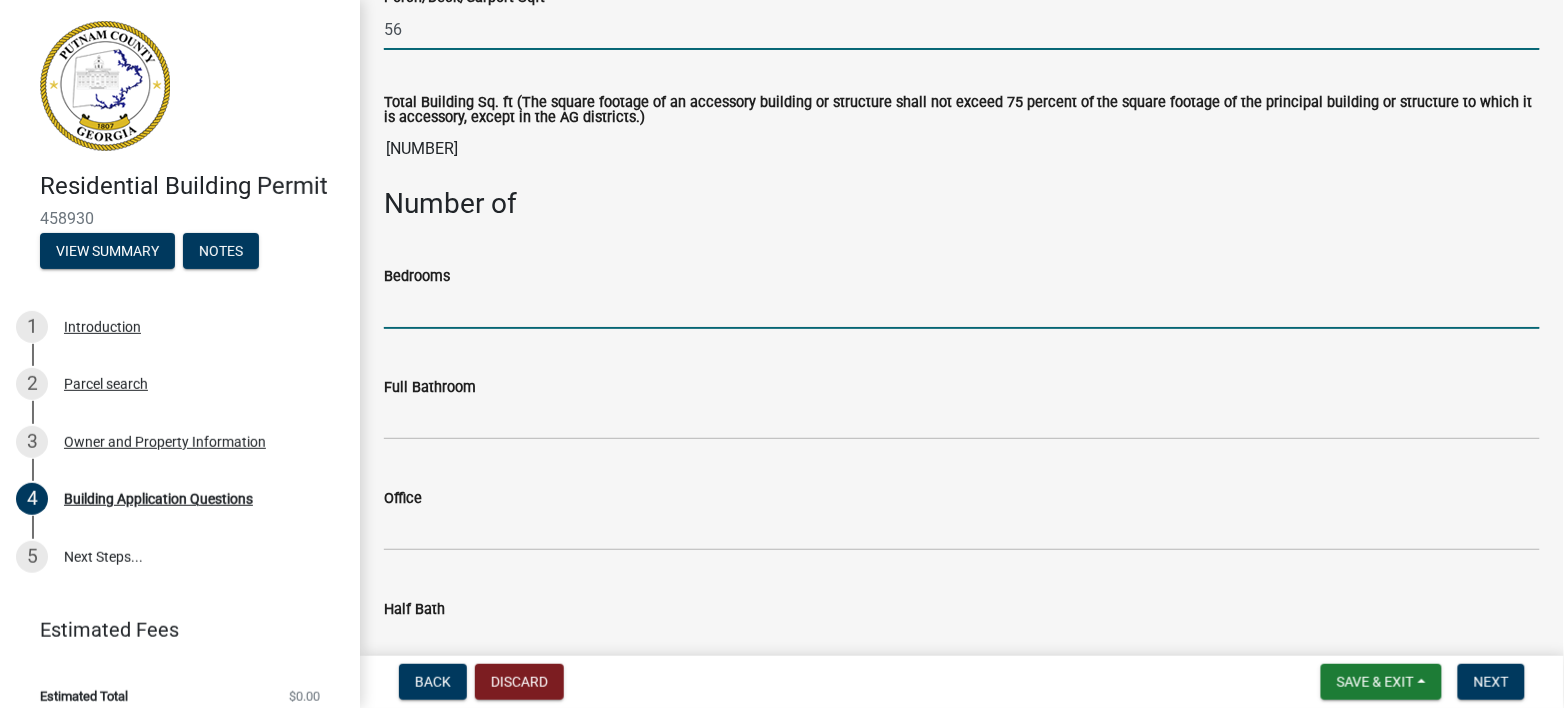 click 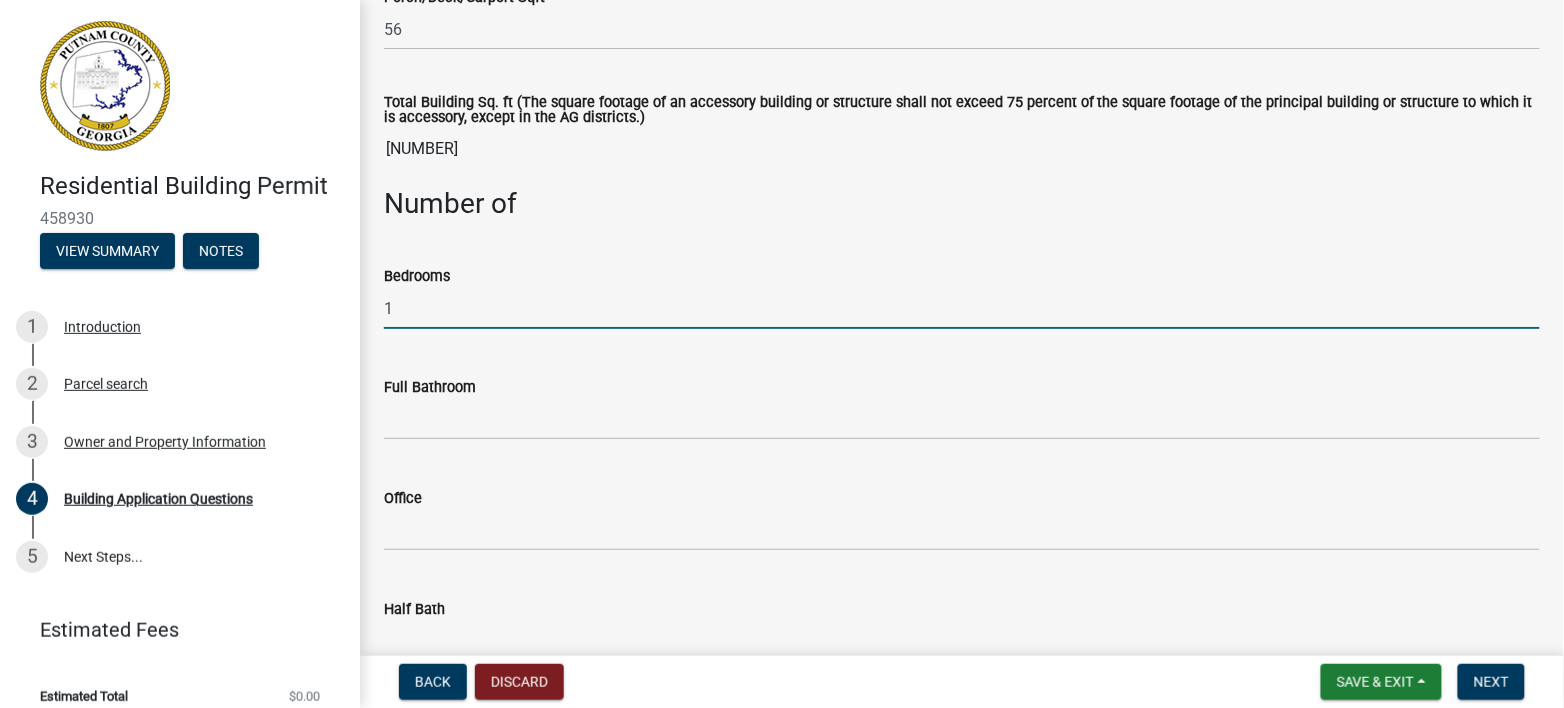 type on "1" 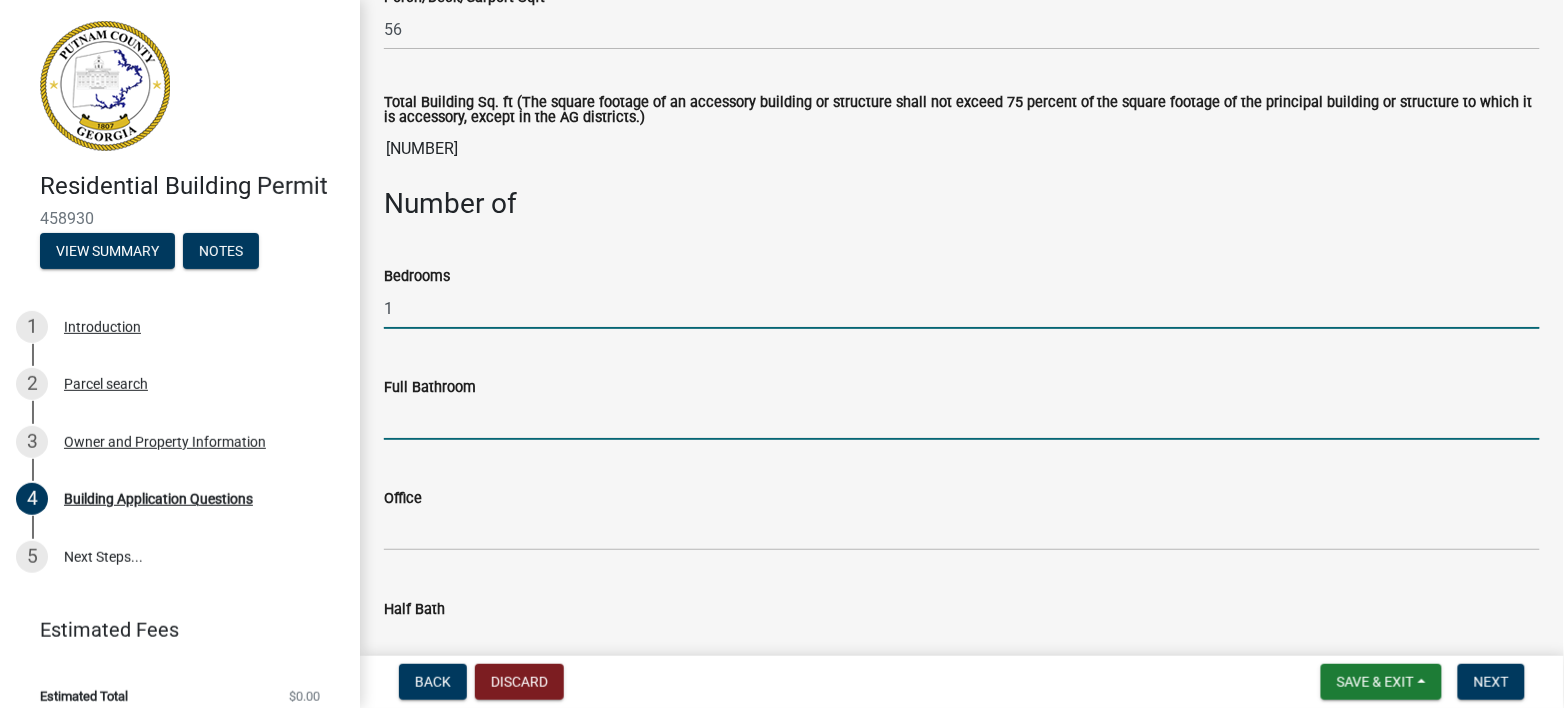 click 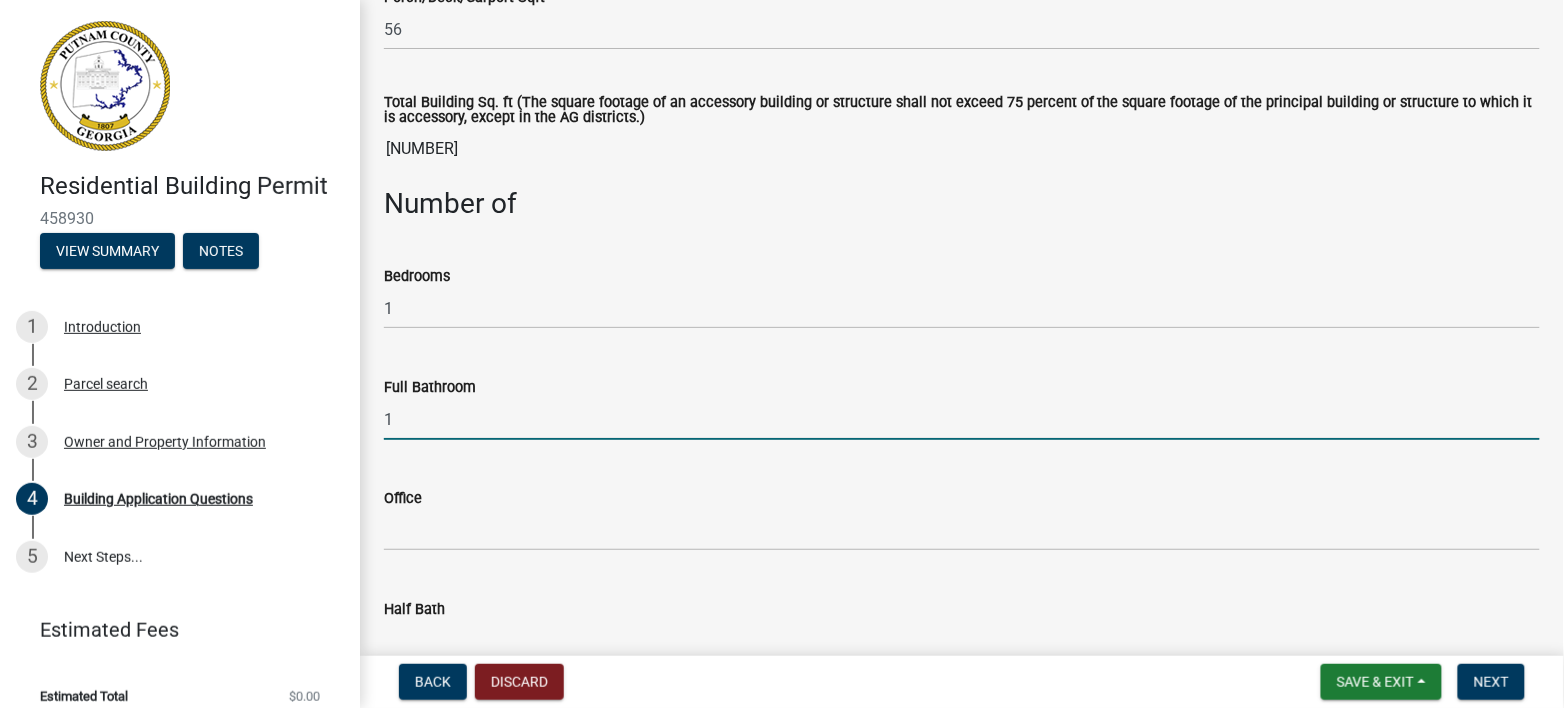 type on "1" 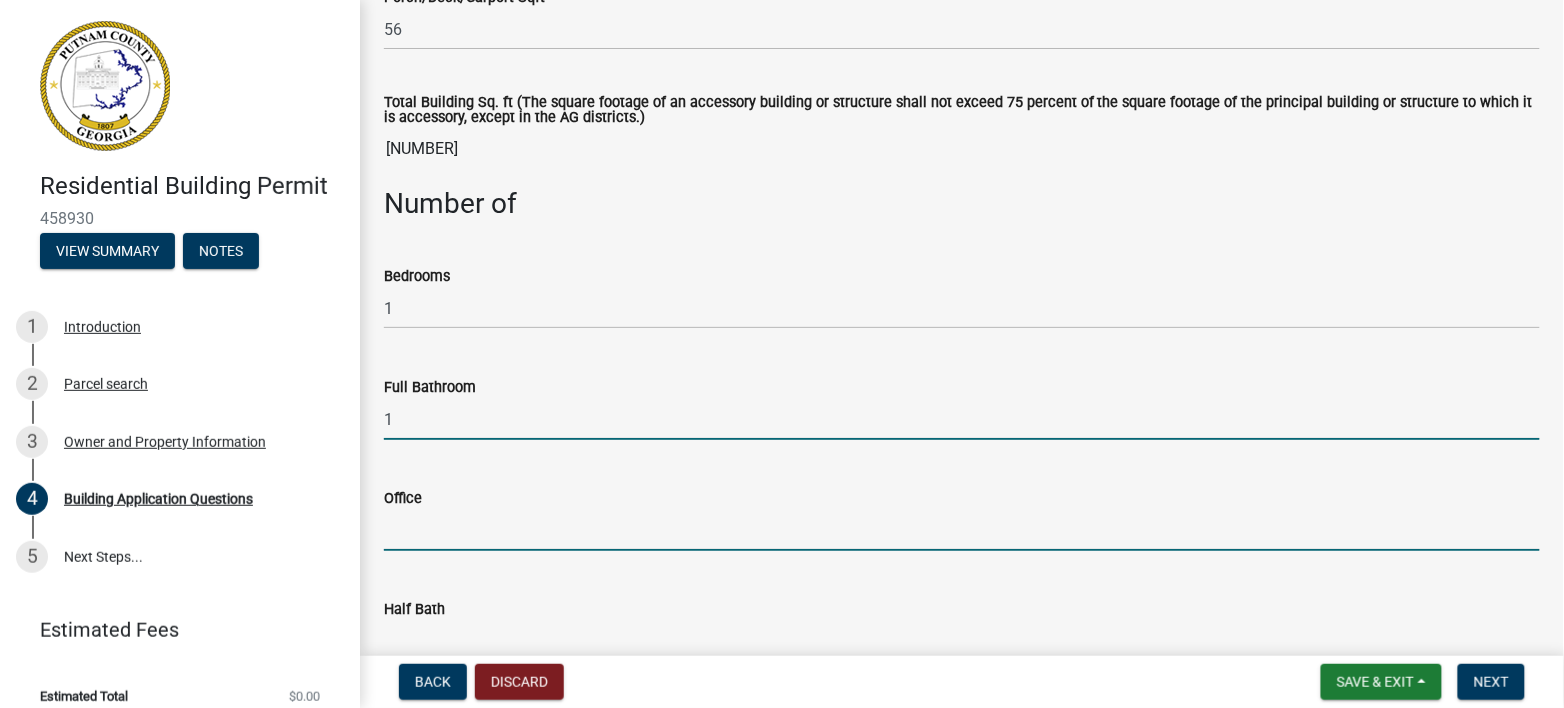 click 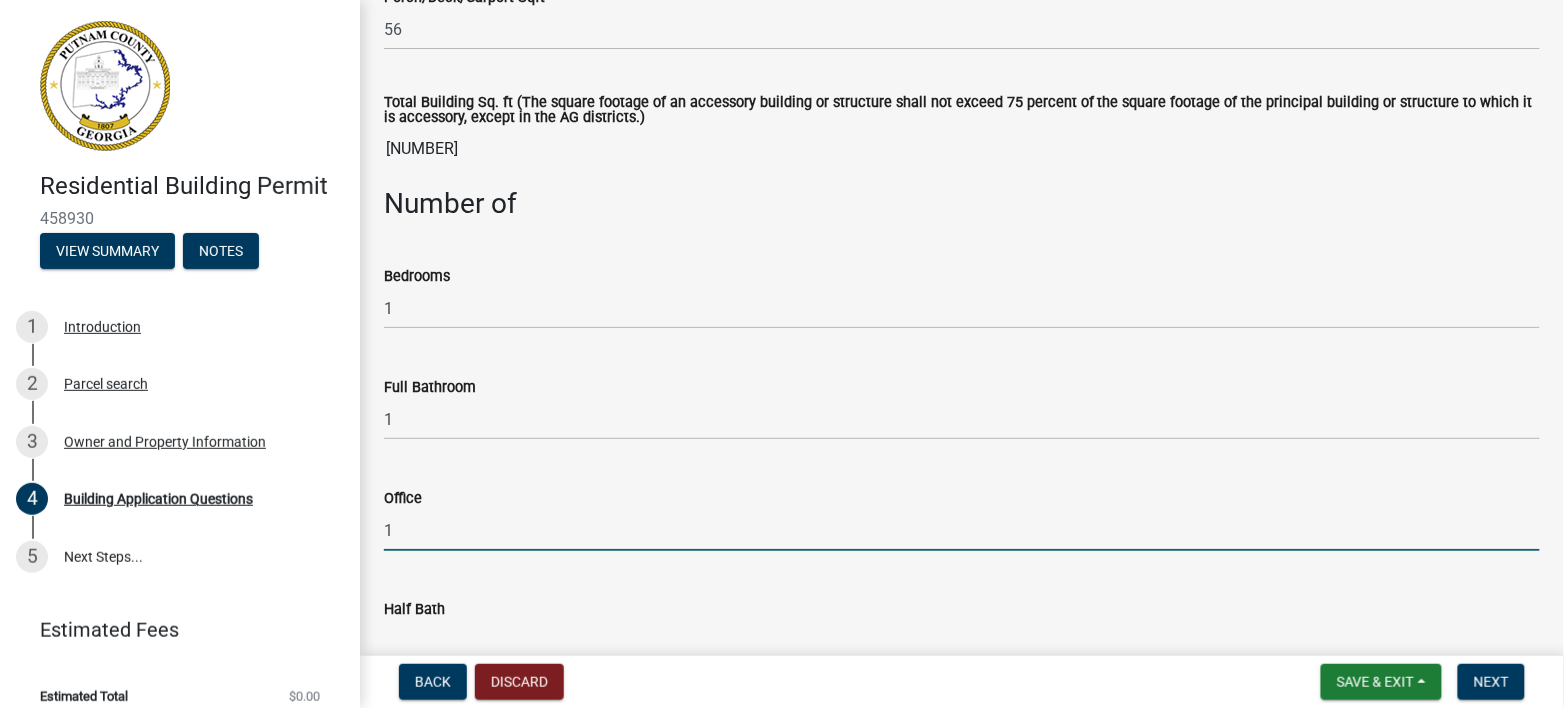 scroll, scrollTop: 1799, scrollLeft: 0, axis: vertical 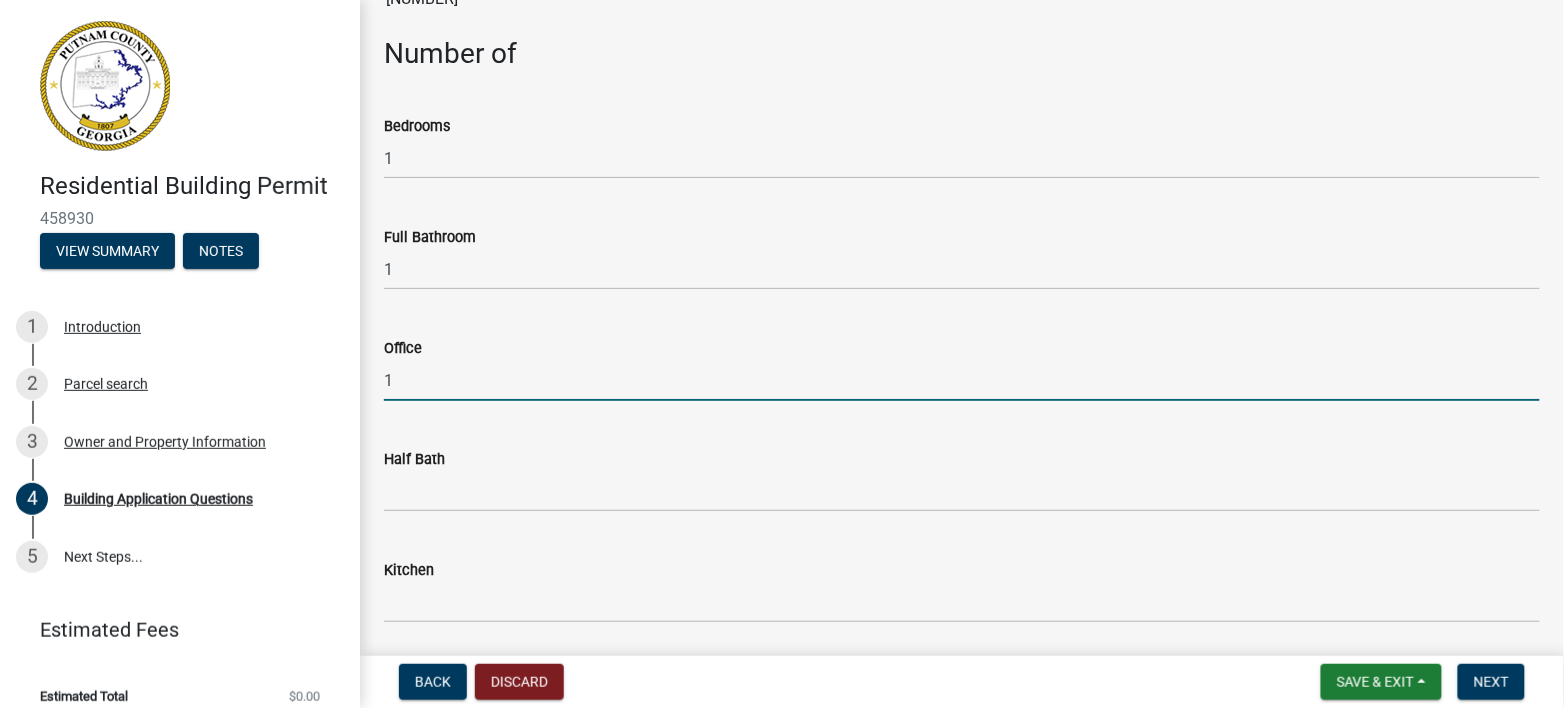 type on "1" 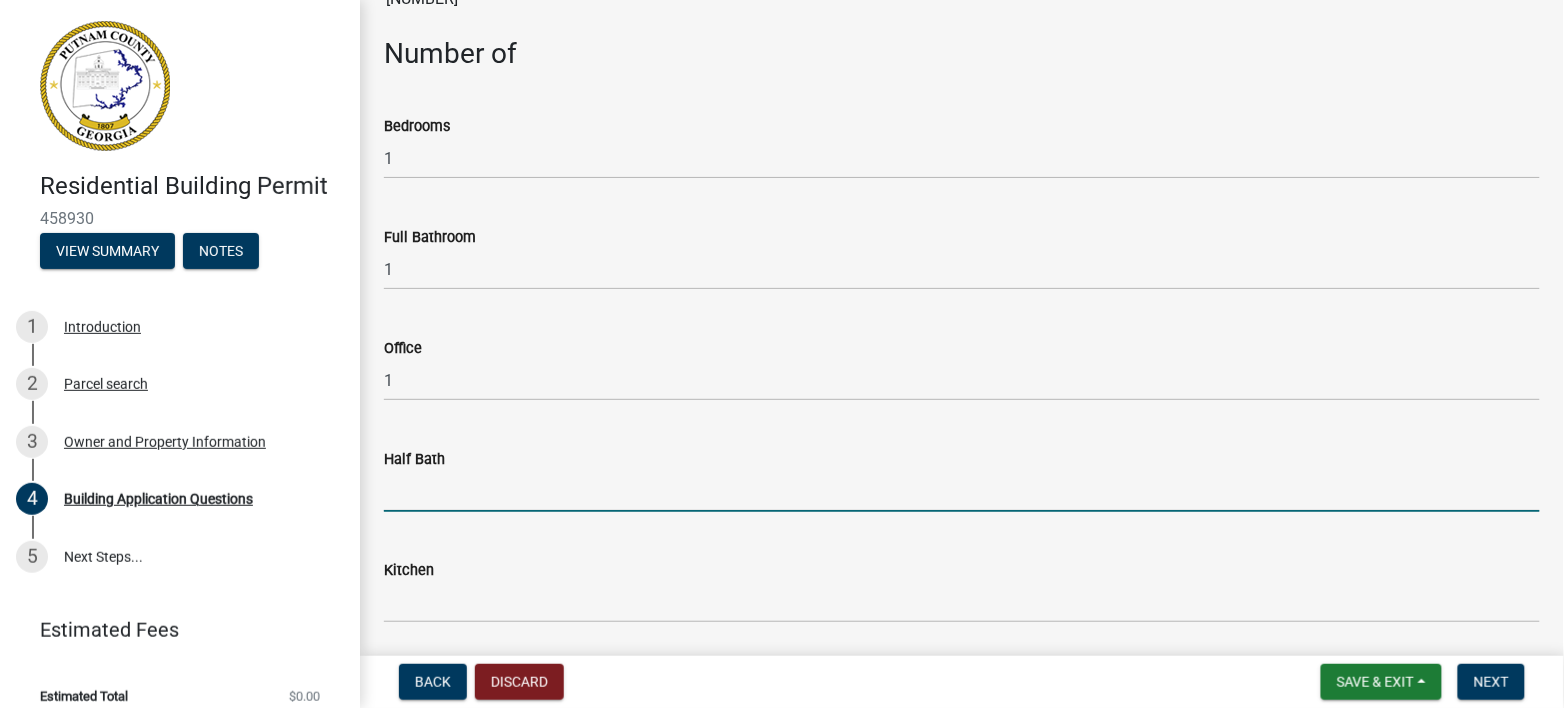 click 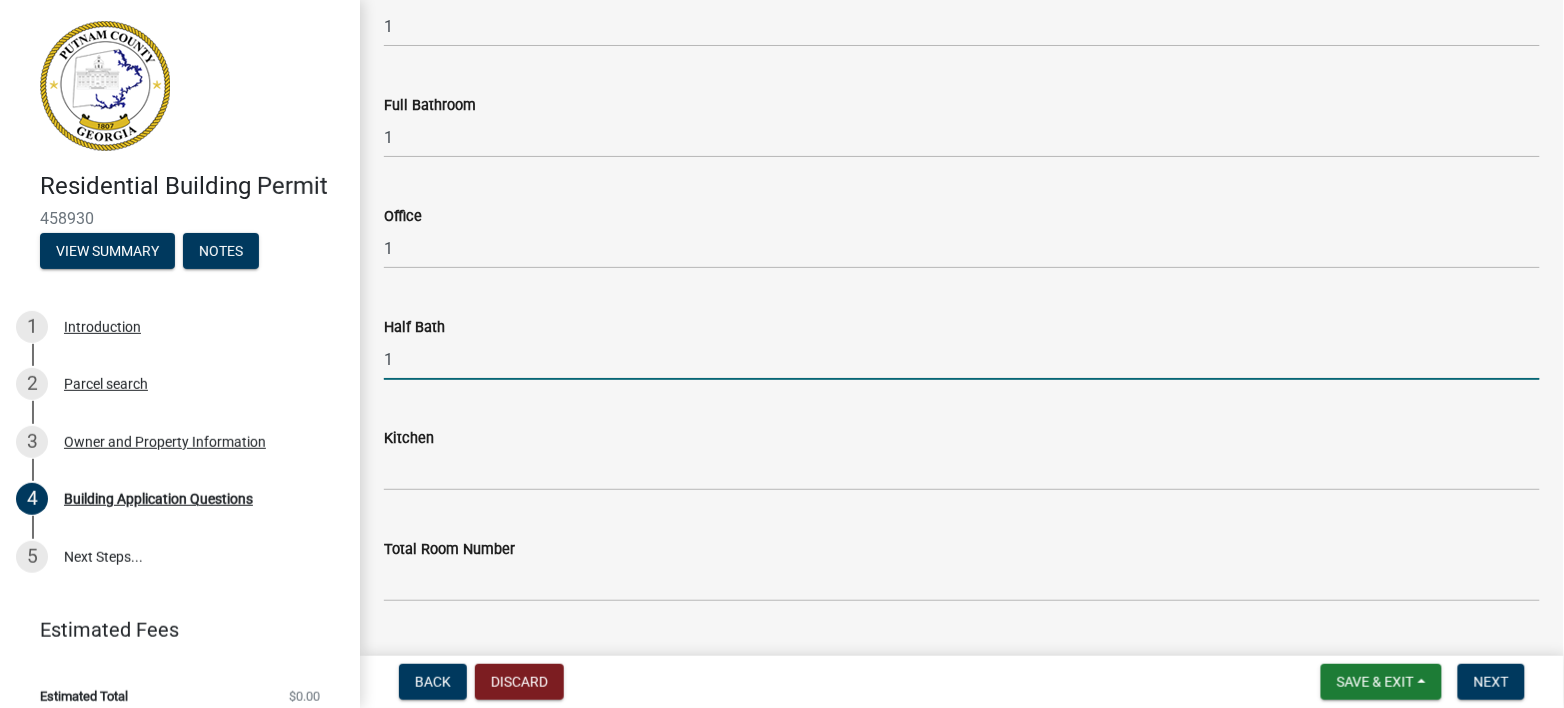 scroll, scrollTop: 1949, scrollLeft: 0, axis: vertical 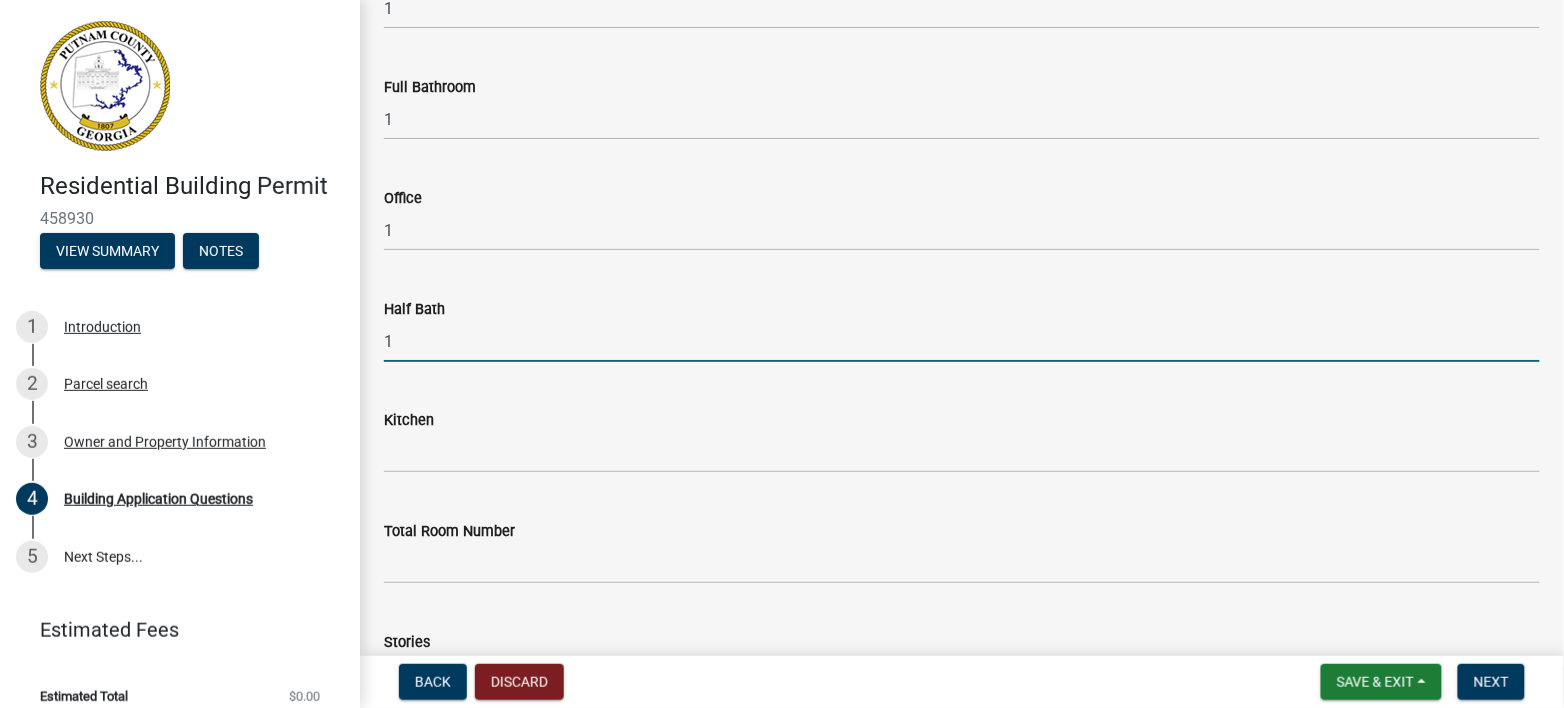 type on "1" 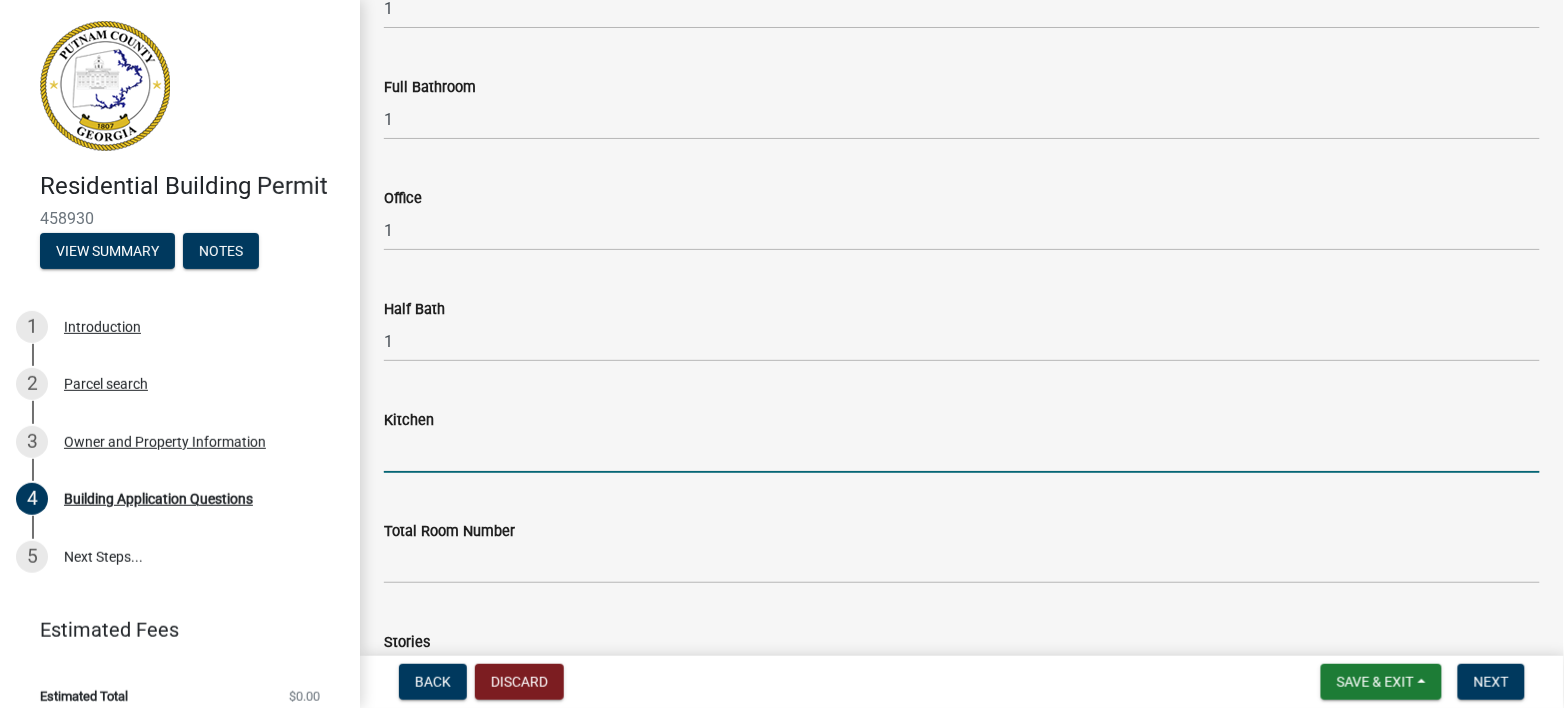 click 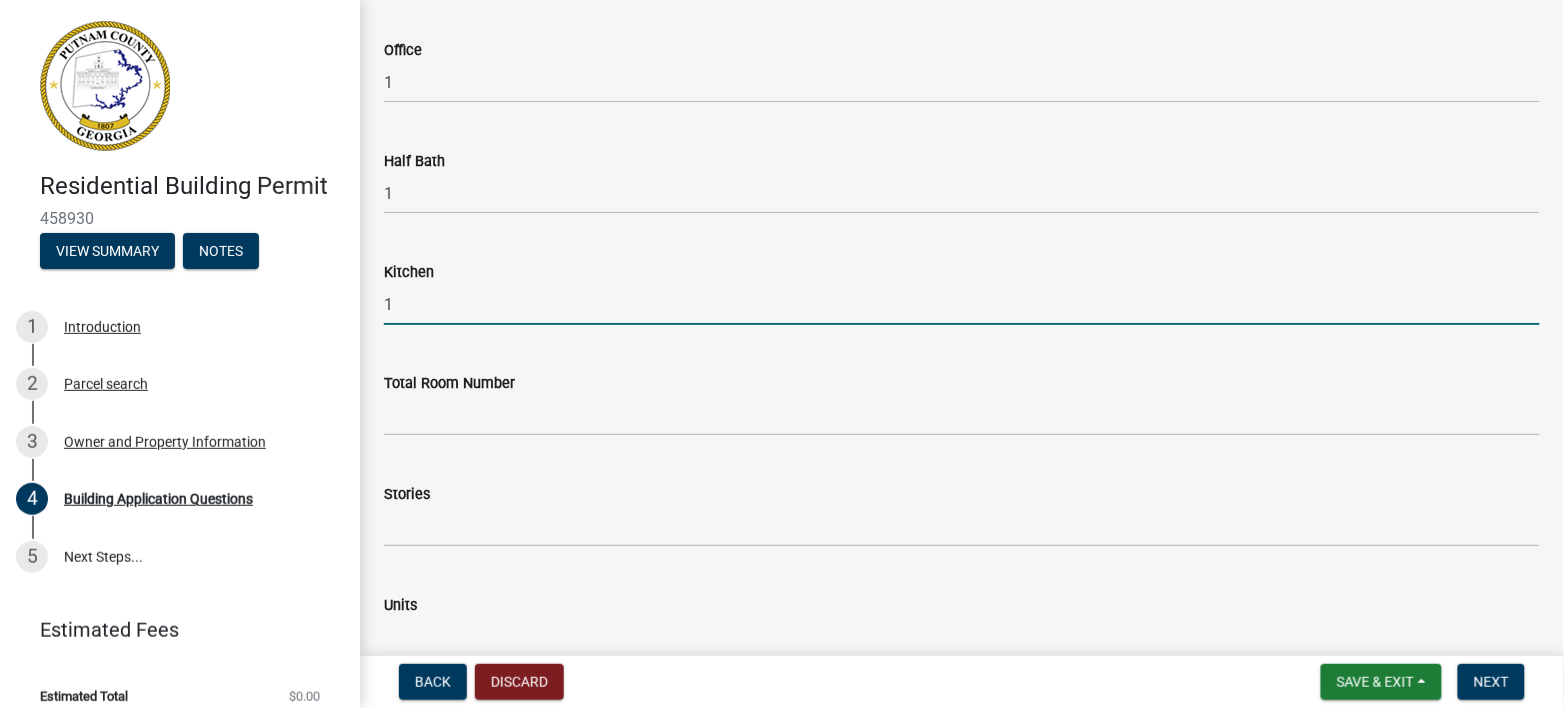scroll, scrollTop: 2099, scrollLeft: 0, axis: vertical 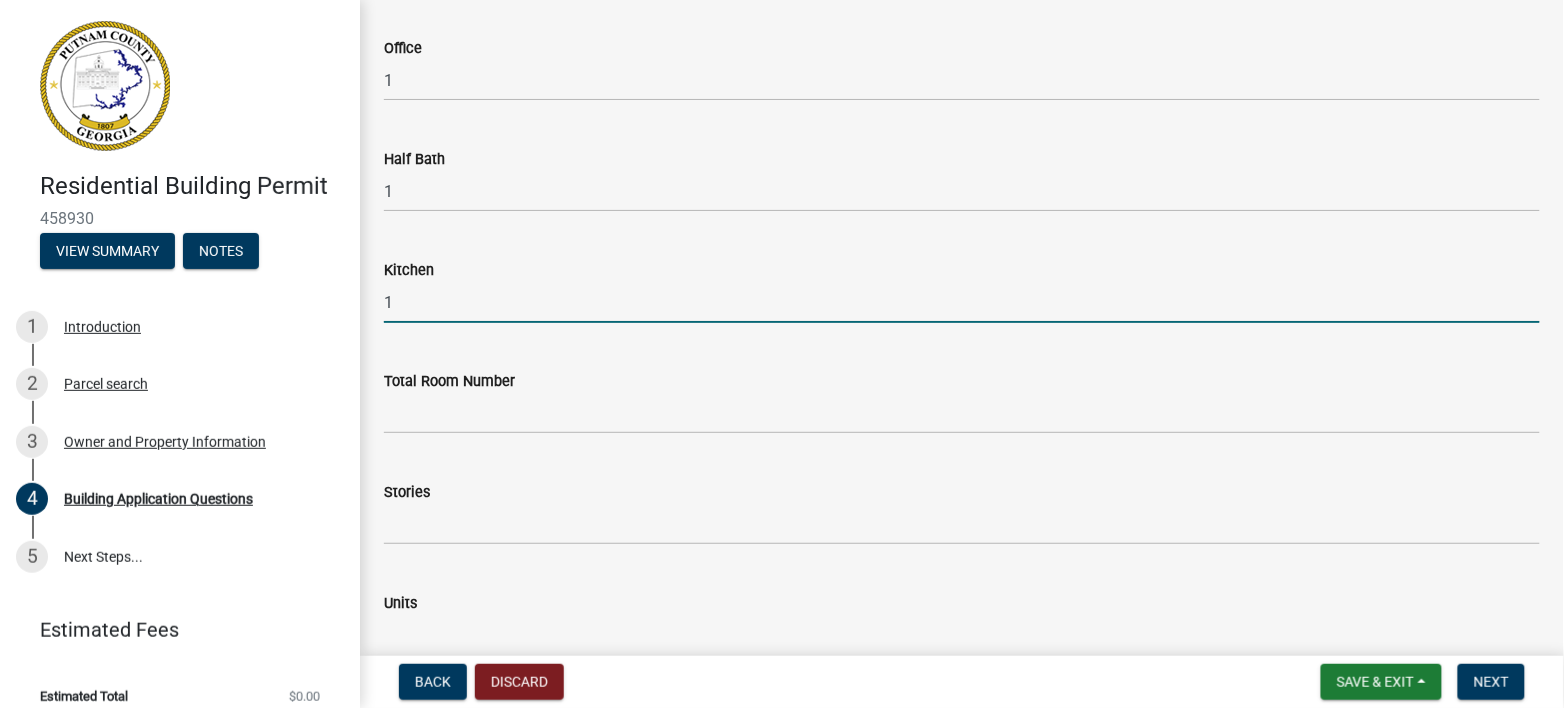 type on "1" 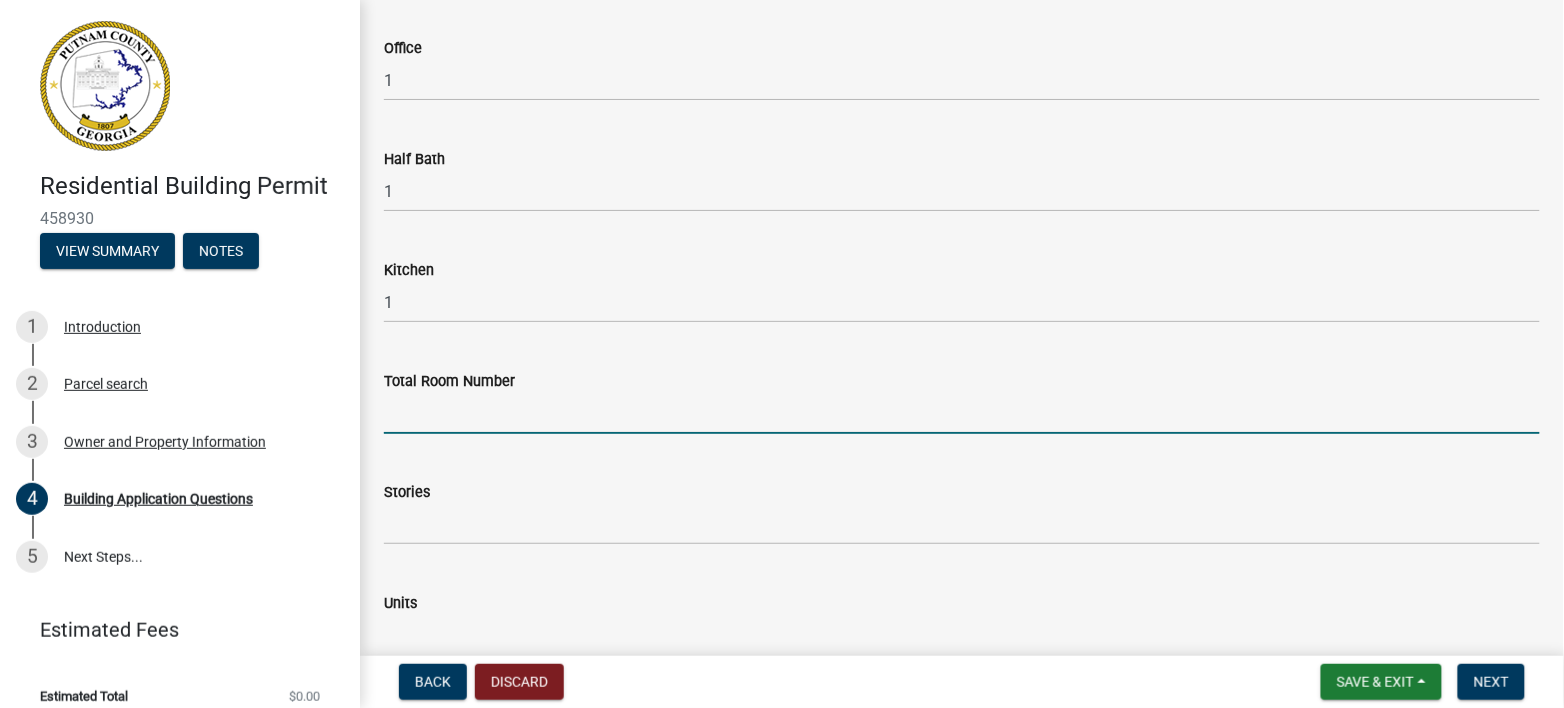 click 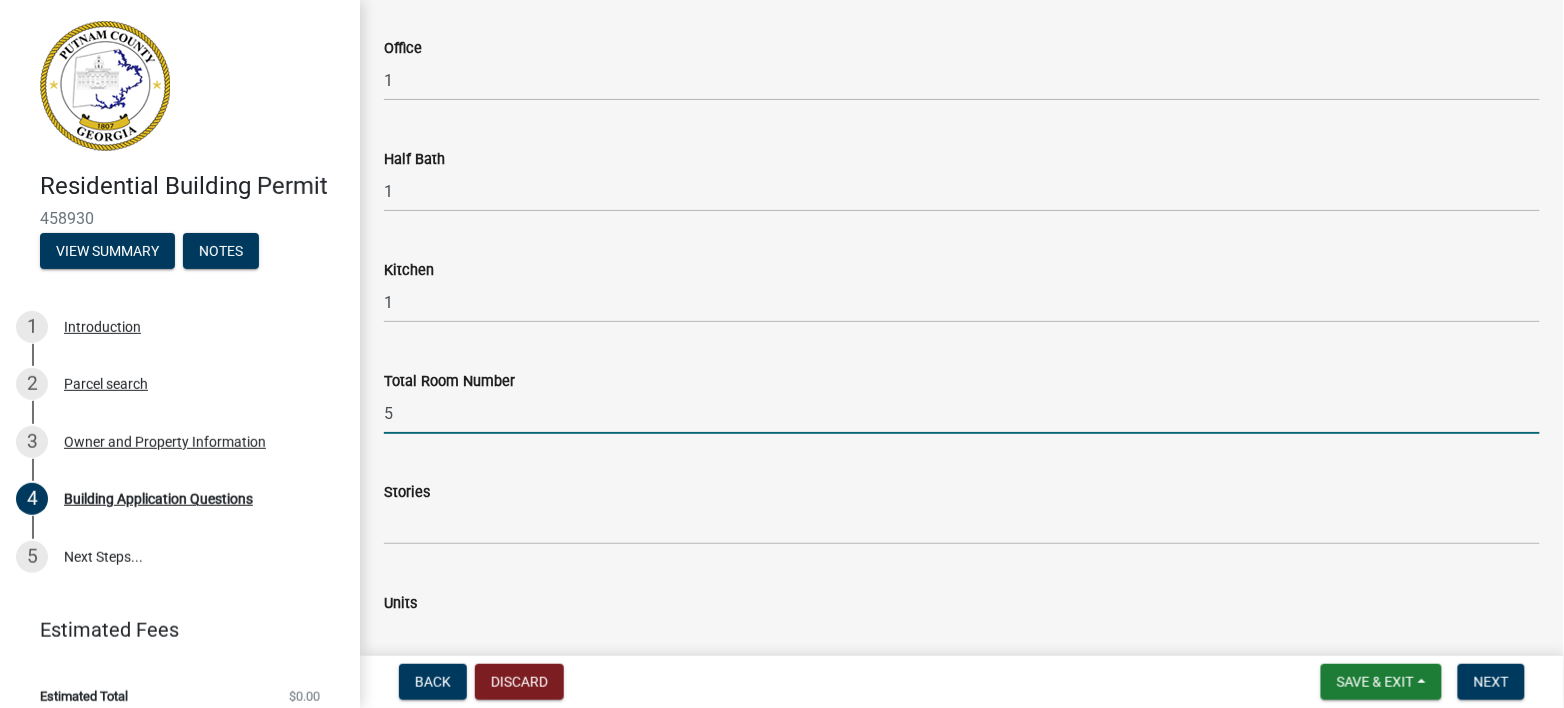 scroll, scrollTop: 2249, scrollLeft: 0, axis: vertical 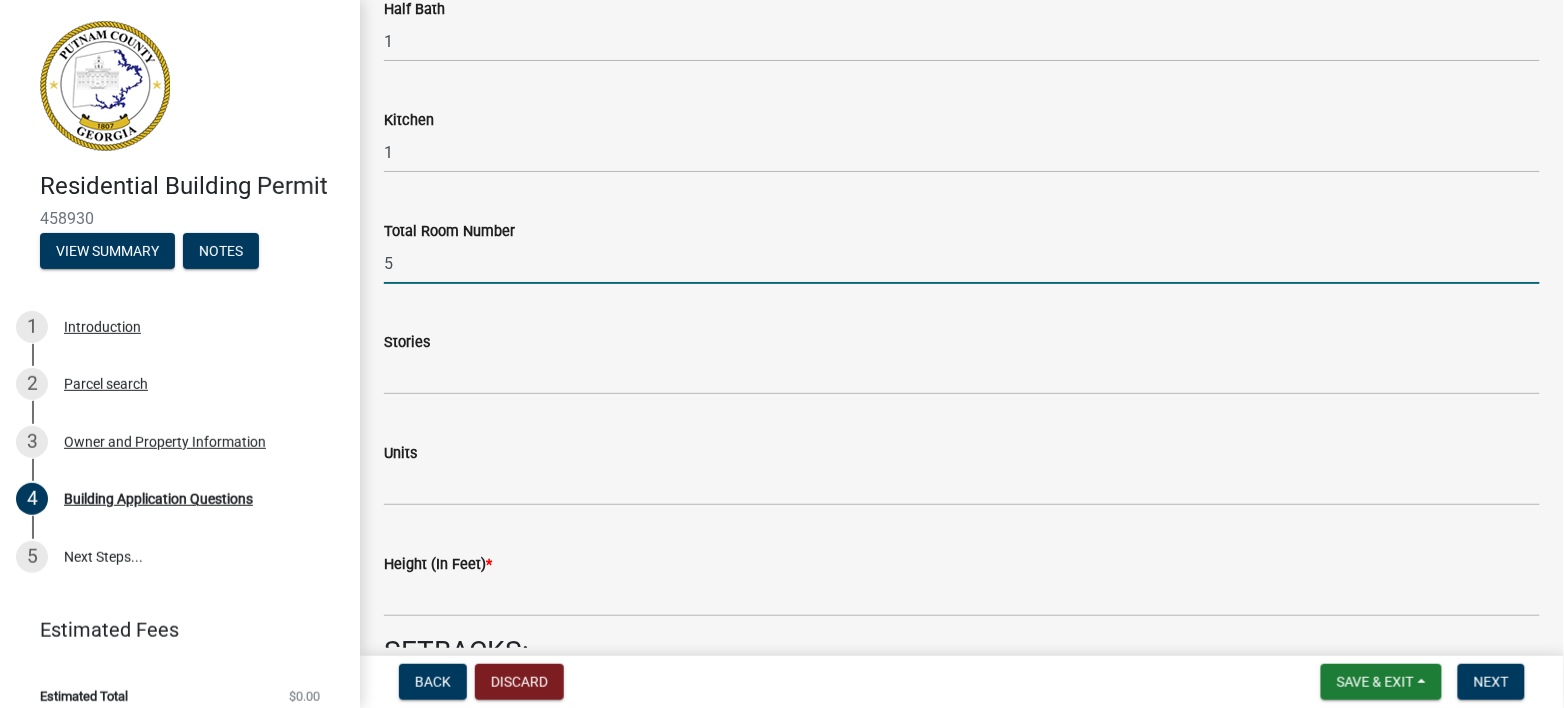 type on "5" 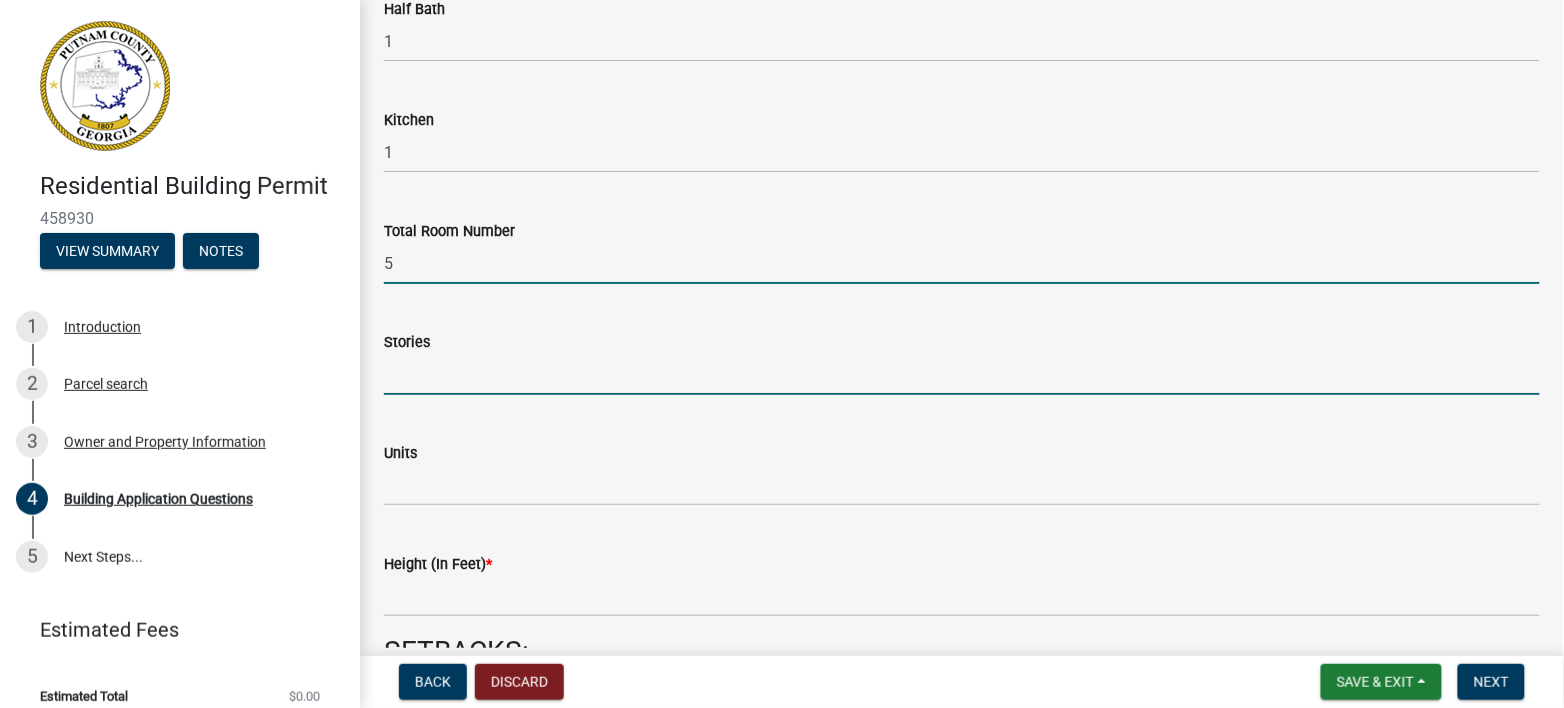 click 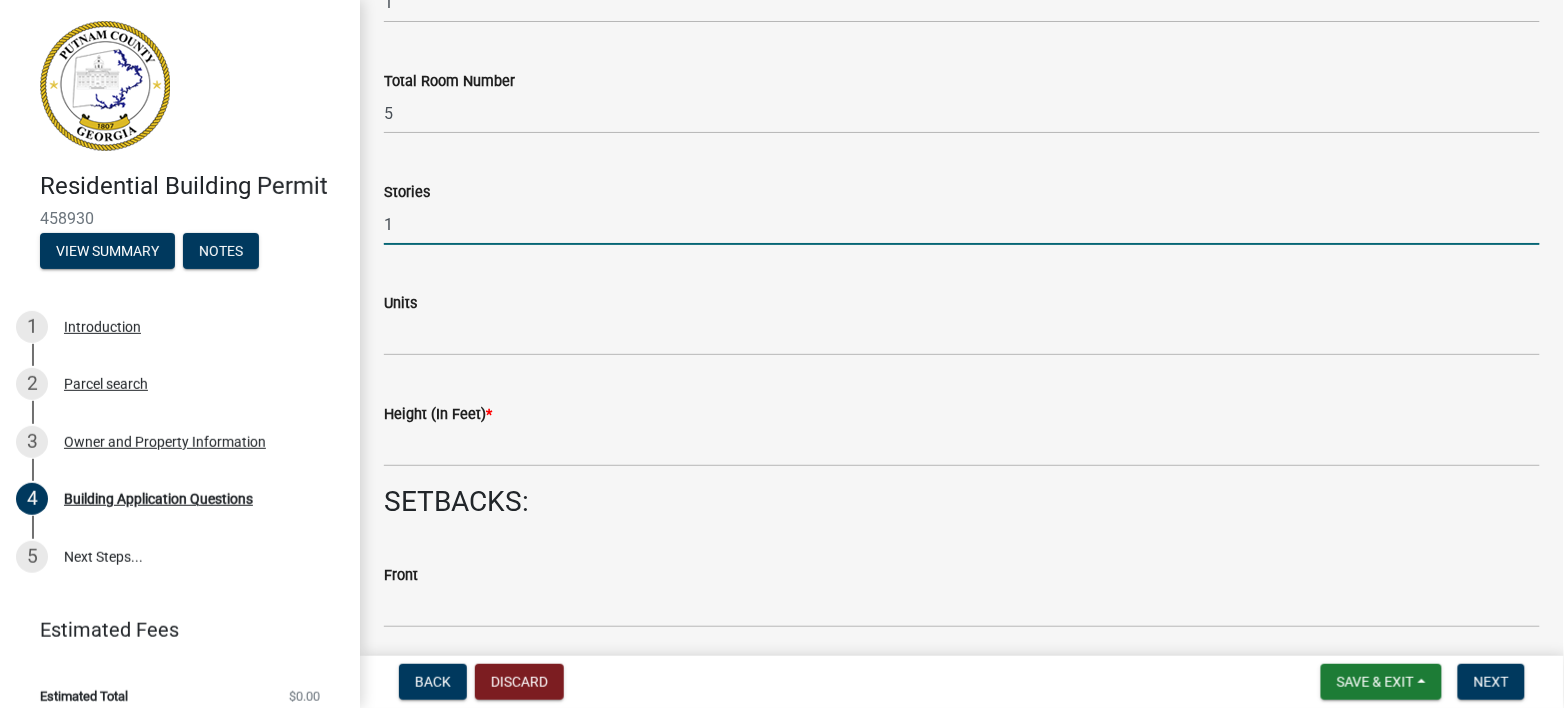 scroll, scrollTop: 2549, scrollLeft: 0, axis: vertical 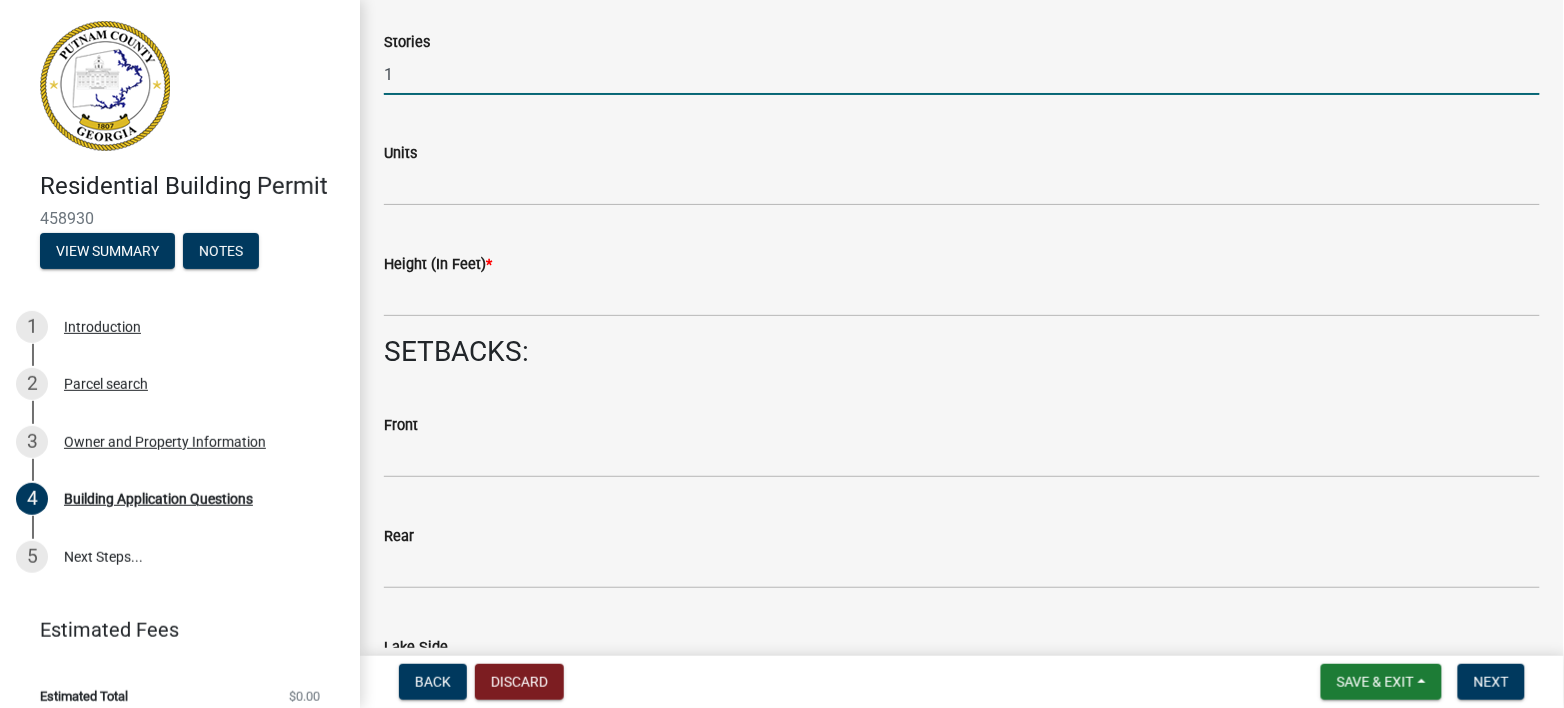 type on "1" 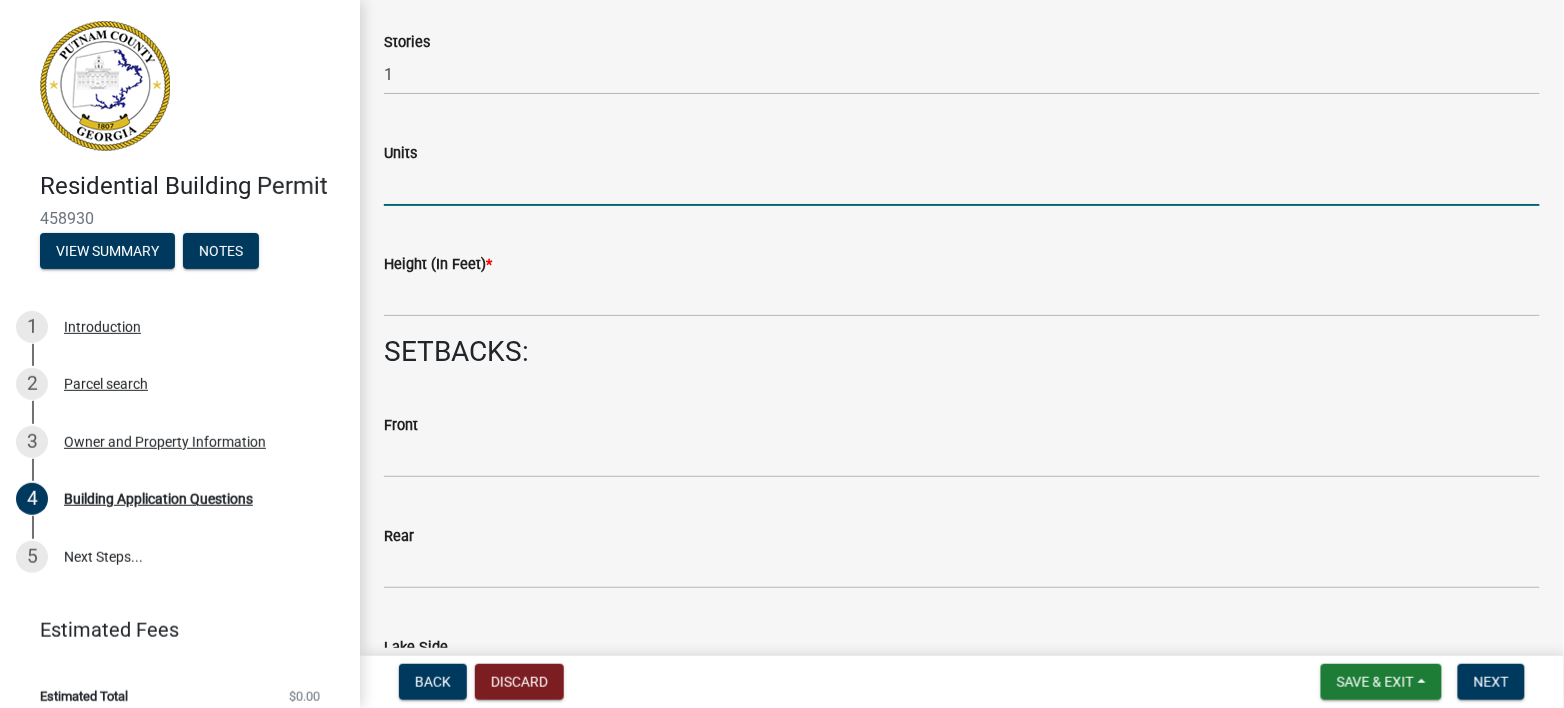 click 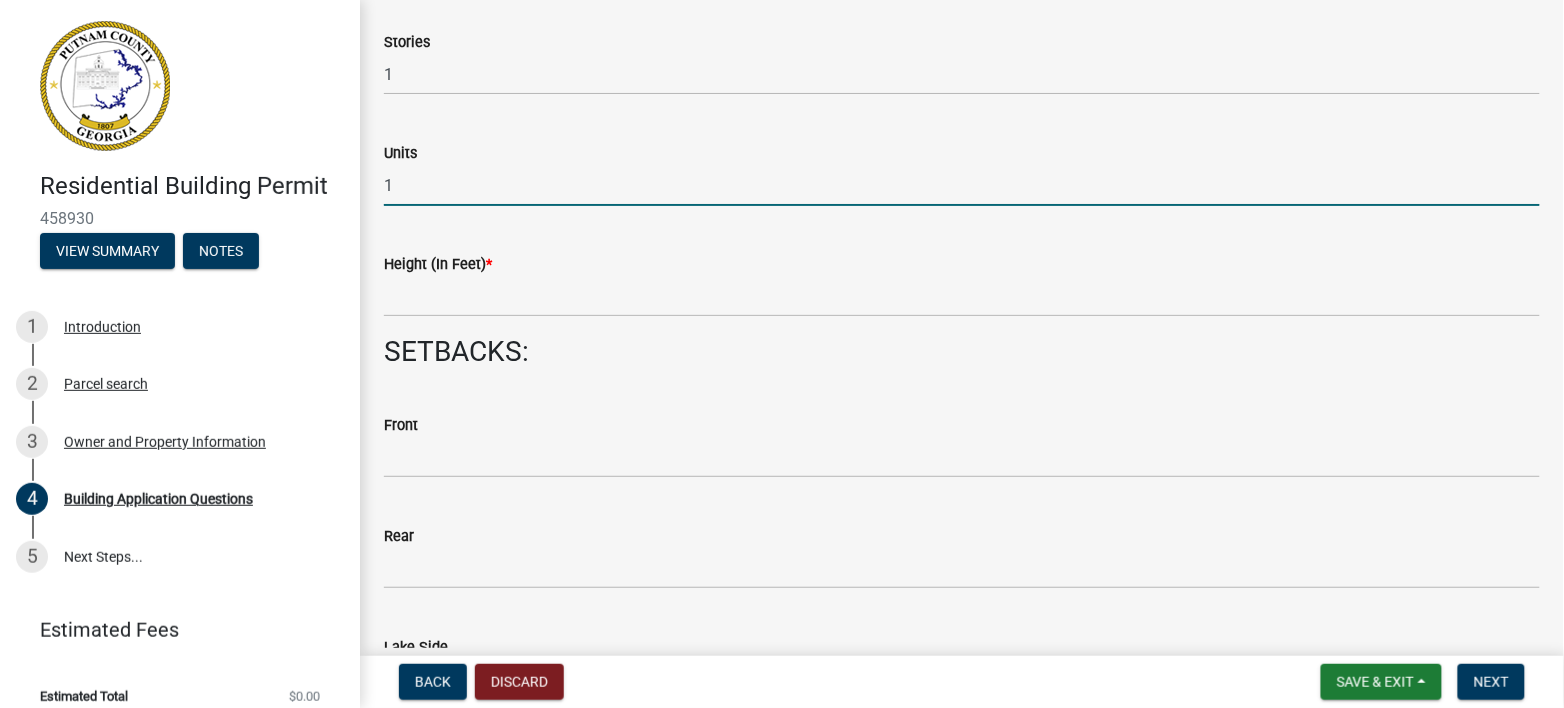 type on "1" 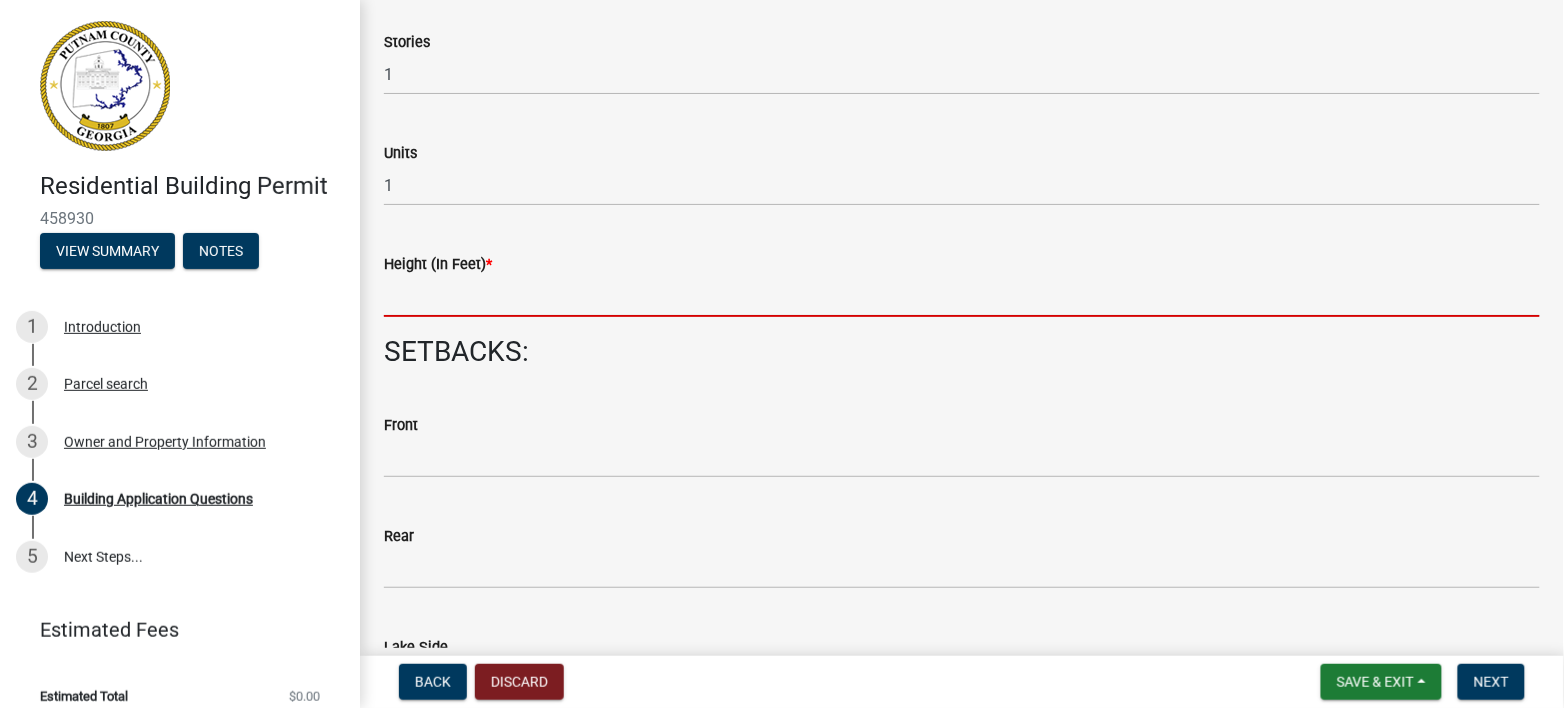 click 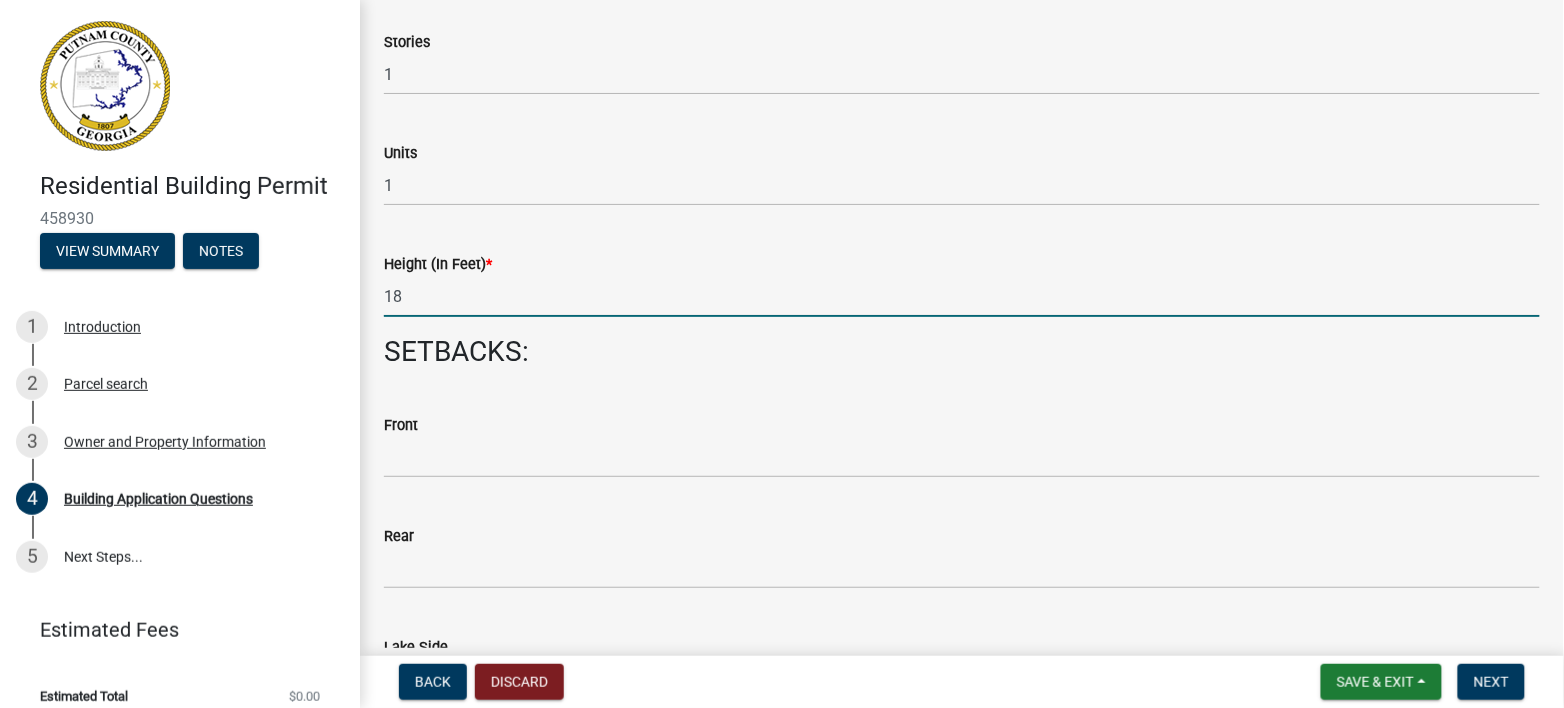 scroll, scrollTop: 2699, scrollLeft: 0, axis: vertical 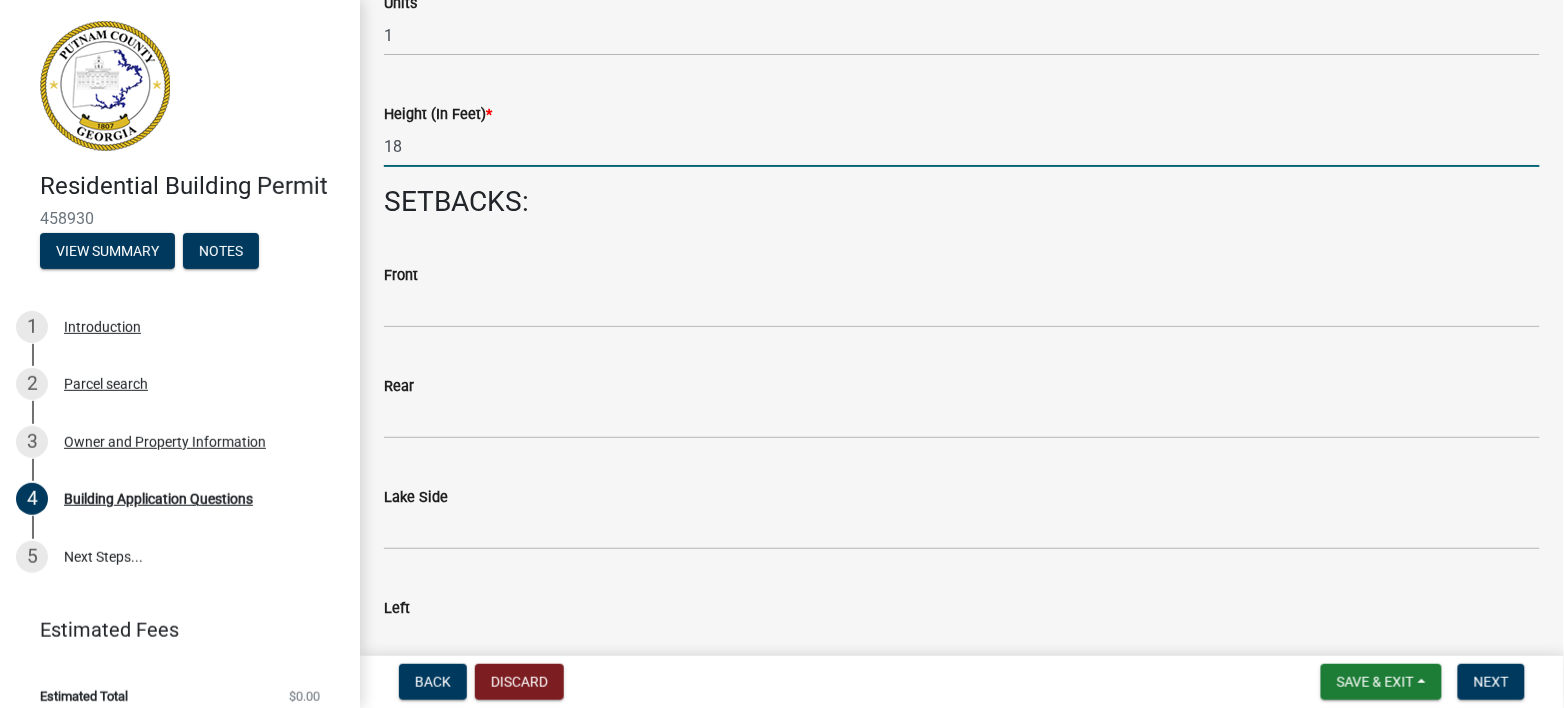 type on "18" 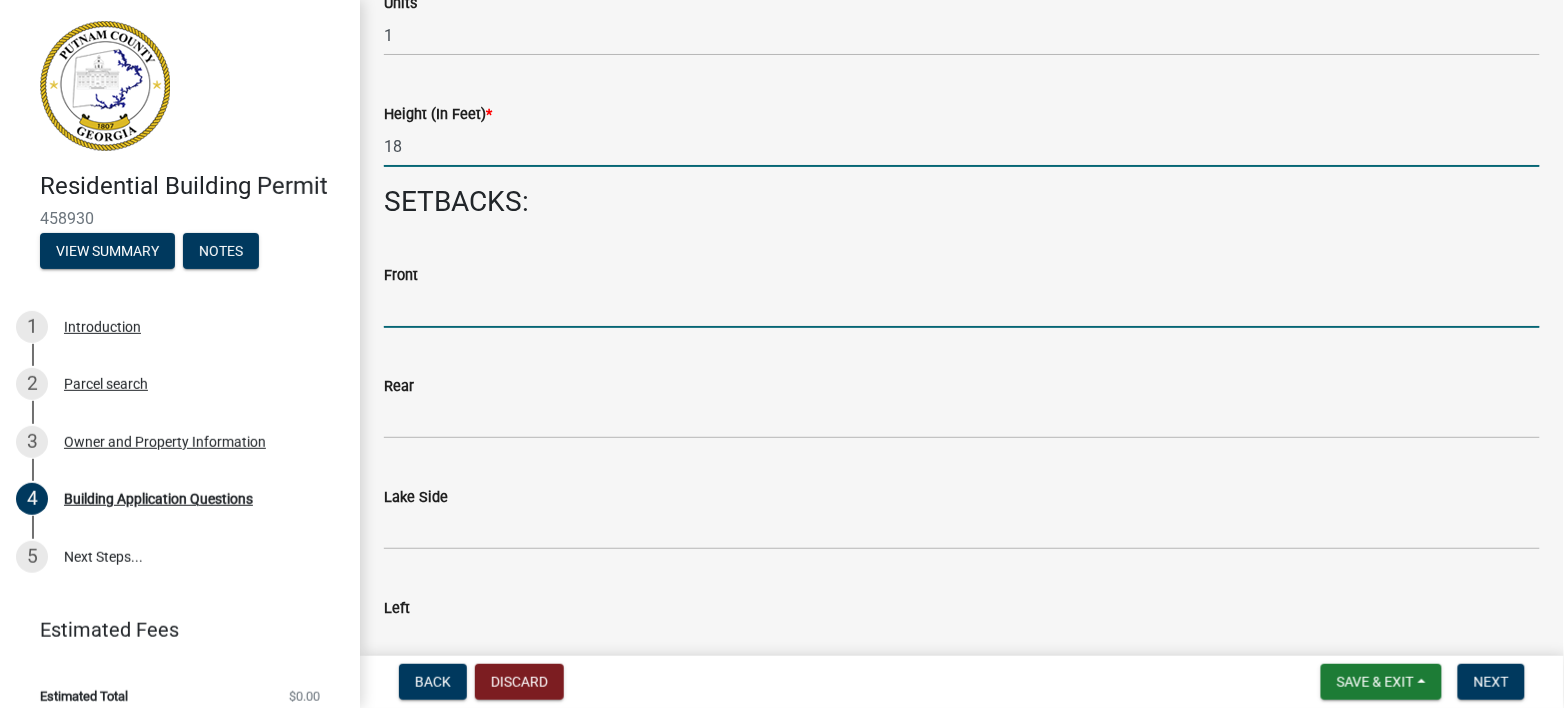 click 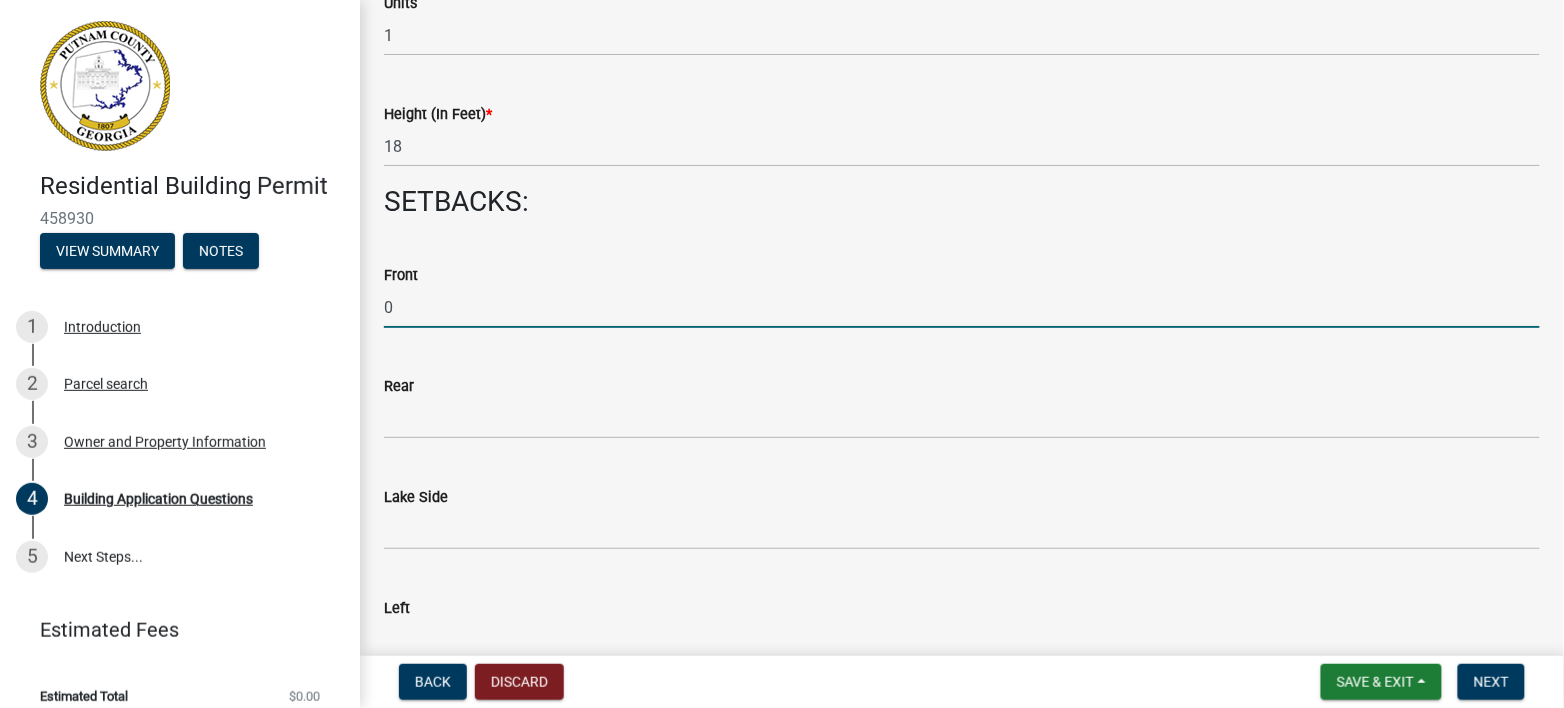type on "0" 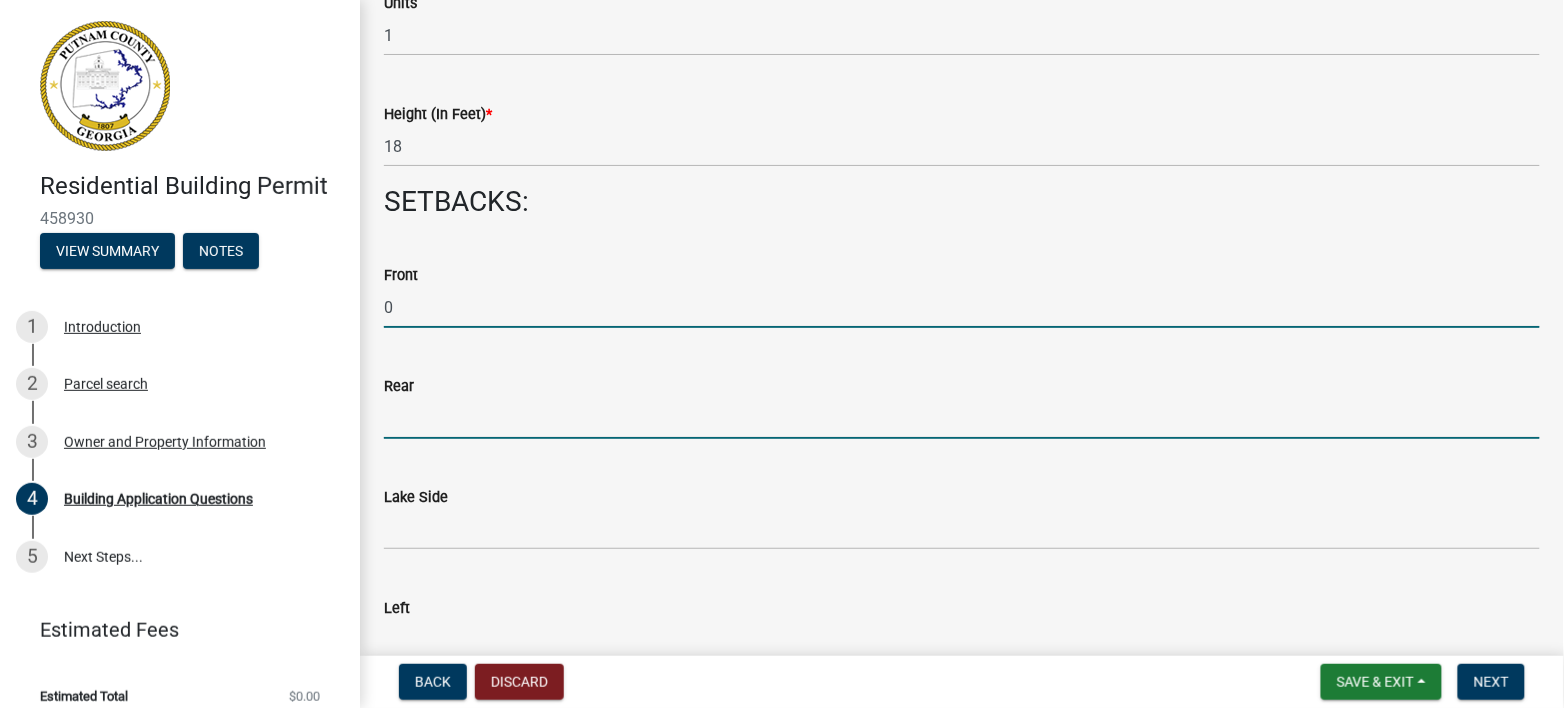 click 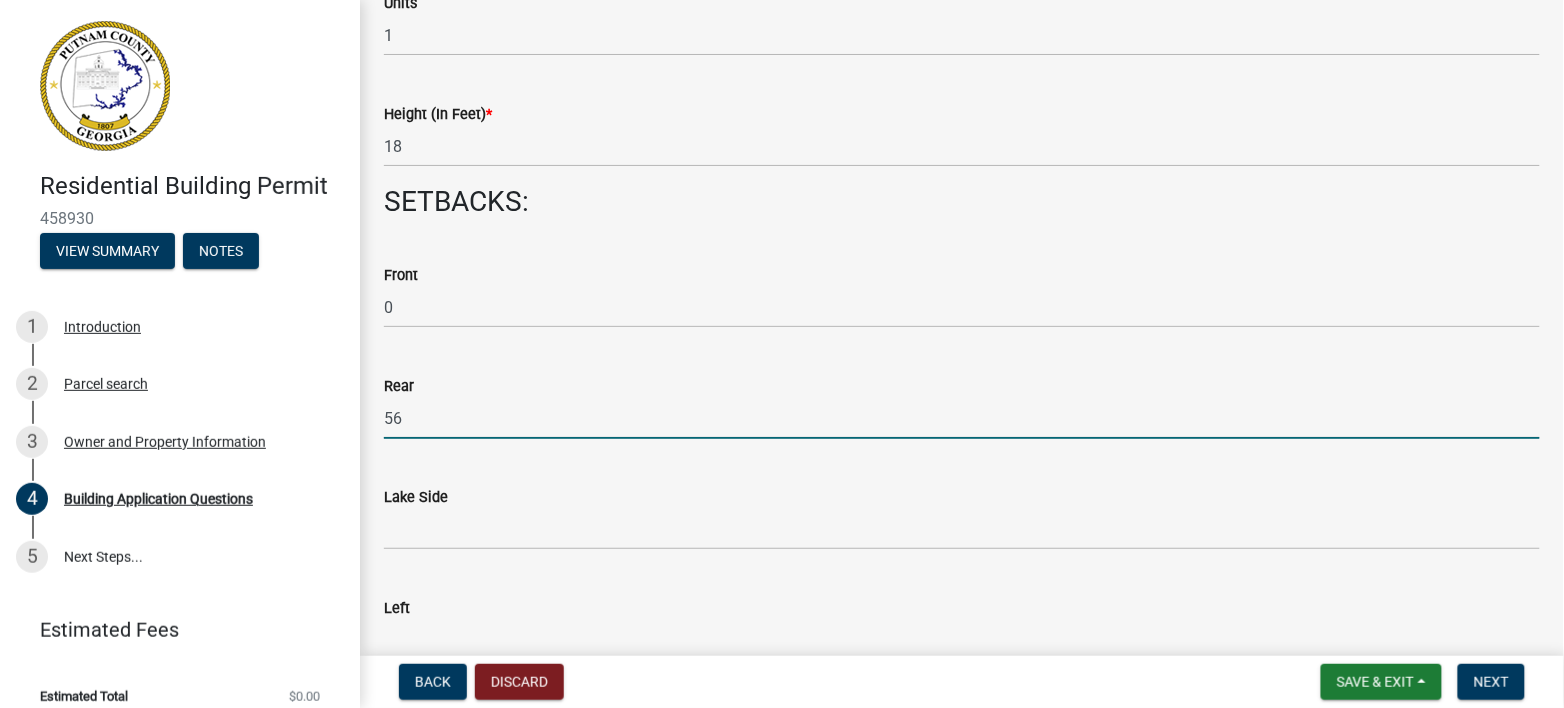 type on "56" 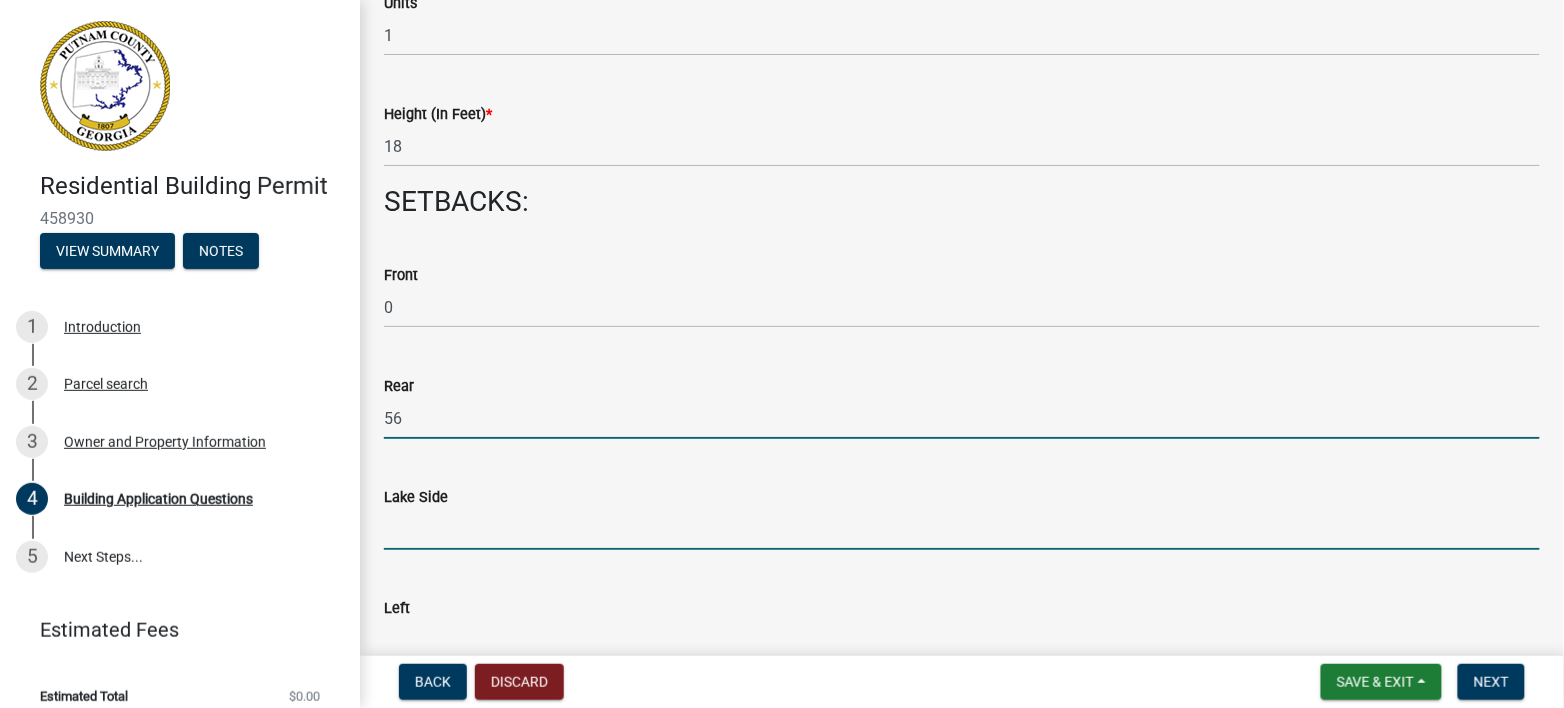 click 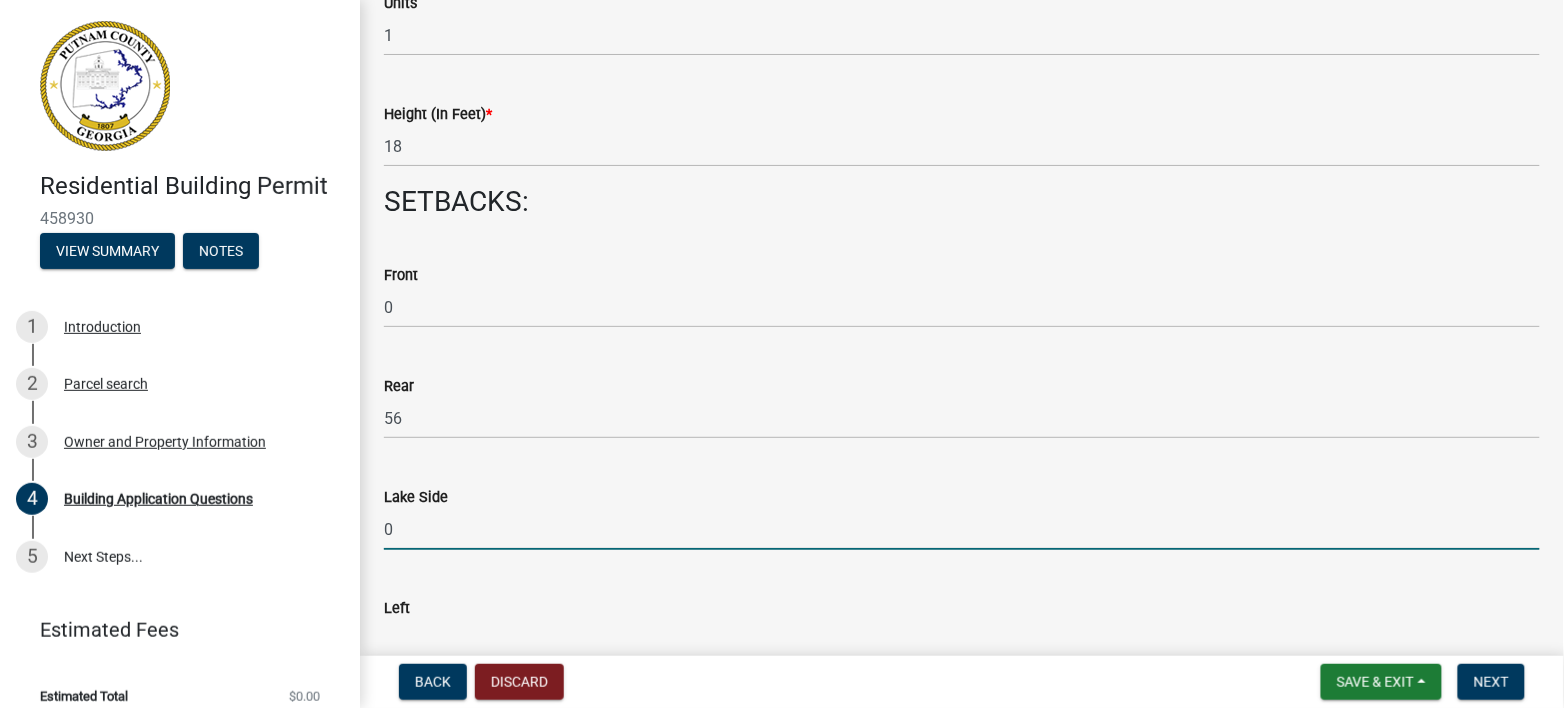 scroll, scrollTop: 2849, scrollLeft: 0, axis: vertical 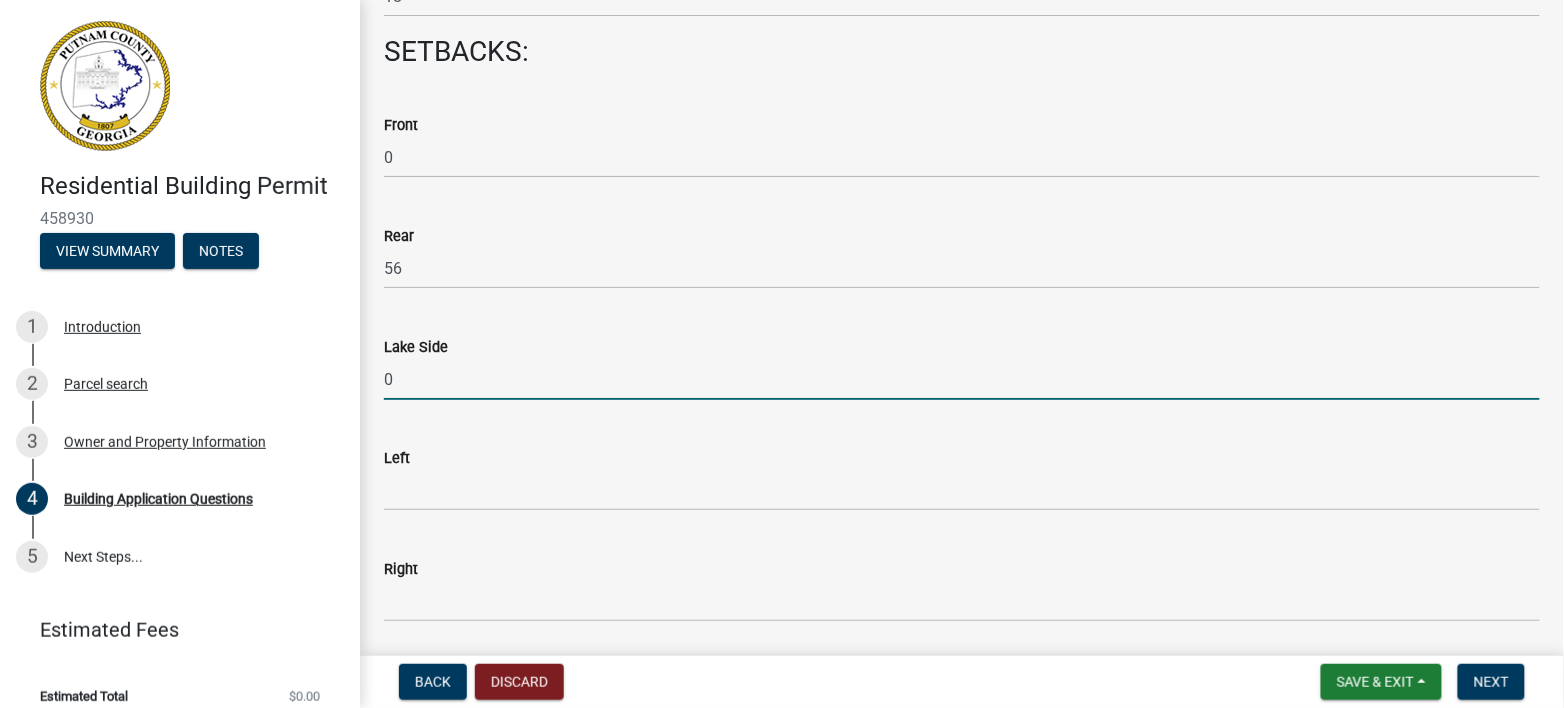 type on "0" 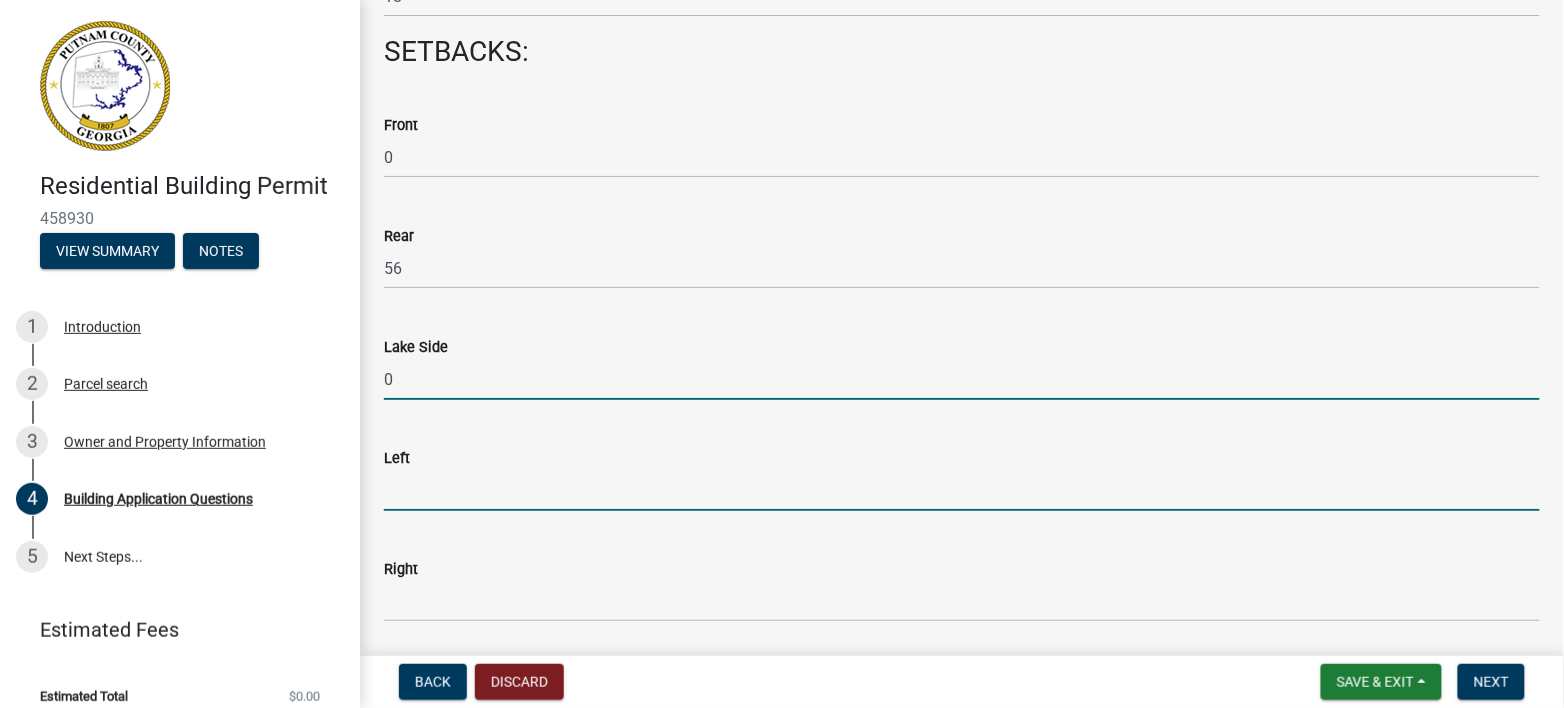 click 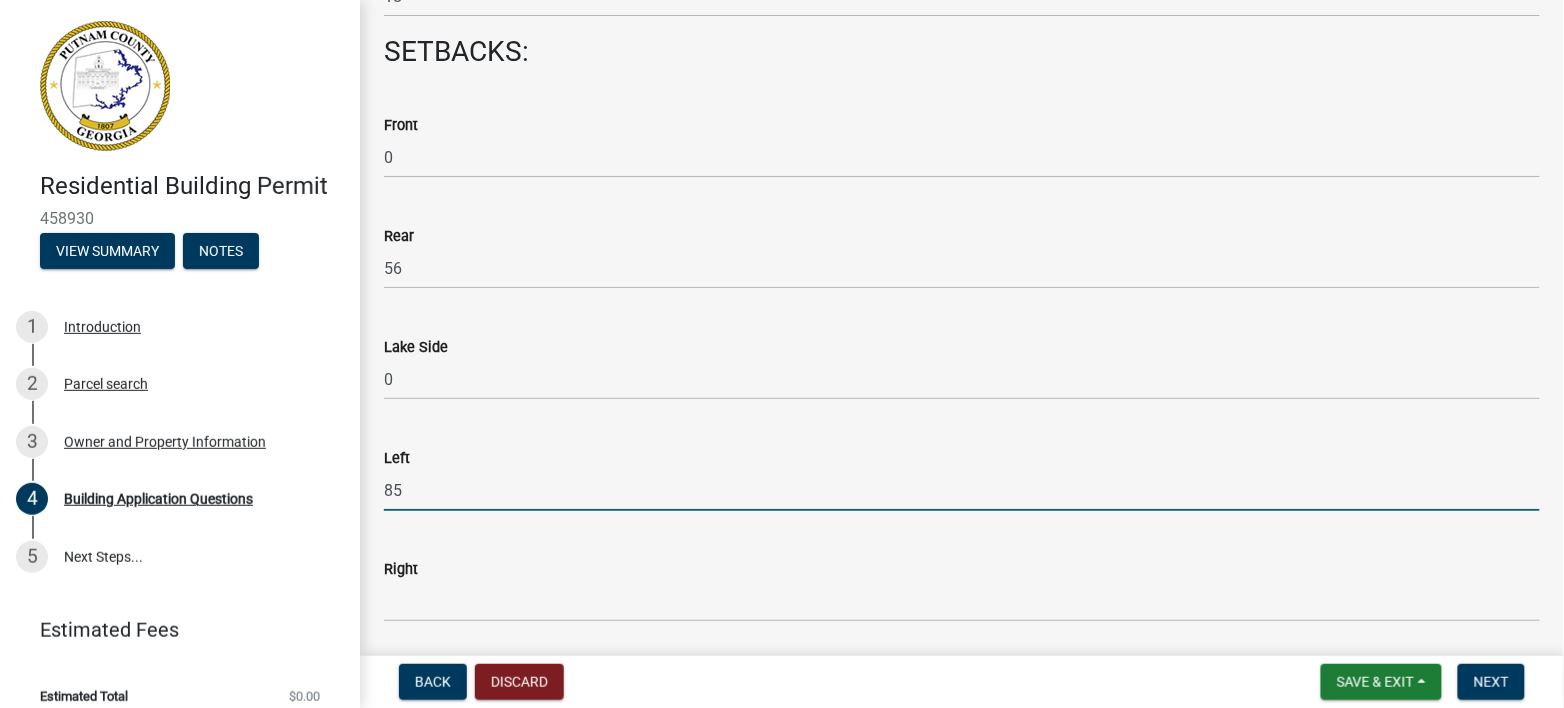 type on "85" 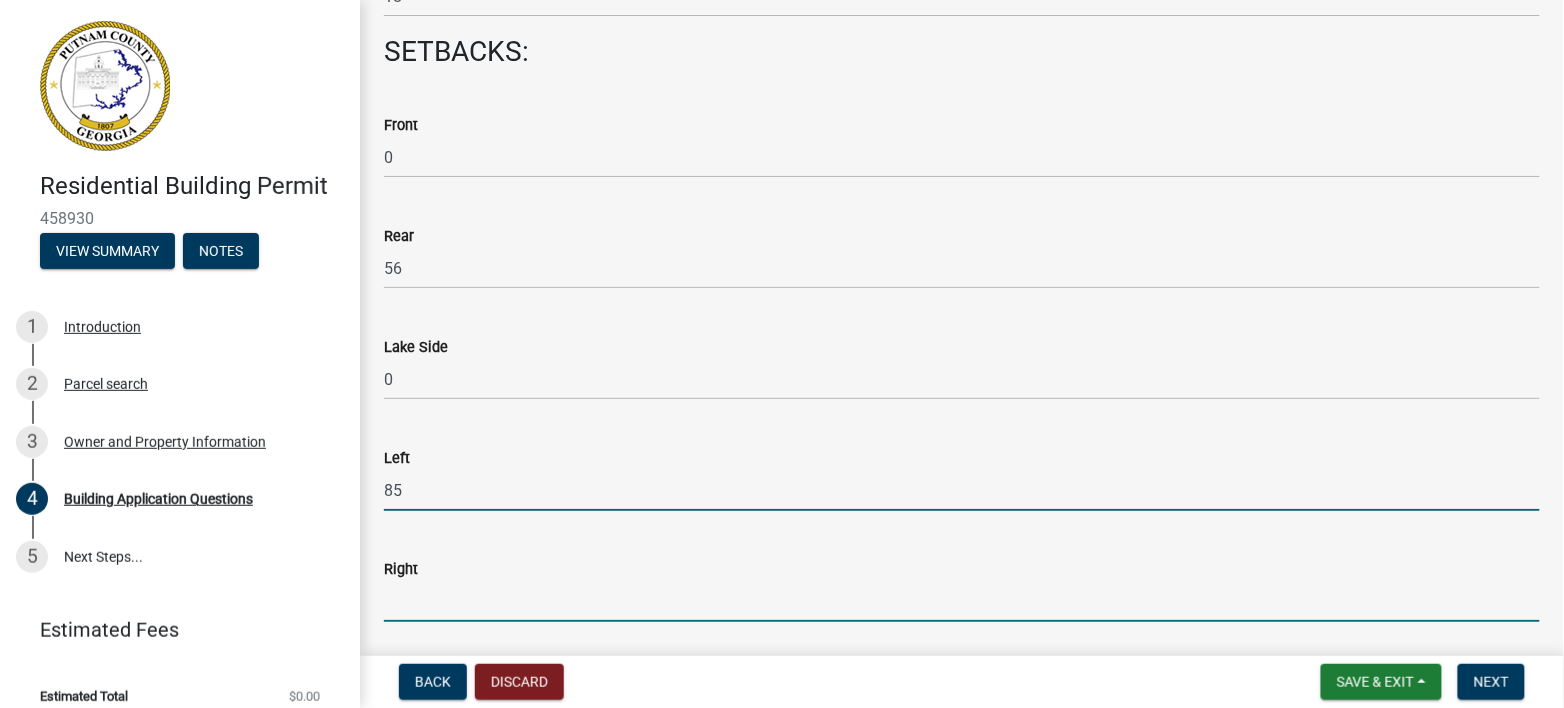 click 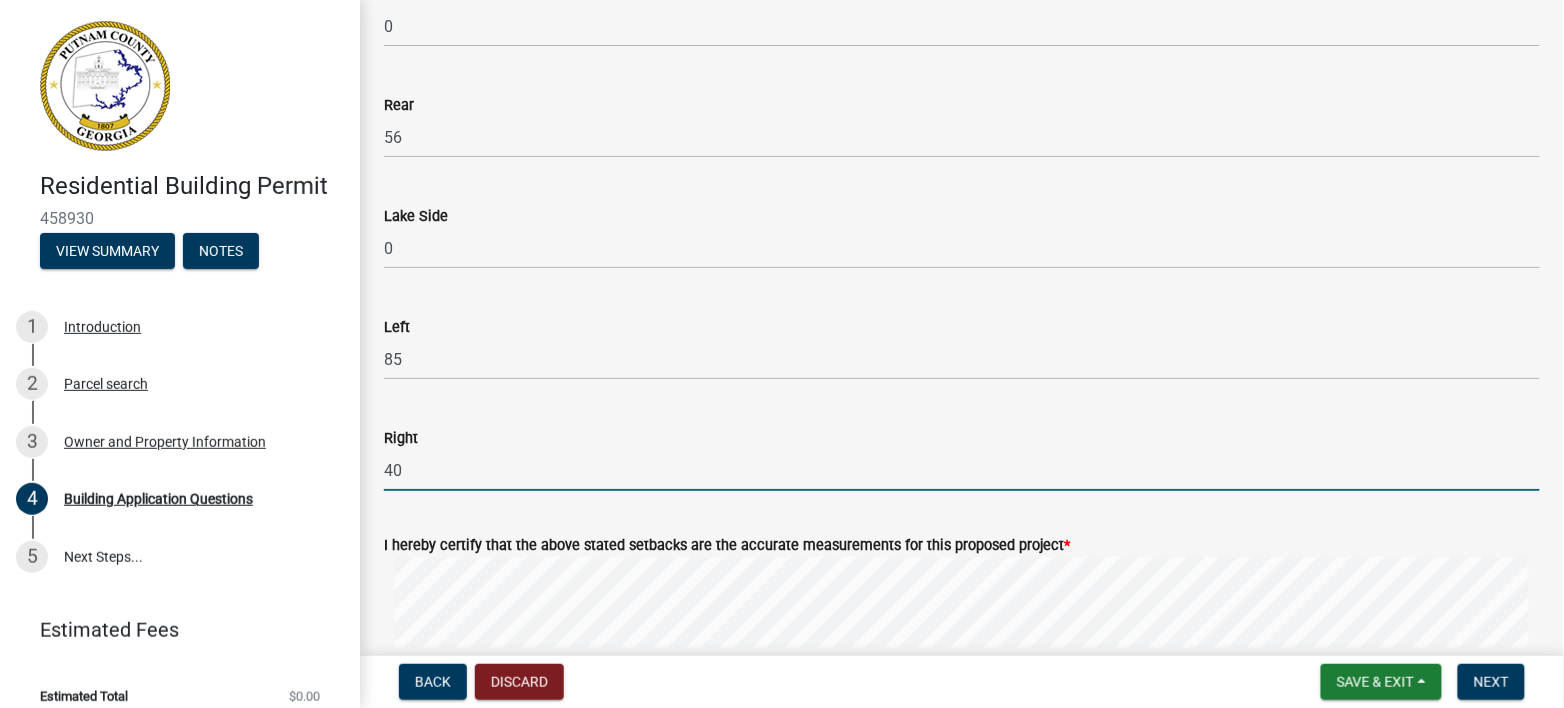 scroll, scrollTop: 3149, scrollLeft: 0, axis: vertical 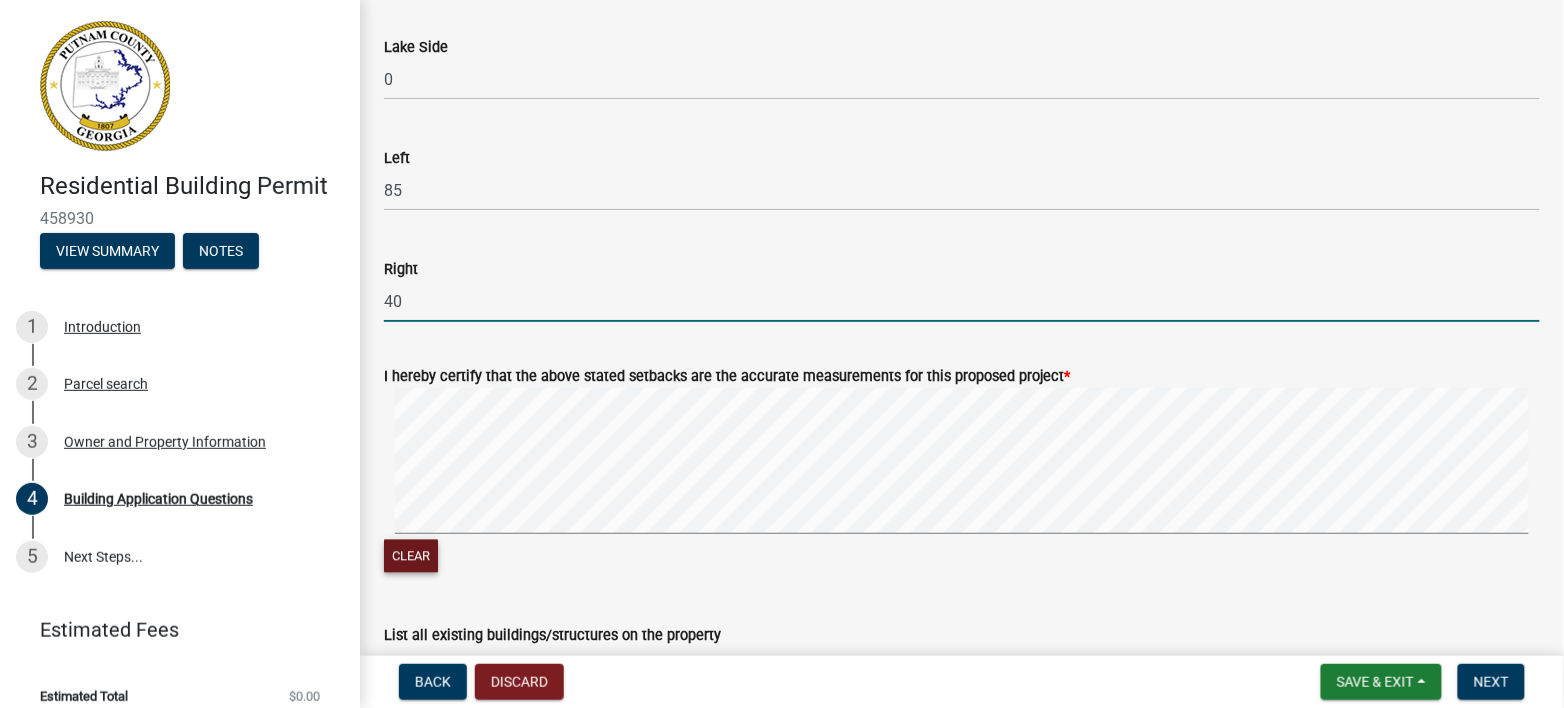 type on "40" 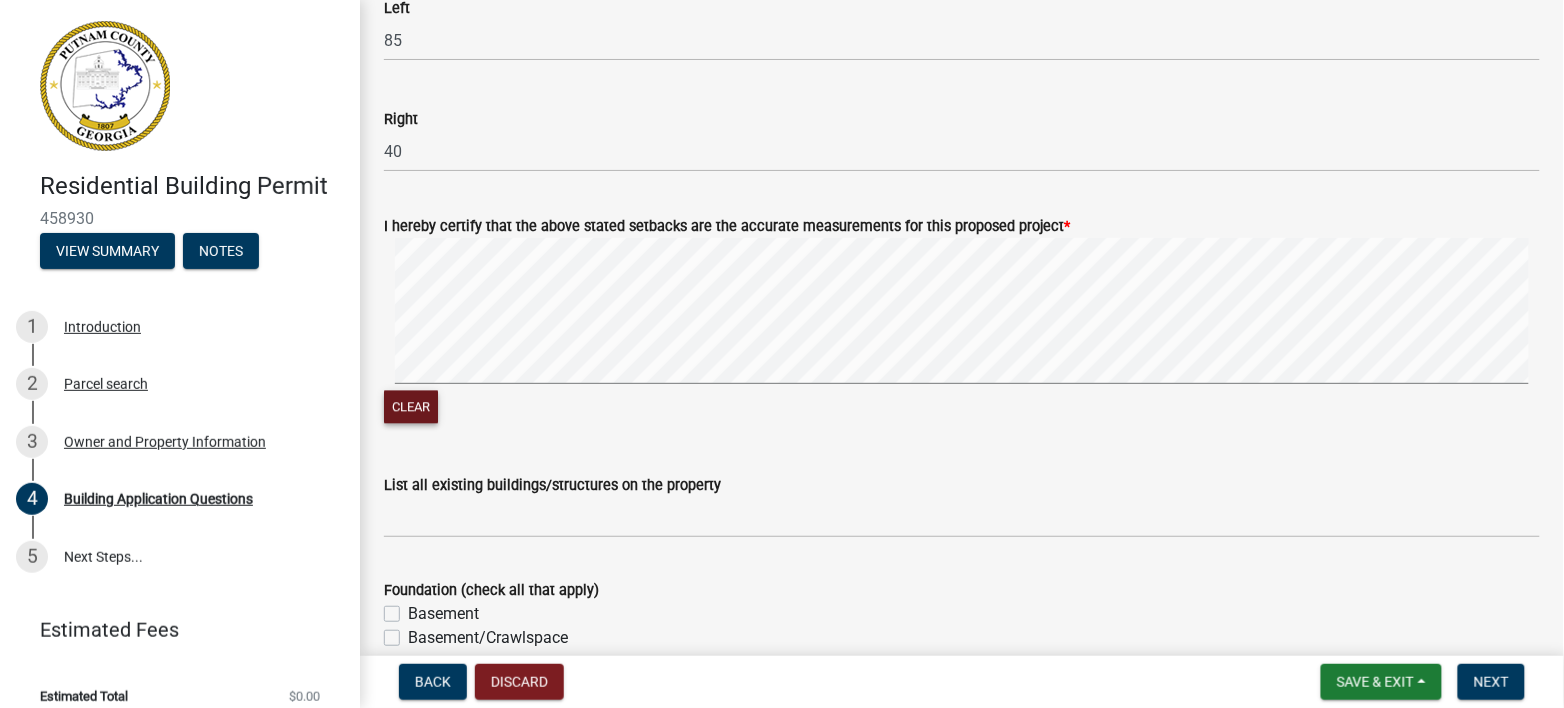scroll, scrollTop: 3449, scrollLeft: 0, axis: vertical 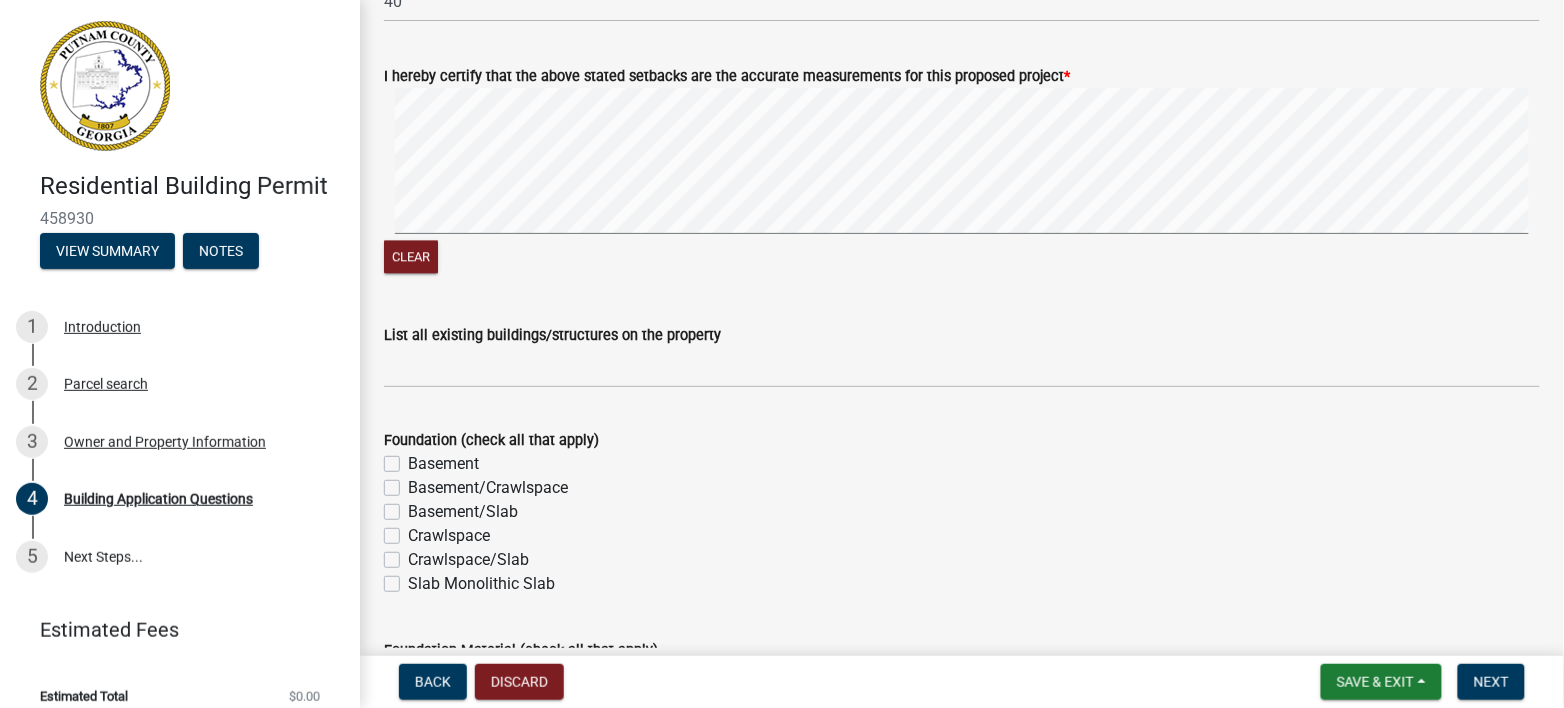 click on "List all existing buildings/structures on the property" 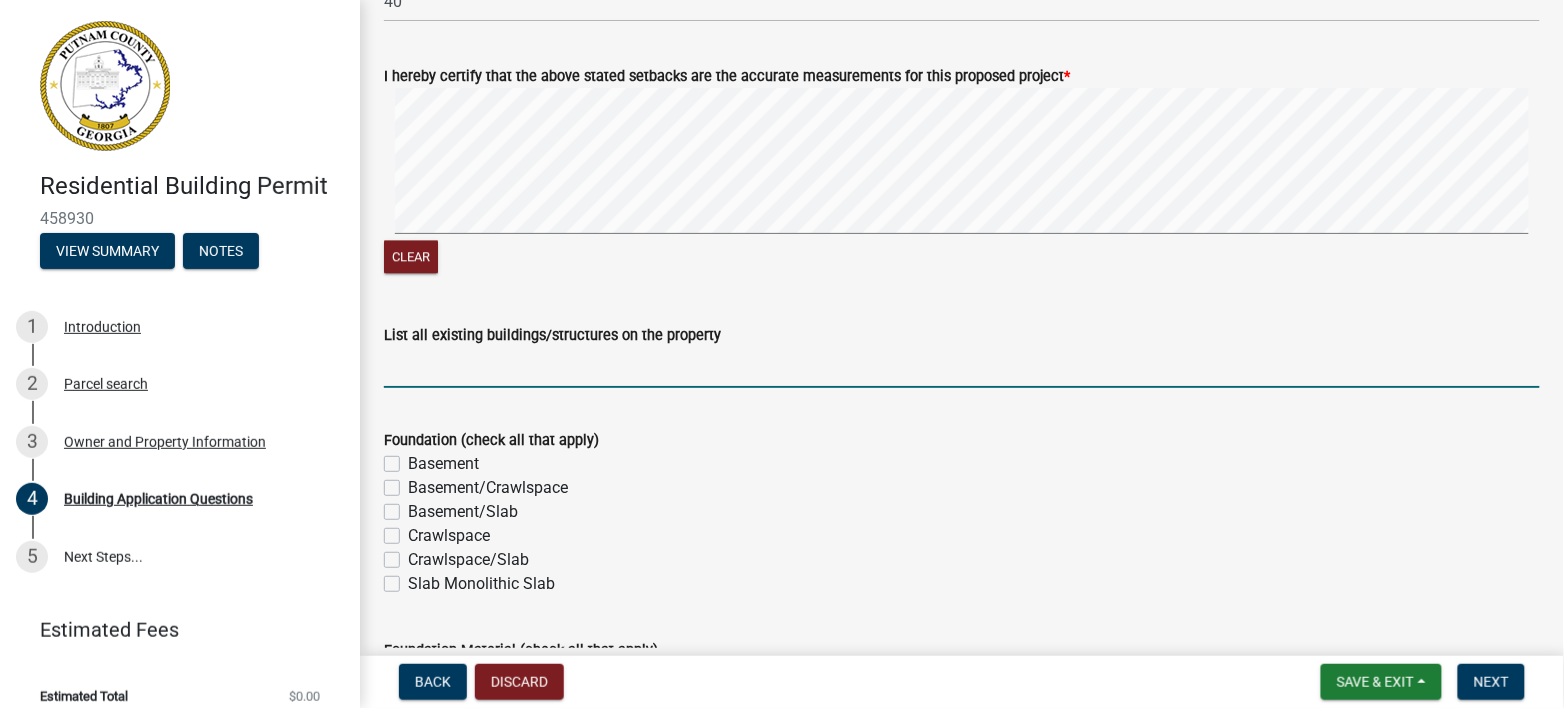 click on "List all existing buildings/structures on the property" at bounding box center (962, 367) 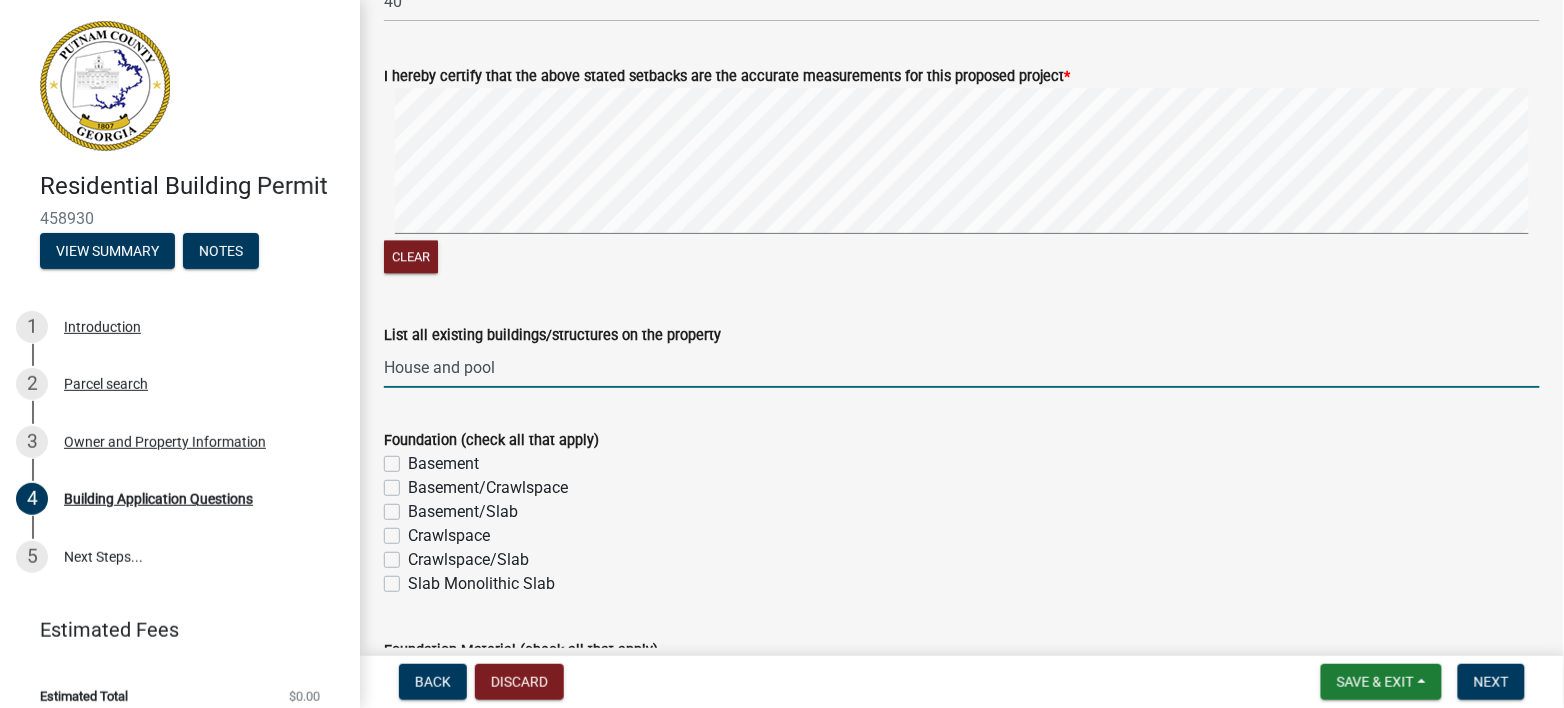scroll, scrollTop: 3599, scrollLeft: 0, axis: vertical 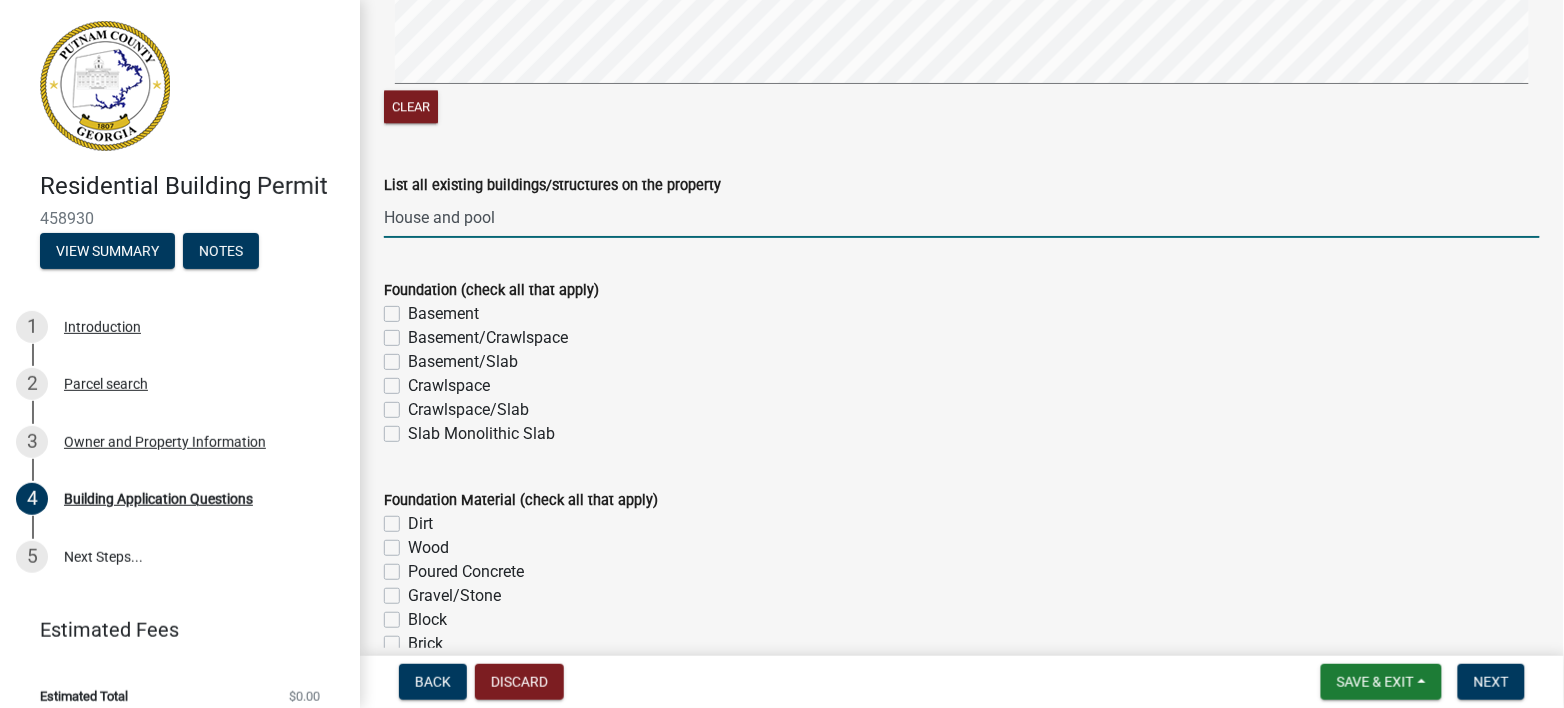 type on "House and pool" 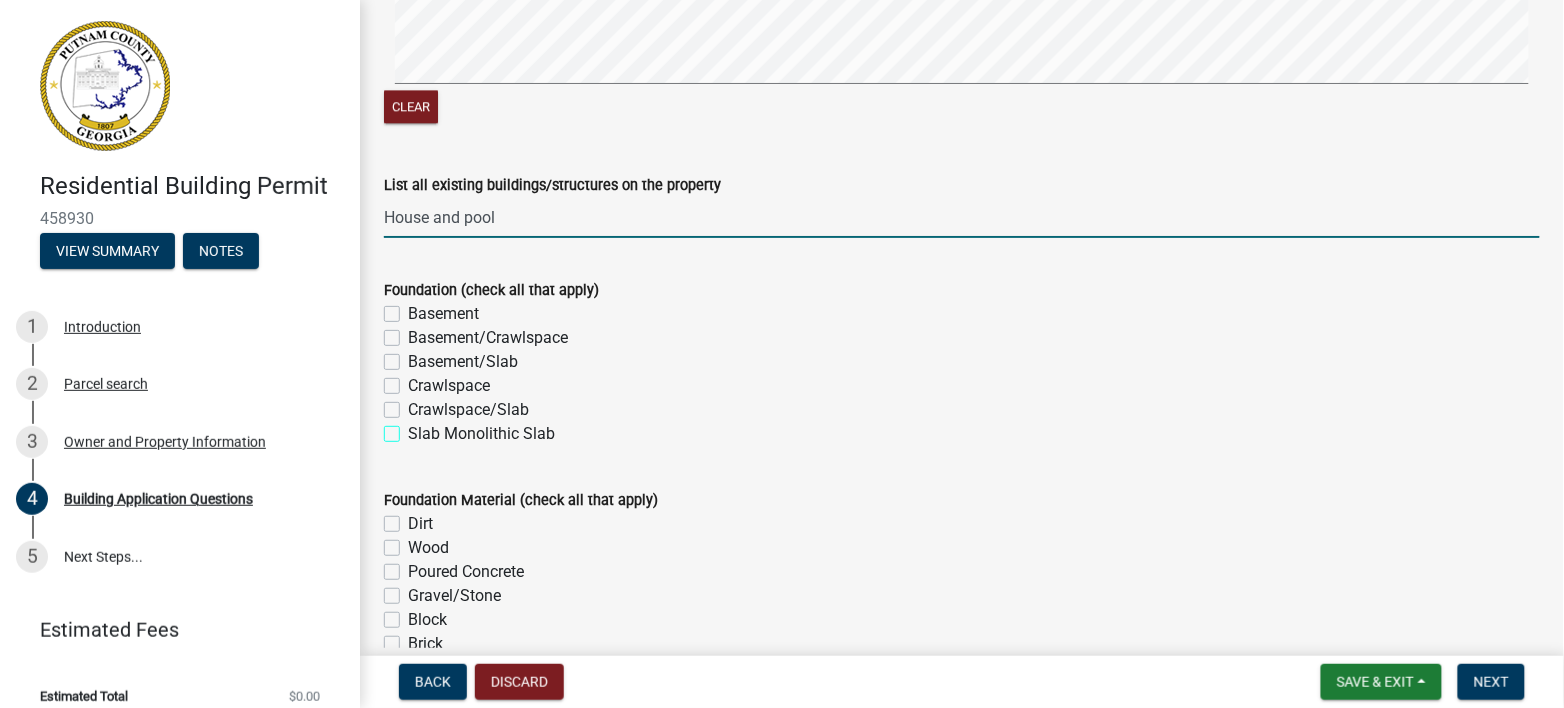 click on "Slab Monolithic Slab" at bounding box center (414, 428) 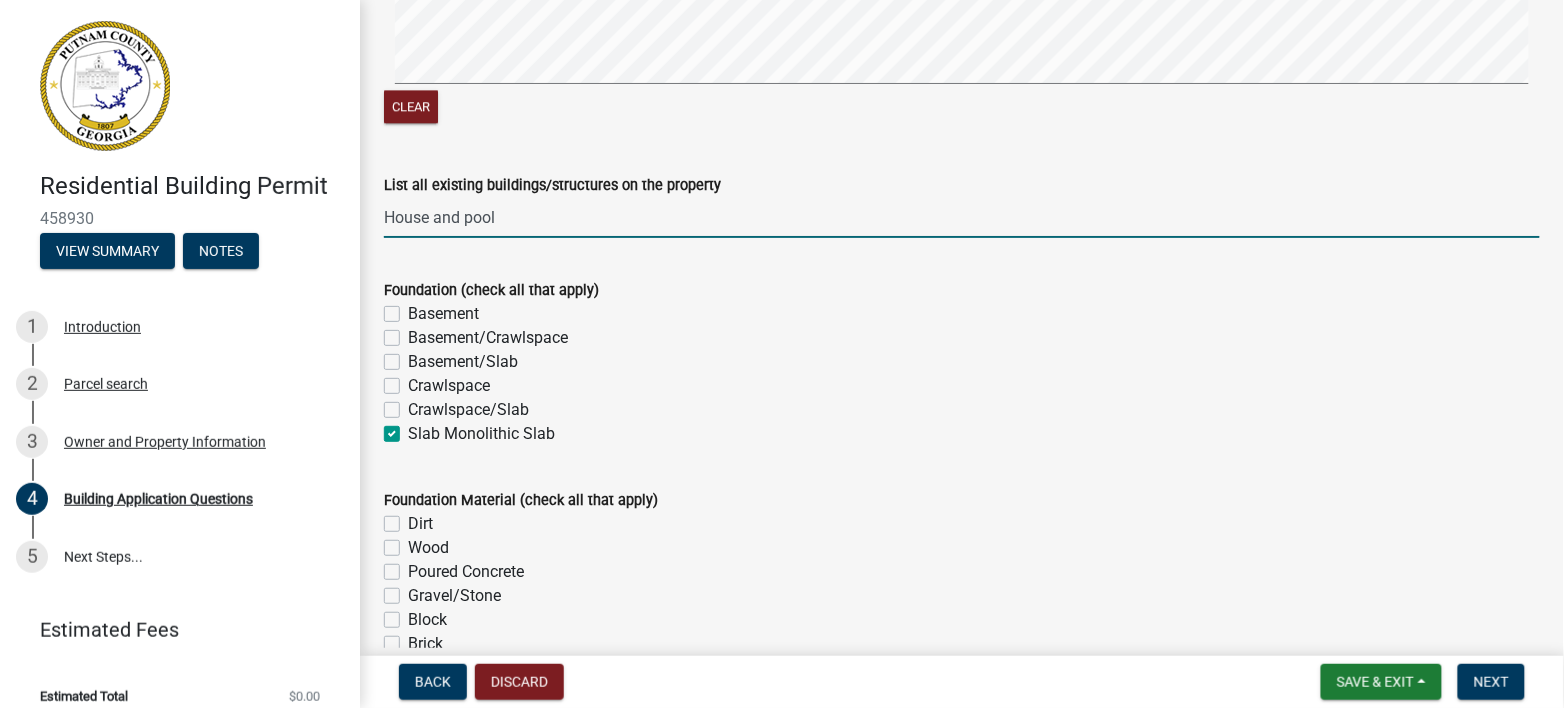 checkbox on "false" 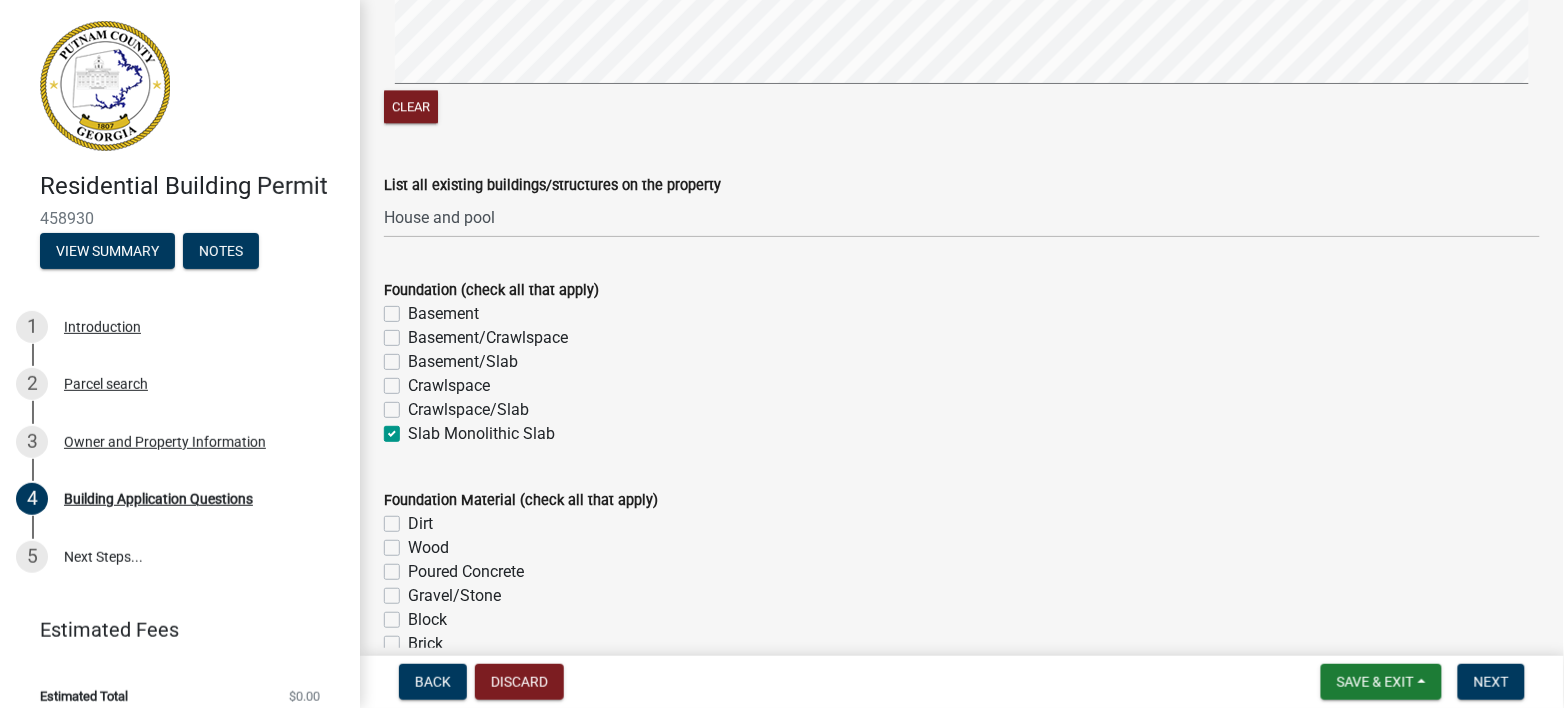 scroll, scrollTop: 3749, scrollLeft: 0, axis: vertical 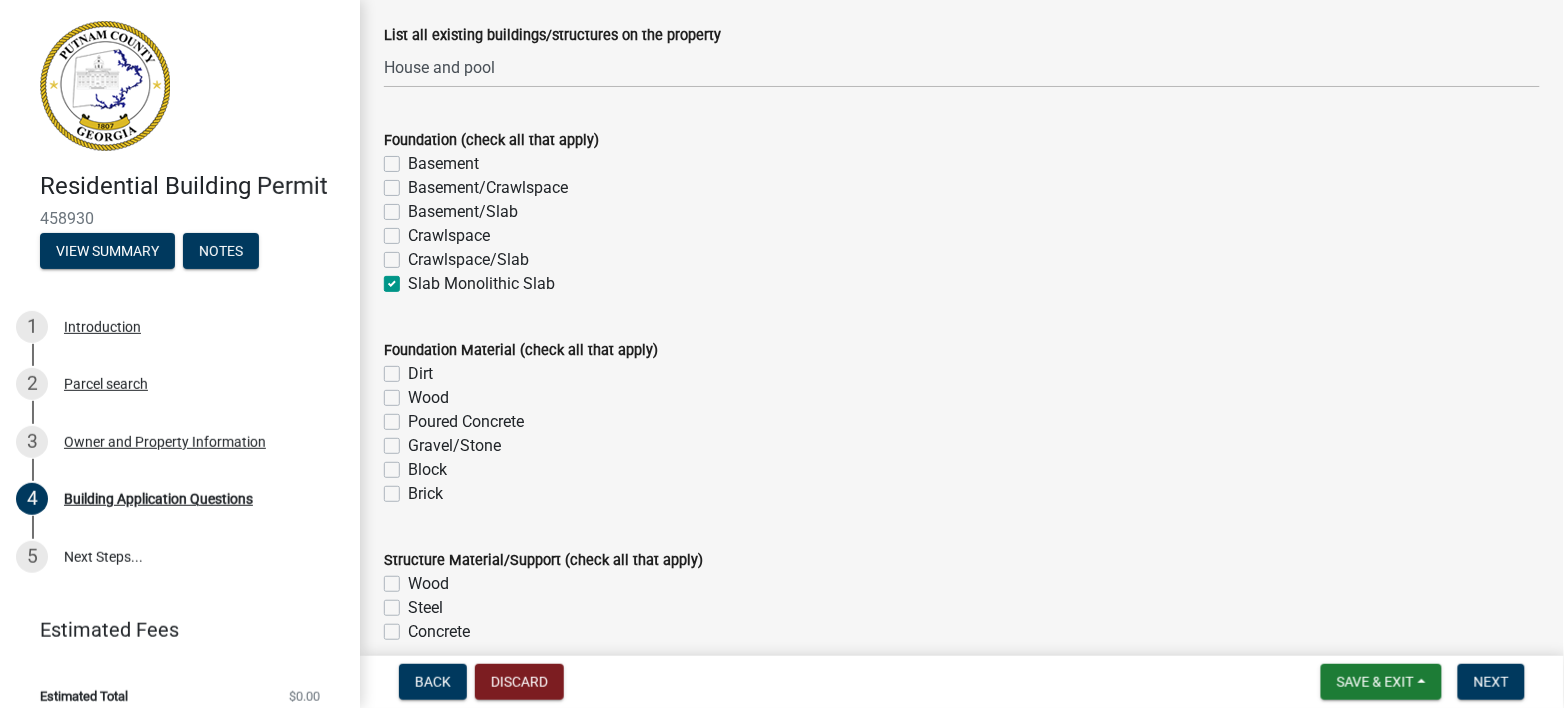 click on "Poured Concrete" 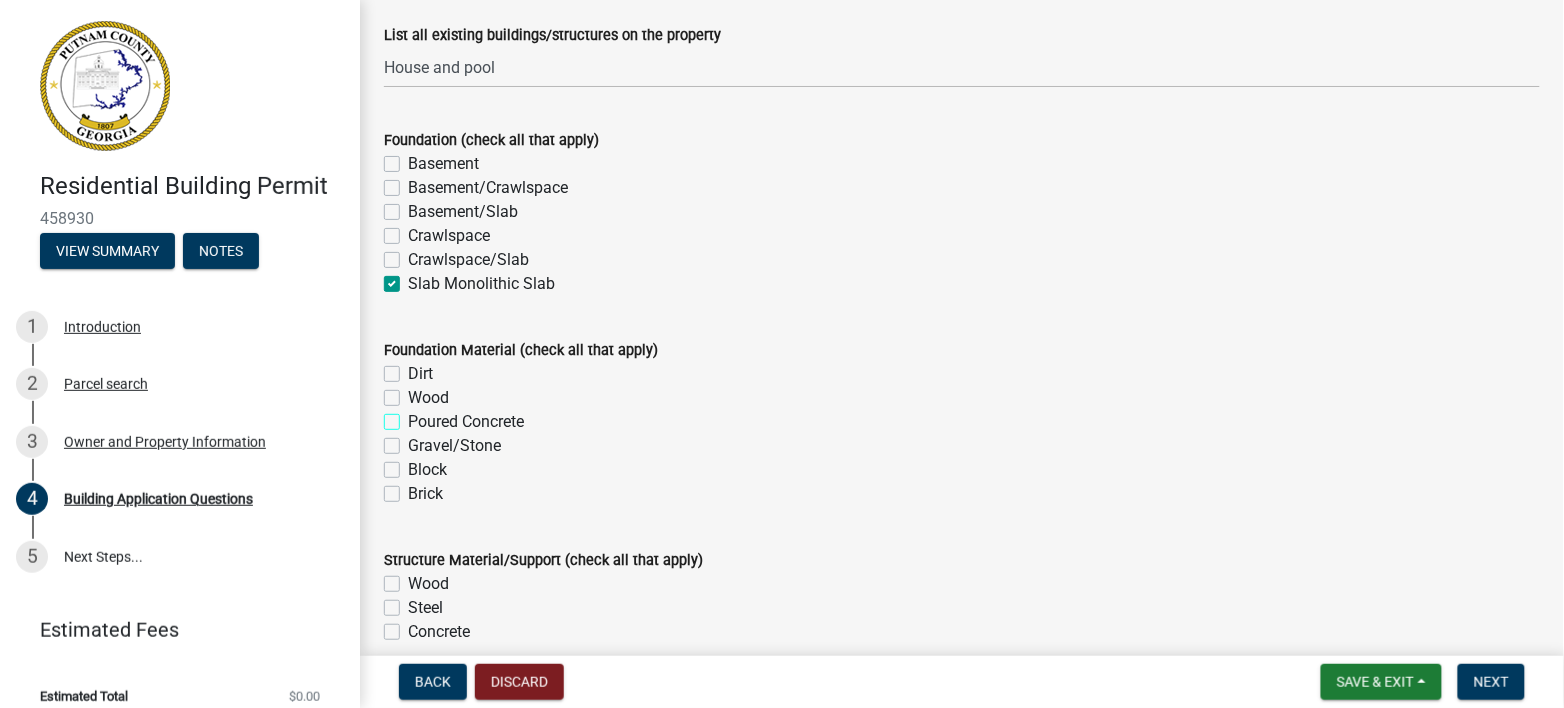 click on "Poured Concrete" at bounding box center (414, 416) 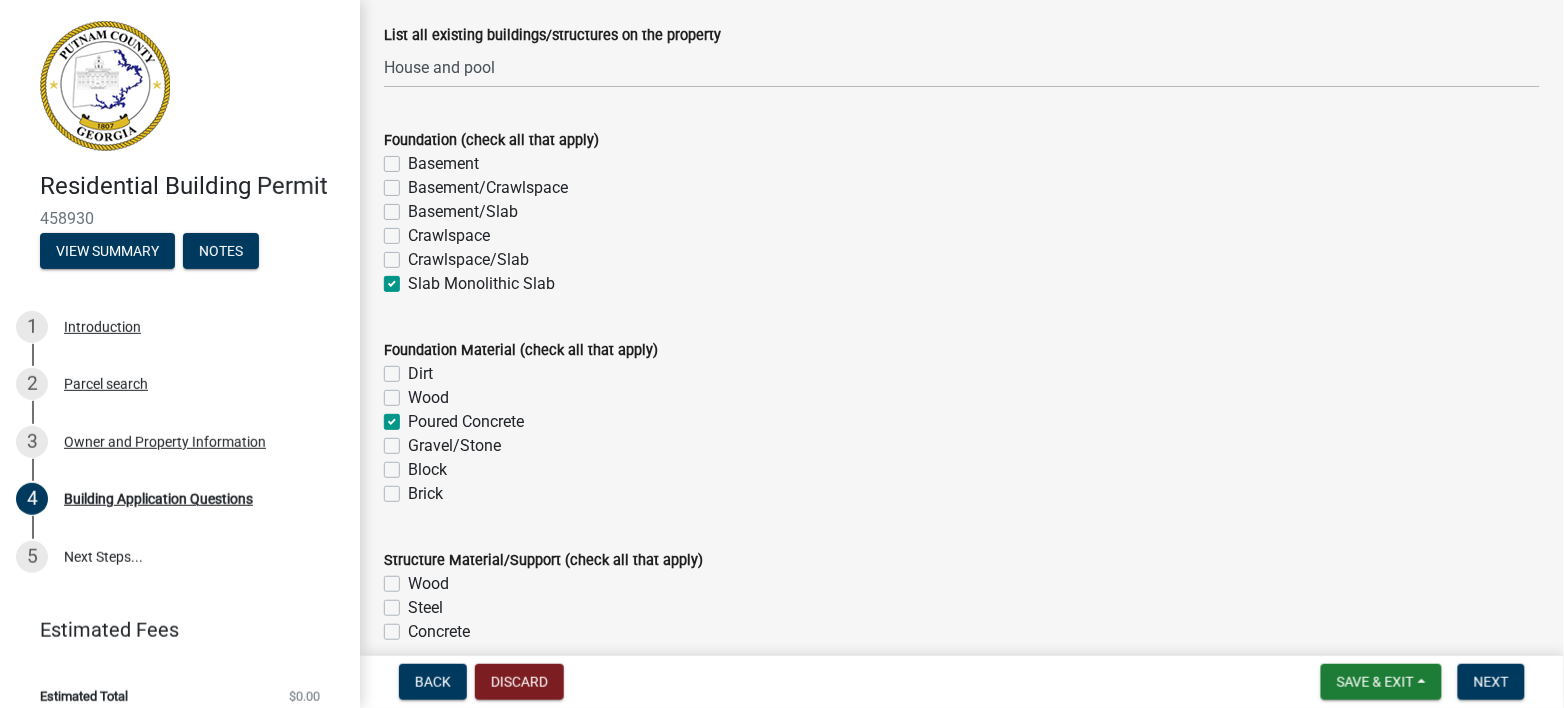 checkbox on "false" 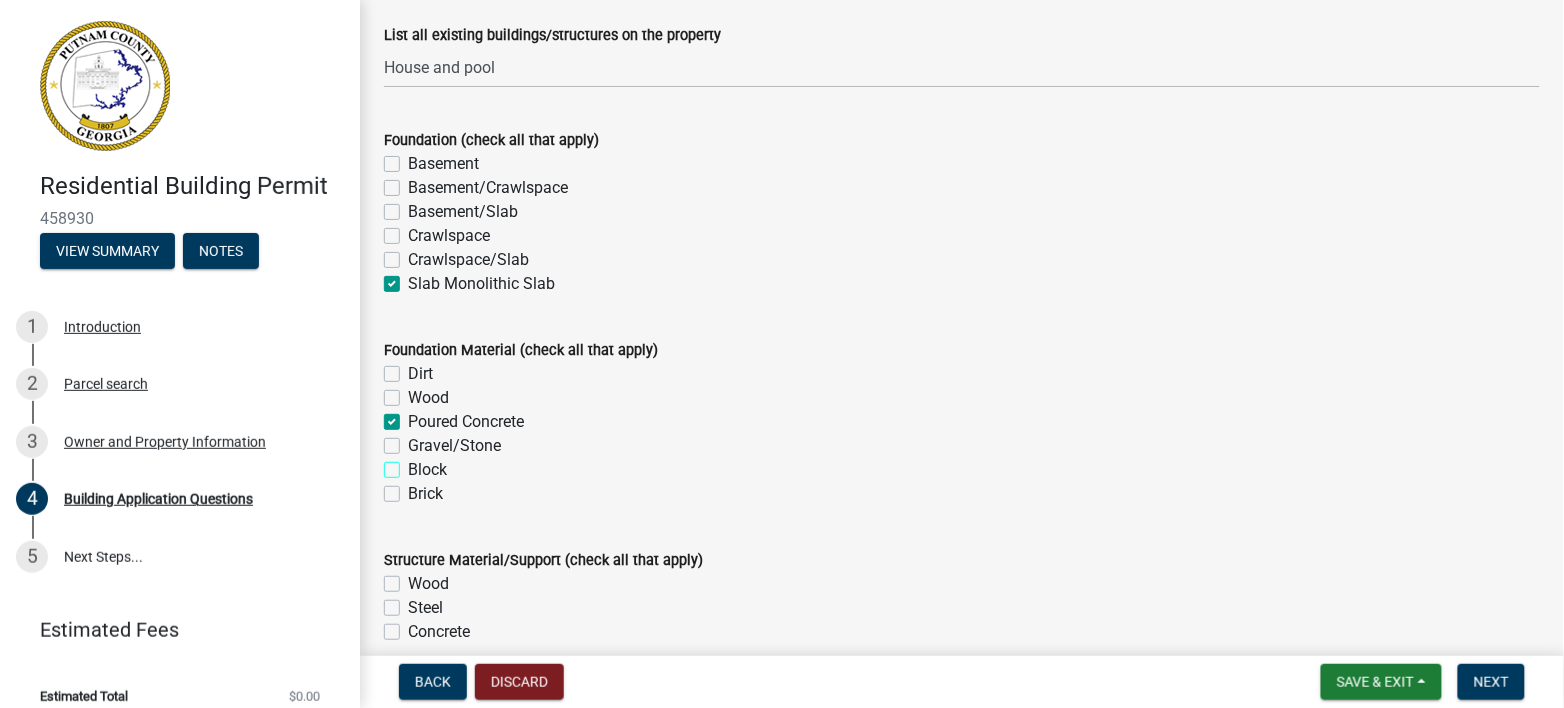 click on "Block" at bounding box center [414, 464] 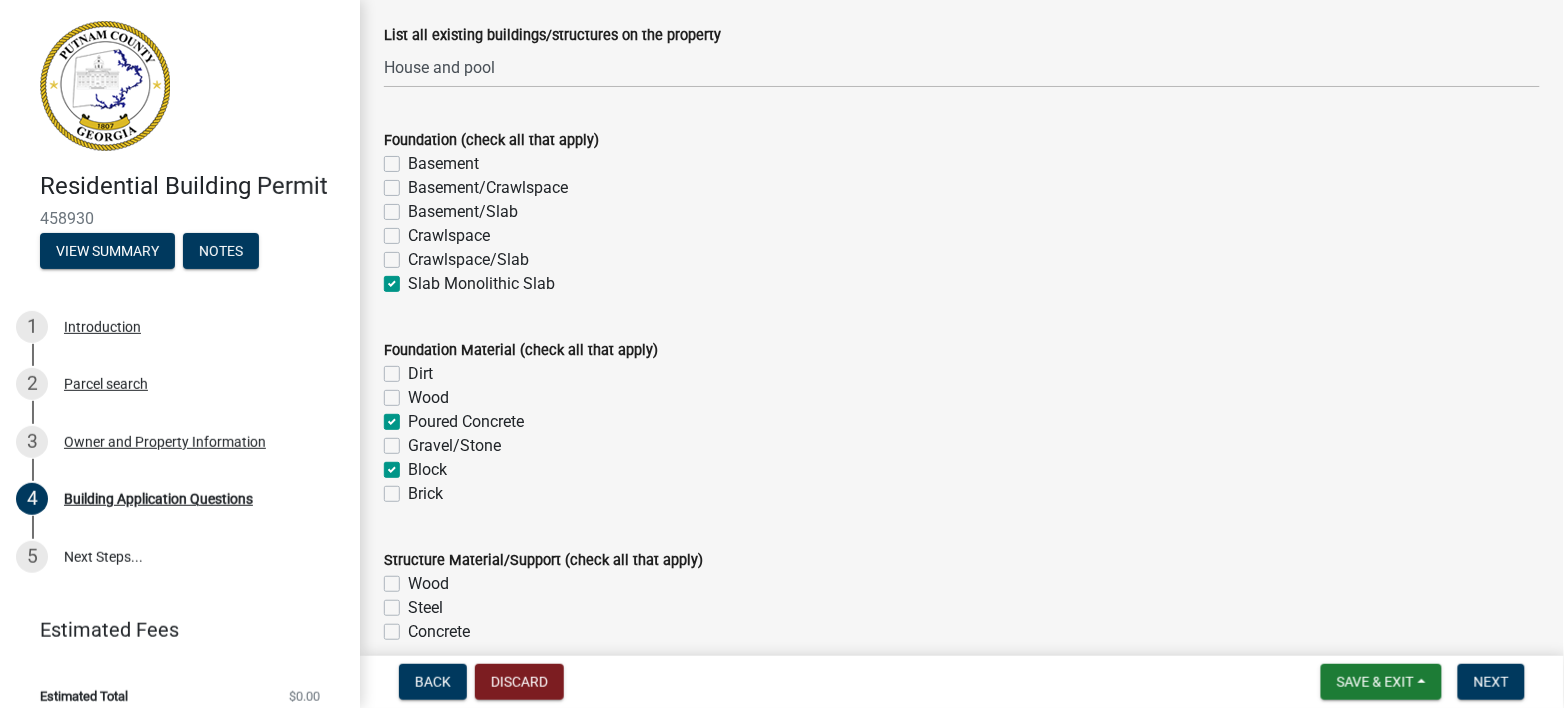 checkbox on "false" 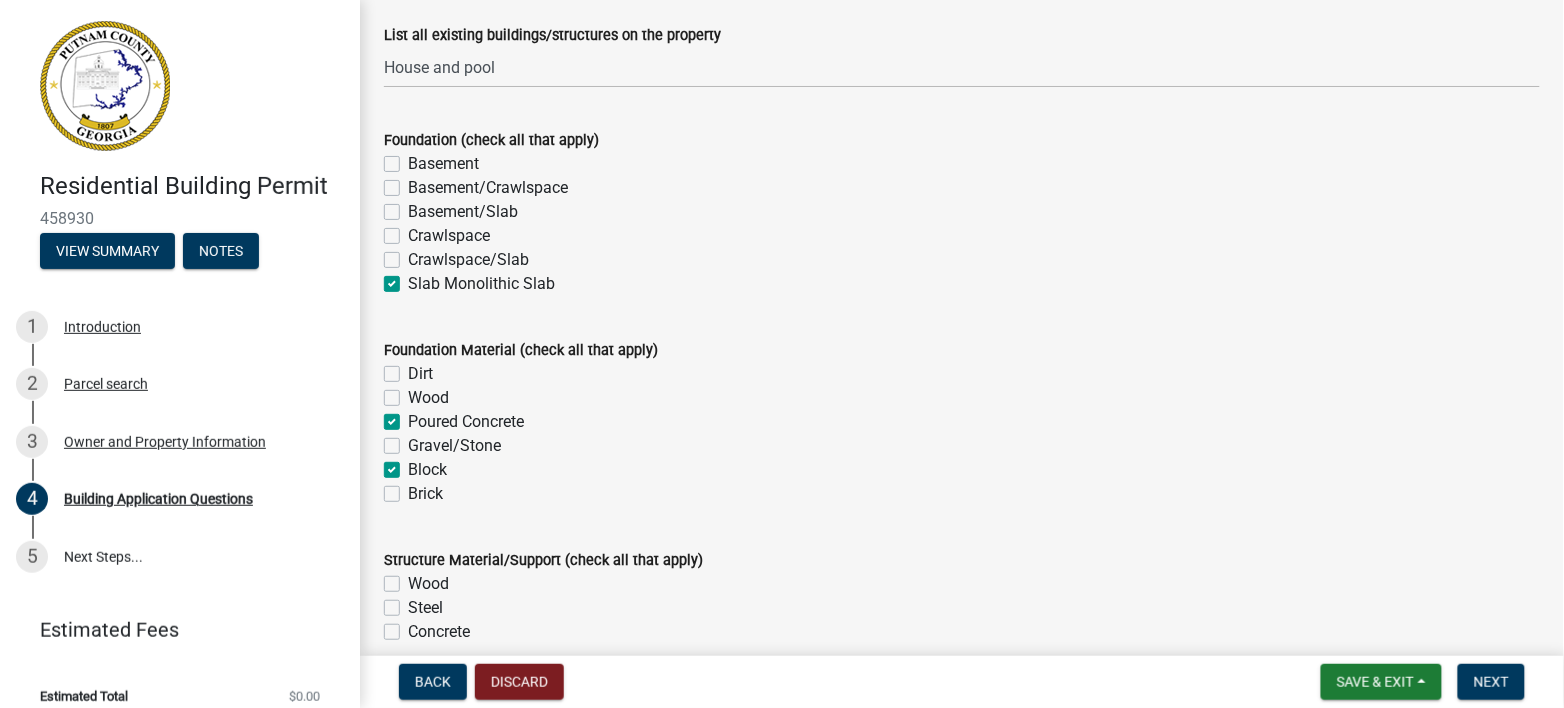 scroll, scrollTop: 3899, scrollLeft: 0, axis: vertical 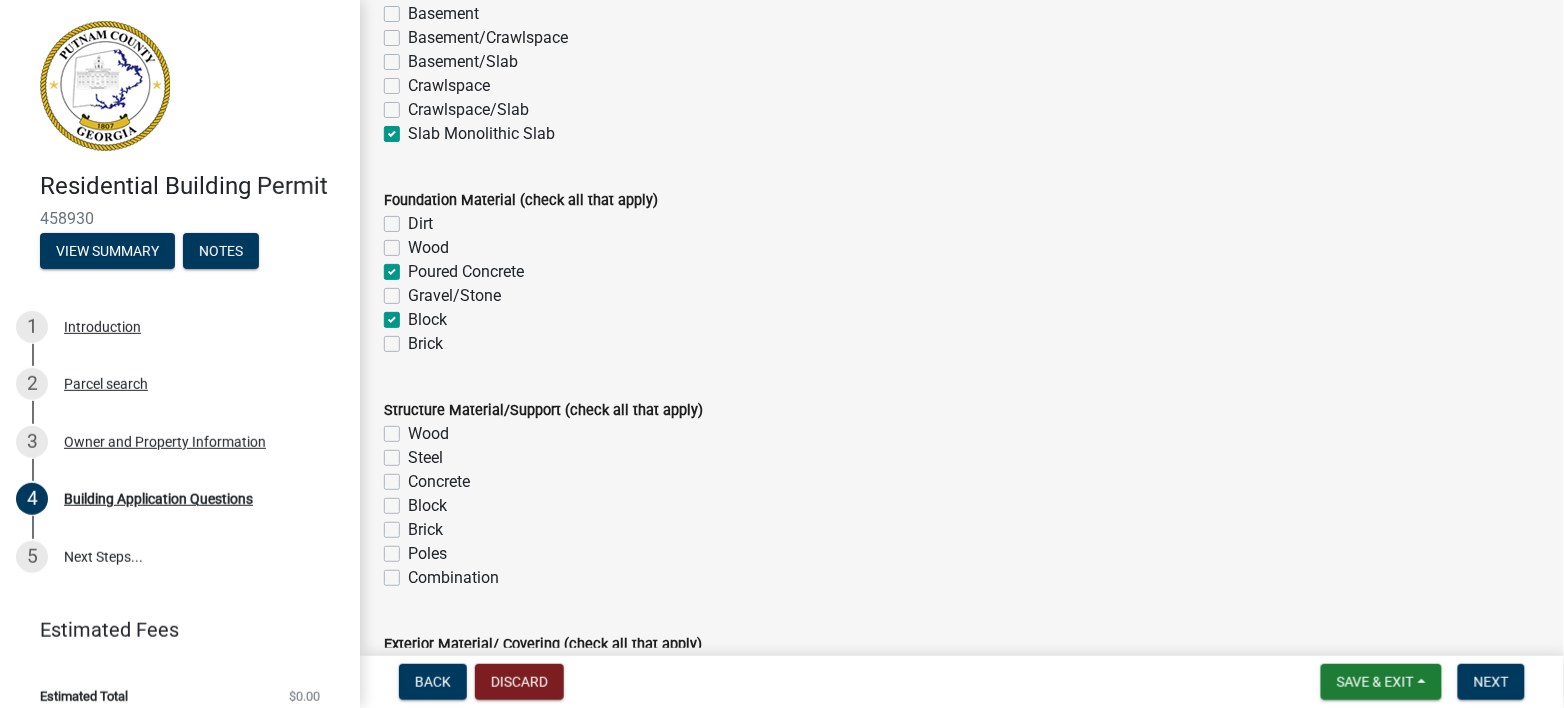 click on "Wood" 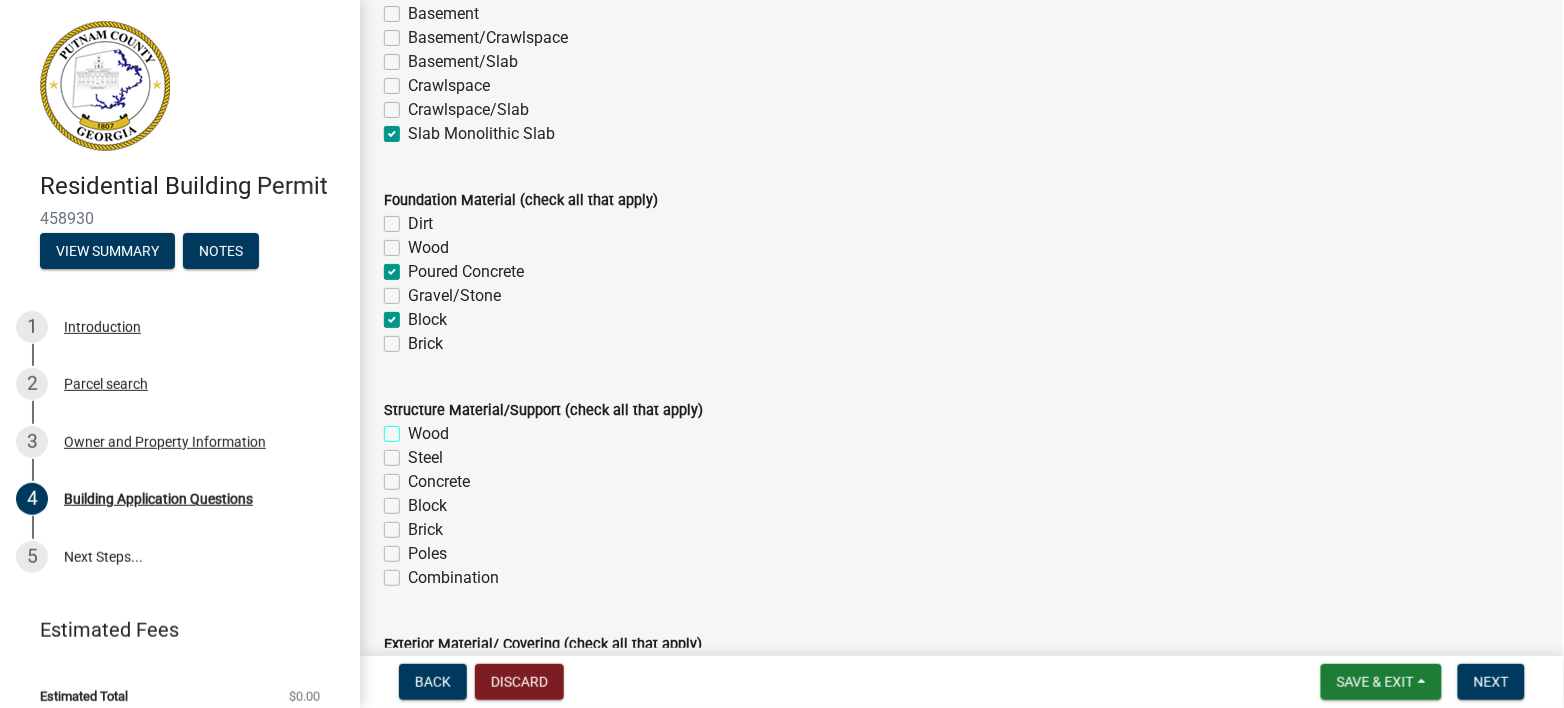 click on "Wood" at bounding box center (414, 428) 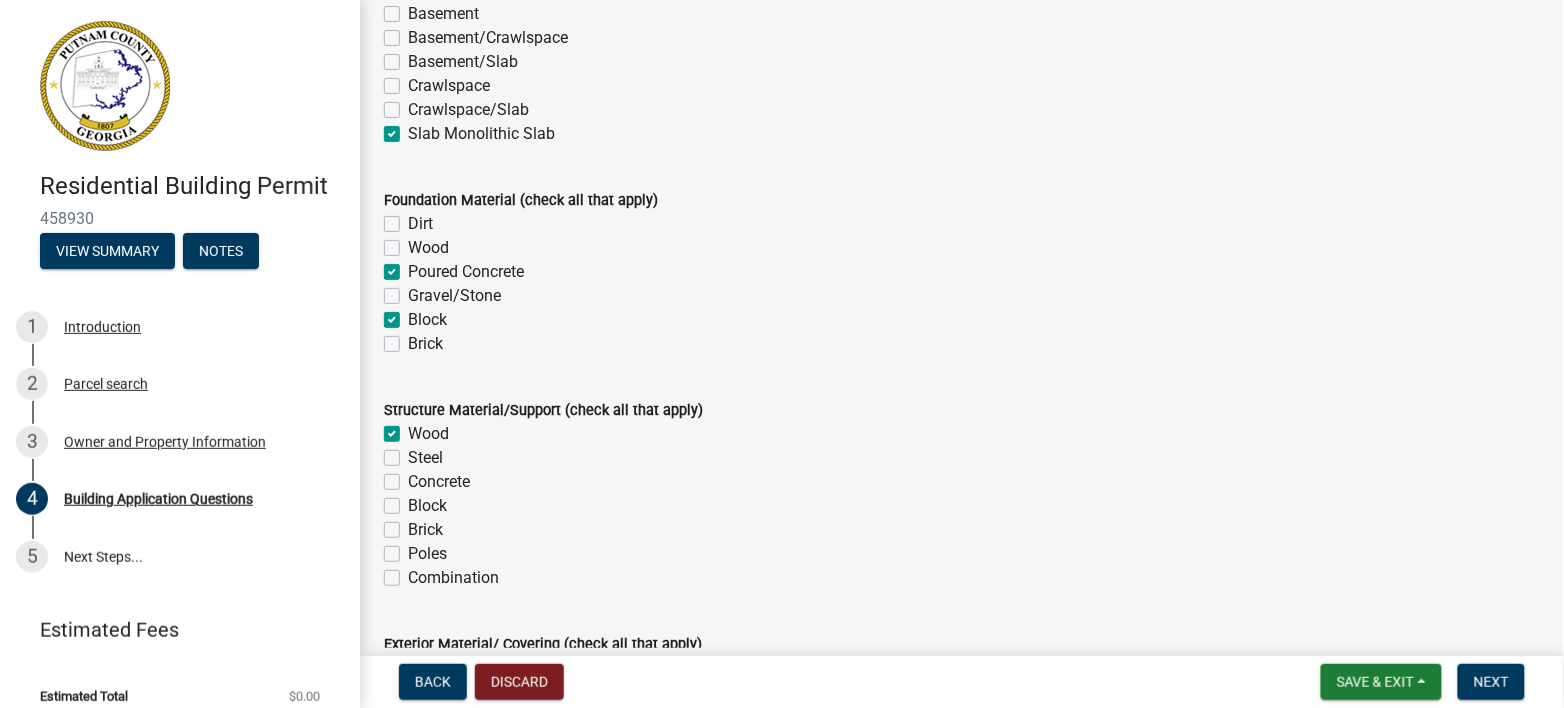 checkbox on "true" 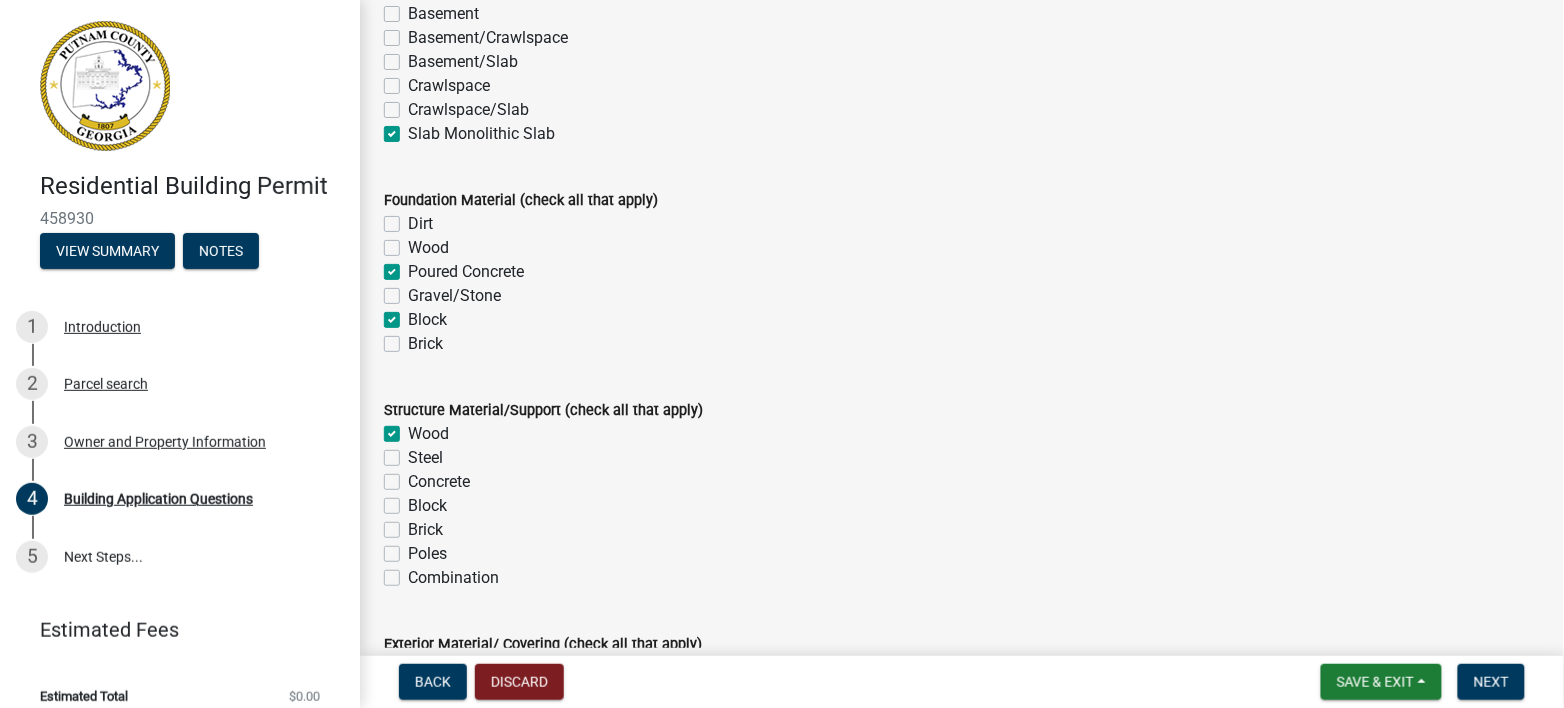 scroll, scrollTop: 4049, scrollLeft: 0, axis: vertical 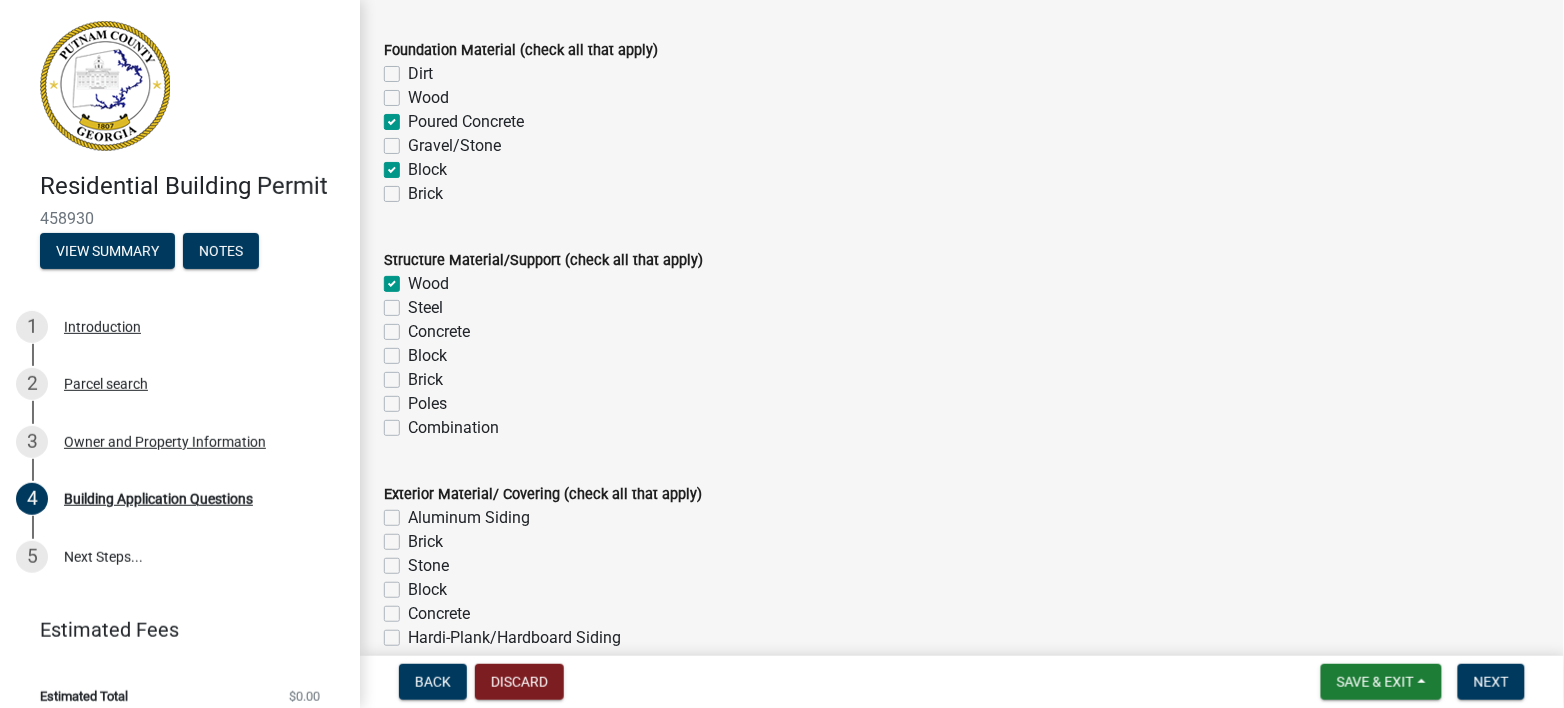 click on "Block" 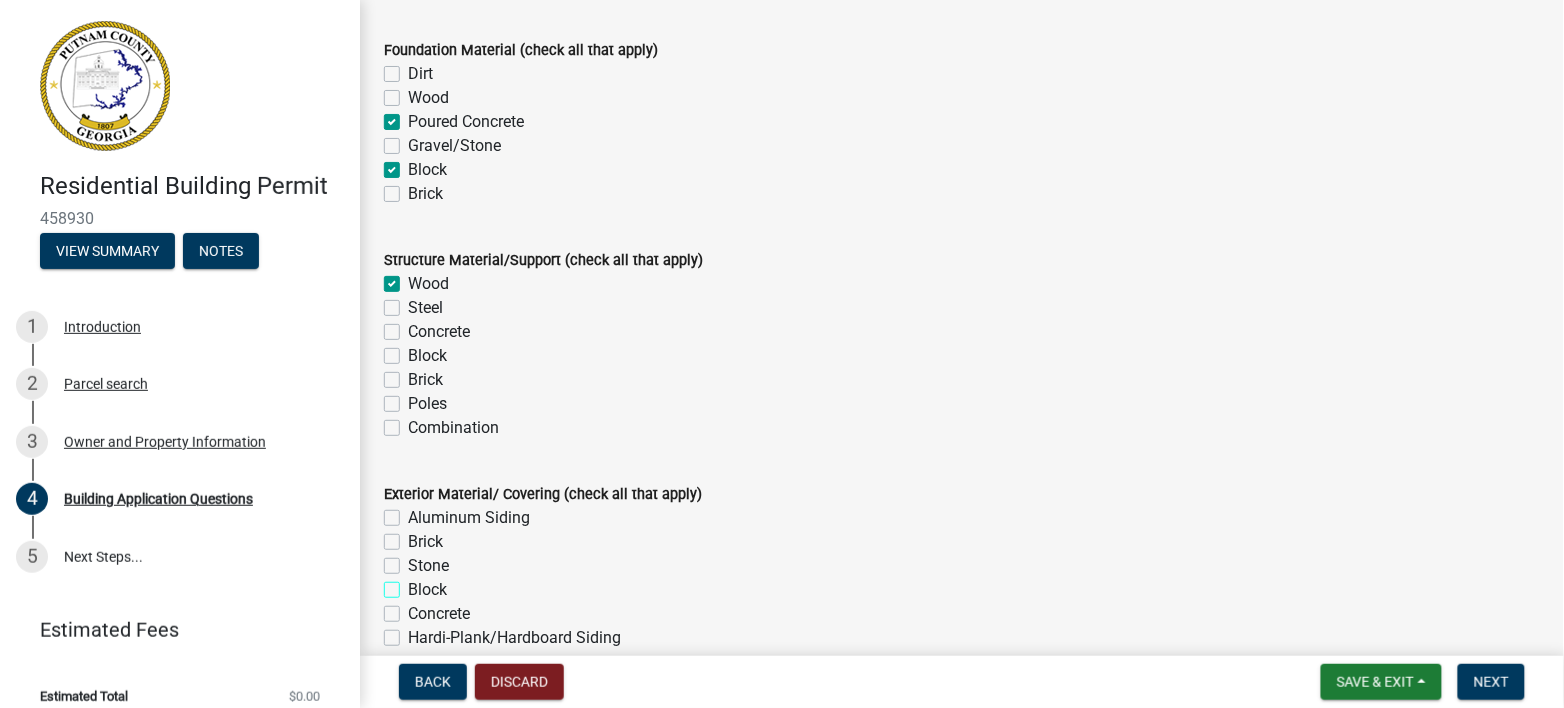click on "Block" at bounding box center [414, 584] 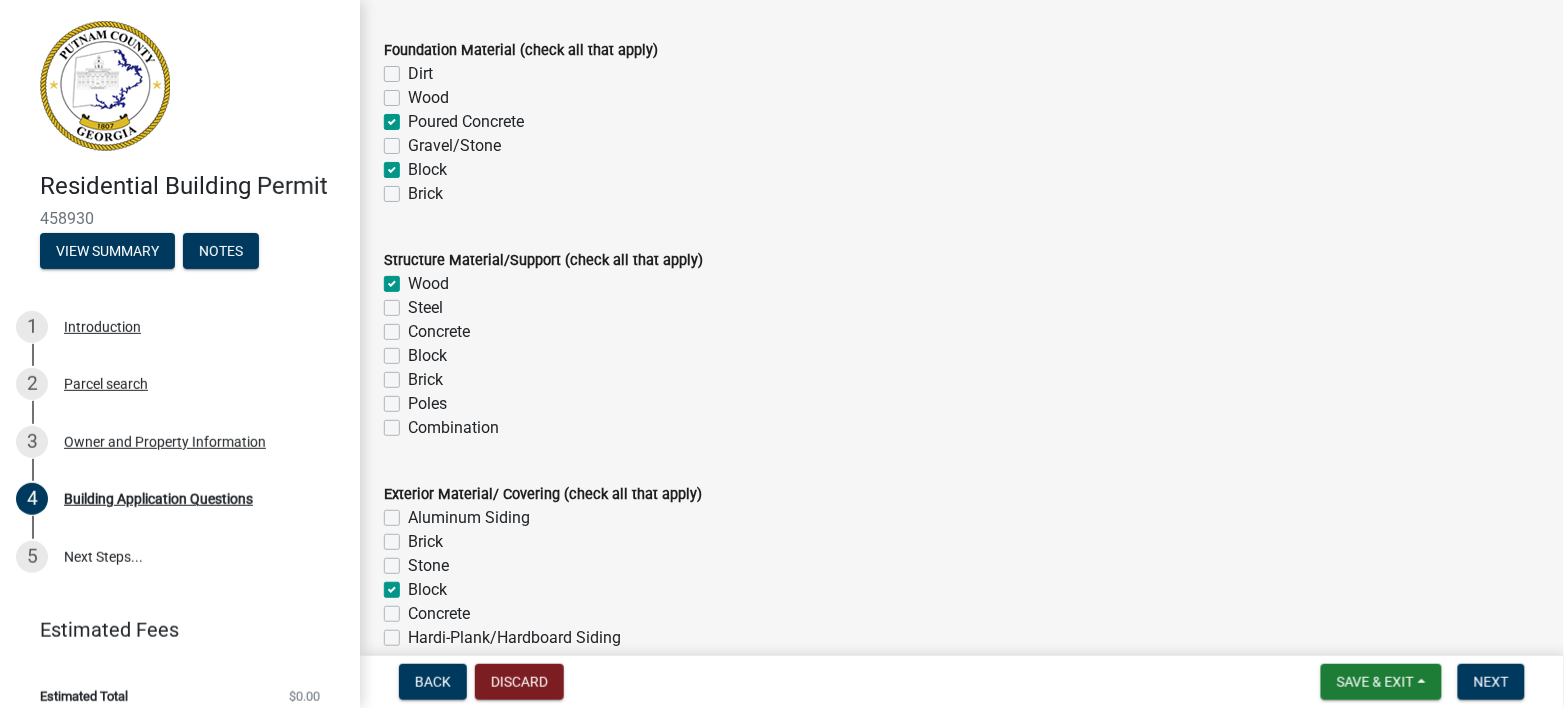 checkbox on "false" 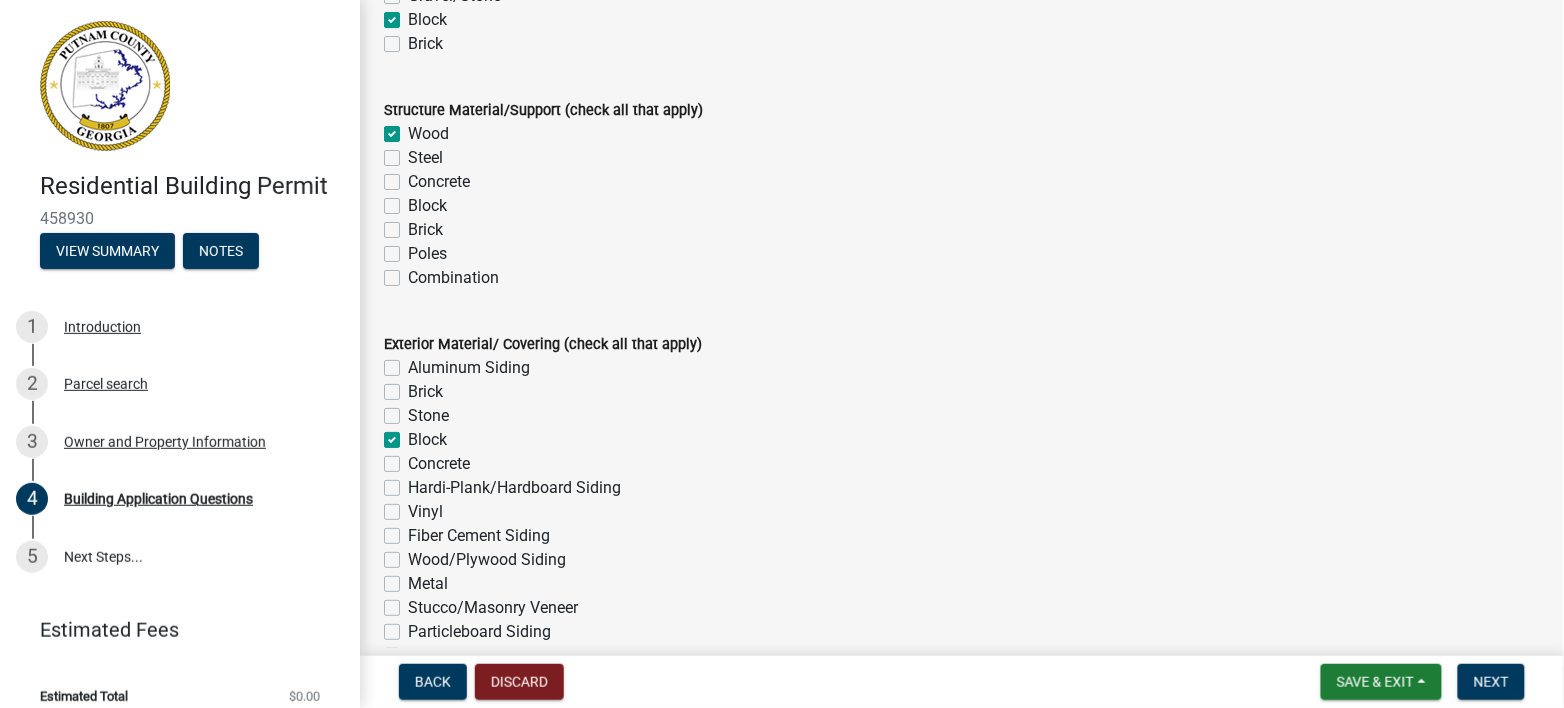 click on "Hardi-Plank/Hardboard Siding" 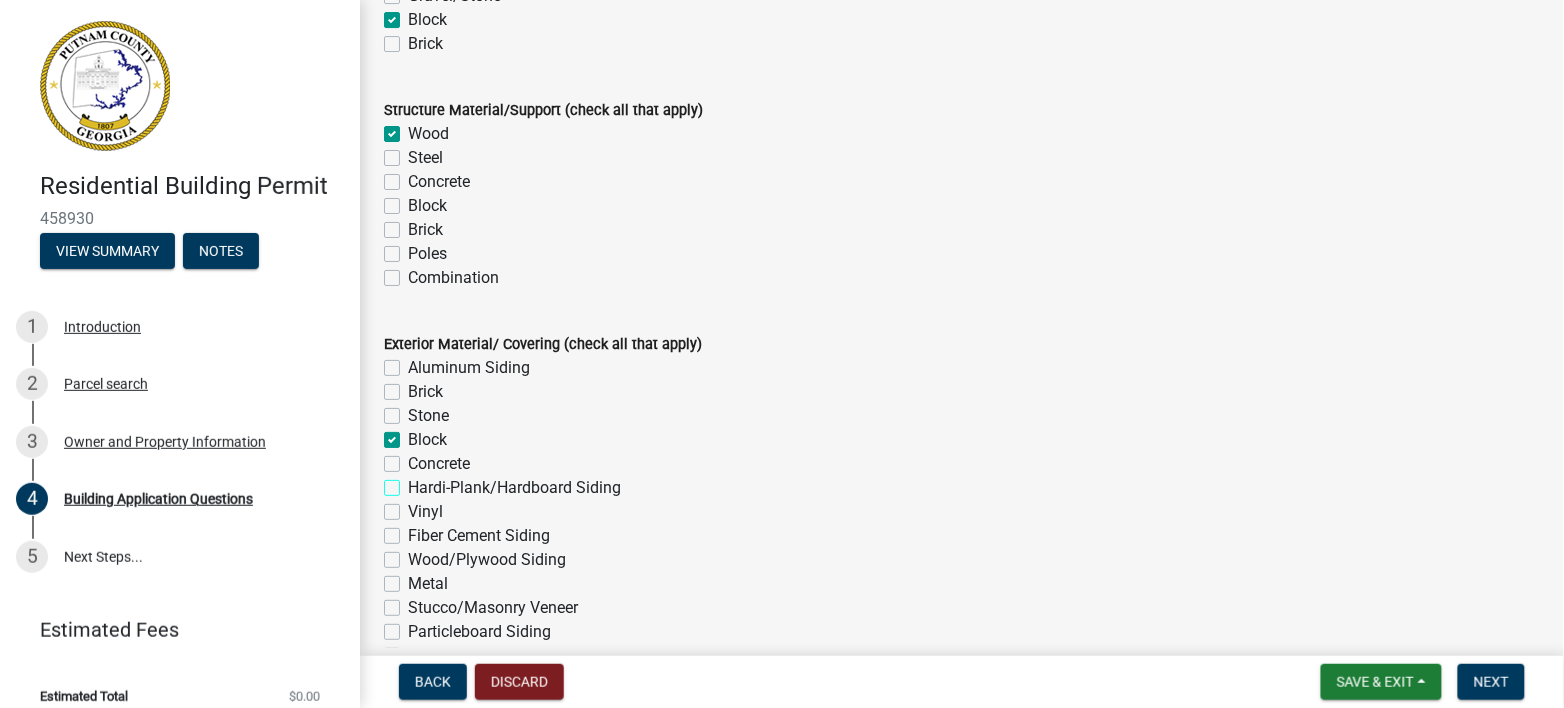 click on "Hardi-Plank/Hardboard Siding" at bounding box center (414, 482) 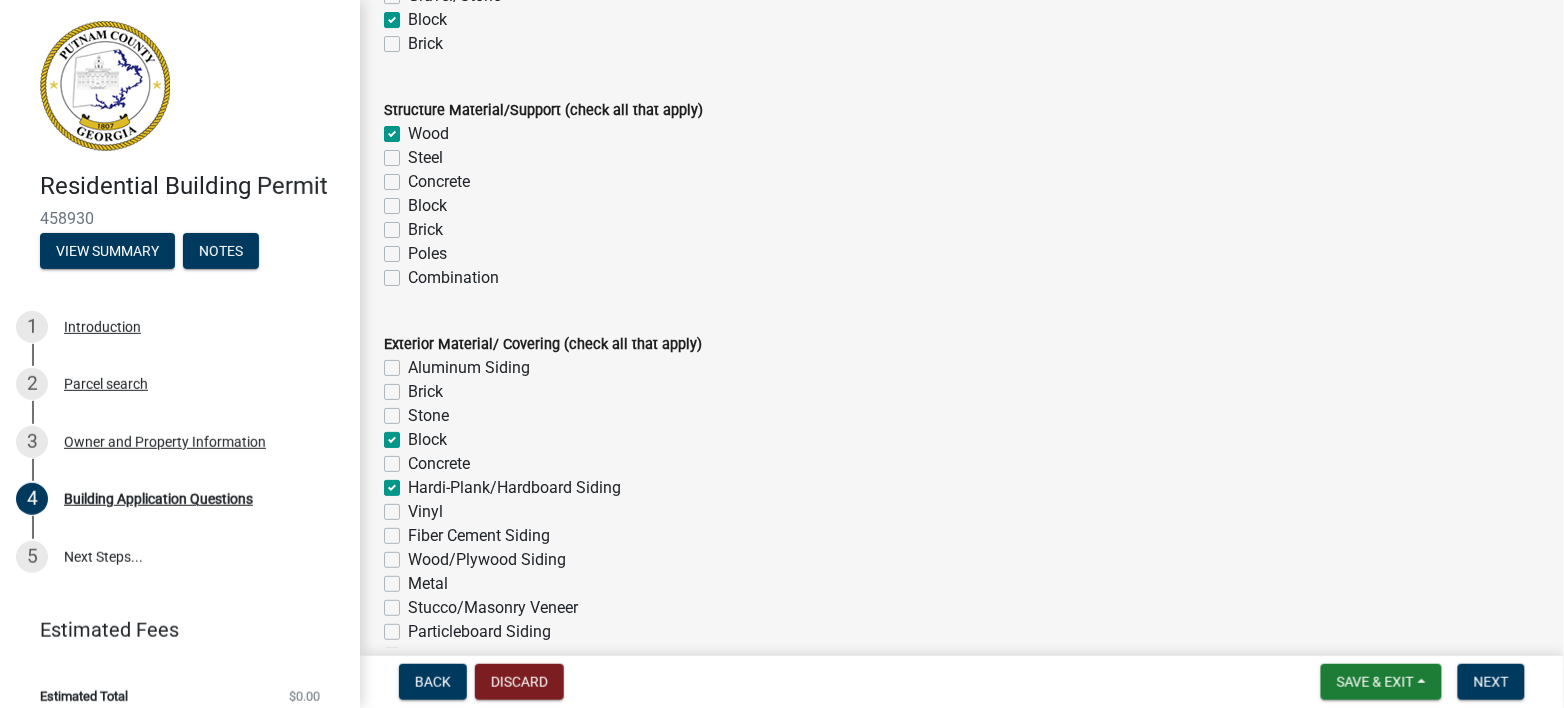checkbox on "false" 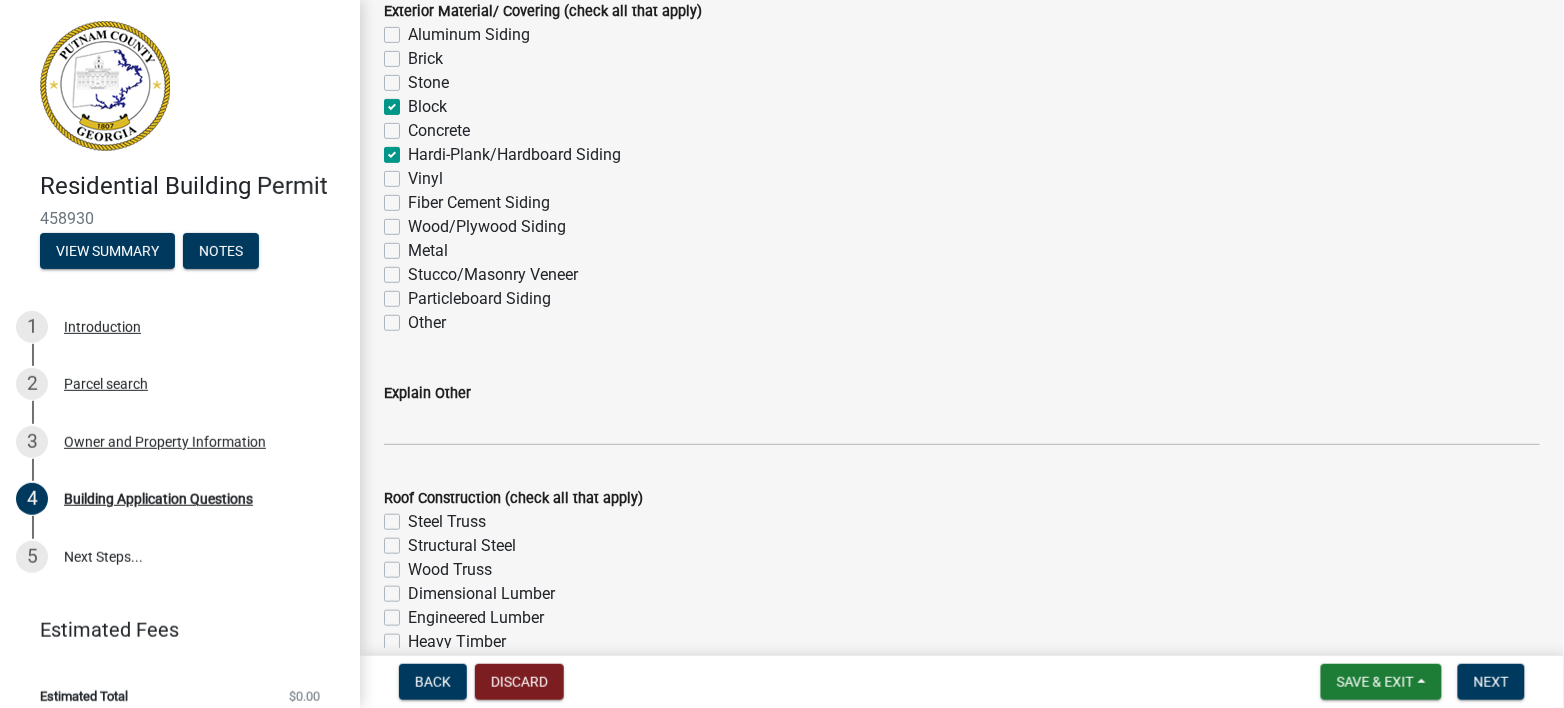 scroll, scrollTop: 4649, scrollLeft: 0, axis: vertical 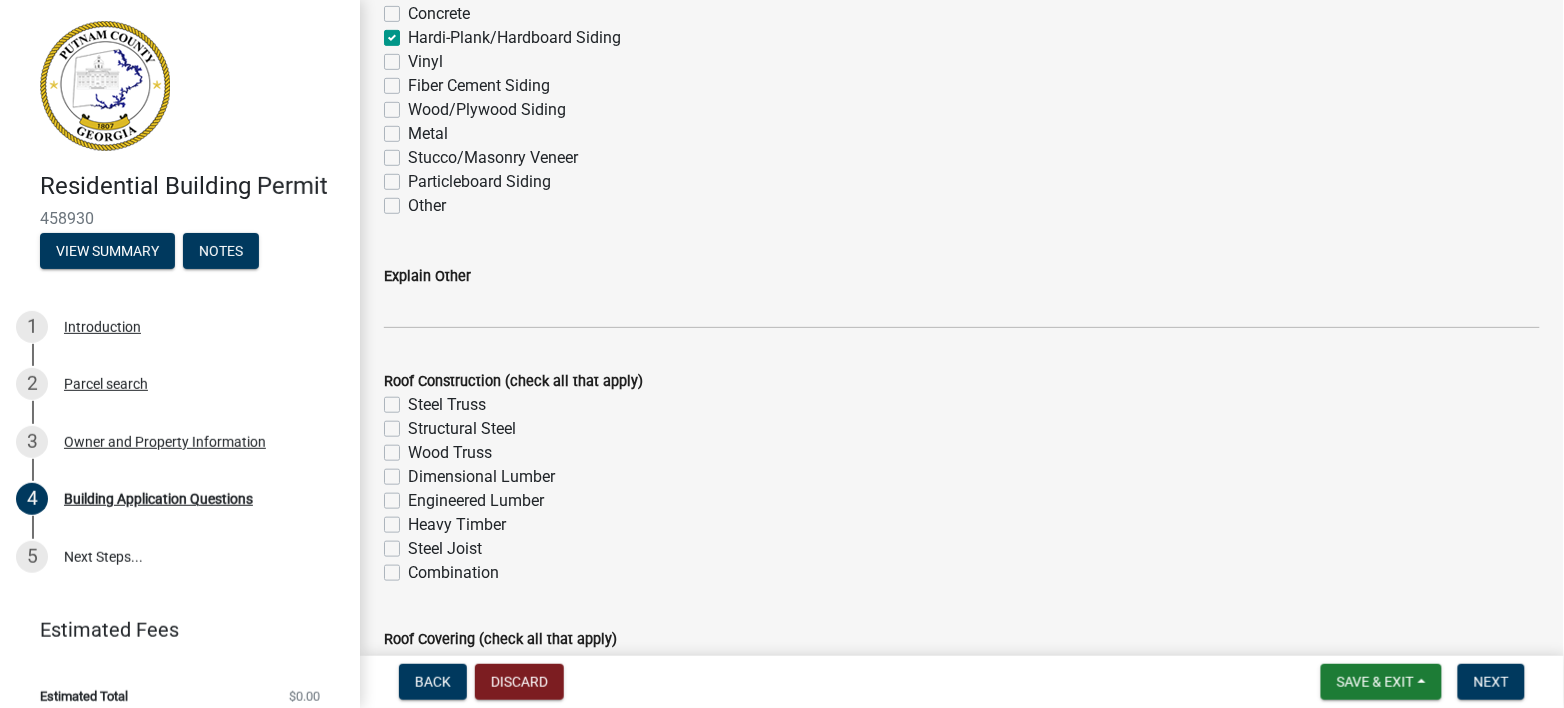click on "Dimensional Lumber" 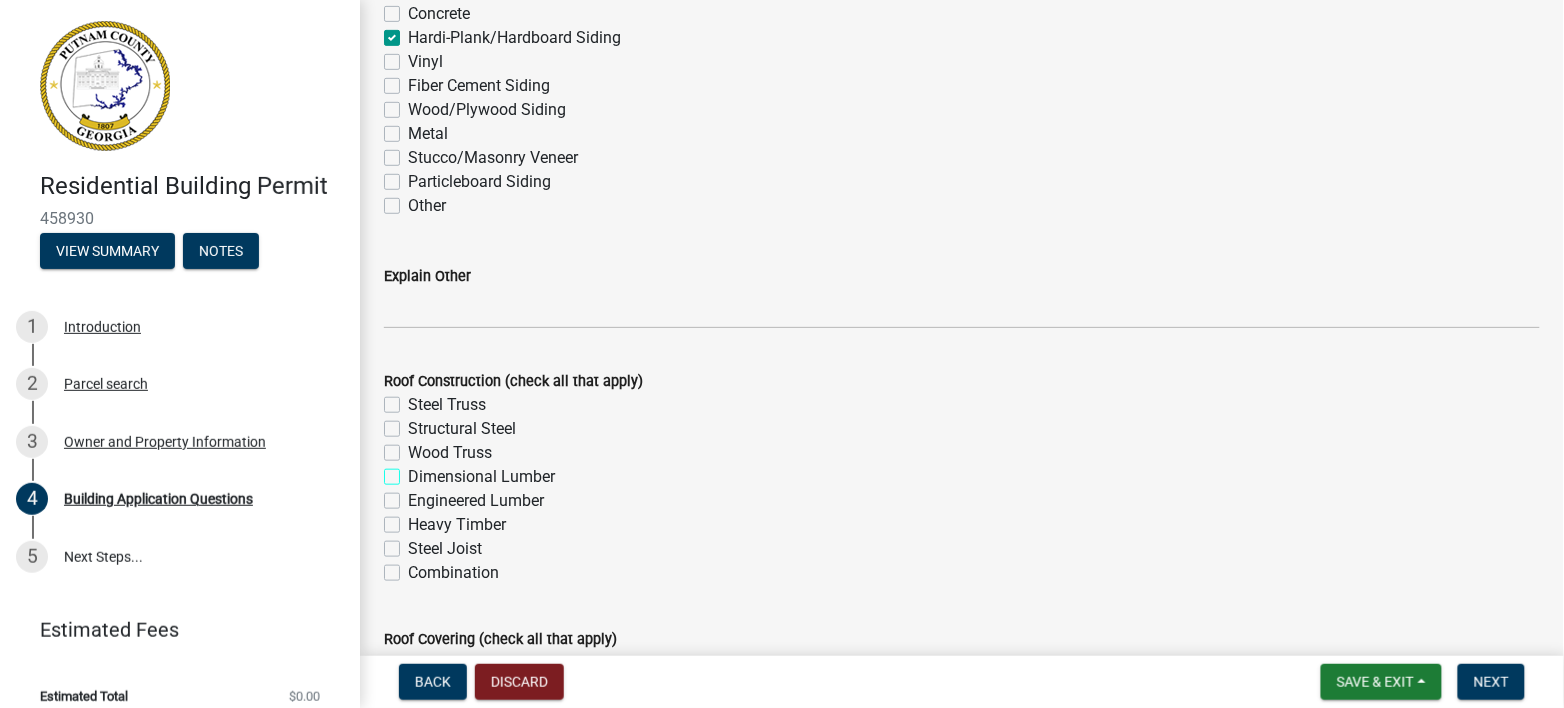 click on "Dimensional Lumber" at bounding box center (414, 471) 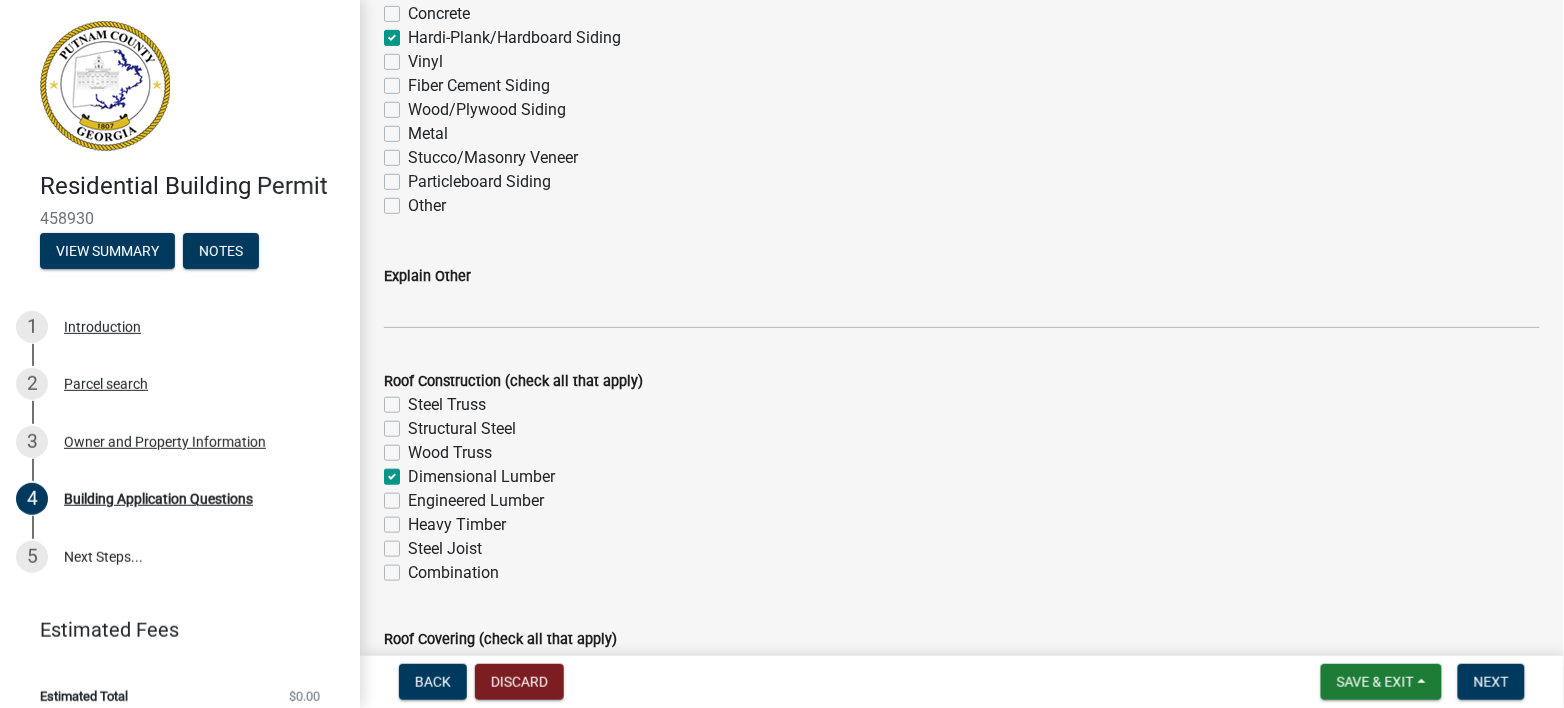 checkbox on "false" 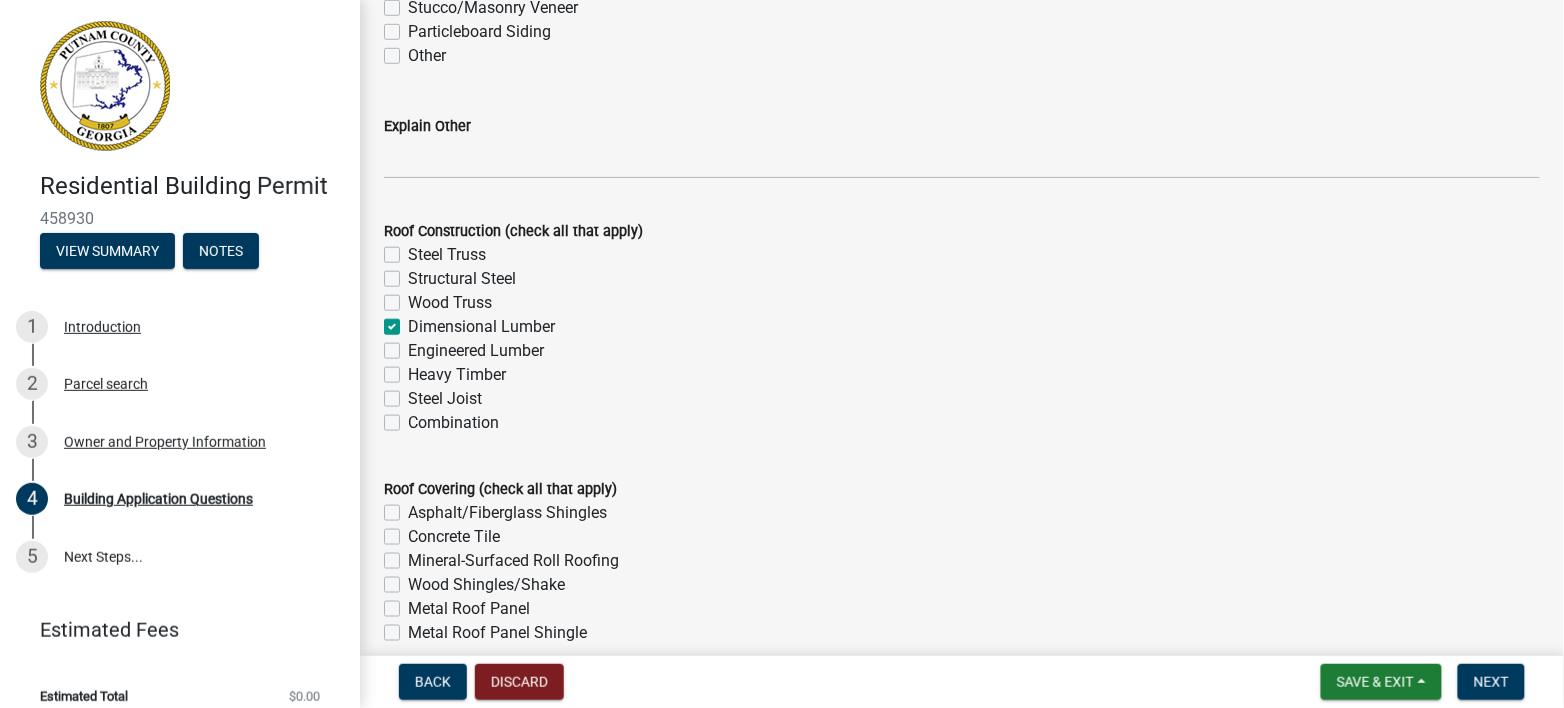 scroll, scrollTop: 4949, scrollLeft: 0, axis: vertical 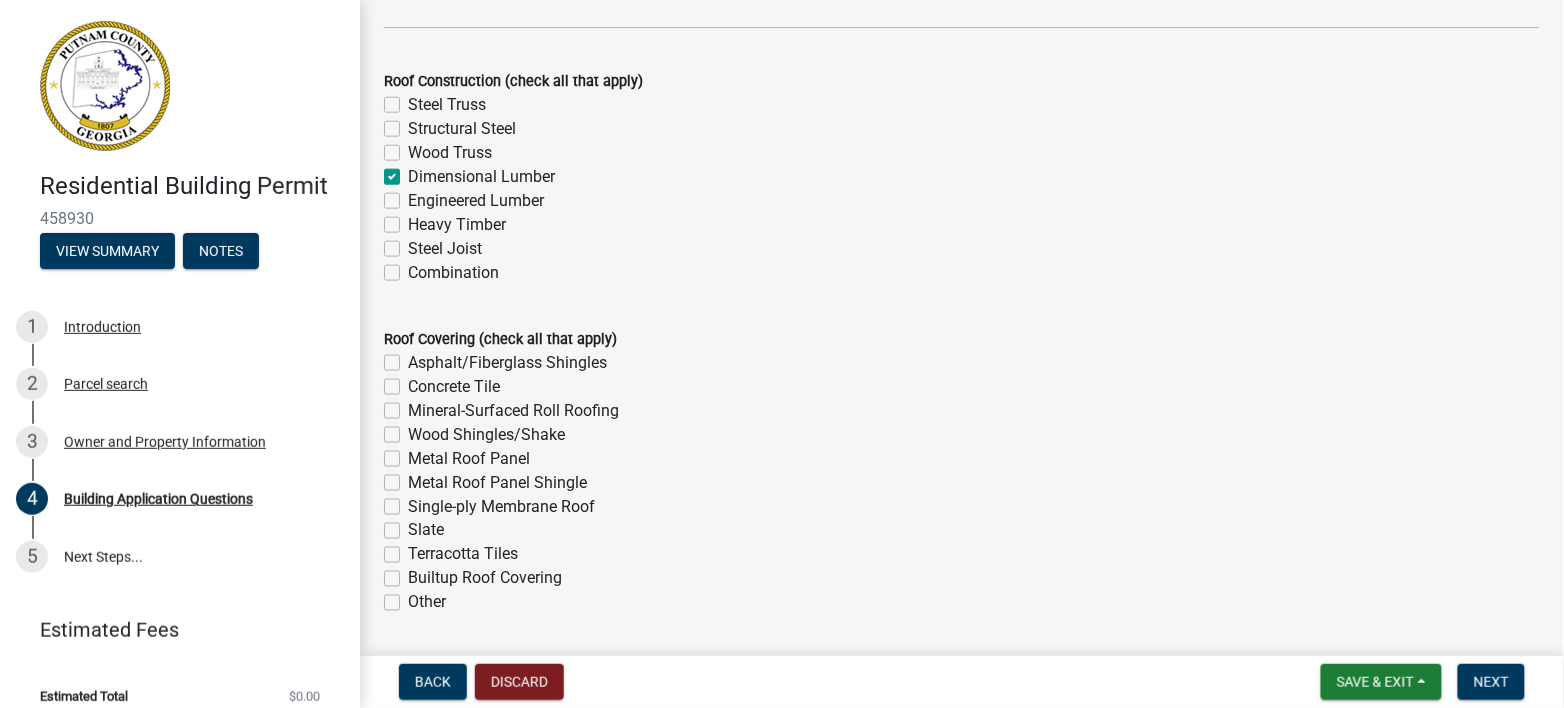 click on "Asphalt/Fiberglass Shingles" 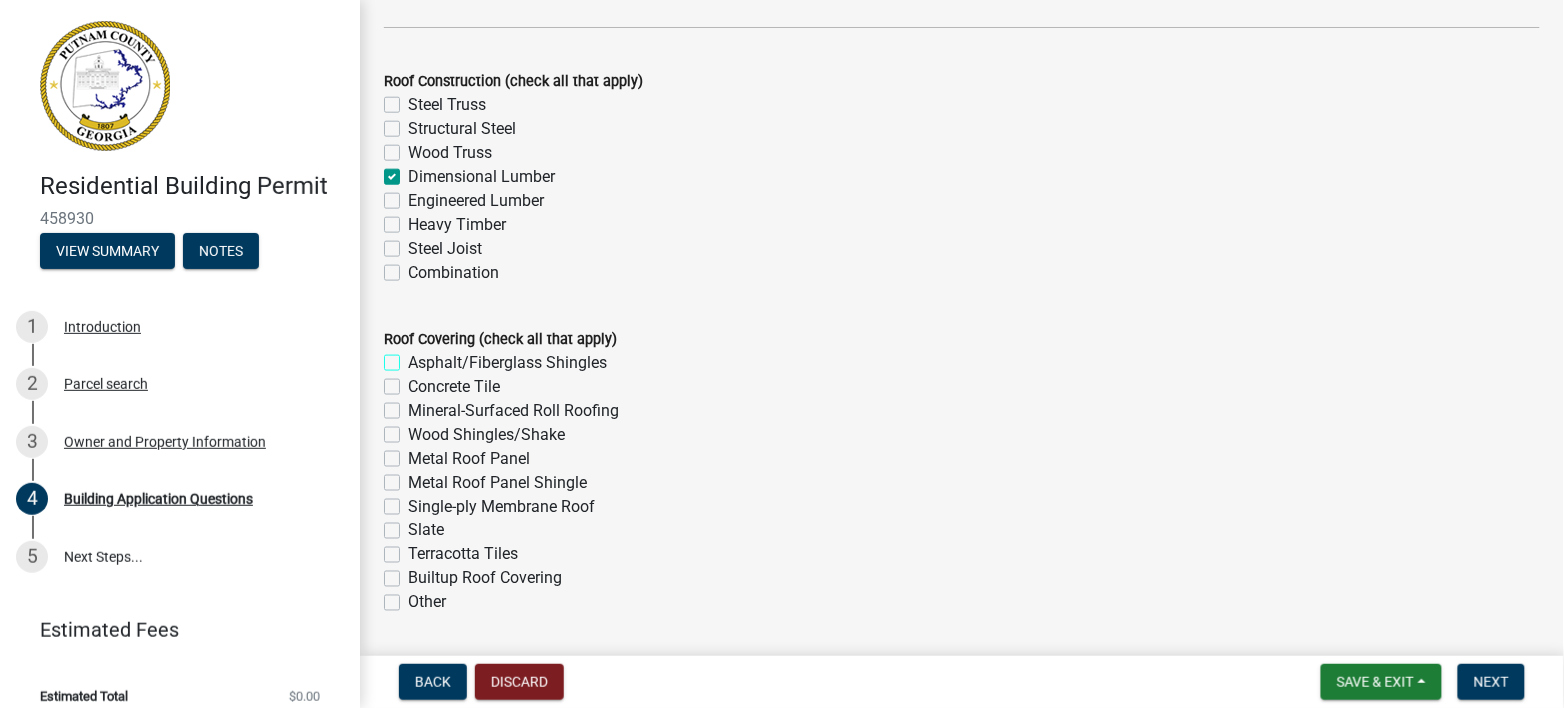click on "Asphalt/Fiberglass Shingles" at bounding box center [414, 357] 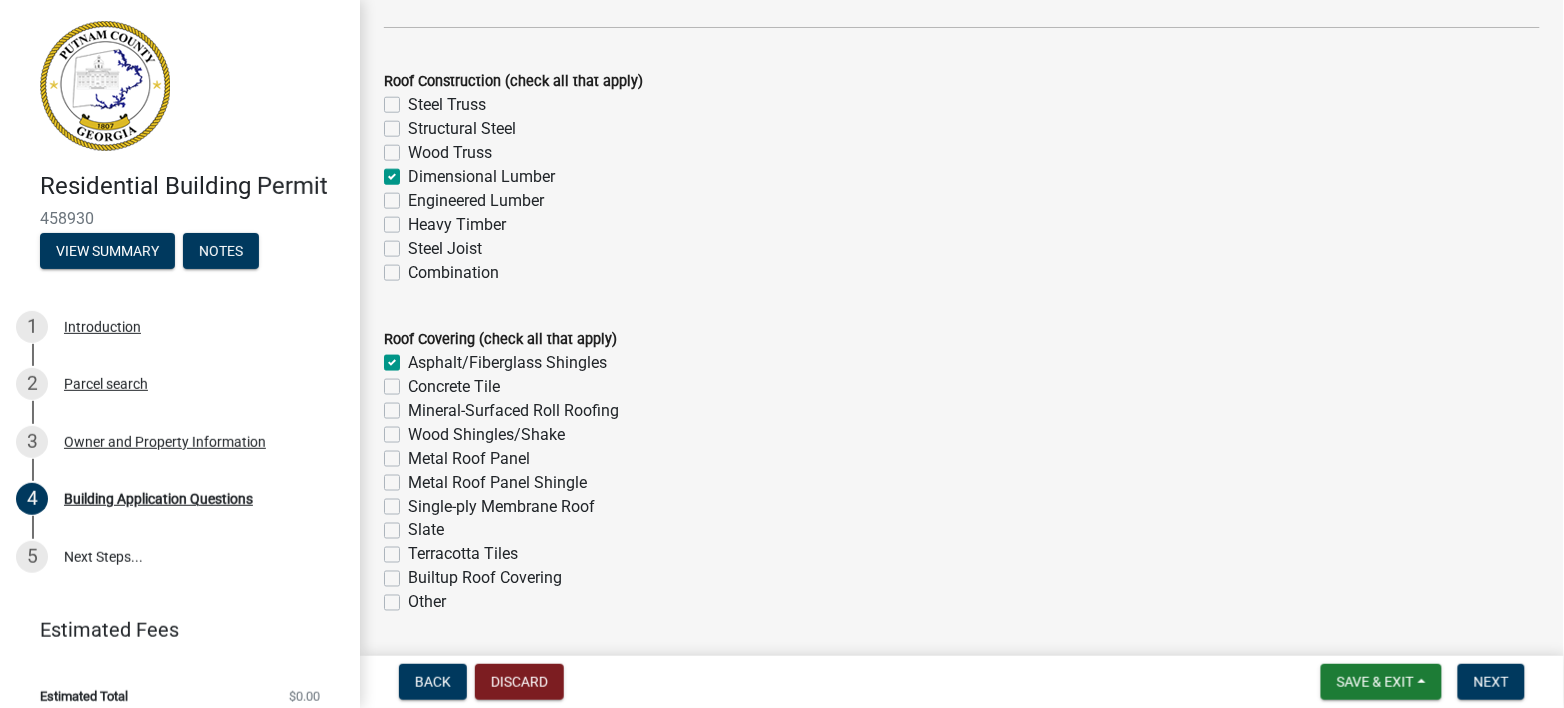 checkbox on "true" 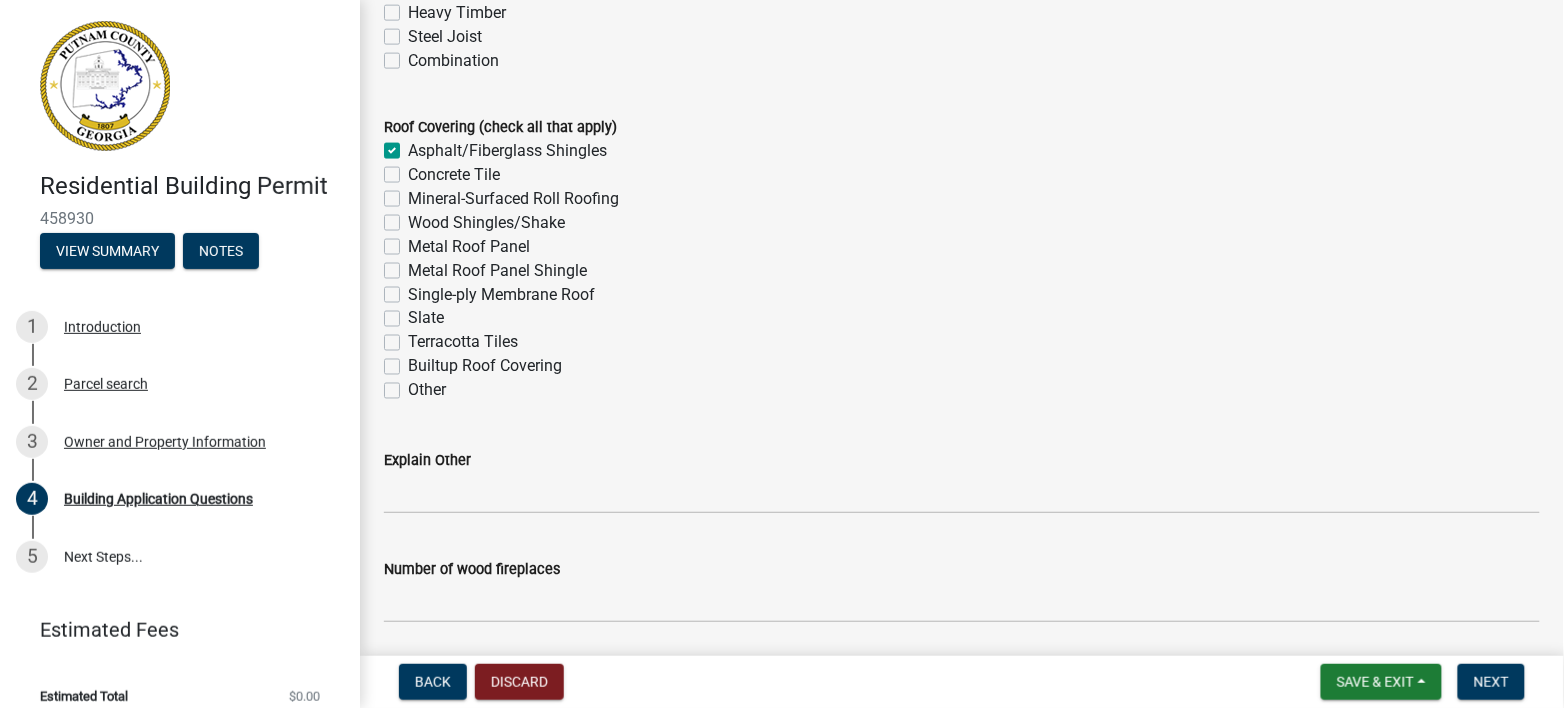 scroll, scrollTop: 5249, scrollLeft: 0, axis: vertical 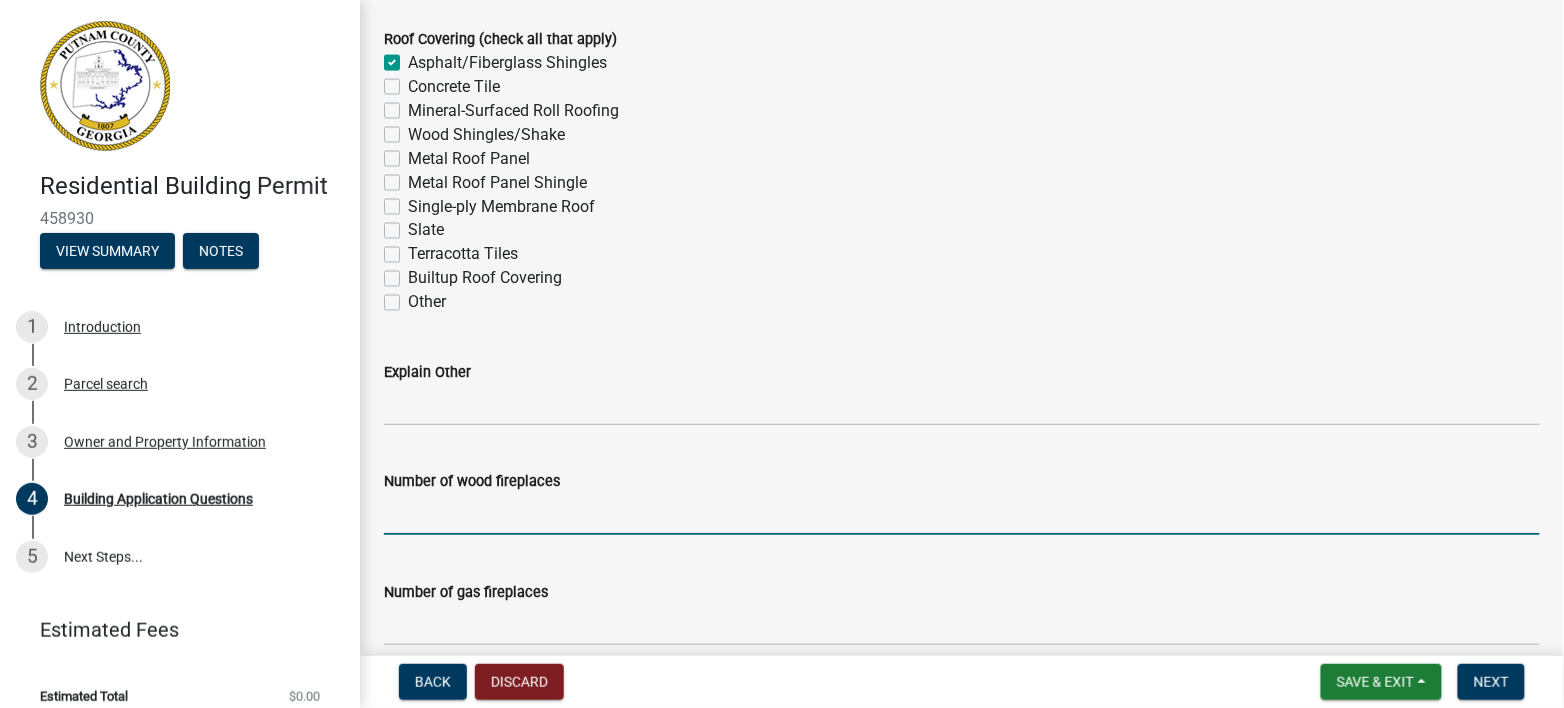 click 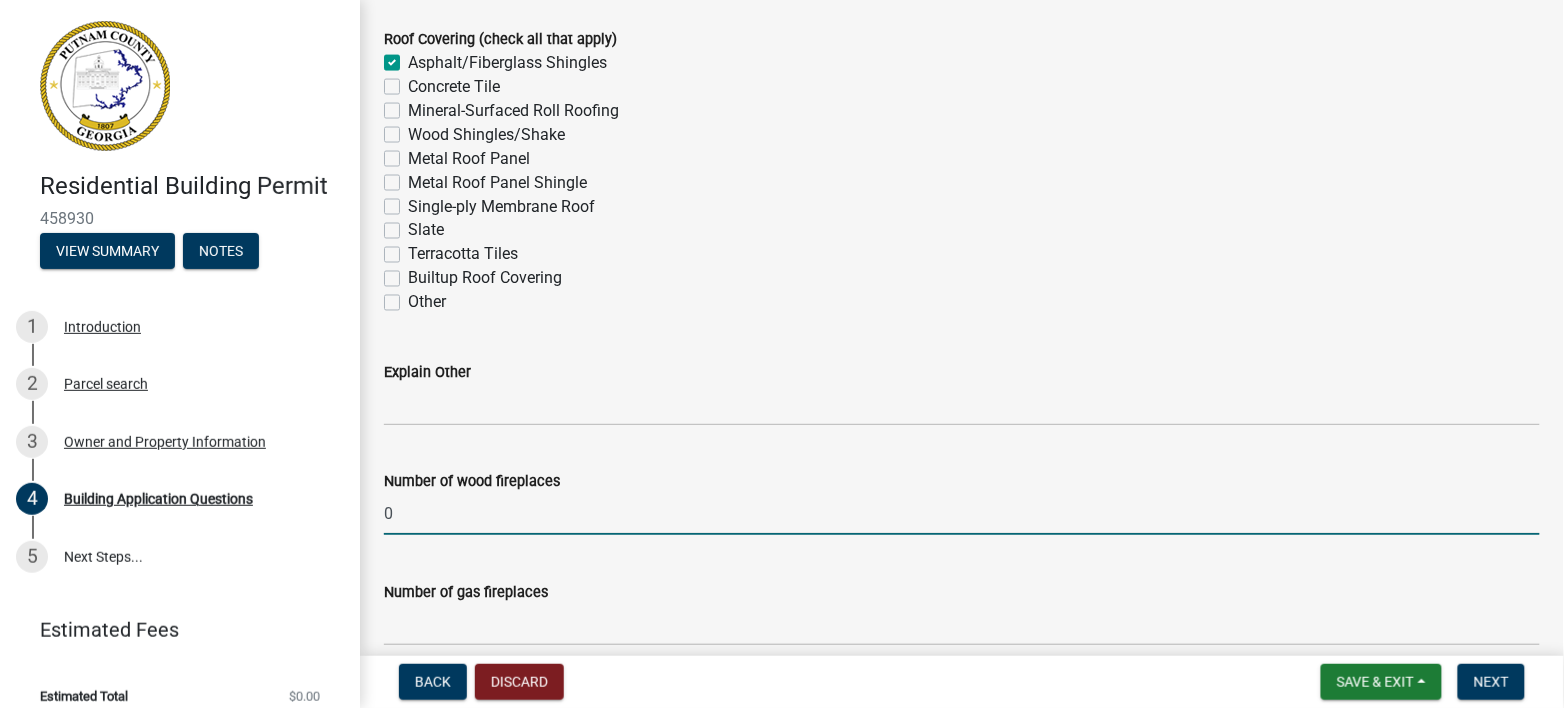 type on "0" 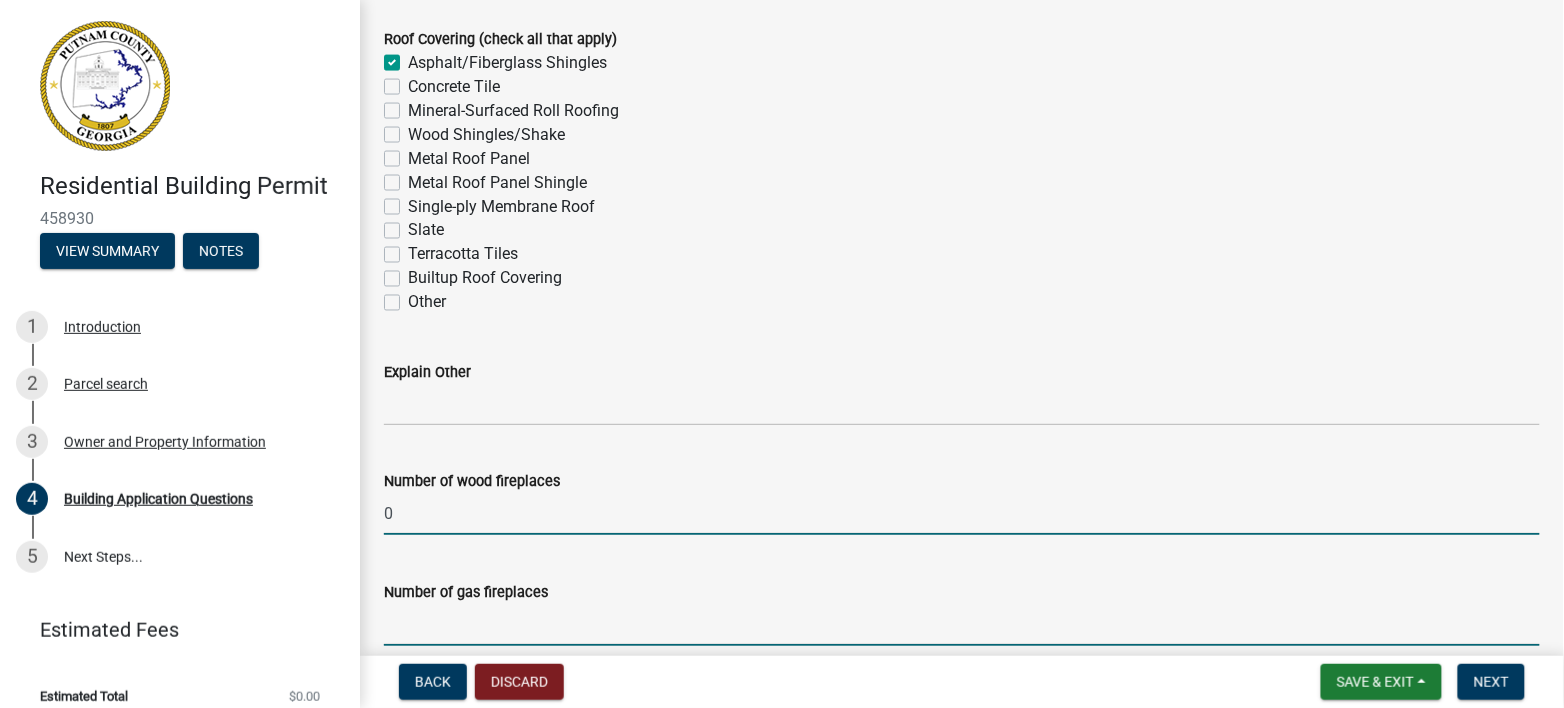 click 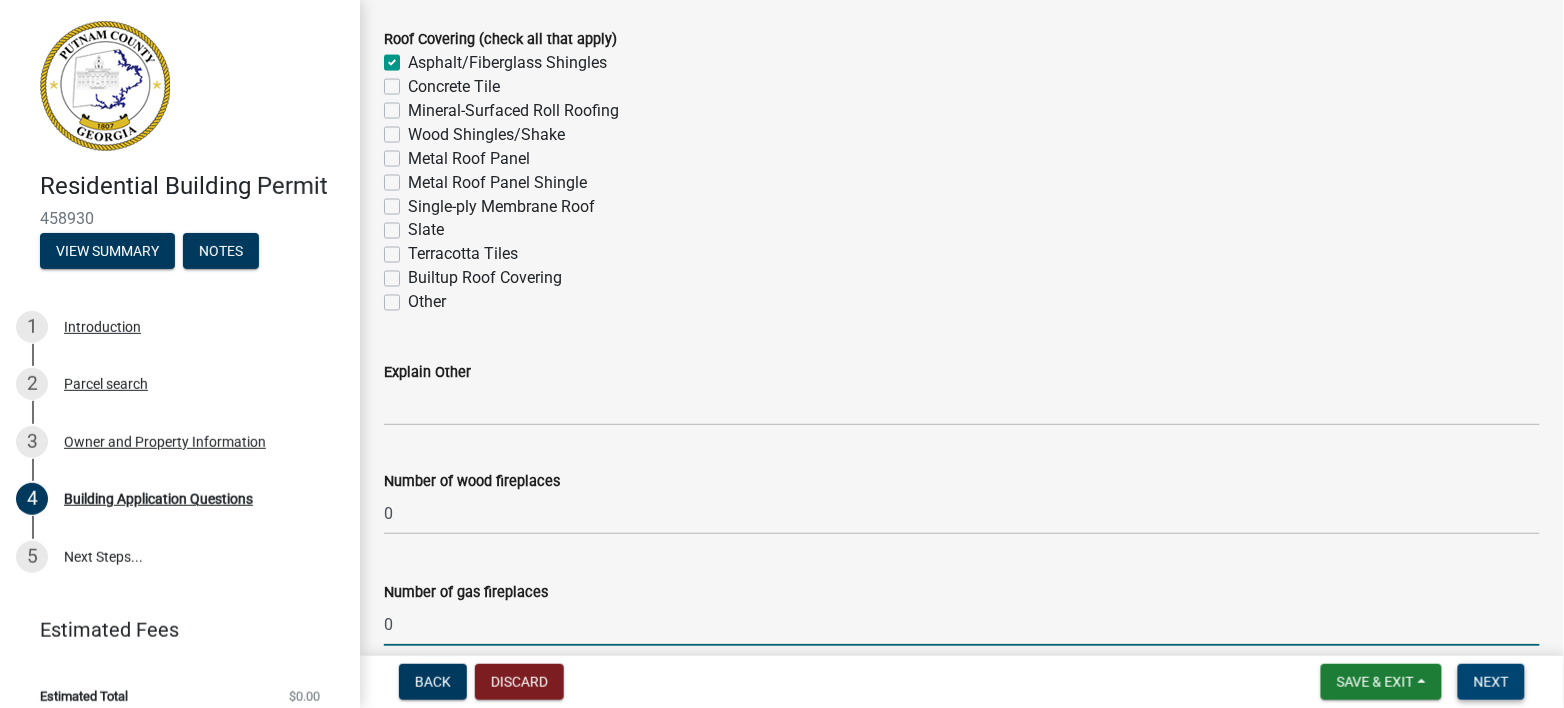 type on "0" 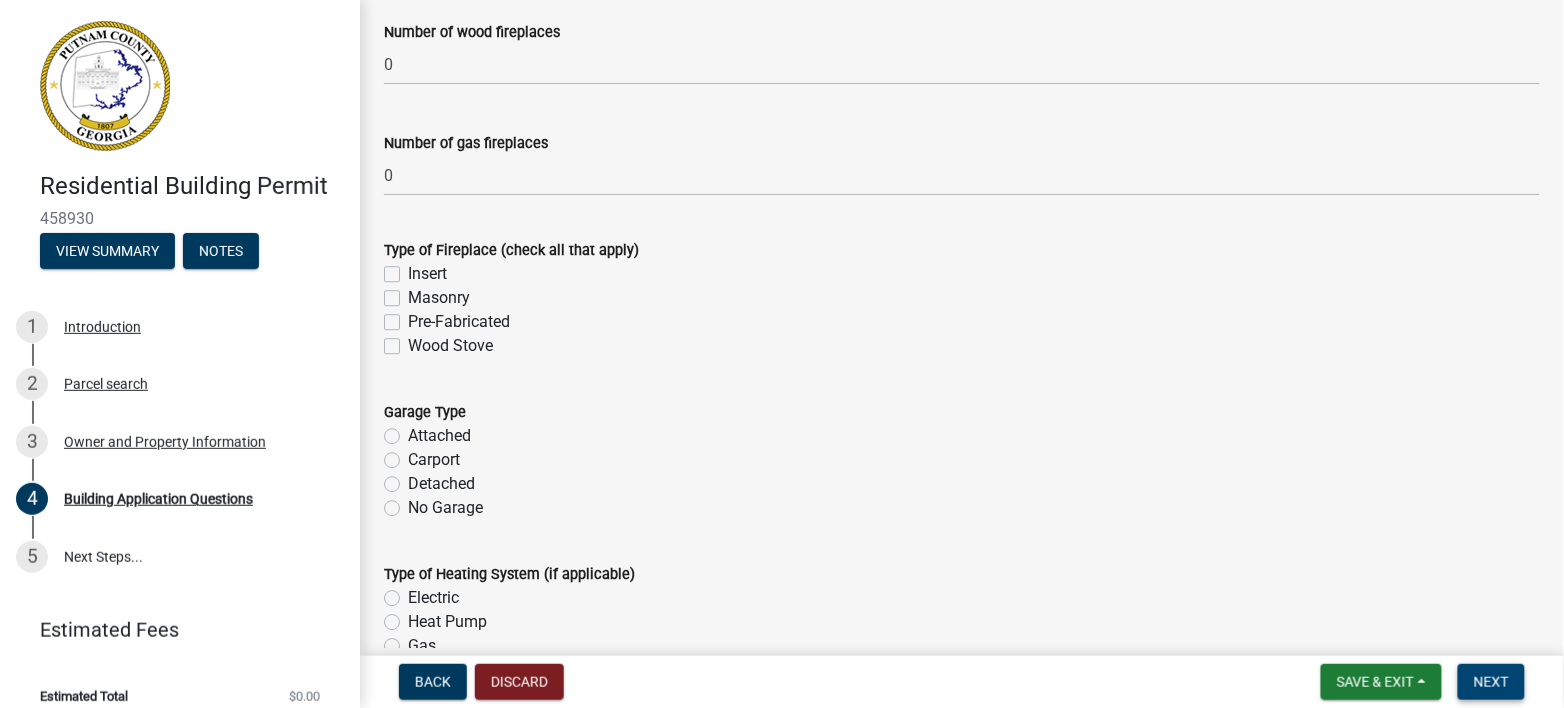 scroll, scrollTop: 5889, scrollLeft: 0, axis: vertical 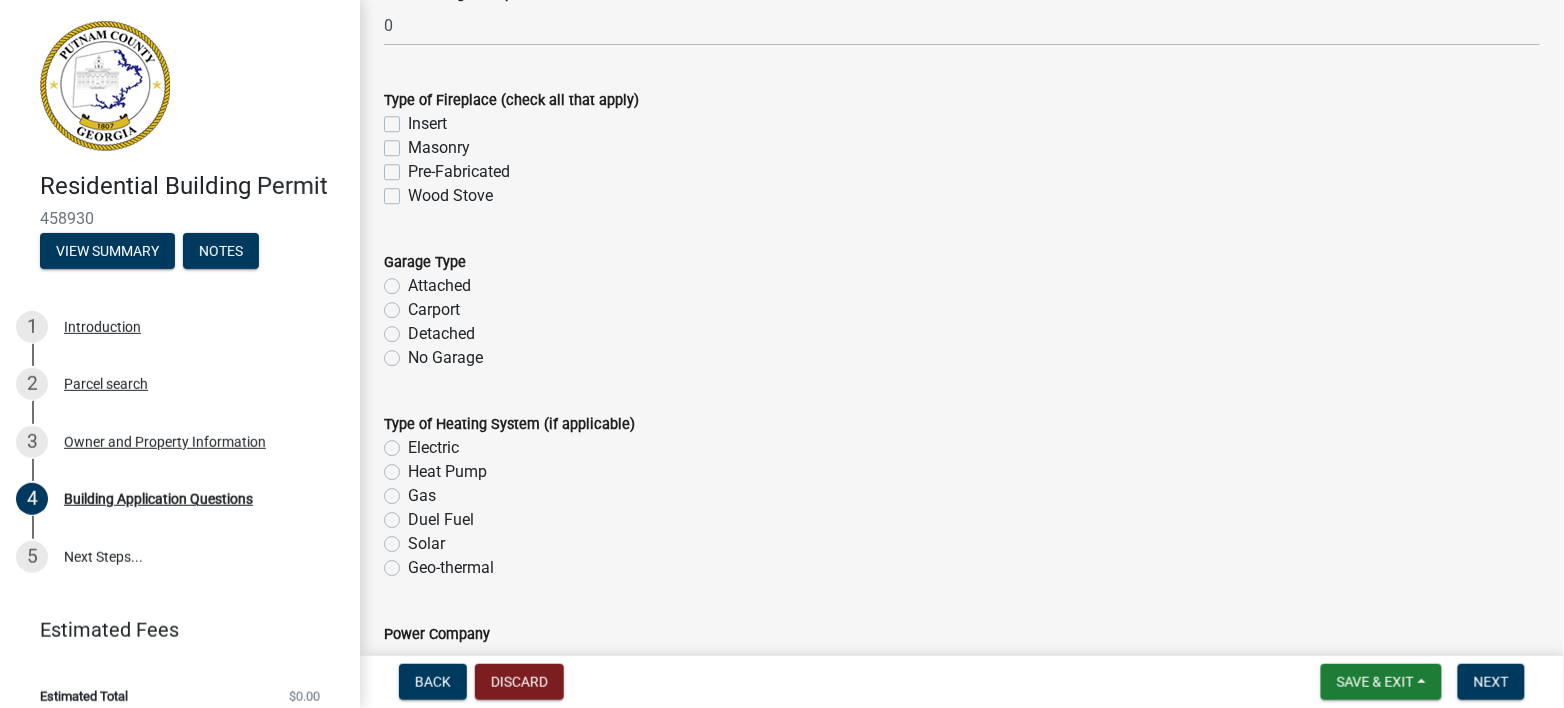 click on "No Garage" 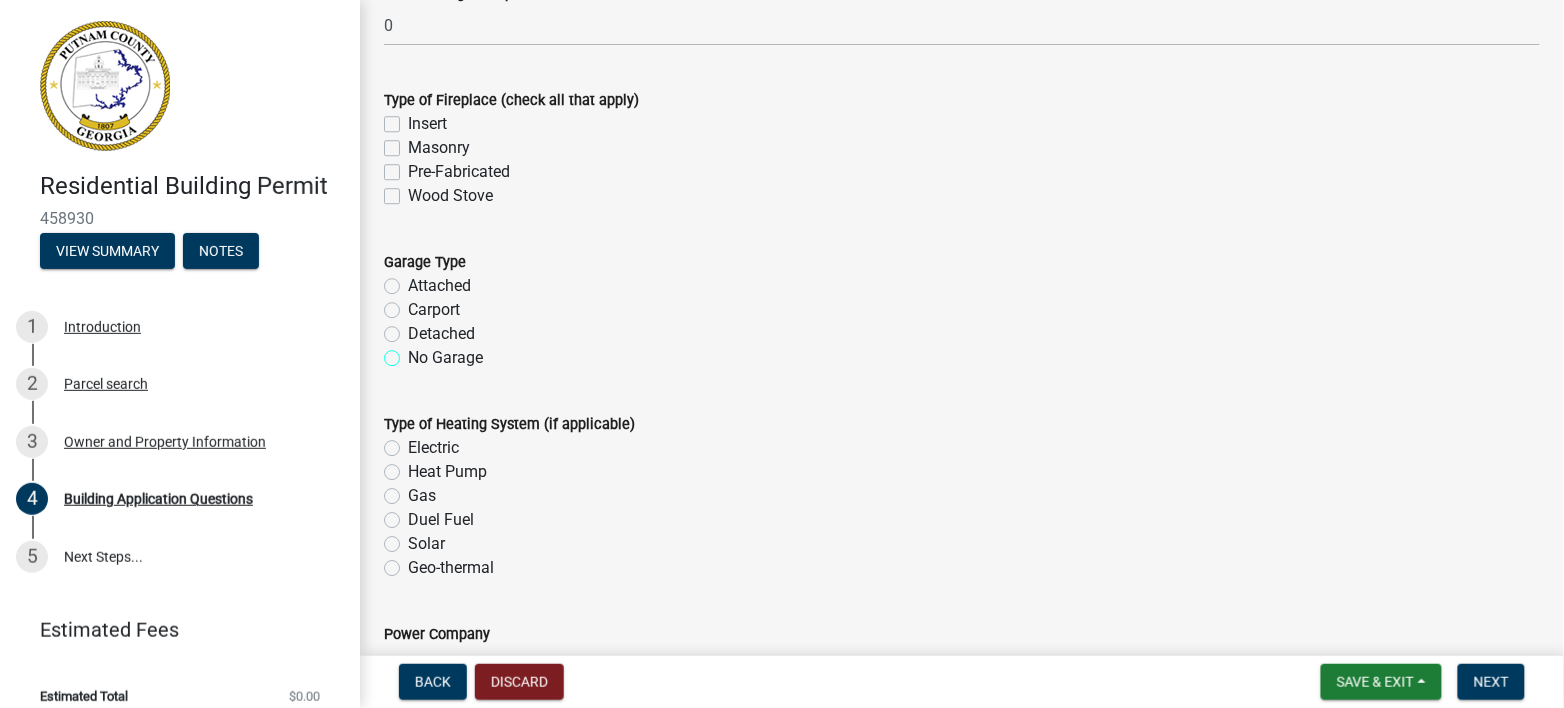 click on "No Garage" at bounding box center [414, 352] 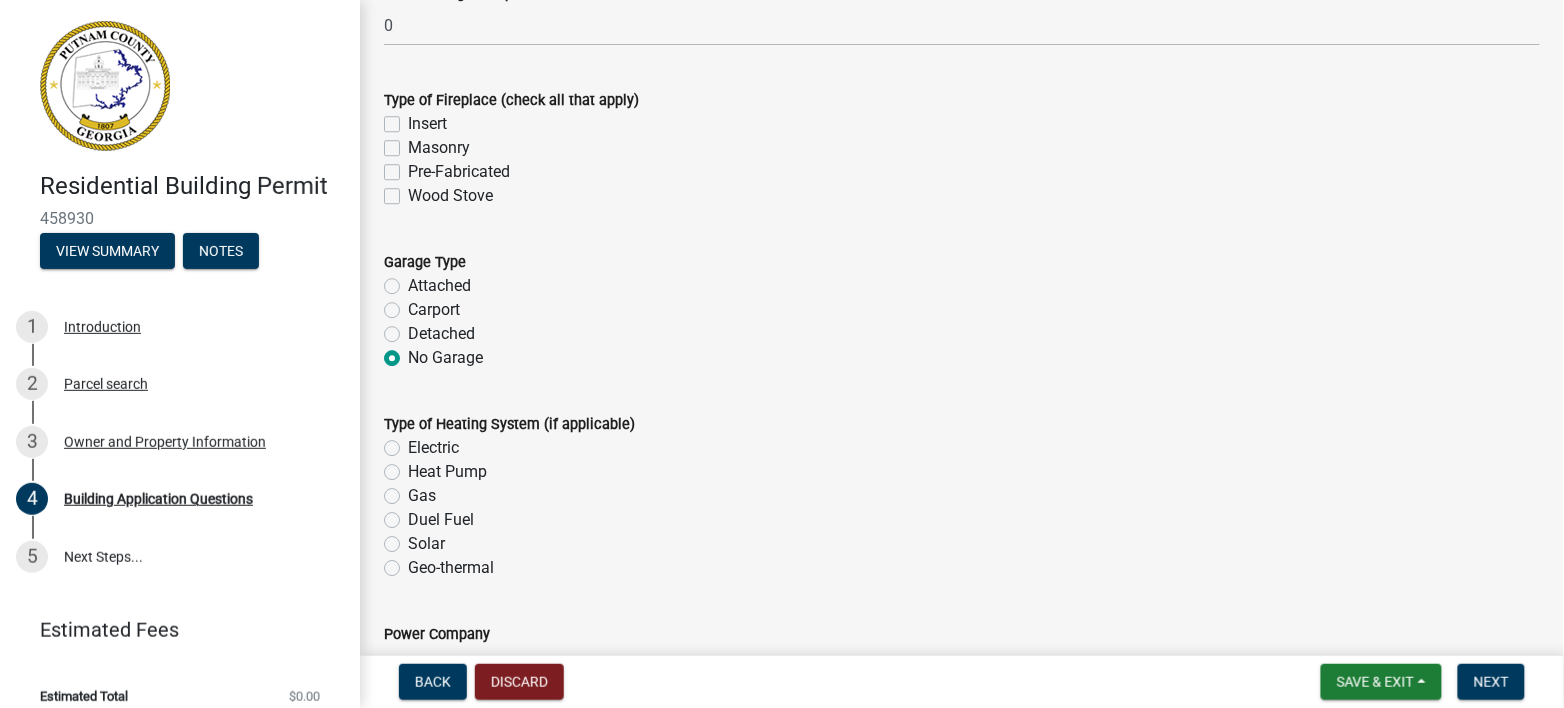 radio on "true" 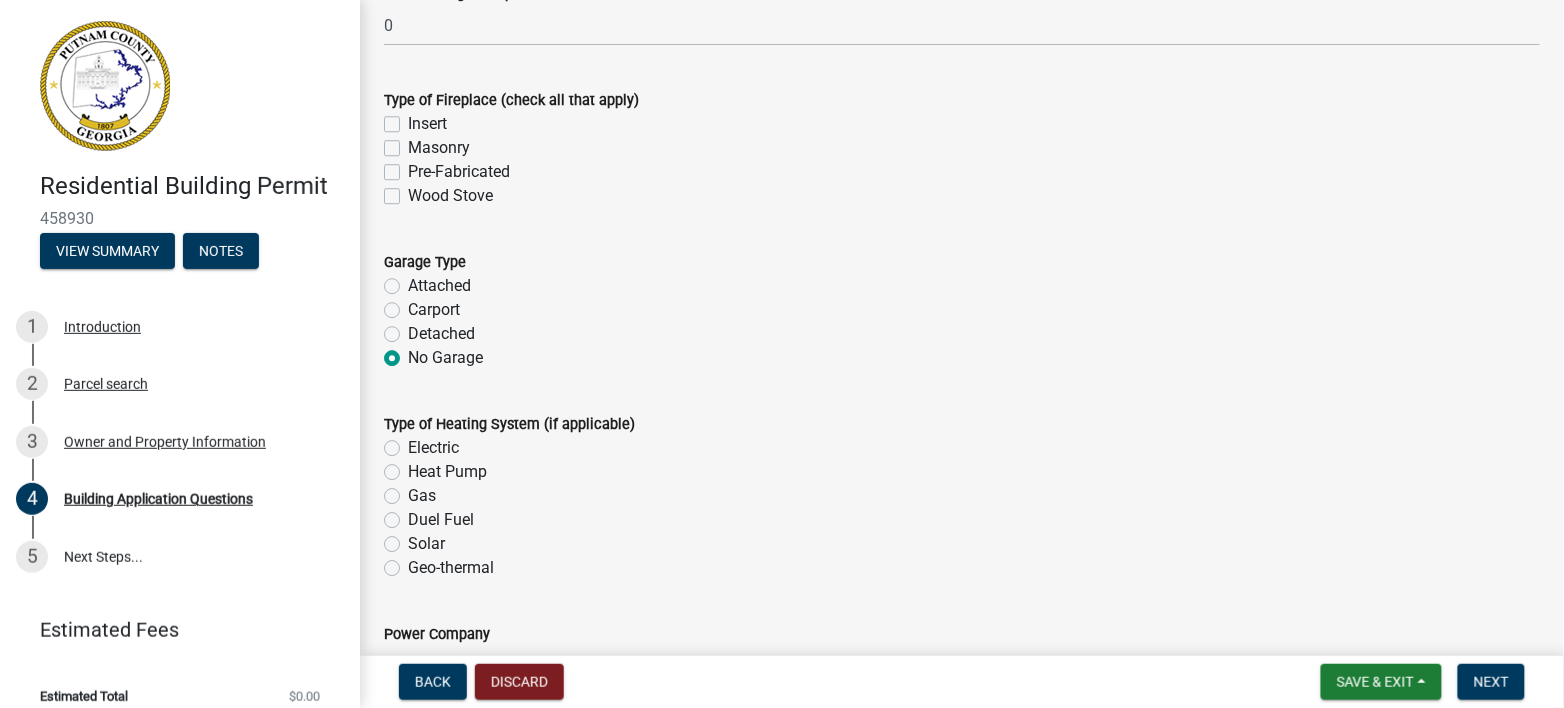 scroll, scrollTop: 6039, scrollLeft: 0, axis: vertical 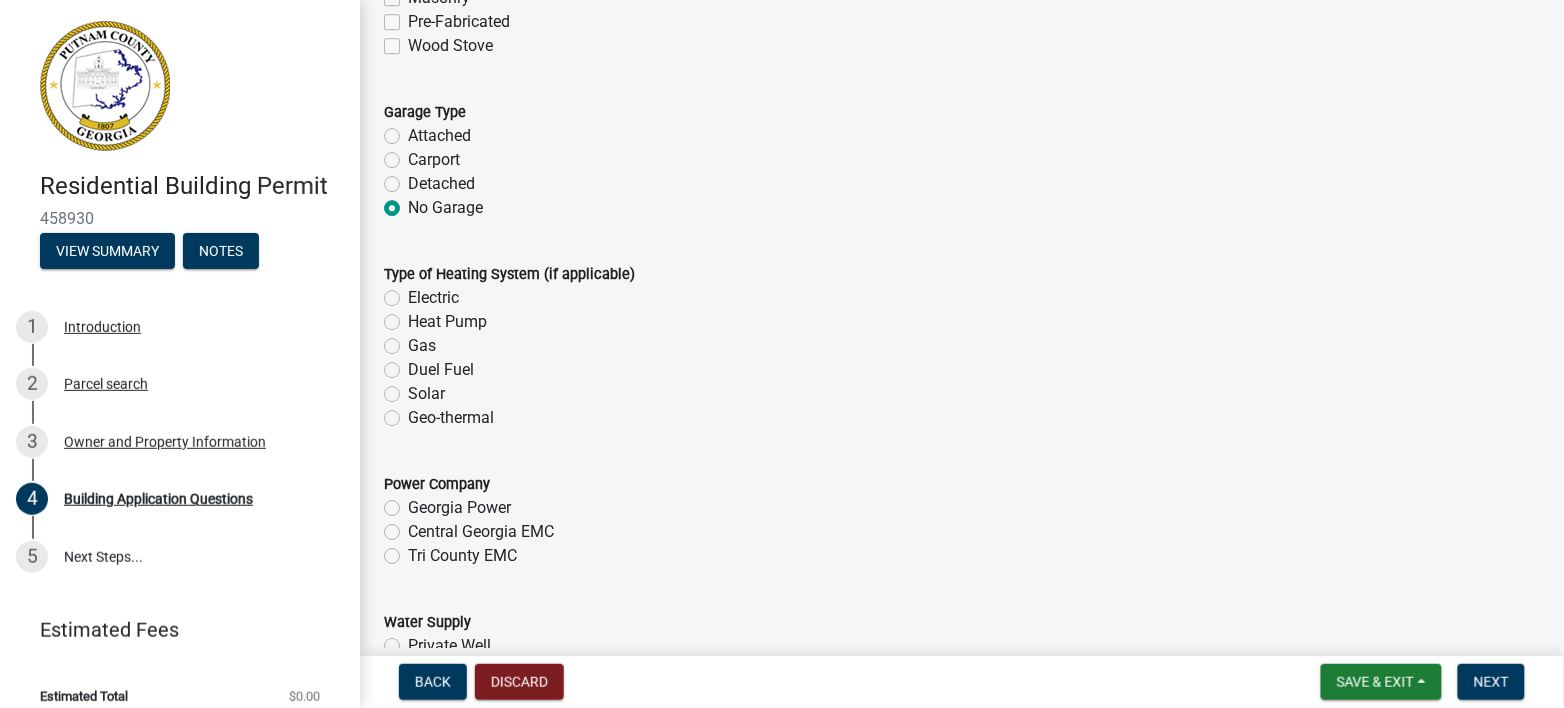 click on "Heat Pump" 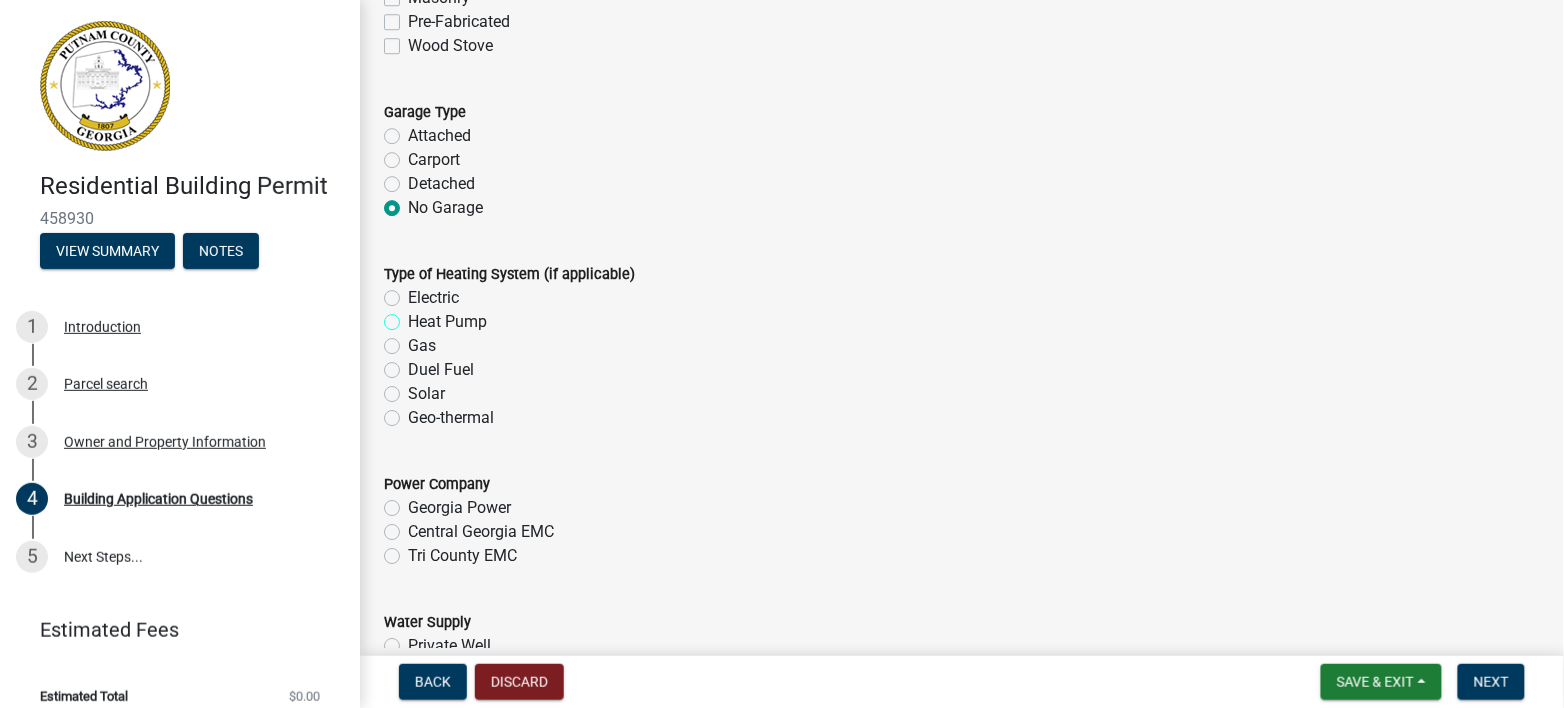 click on "Heat Pump" at bounding box center (414, 316) 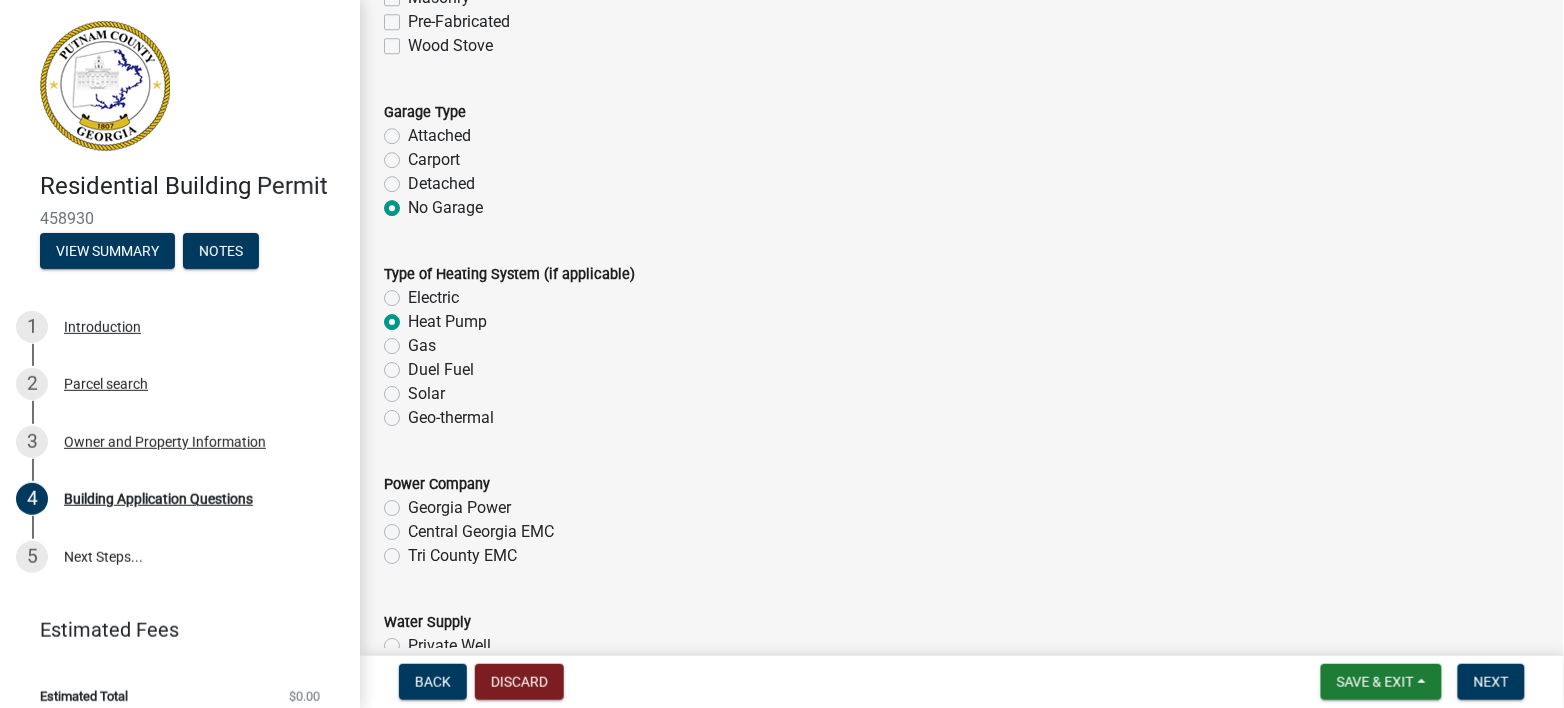 radio on "true" 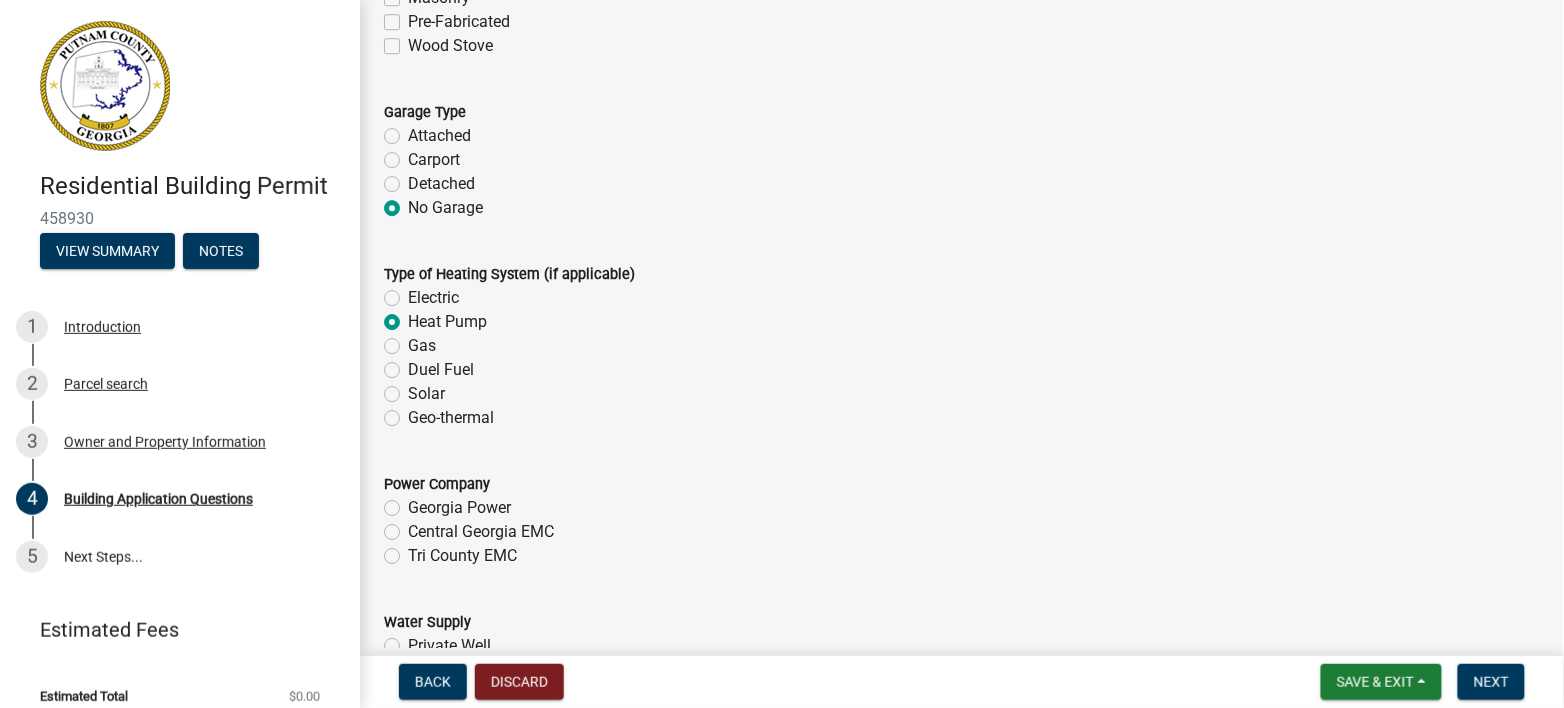 scroll, scrollTop: 6189, scrollLeft: 0, axis: vertical 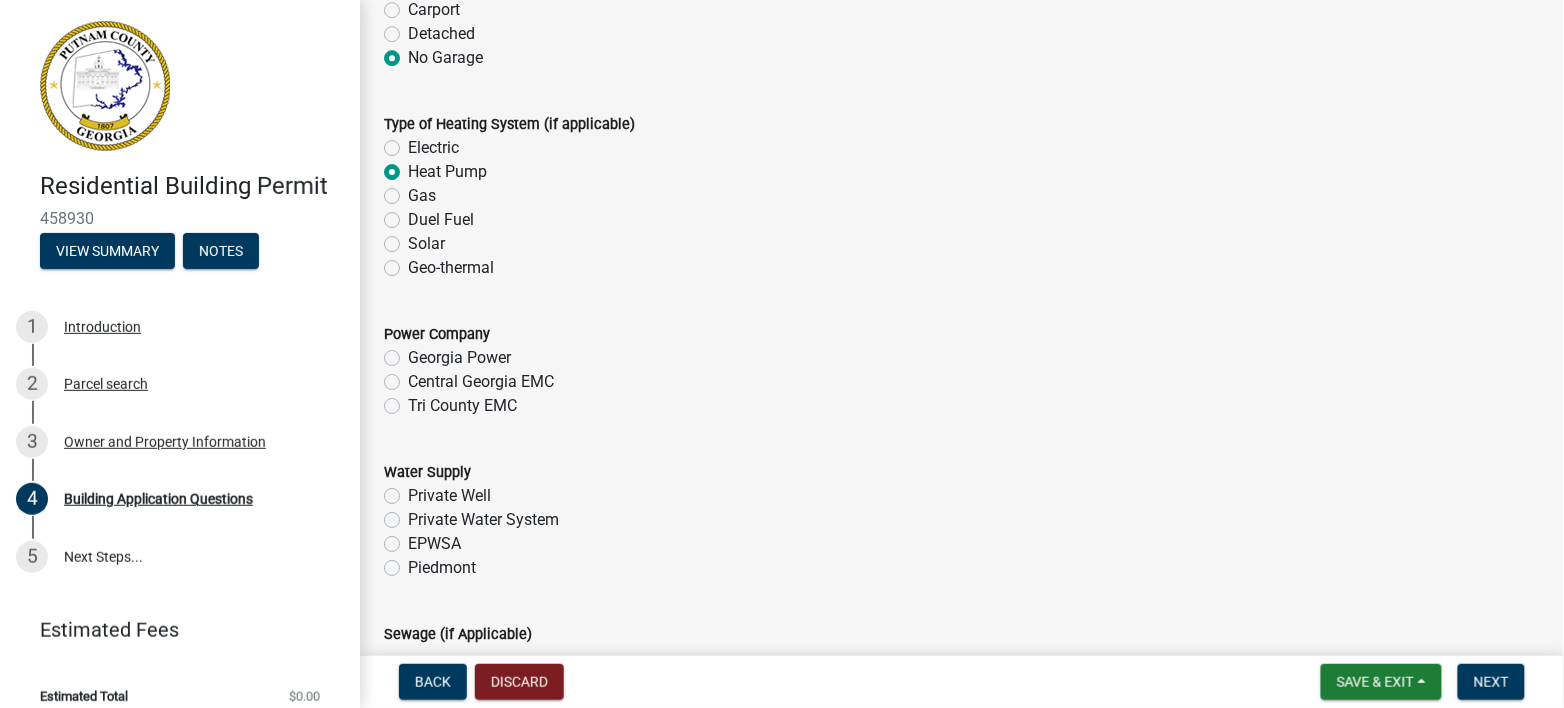 click on "Tri County EMC" 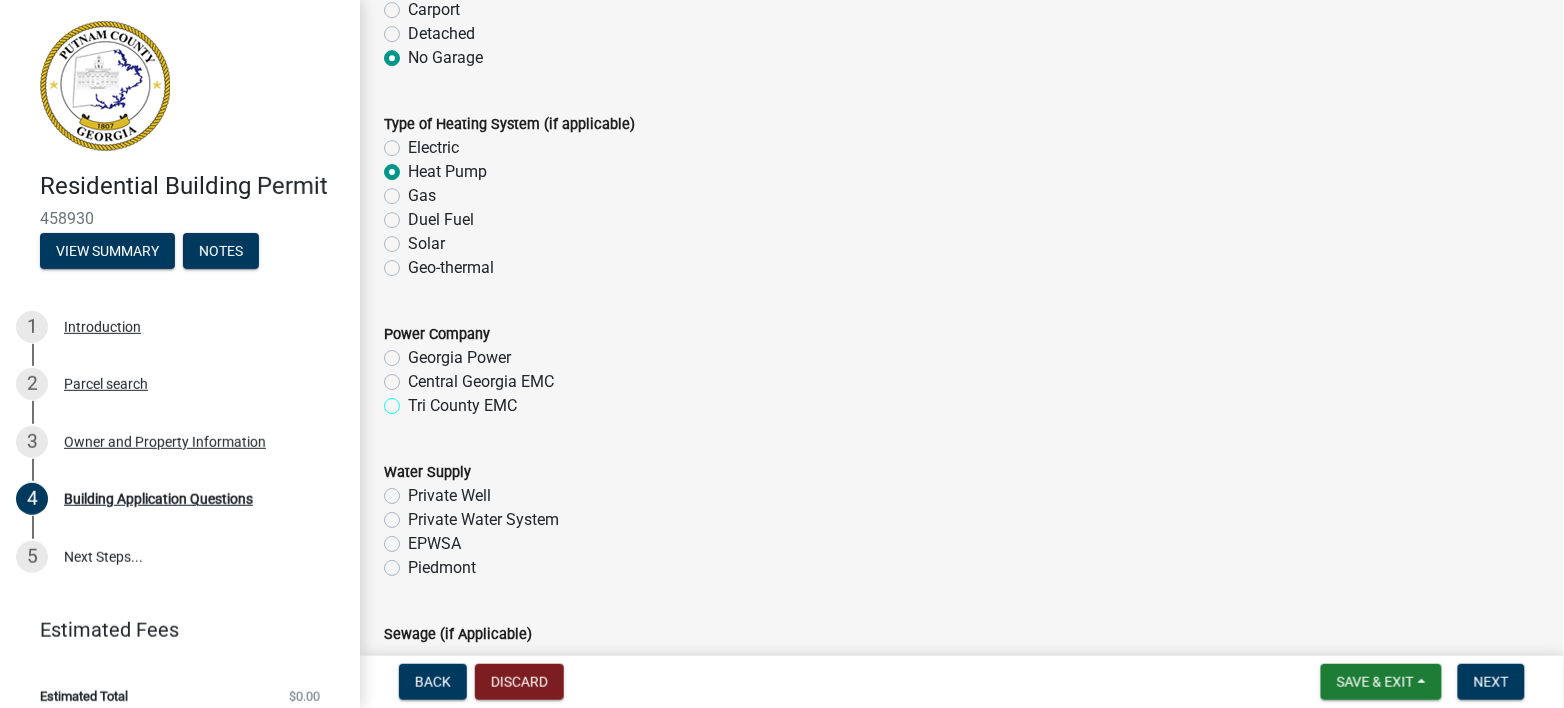click on "Tri County EMC" at bounding box center [414, 400] 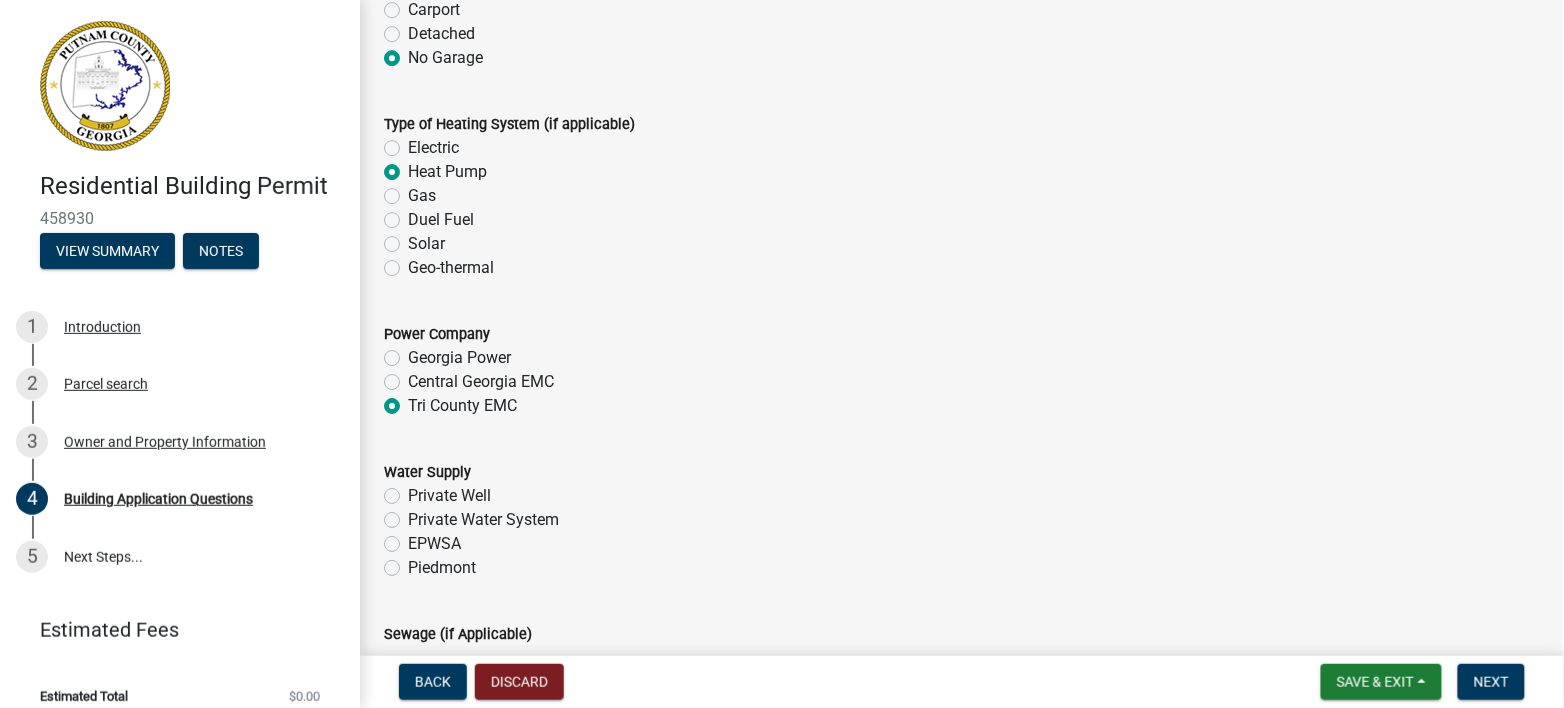radio on "true" 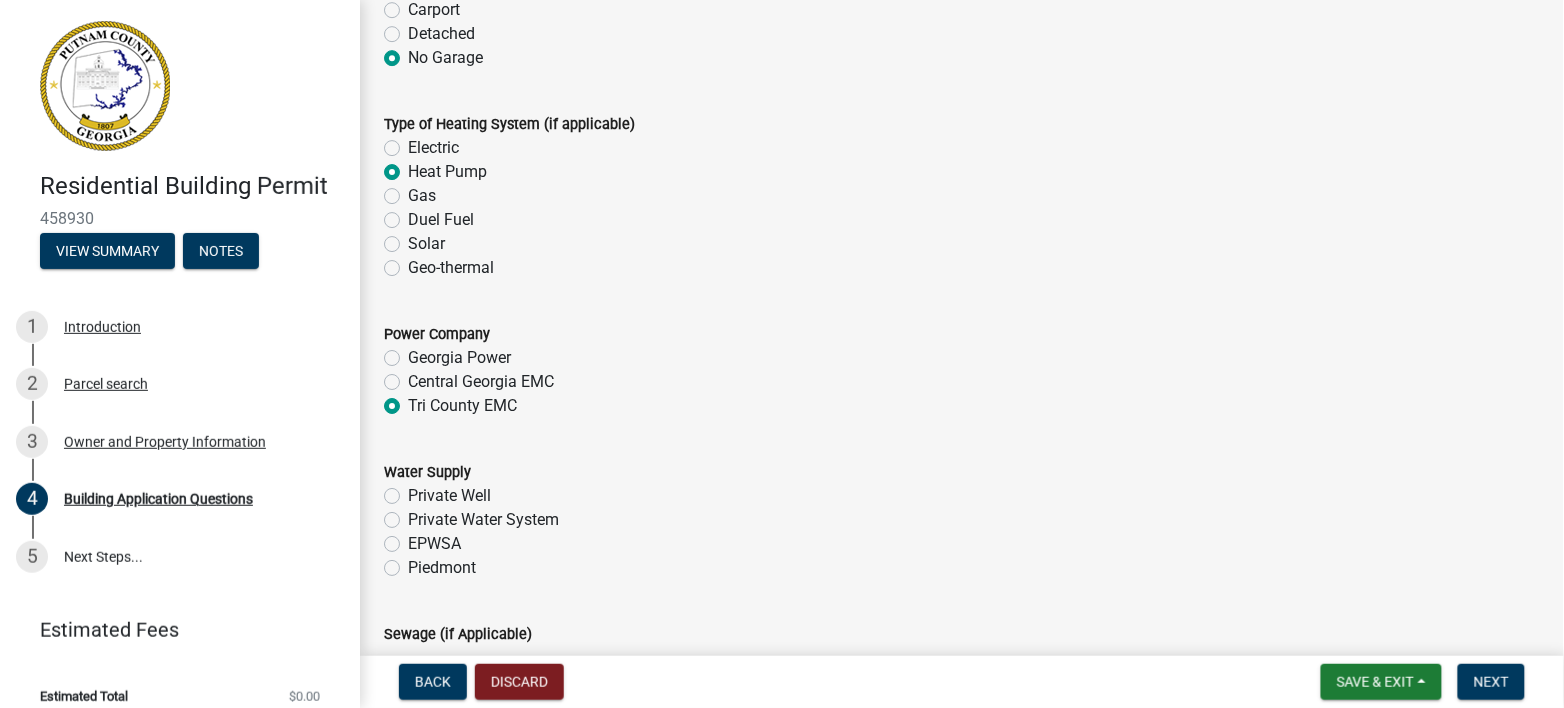 click on "EPWSA" 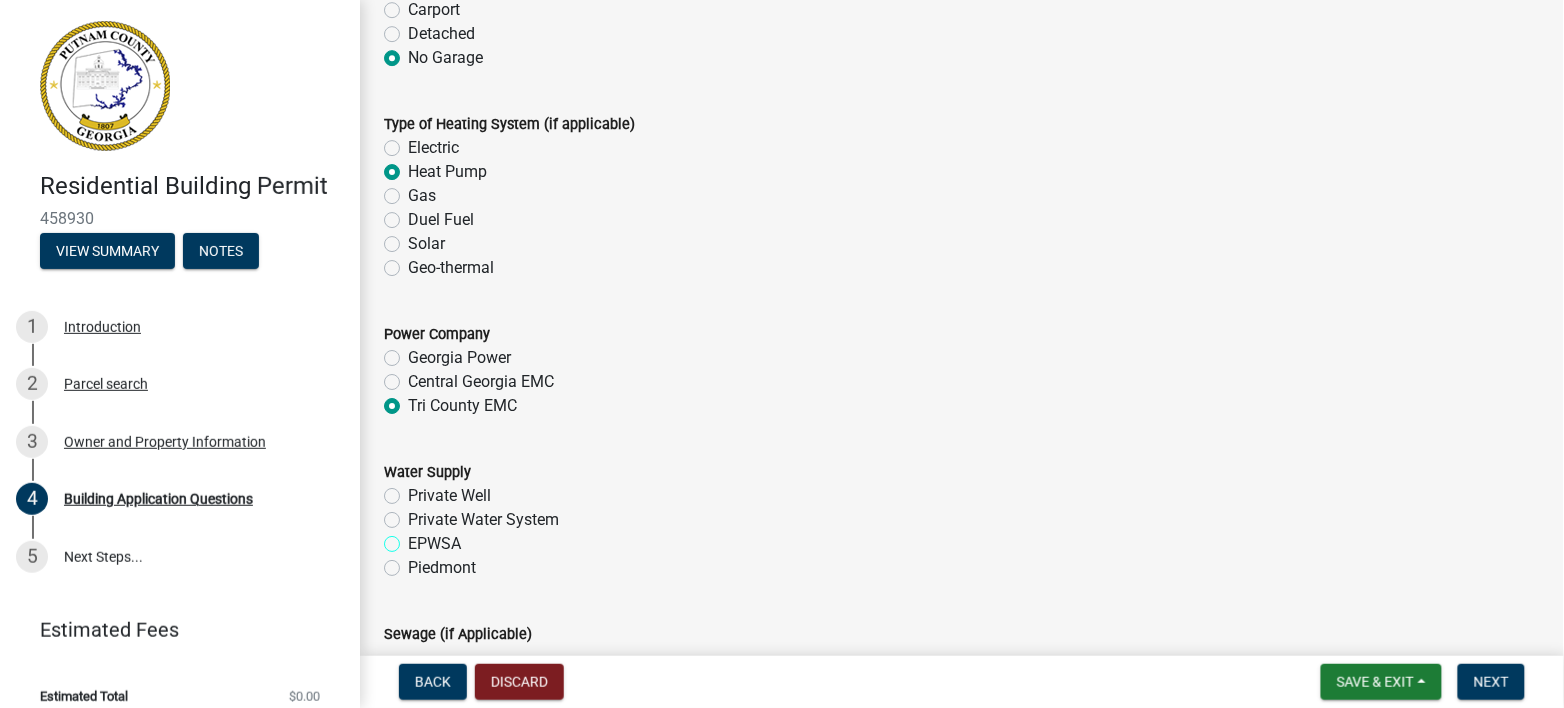 click on "EPWSA" at bounding box center (414, 538) 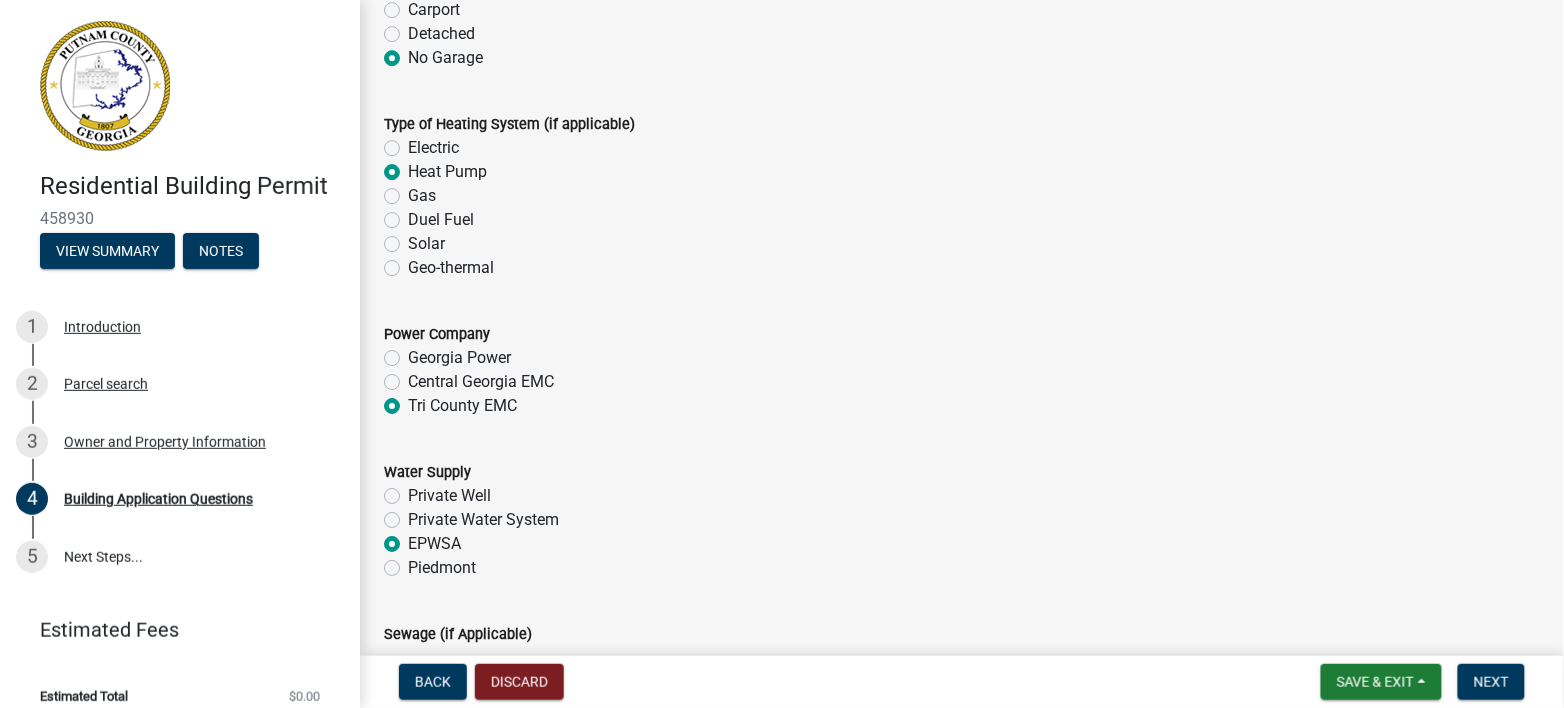 radio on "true" 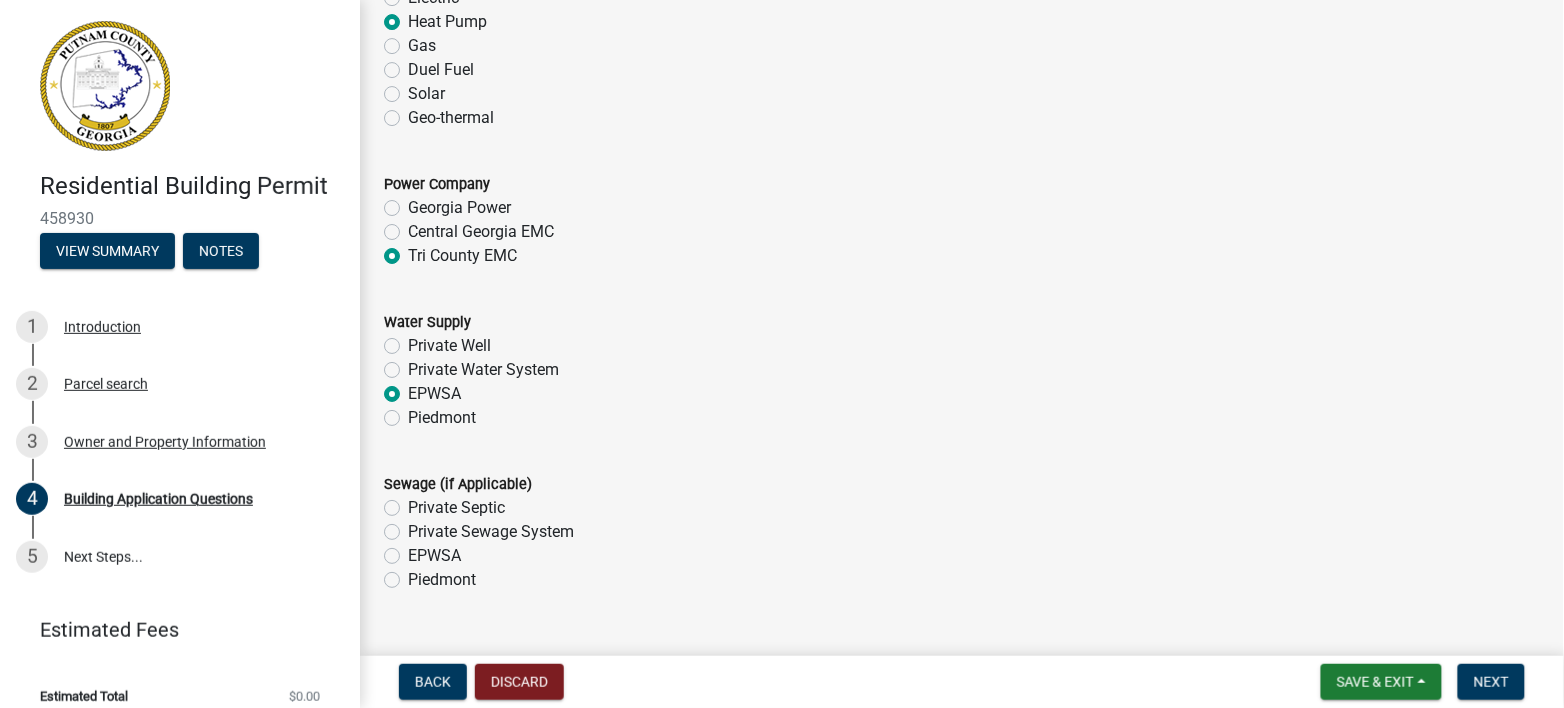 click on "Private Septic" 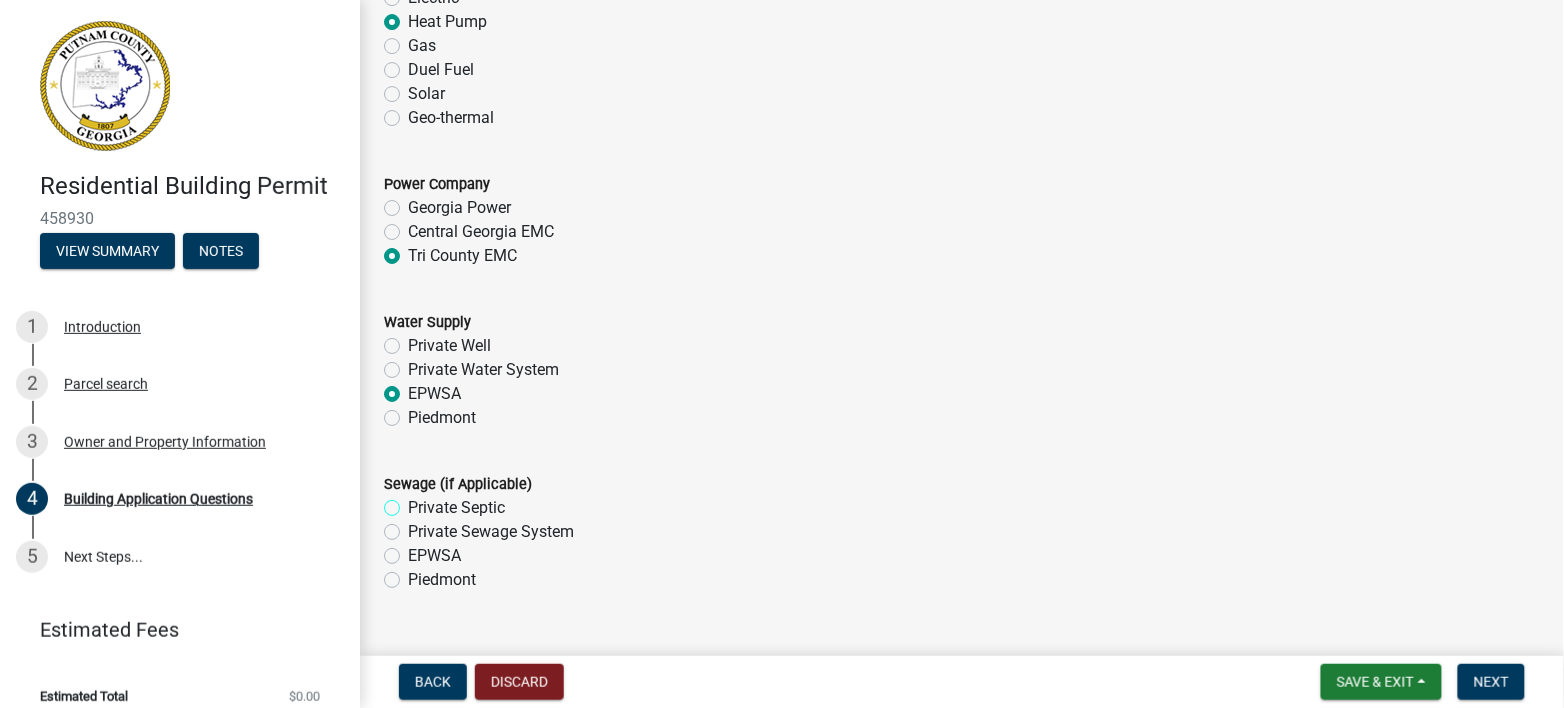 click on "Private Septic" at bounding box center [414, 502] 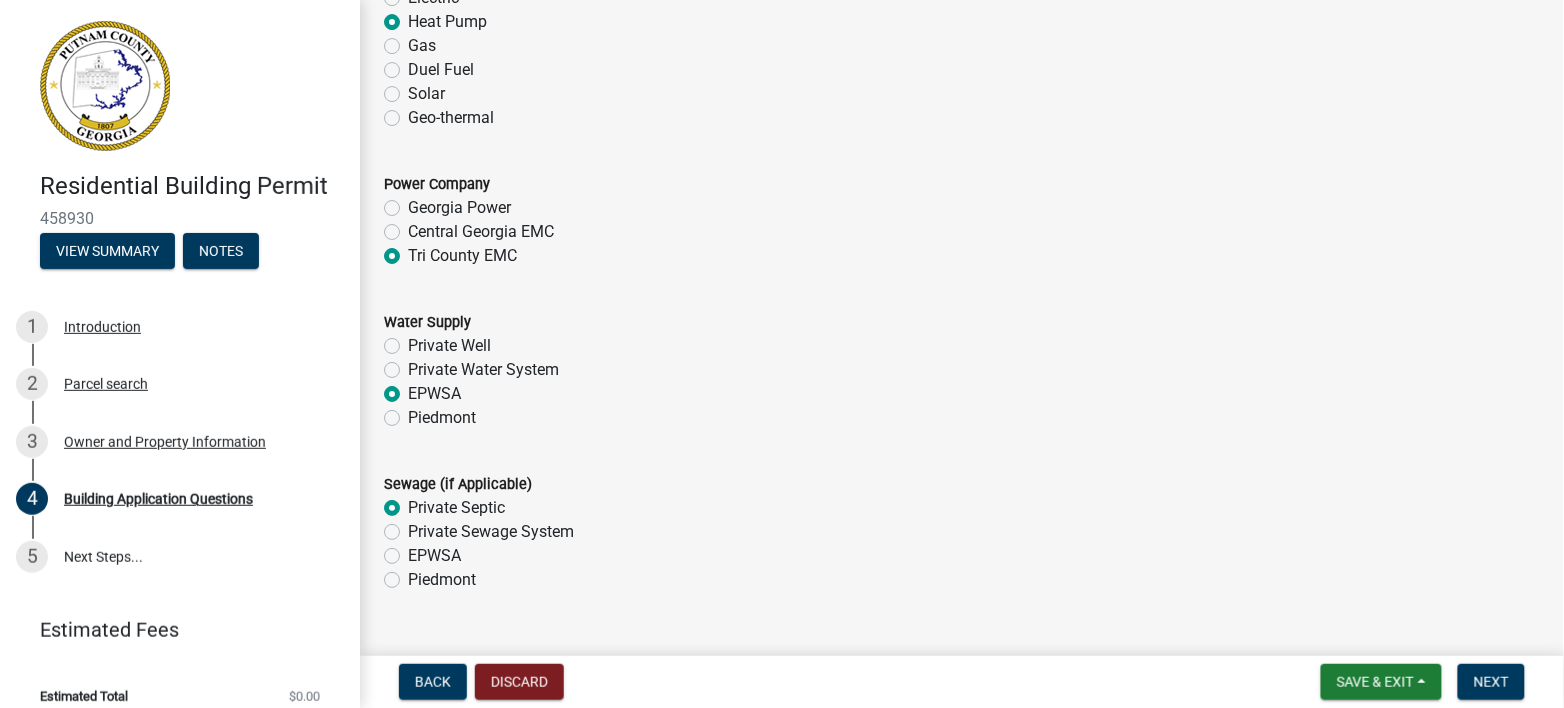 radio on "true" 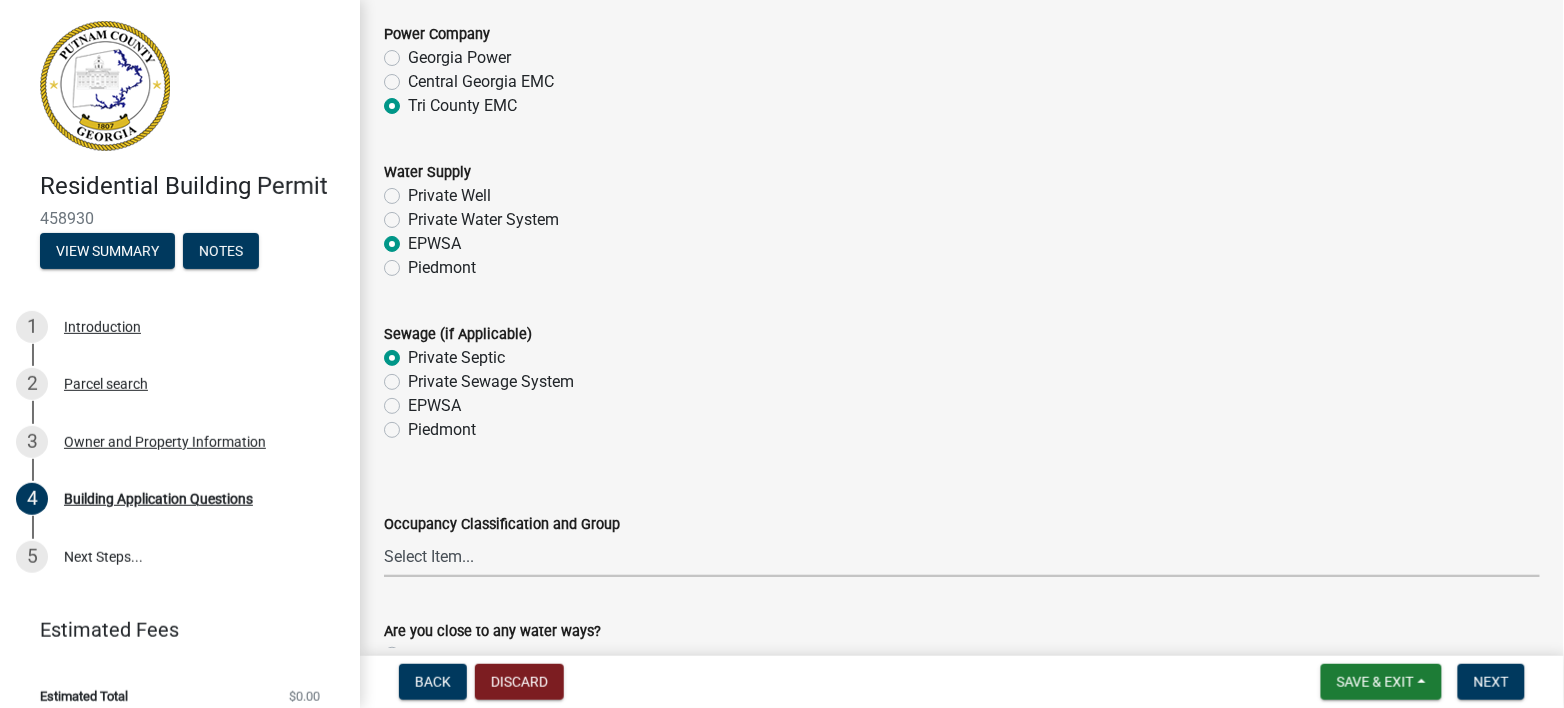 click on "Select Item...   A-1   A-2   A-3   A-4   A-5   B   M   E   F-1   F-2   R-1   R-2   R-3   R-4   H-1   H-2   H-4   H-5   I-1   I-2   I-3   I-4   S-1   S-2   U   Single Family Dwelling   Two Family Dwelling" at bounding box center (962, 556) 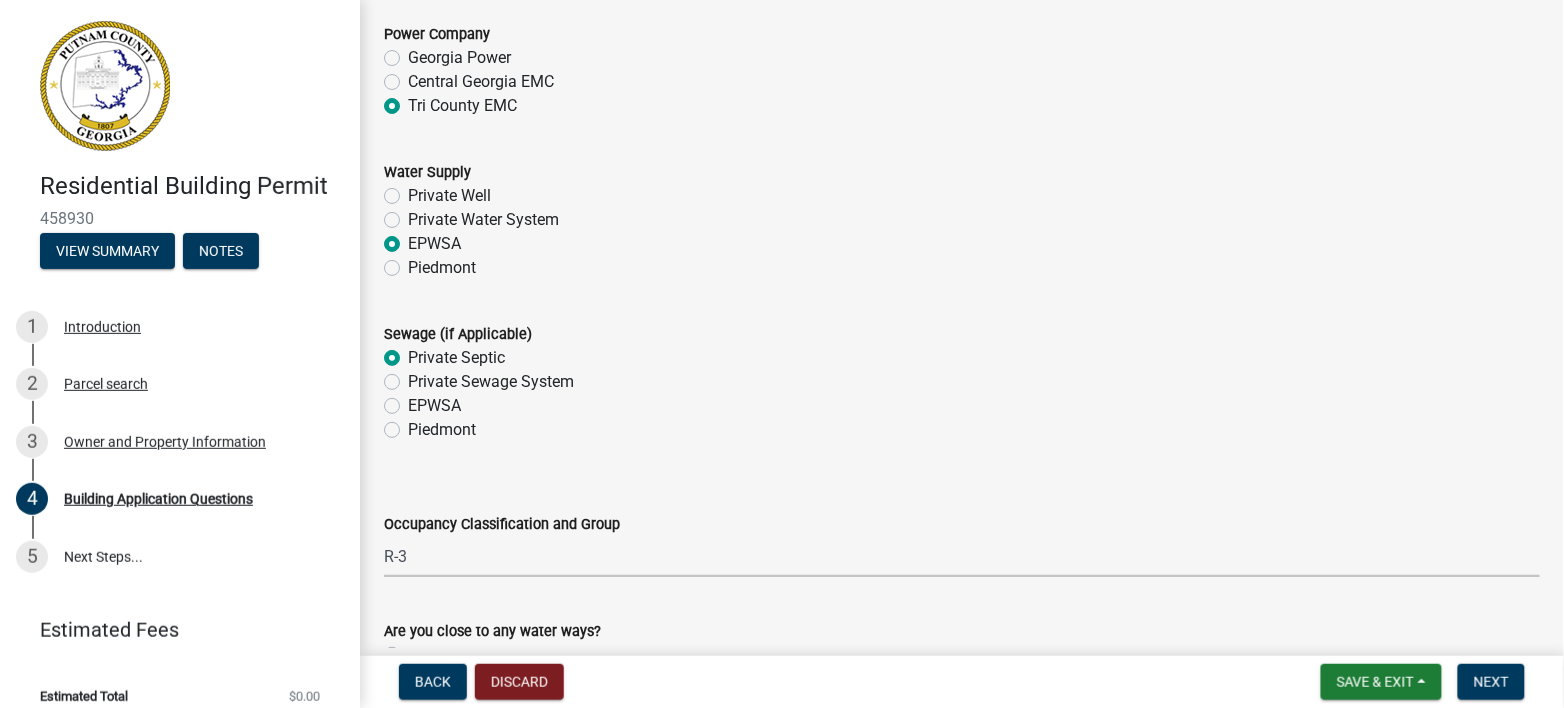 click on "Select Item...   A-1   A-2   A-3   A-4   A-5   B   M   E   F-1   F-2   R-1   R-2   R-3   R-4   H-1   H-2   H-4   H-5   I-1   I-2   I-3   I-4   S-1   S-2   U   Single Family Dwelling   Two Family Dwelling" at bounding box center [962, 556] 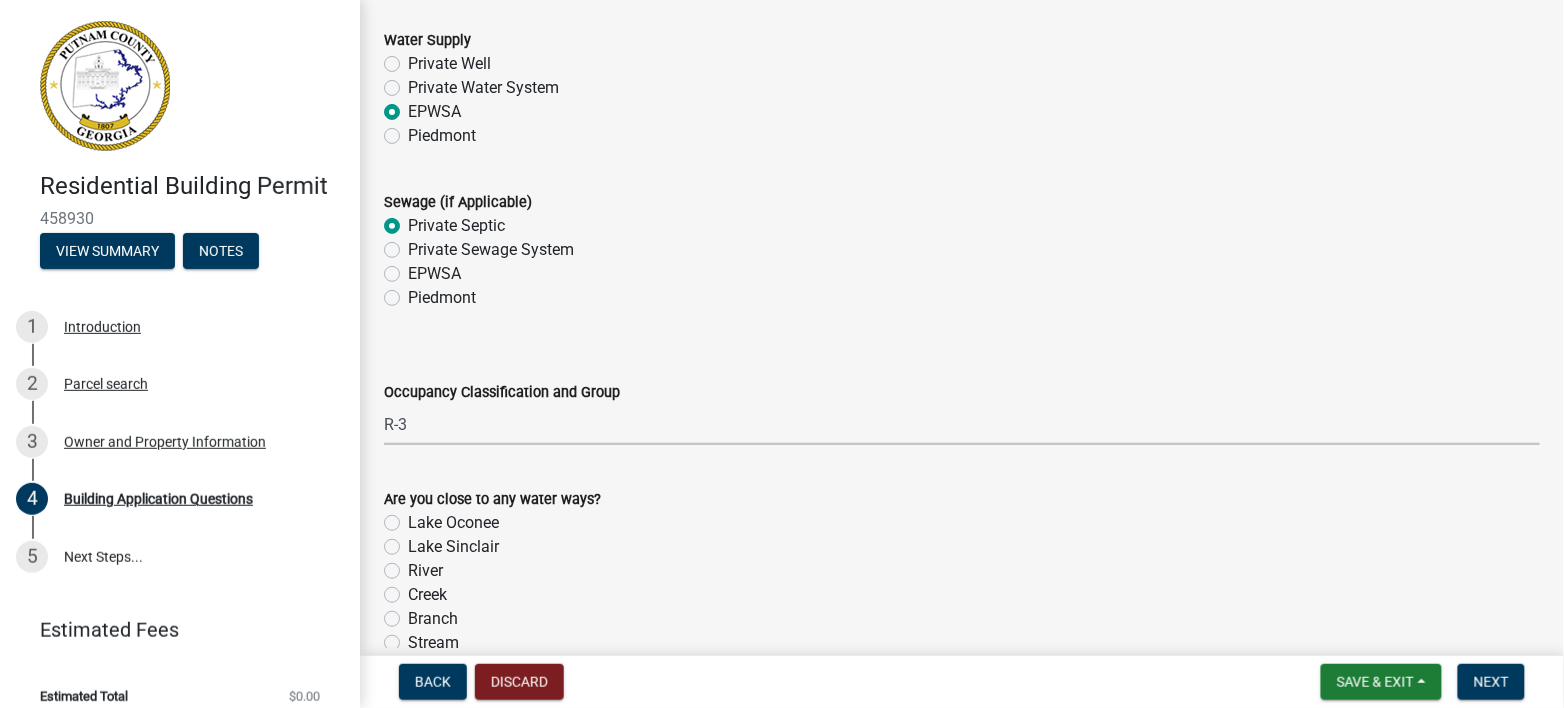 scroll, scrollTop: 6789, scrollLeft: 0, axis: vertical 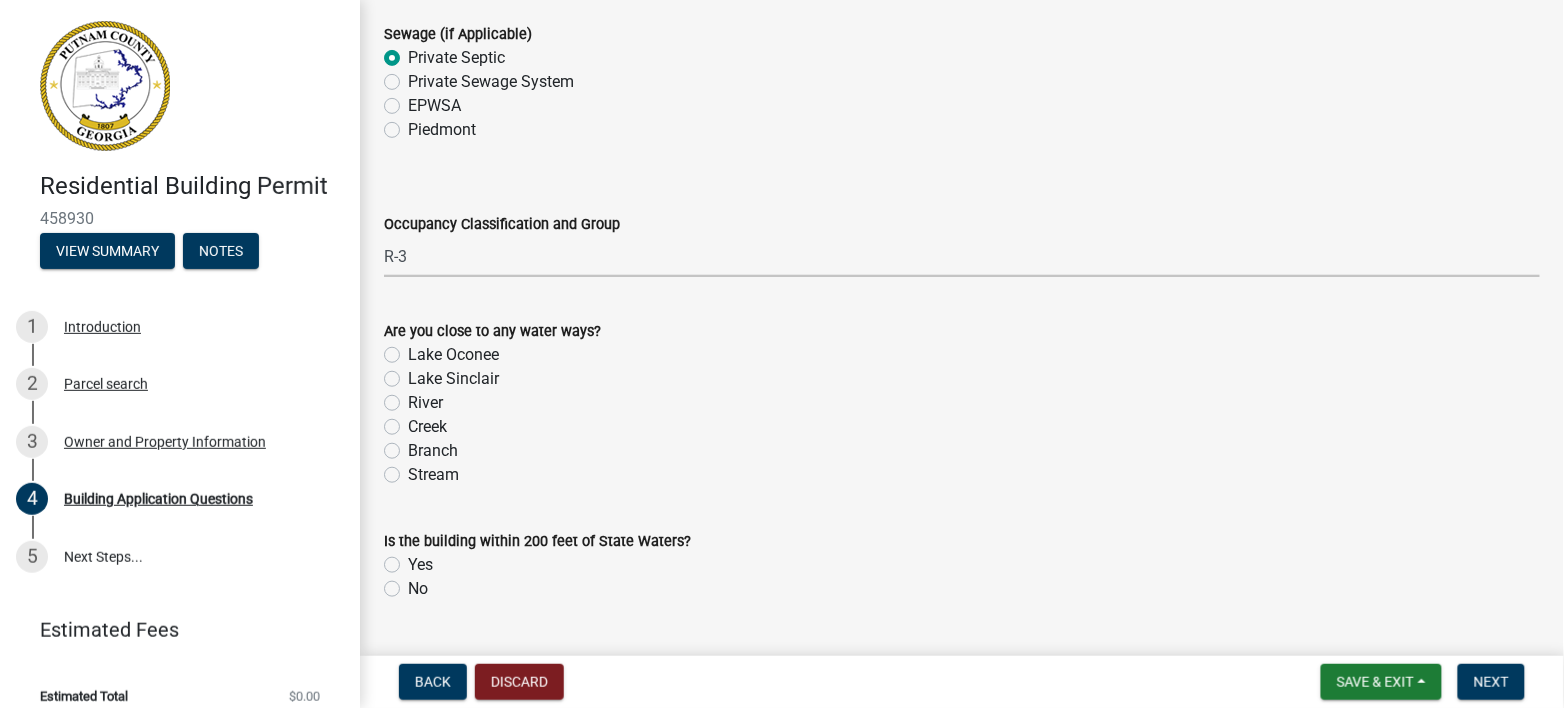 click on "No" 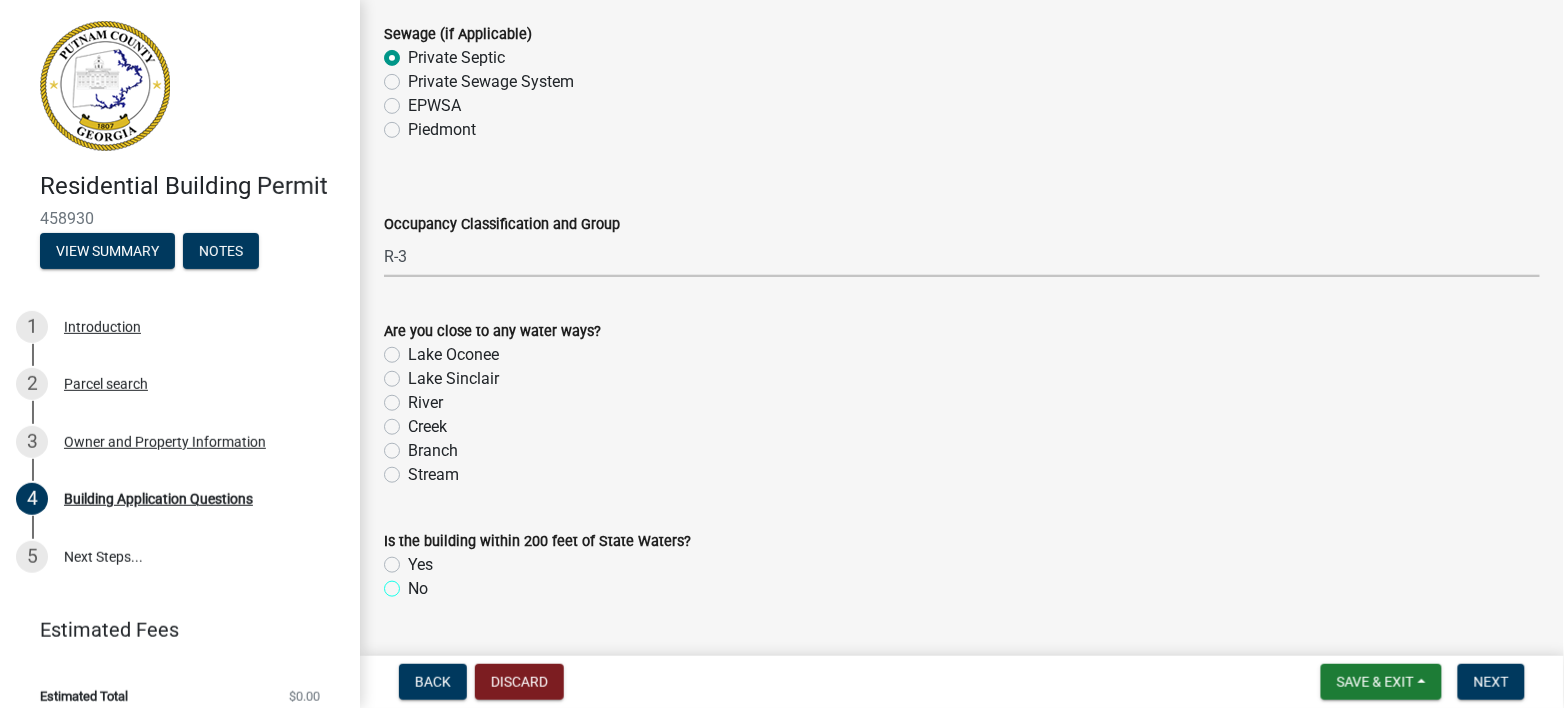 click on "No" at bounding box center (414, 583) 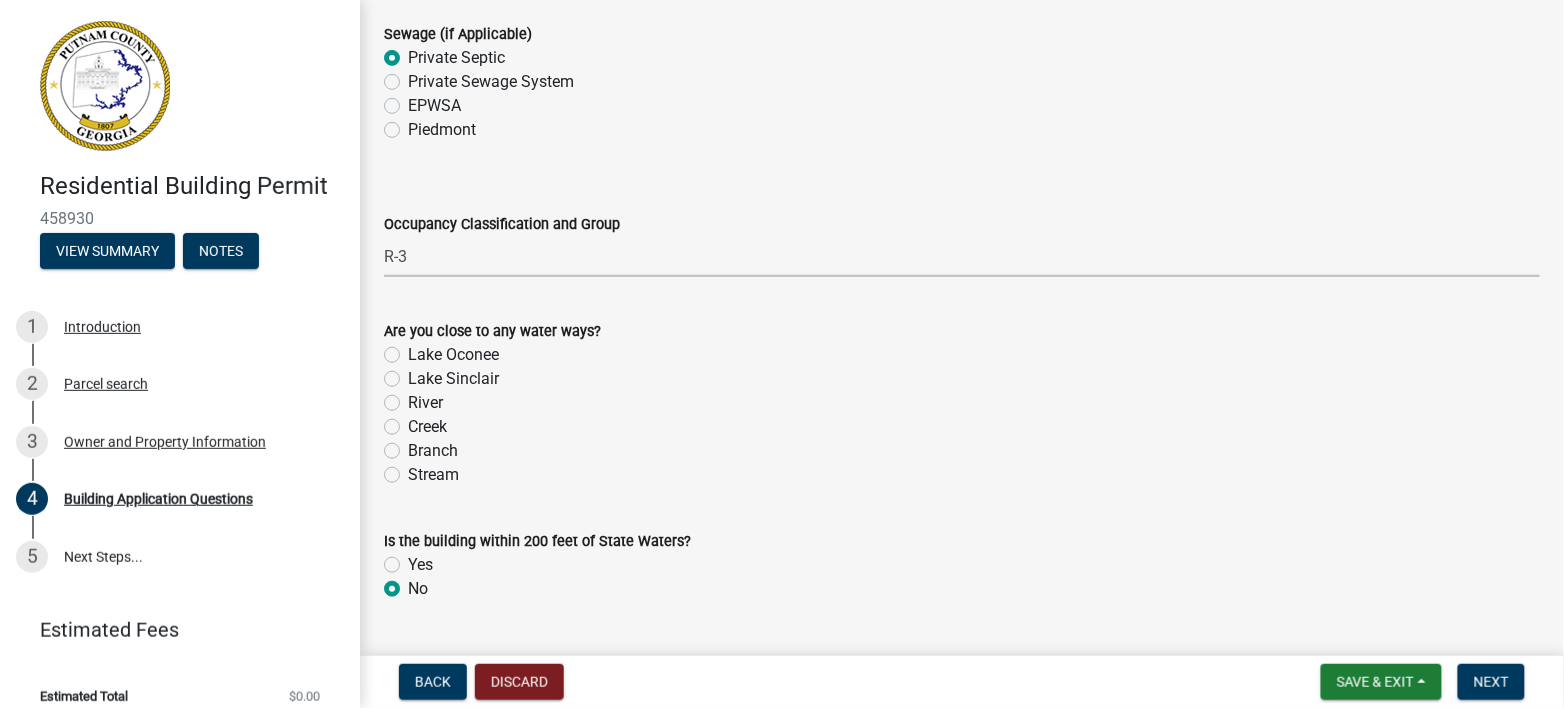 radio on "true" 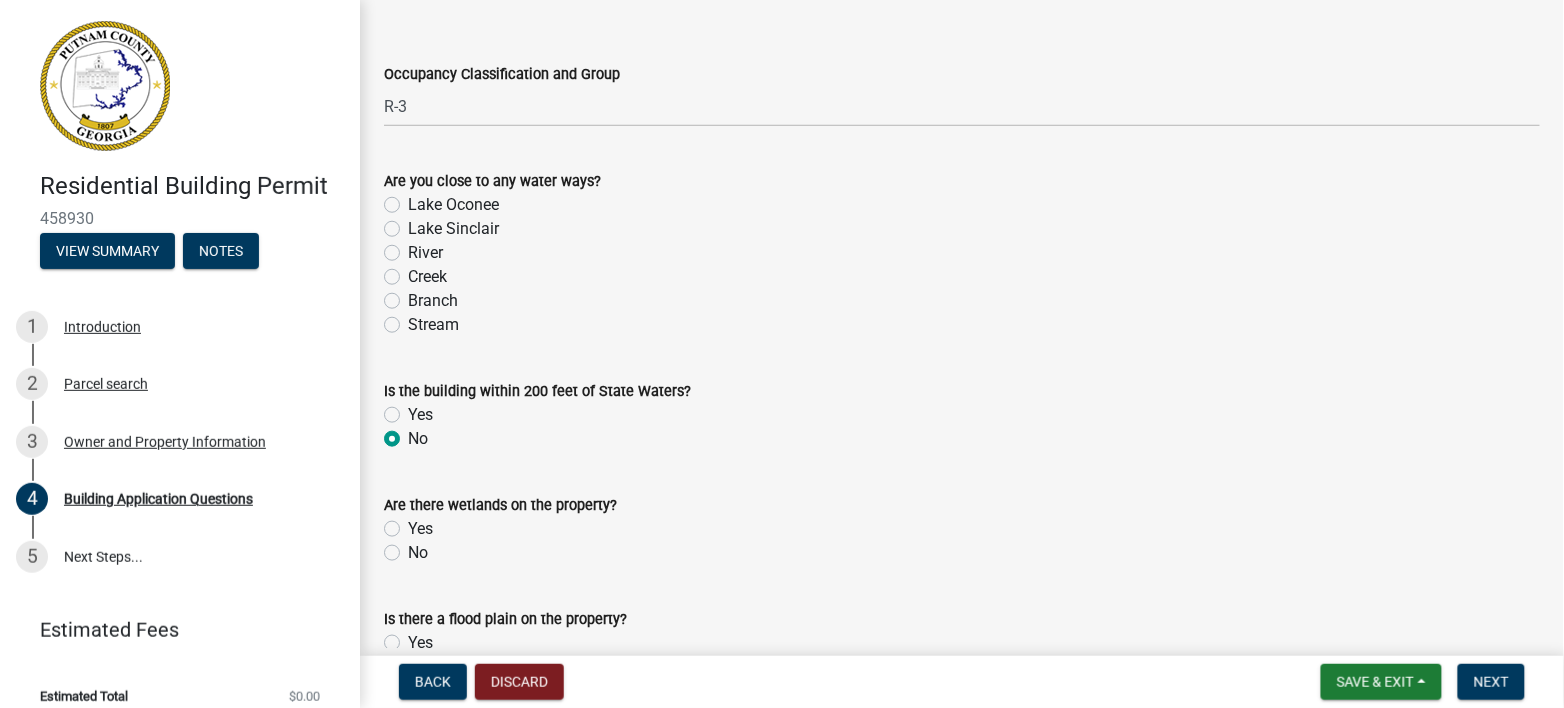 scroll, scrollTop: 7089, scrollLeft: 0, axis: vertical 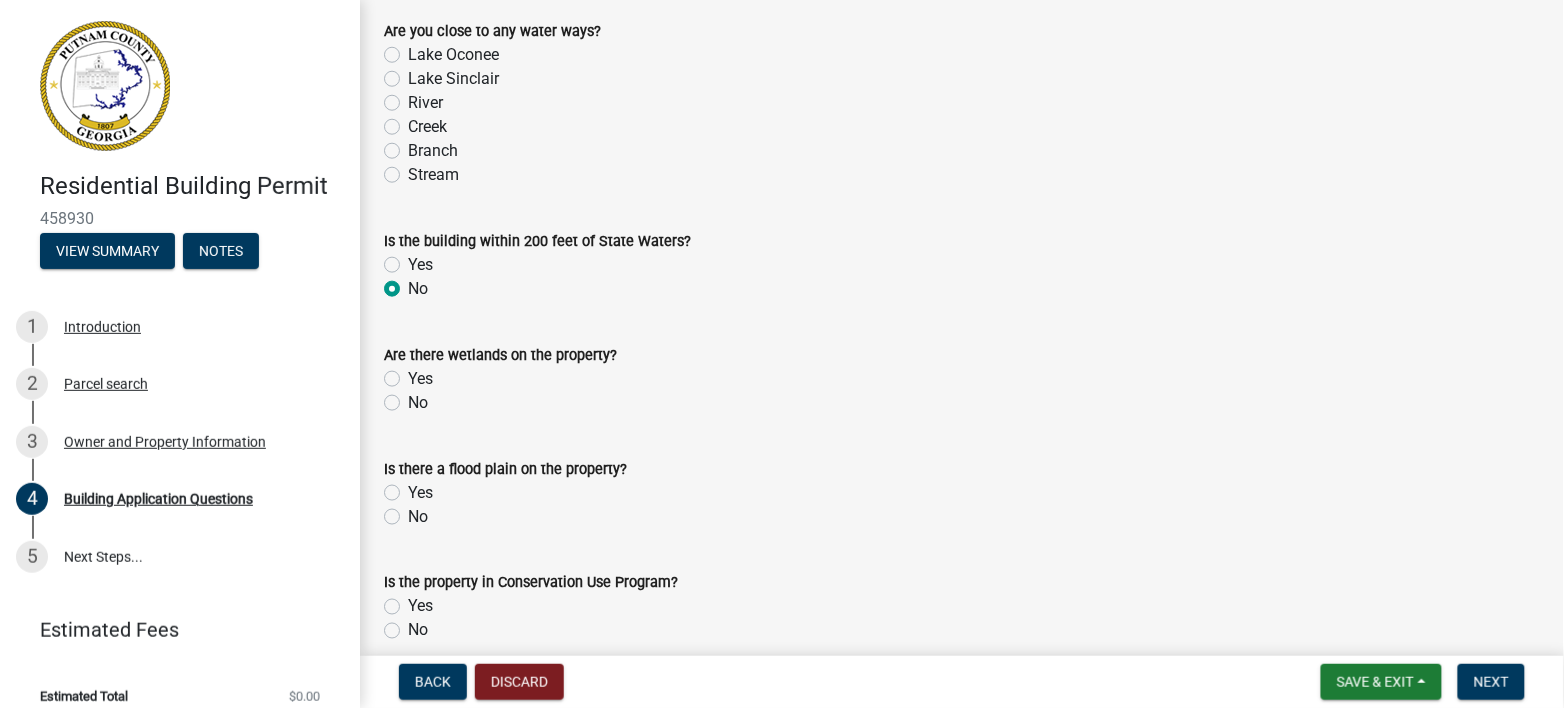 click on "No" 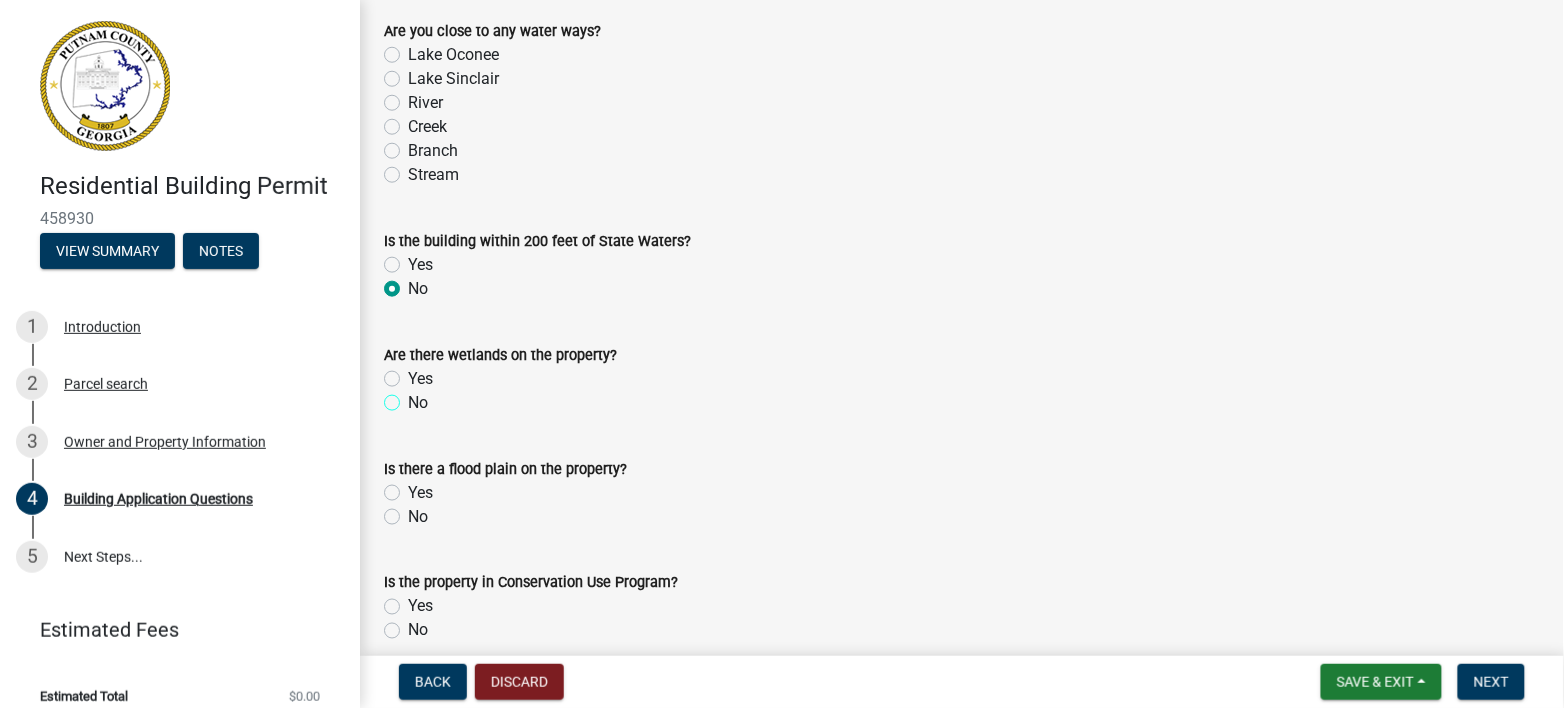 click on "No" at bounding box center [414, 397] 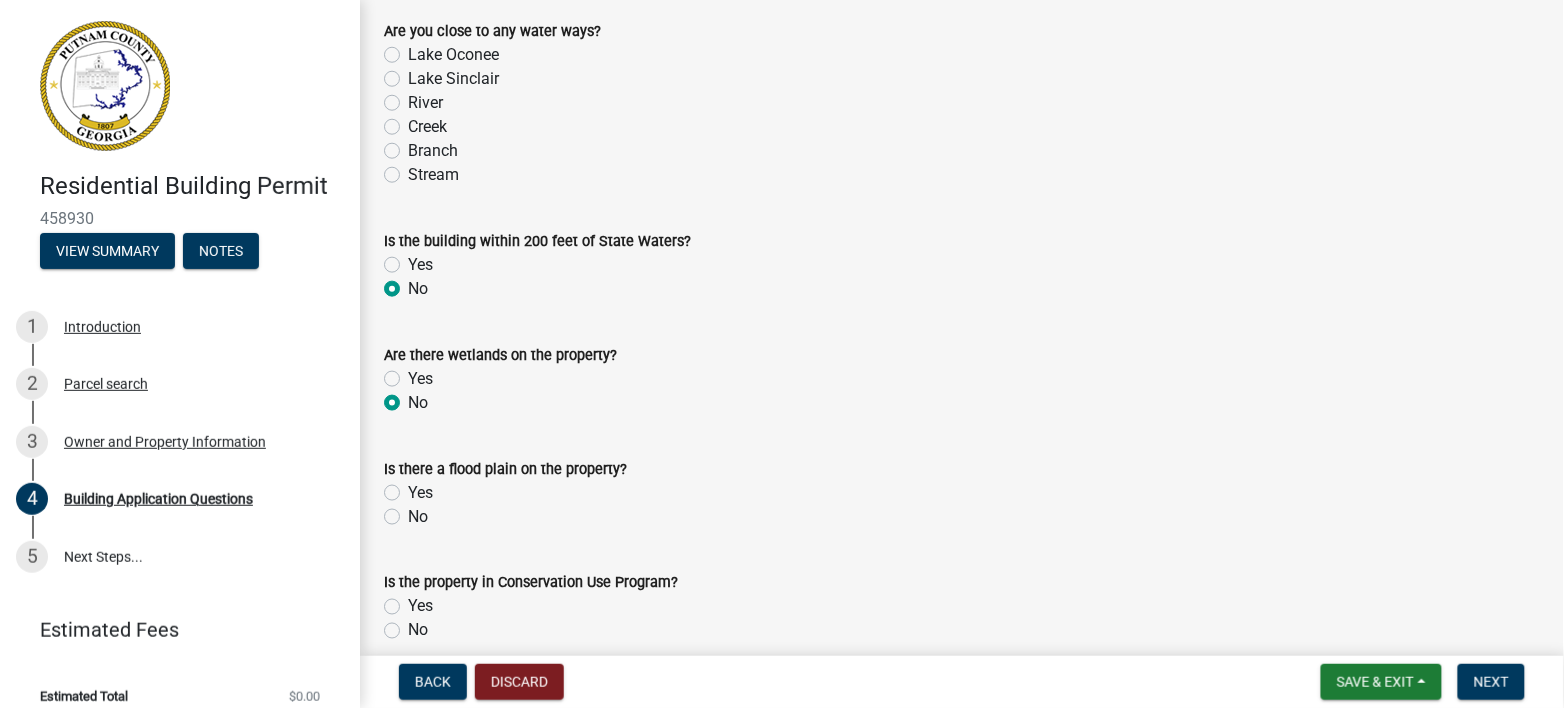 radio on "true" 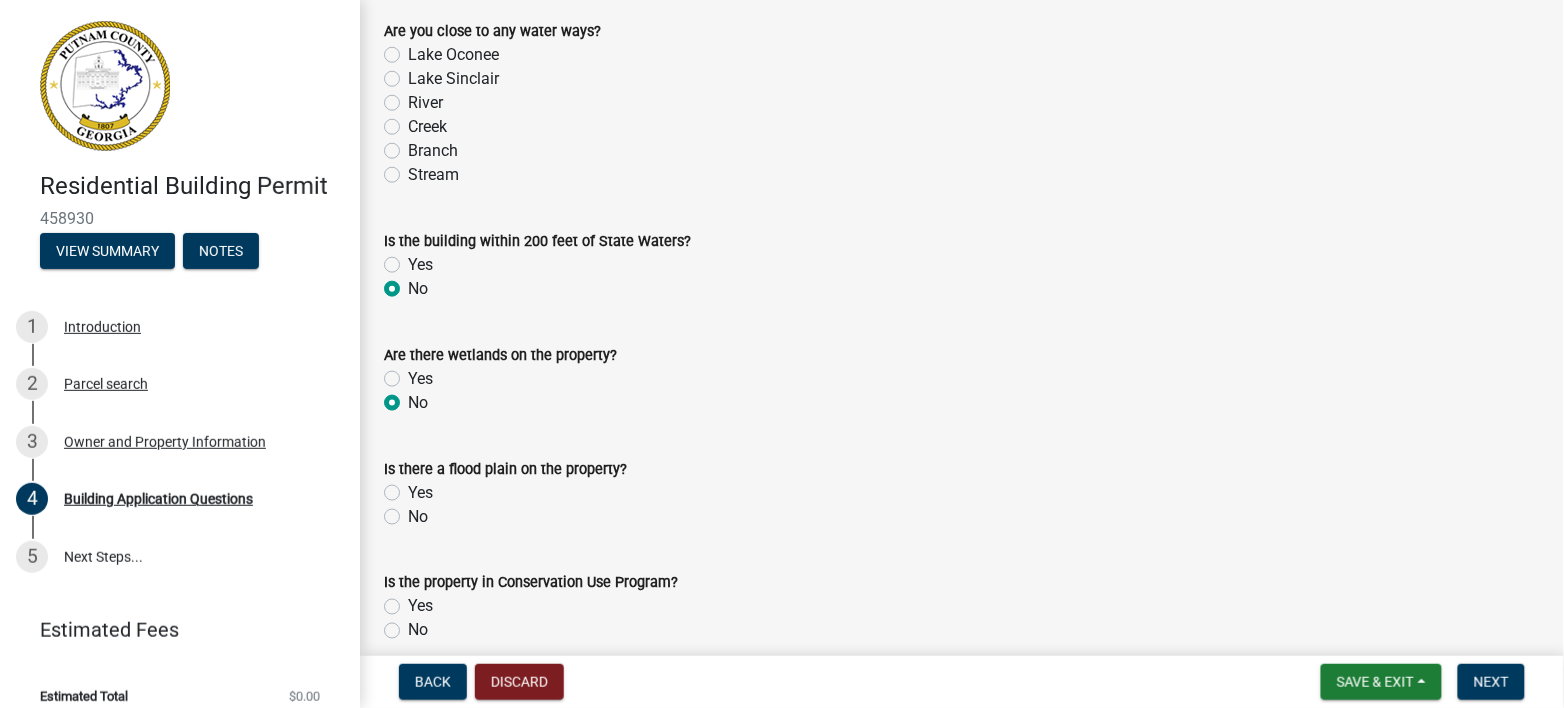 click on "No" 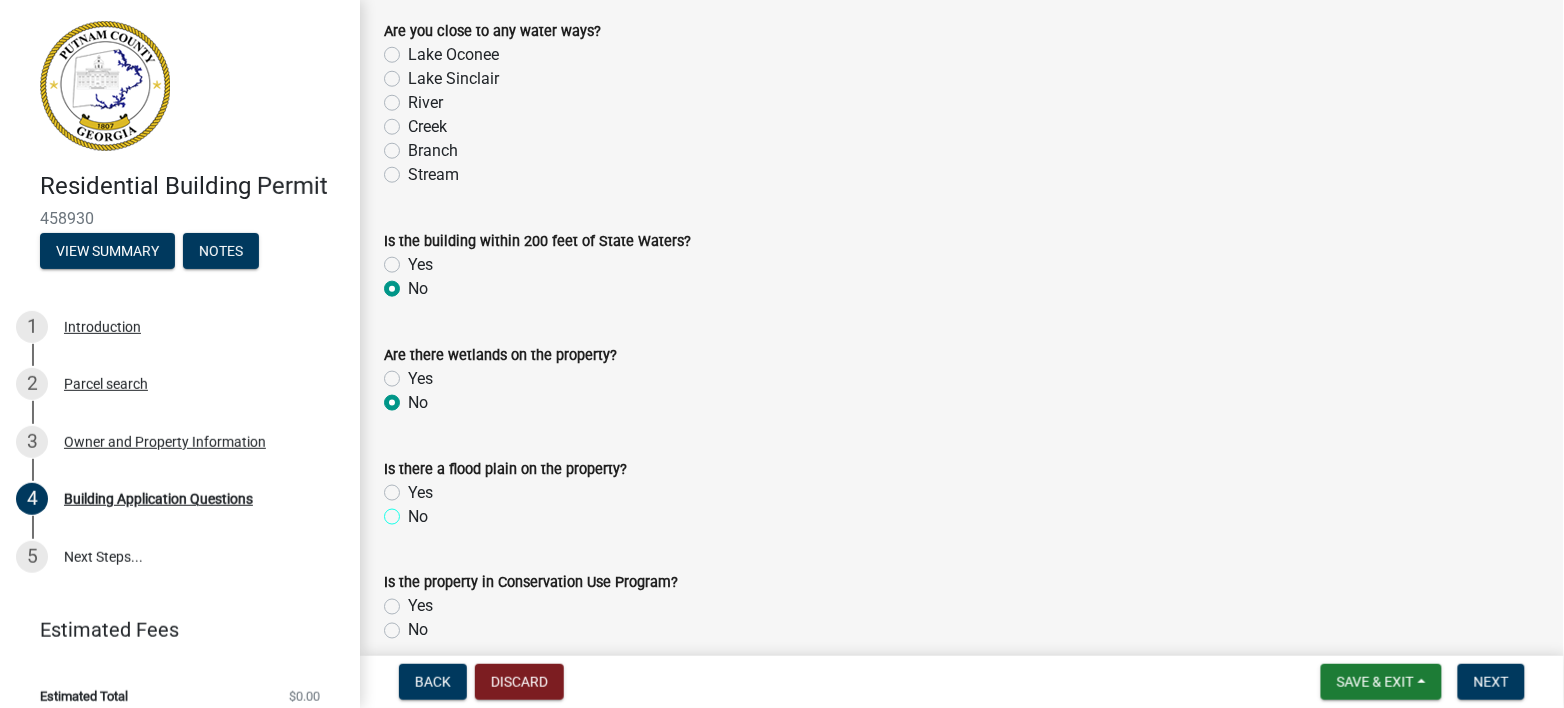 click on "No" at bounding box center (414, 511) 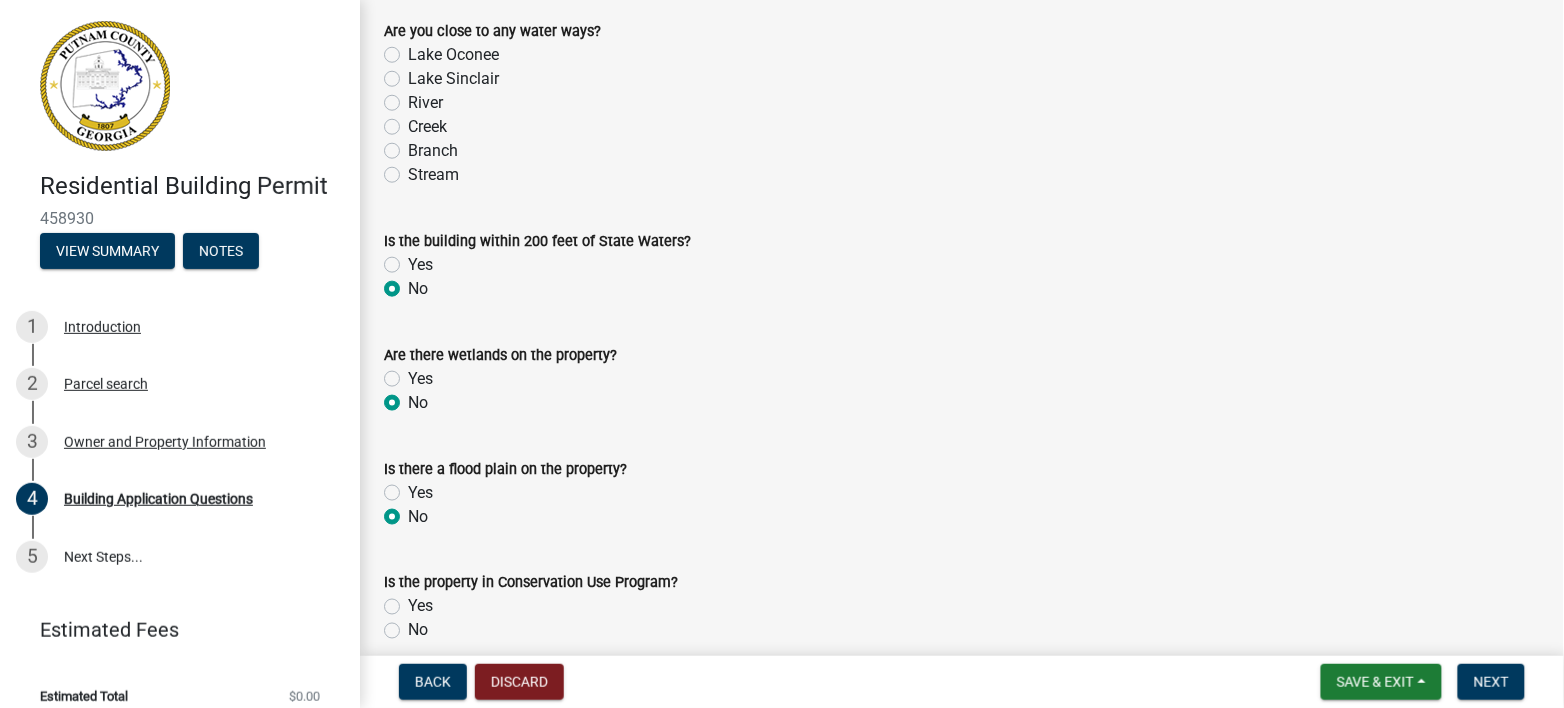 radio on "true" 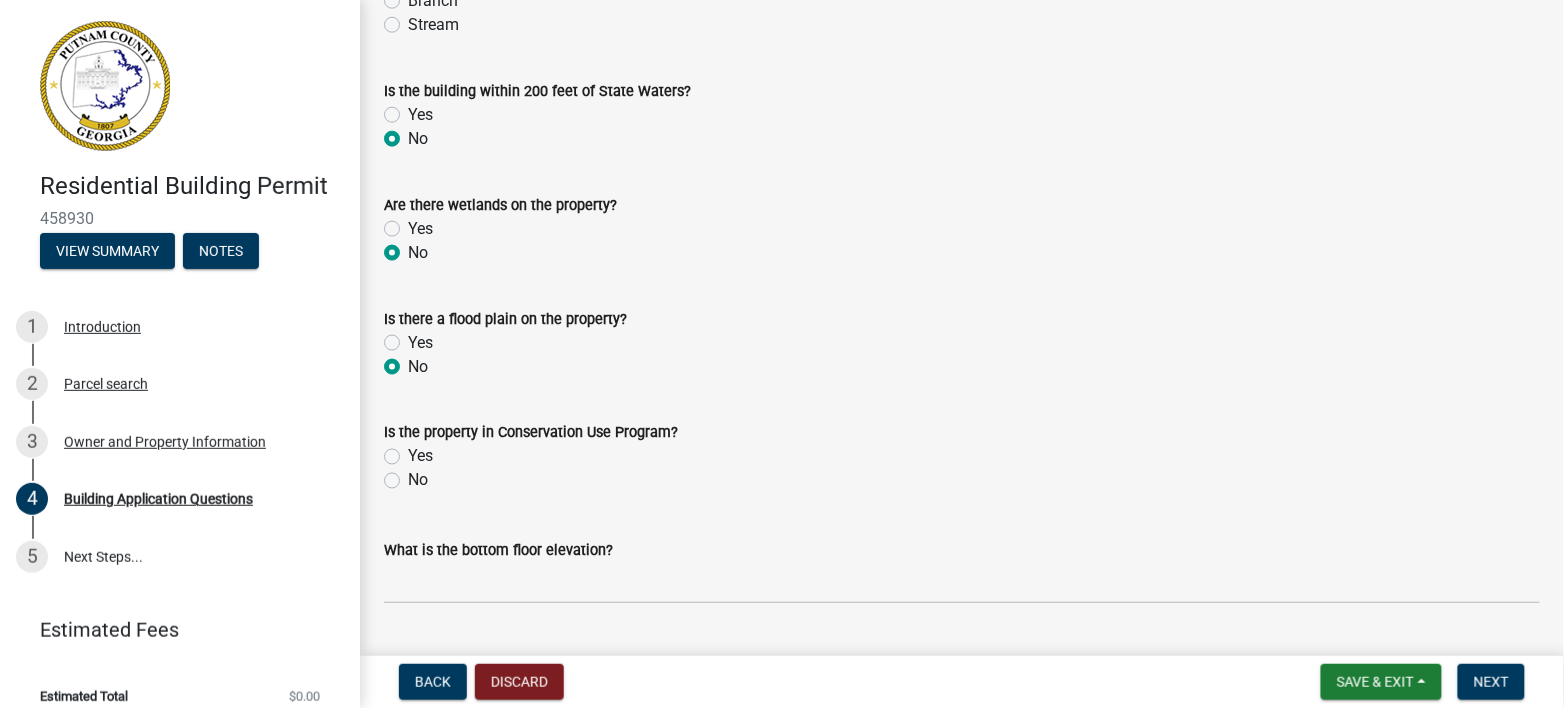 click on "No" 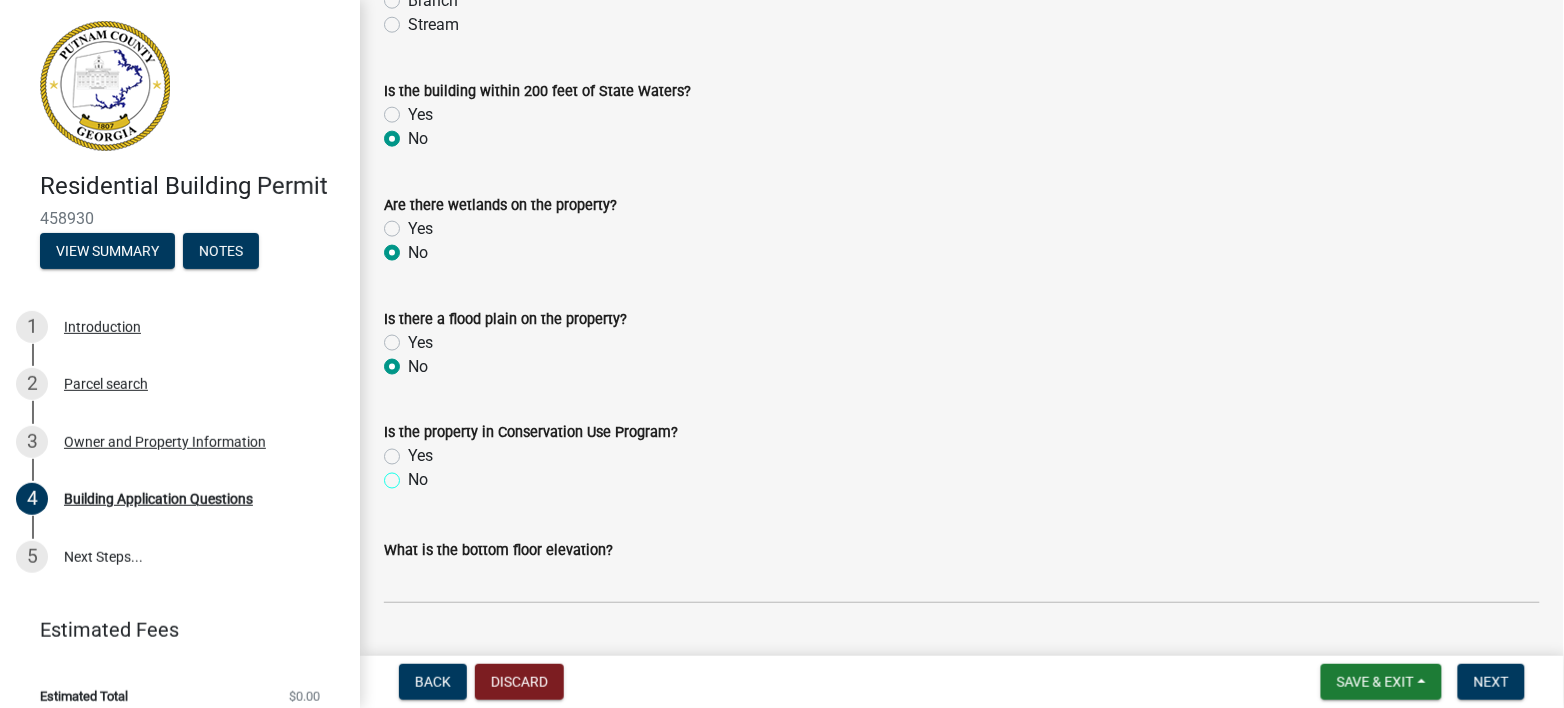 click on "No" at bounding box center (414, 475) 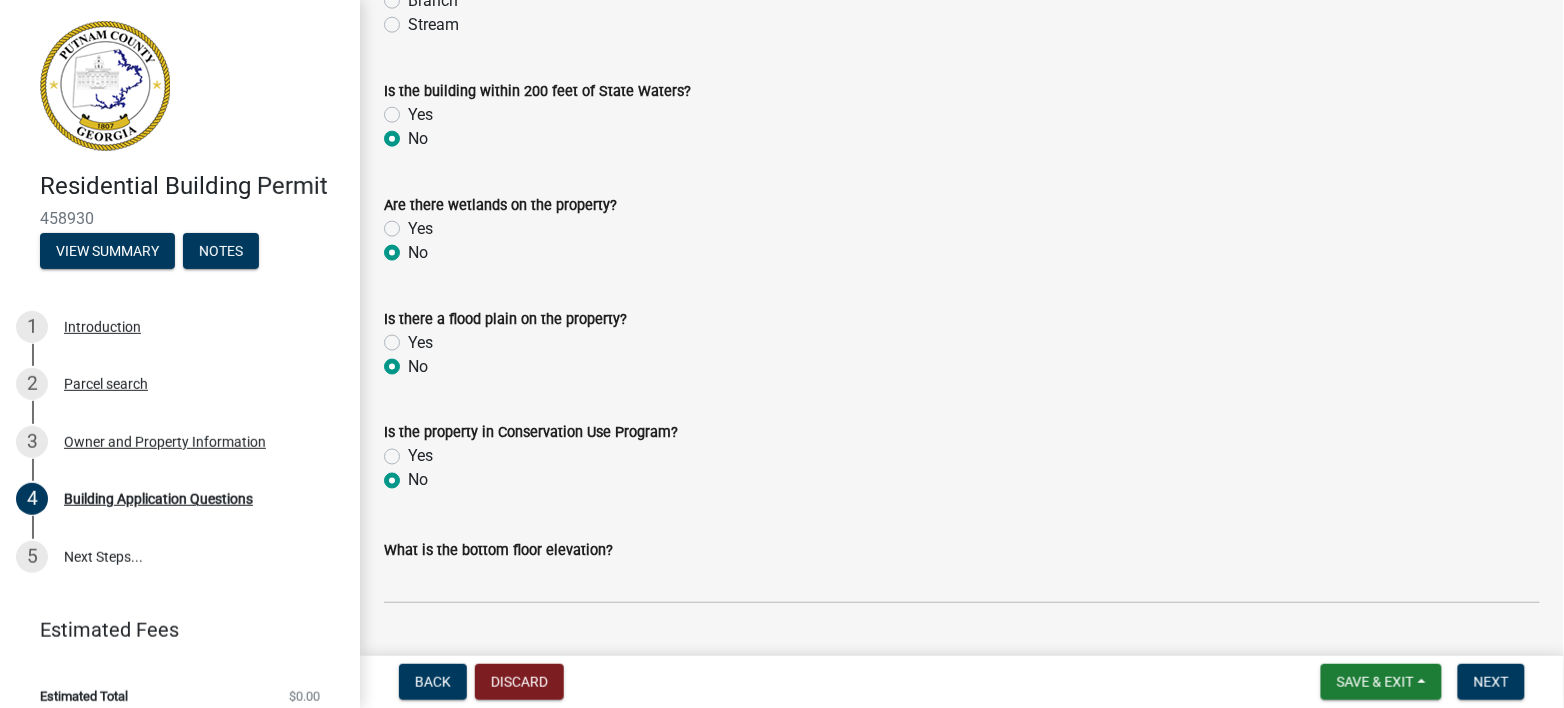 radio on "true" 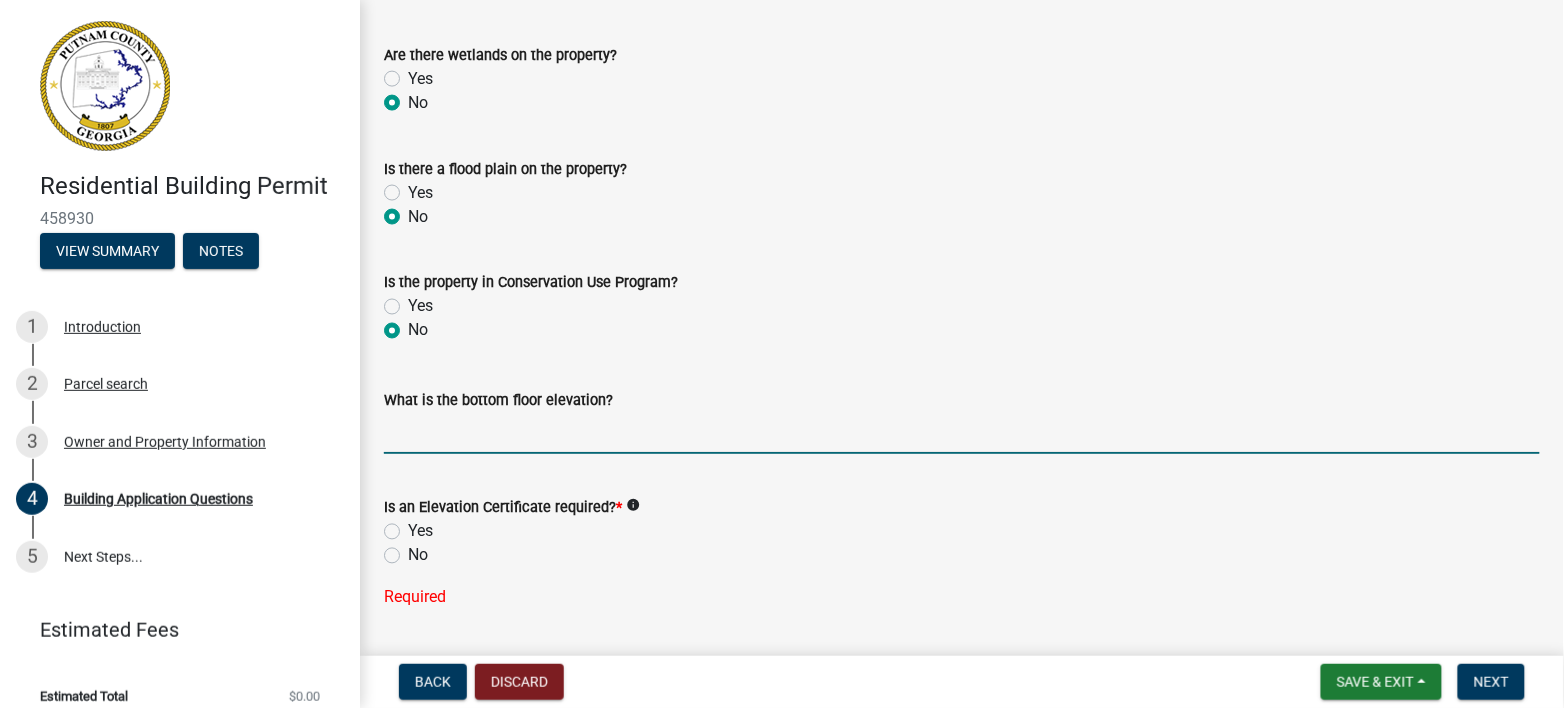 click 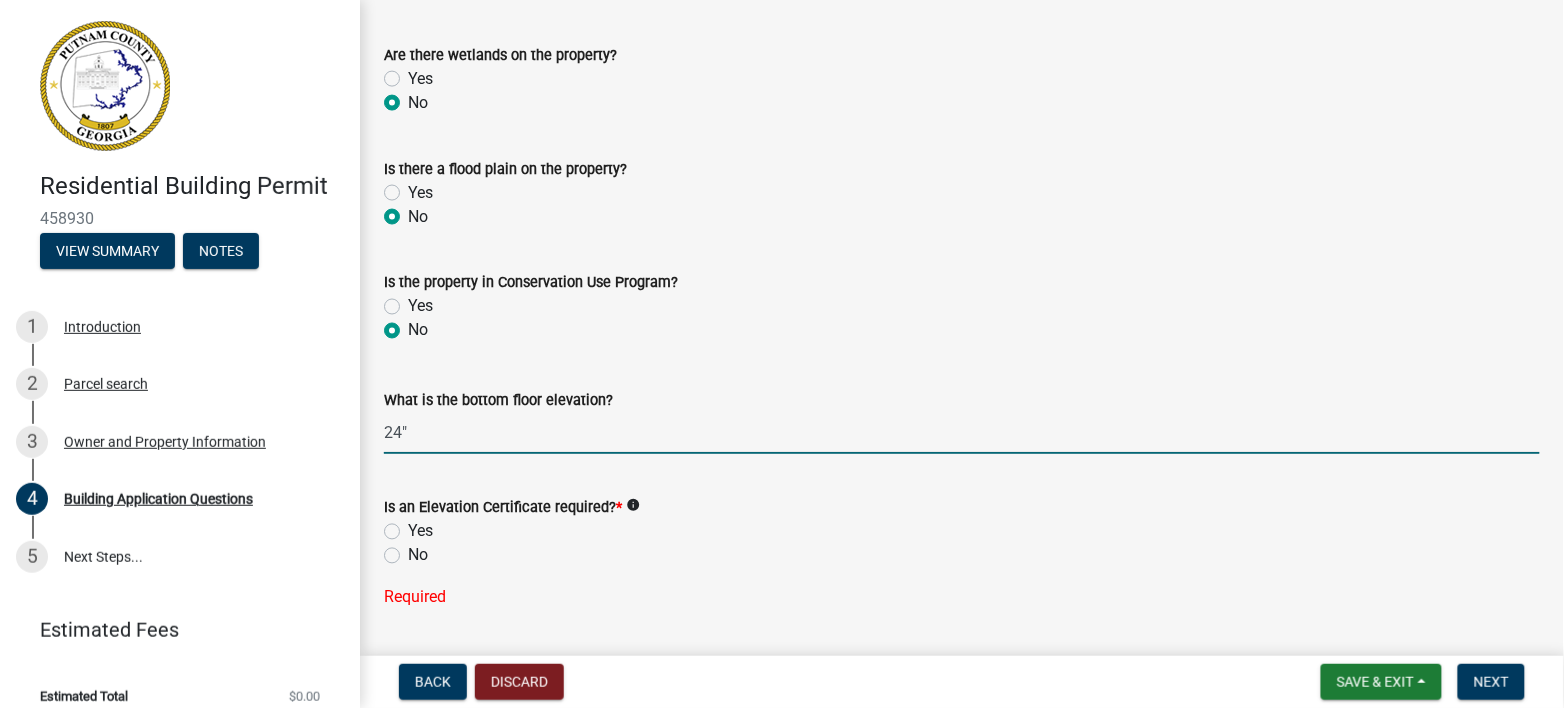 type on "24" 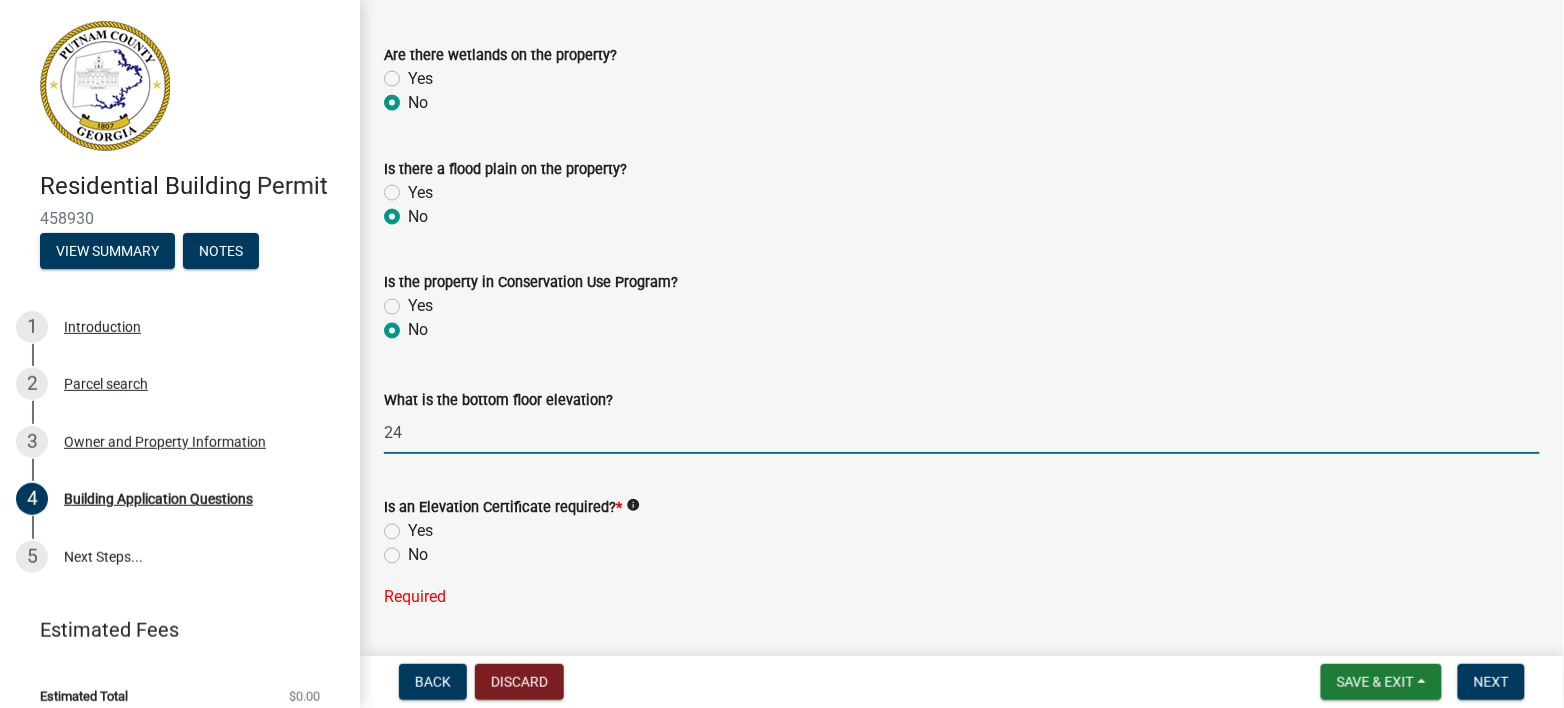 click on "No" 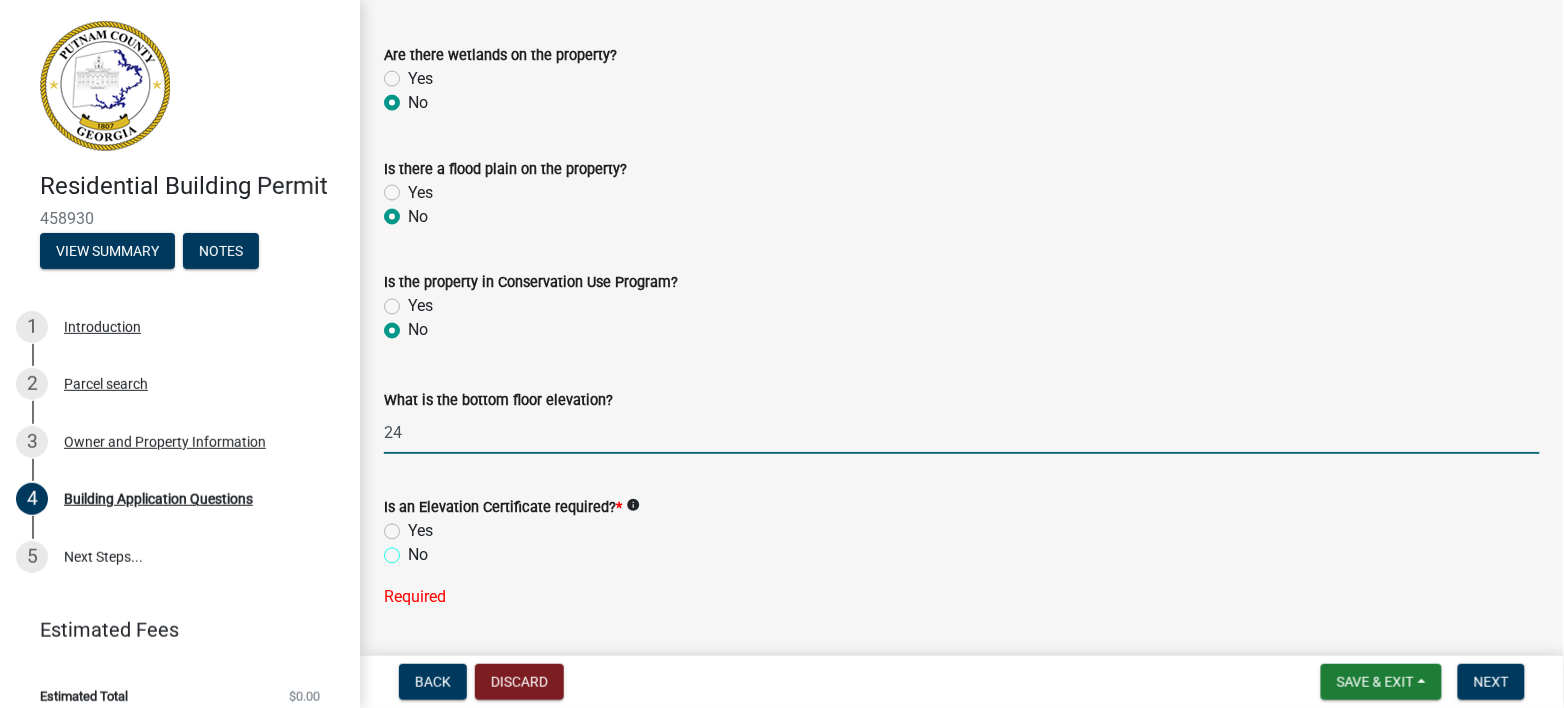 click on "No" at bounding box center [414, 550] 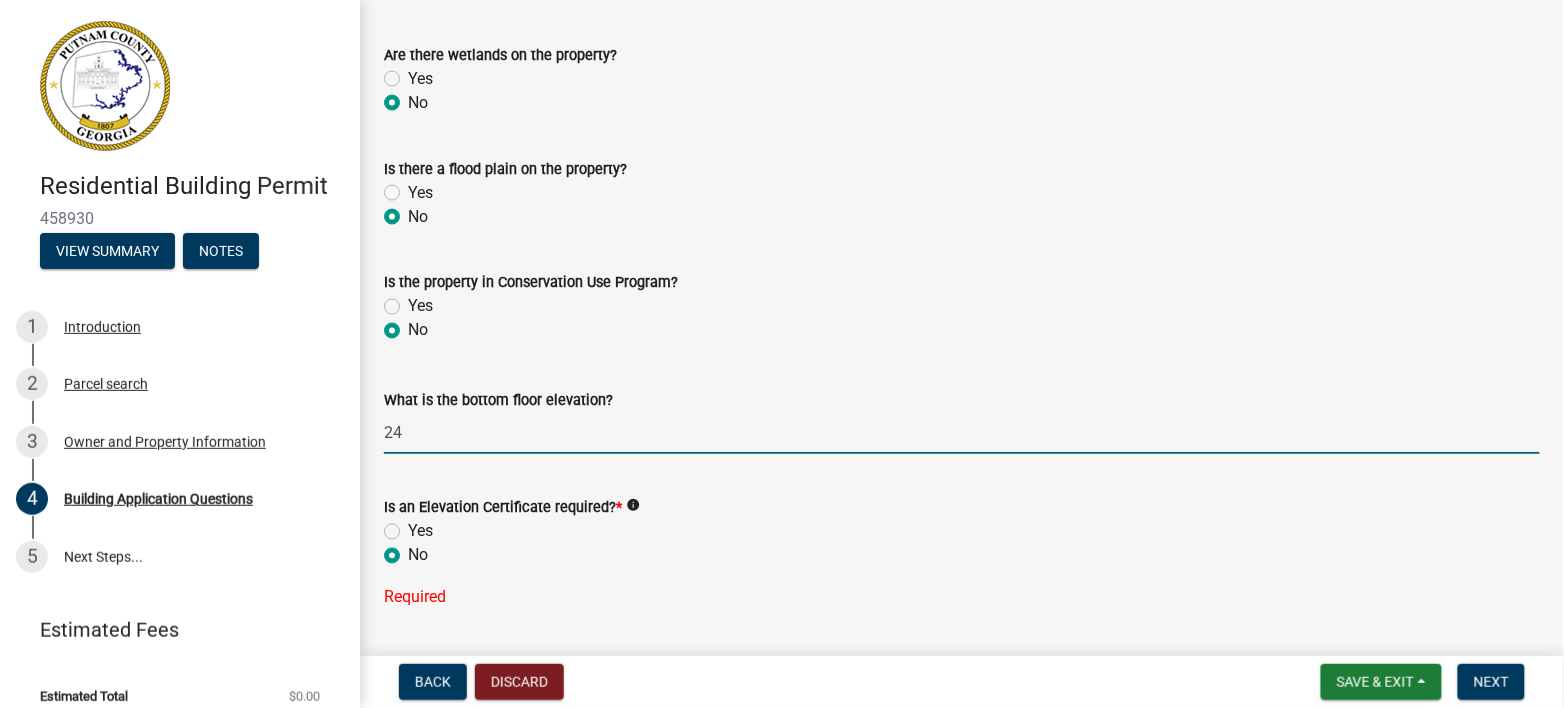 radio on "true" 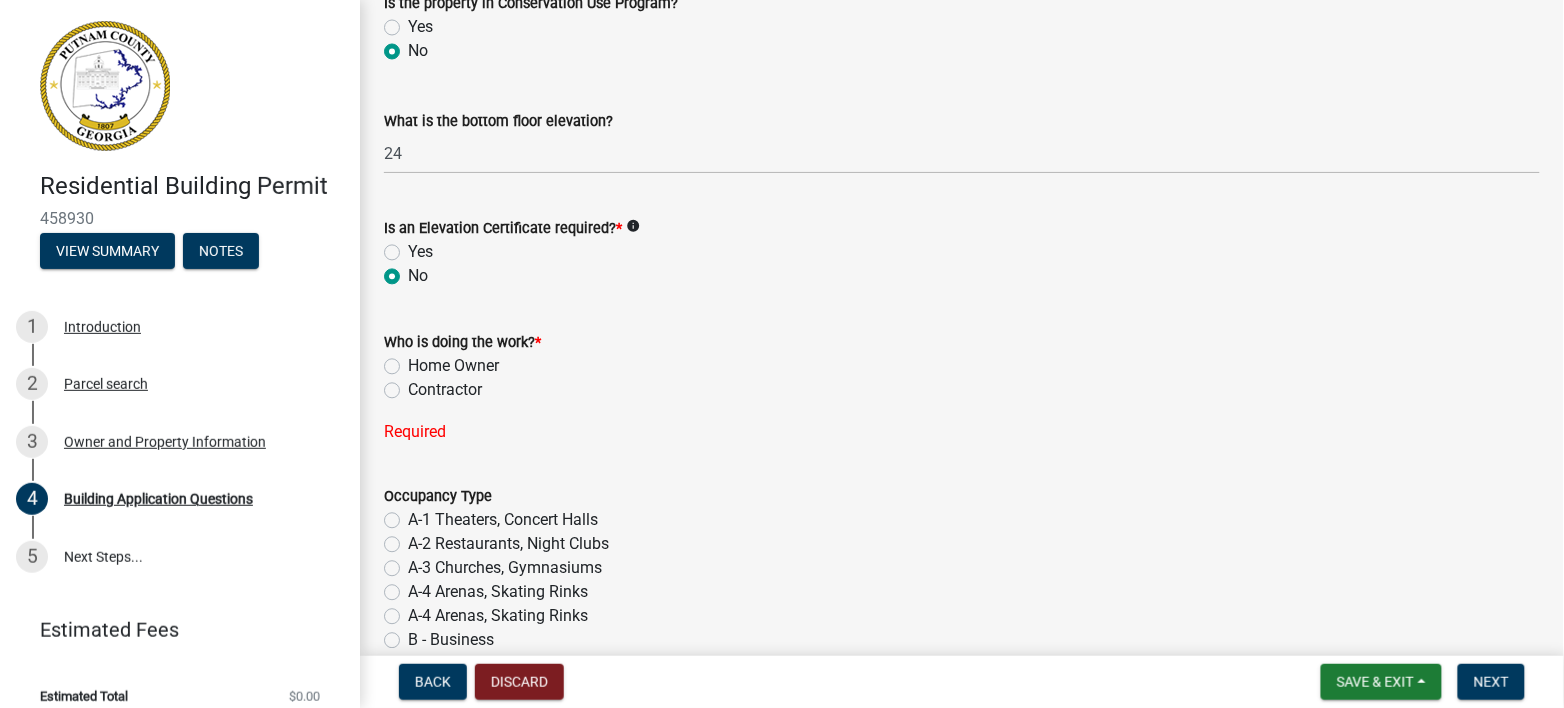 scroll, scrollTop: 7689, scrollLeft: 0, axis: vertical 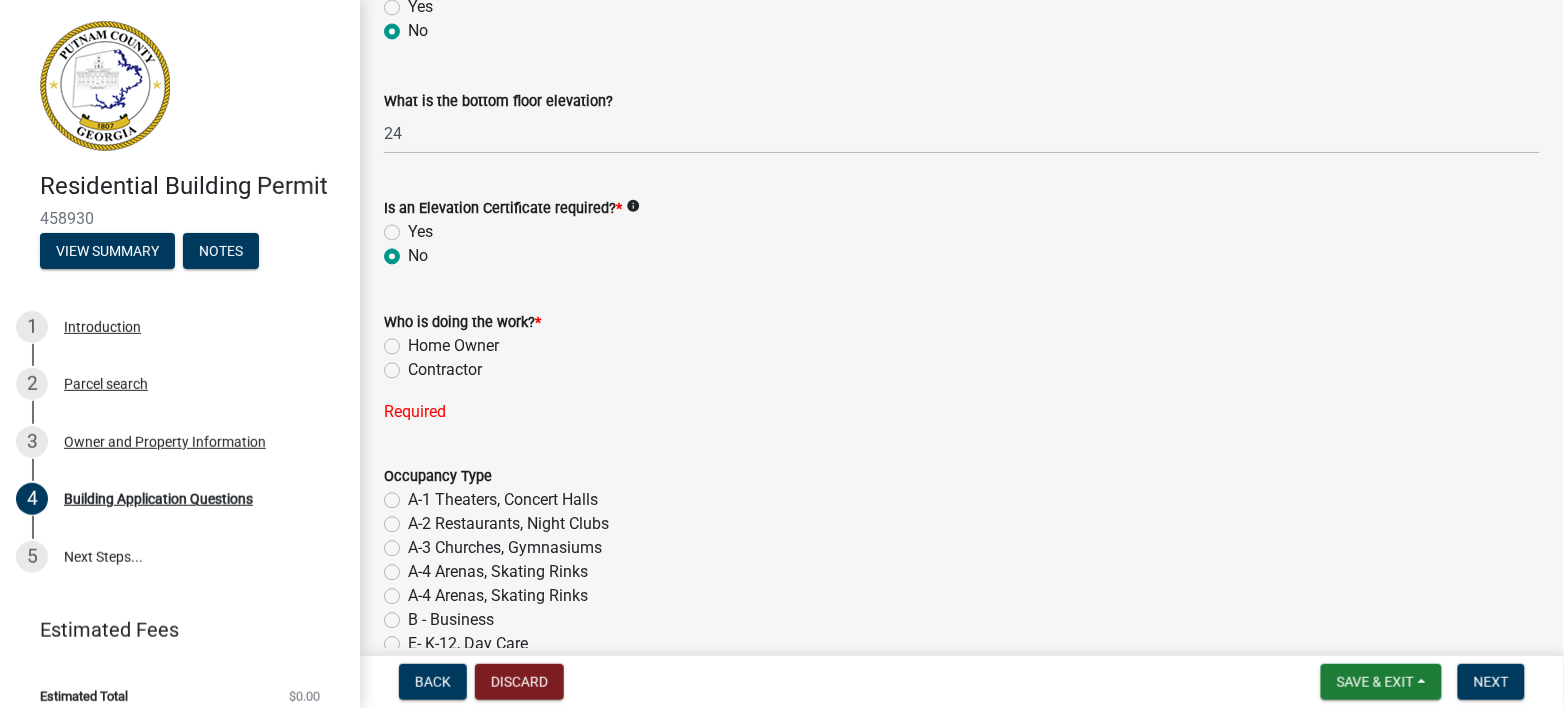 click on "Contractor" 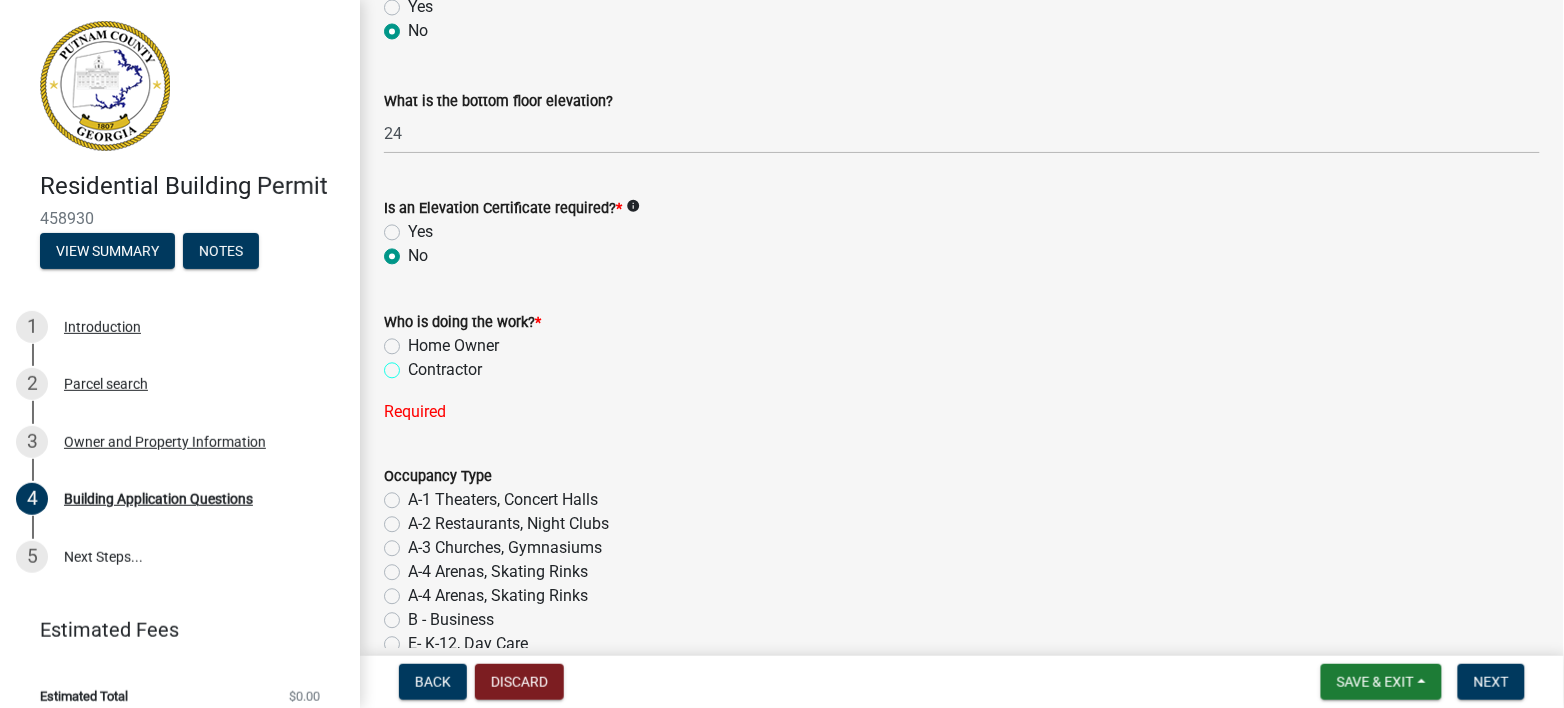 click on "Contractor" at bounding box center (414, 364) 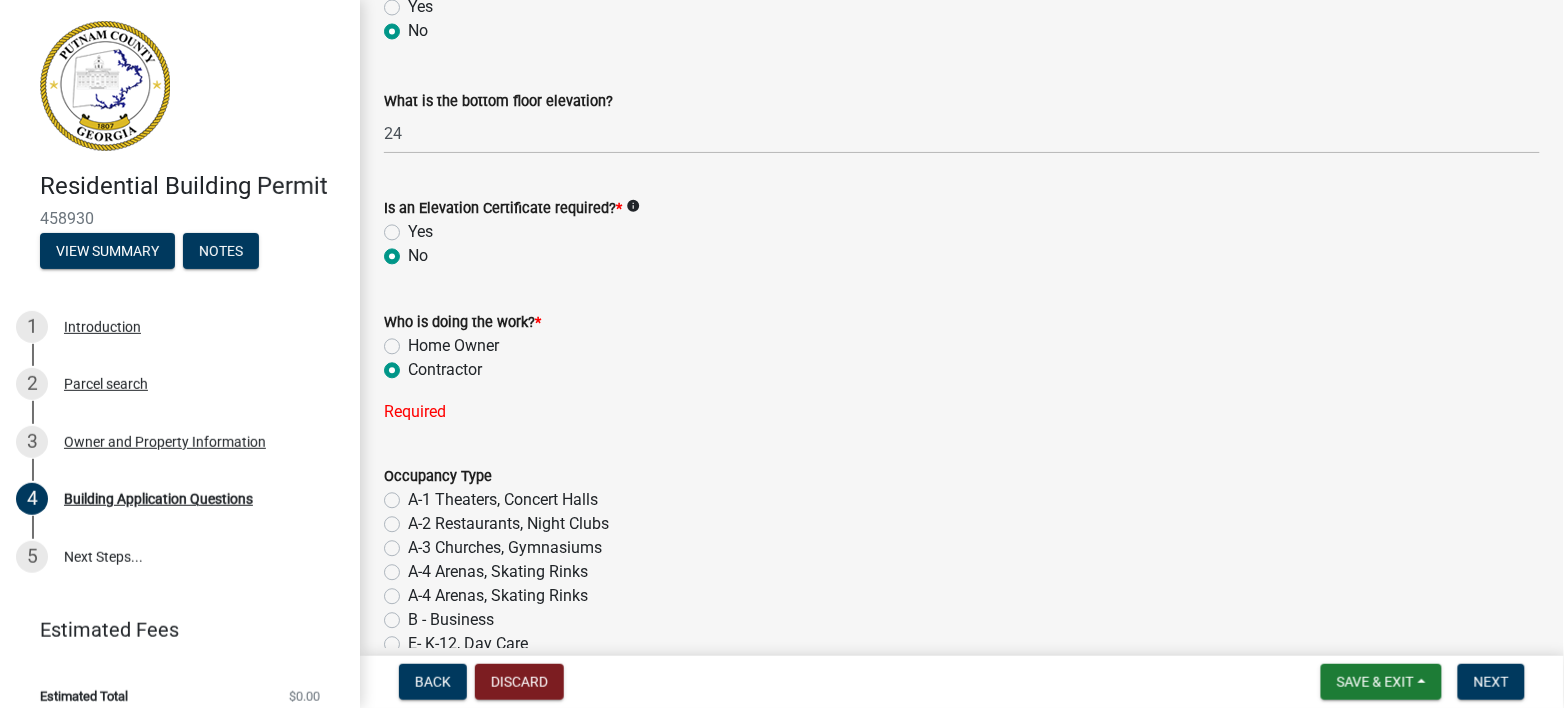 radio on "true" 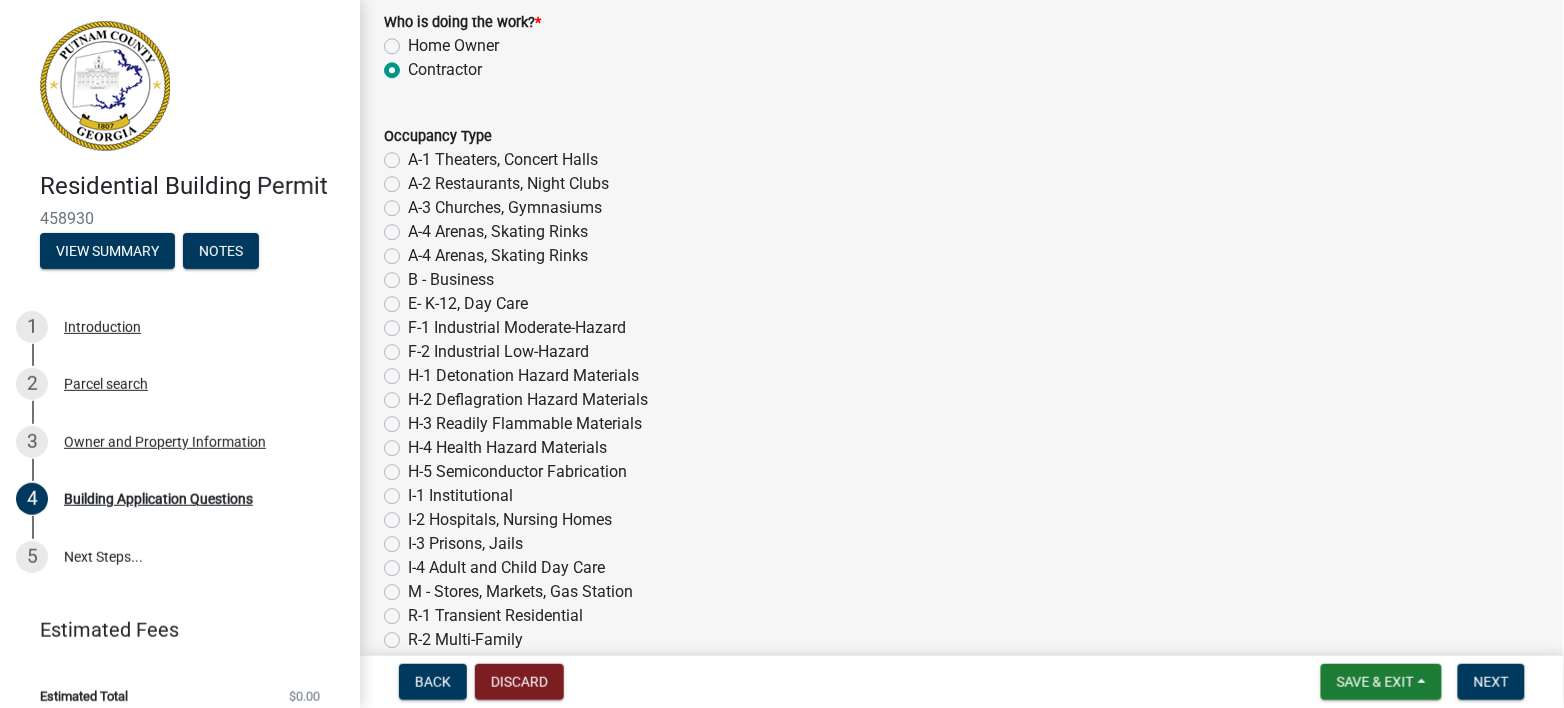scroll, scrollTop: 8139, scrollLeft: 0, axis: vertical 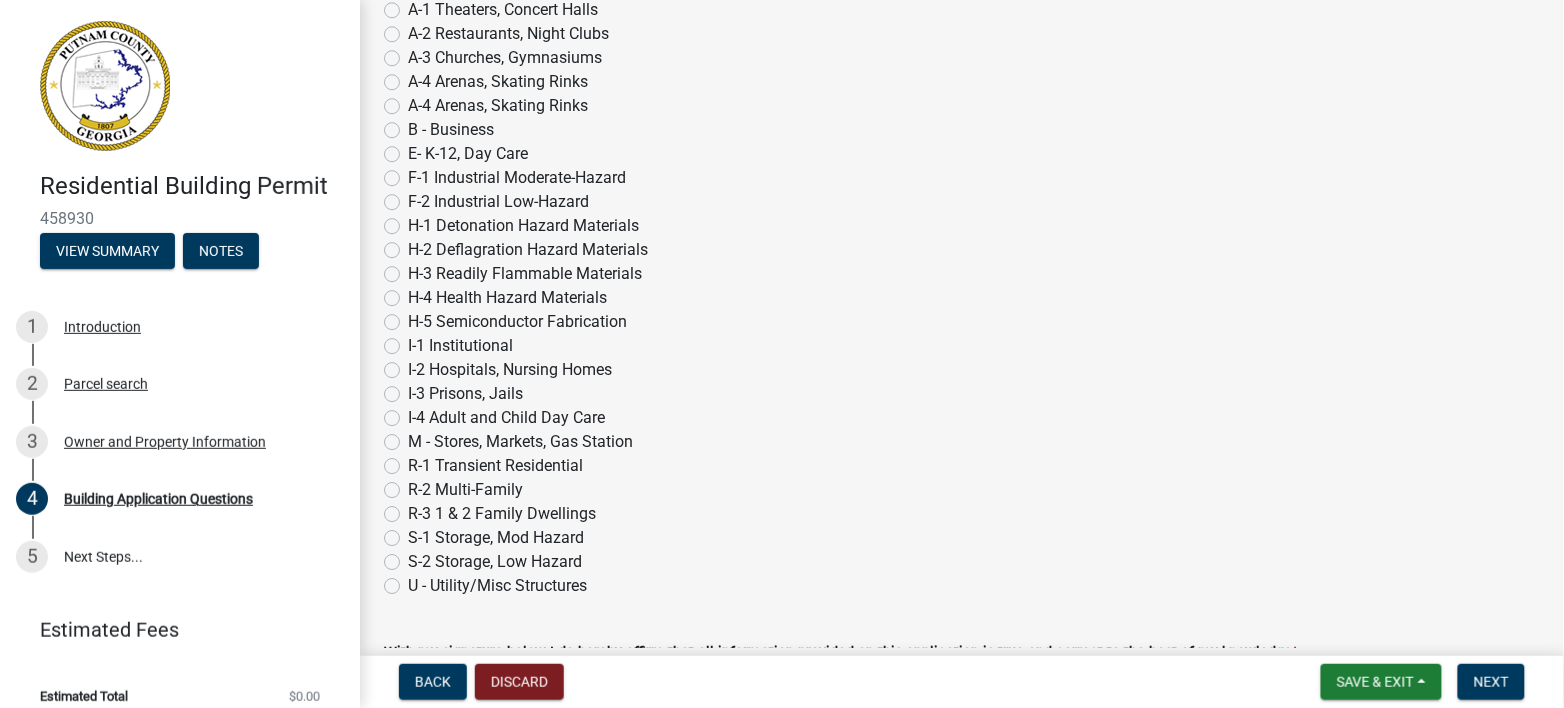 click on "R-3 1 & 2 Family Dwellings" 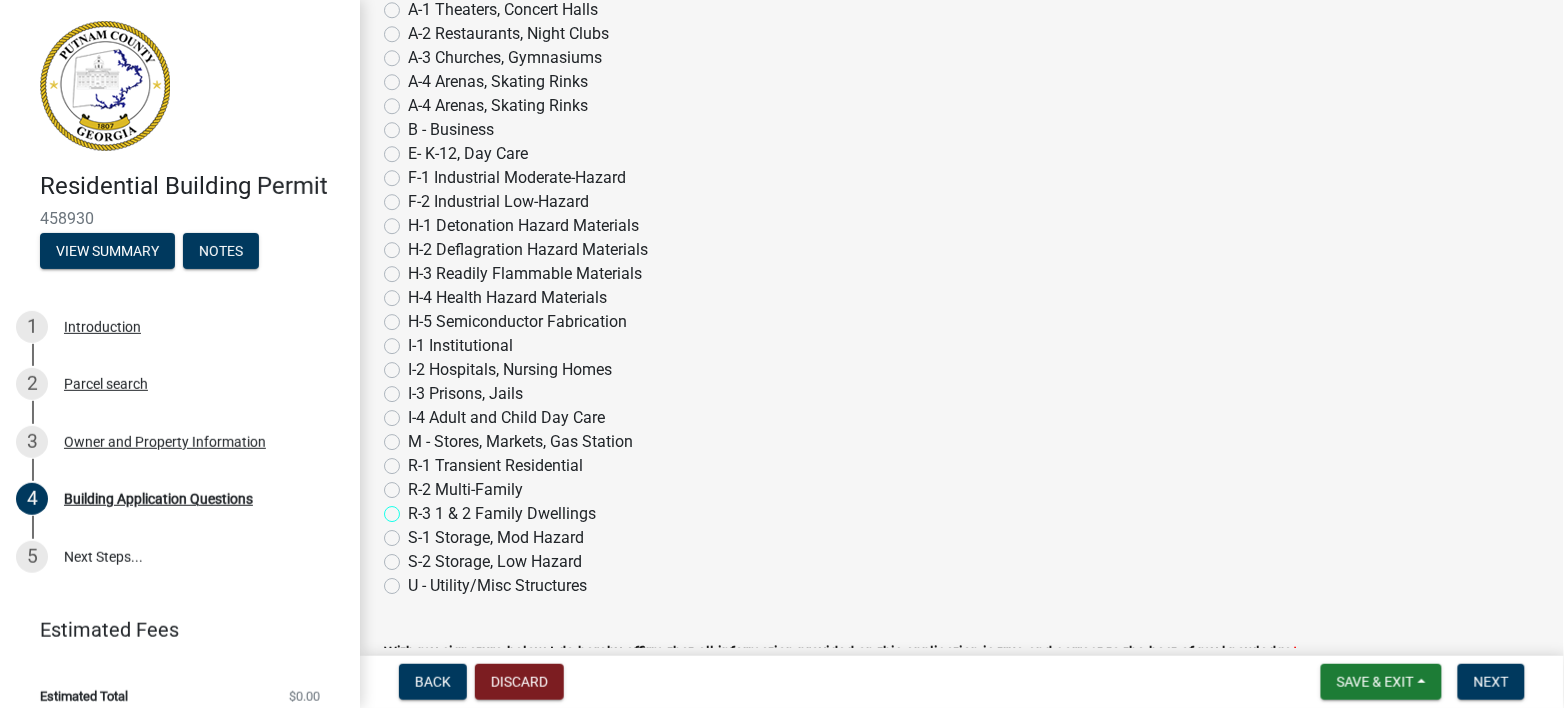click on "R-3 1 & 2 Family Dwellings" at bounding box center [414, 508] 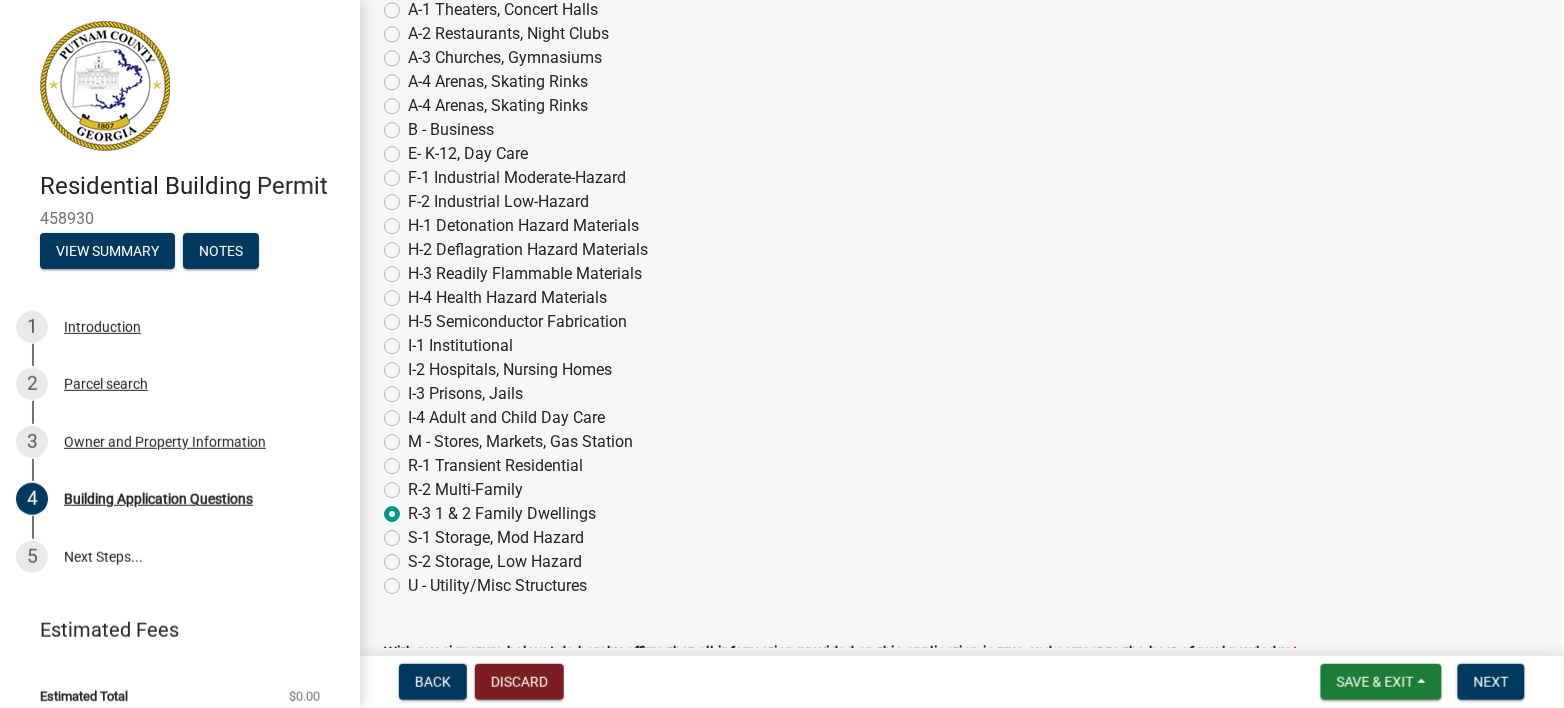 radio on "true" 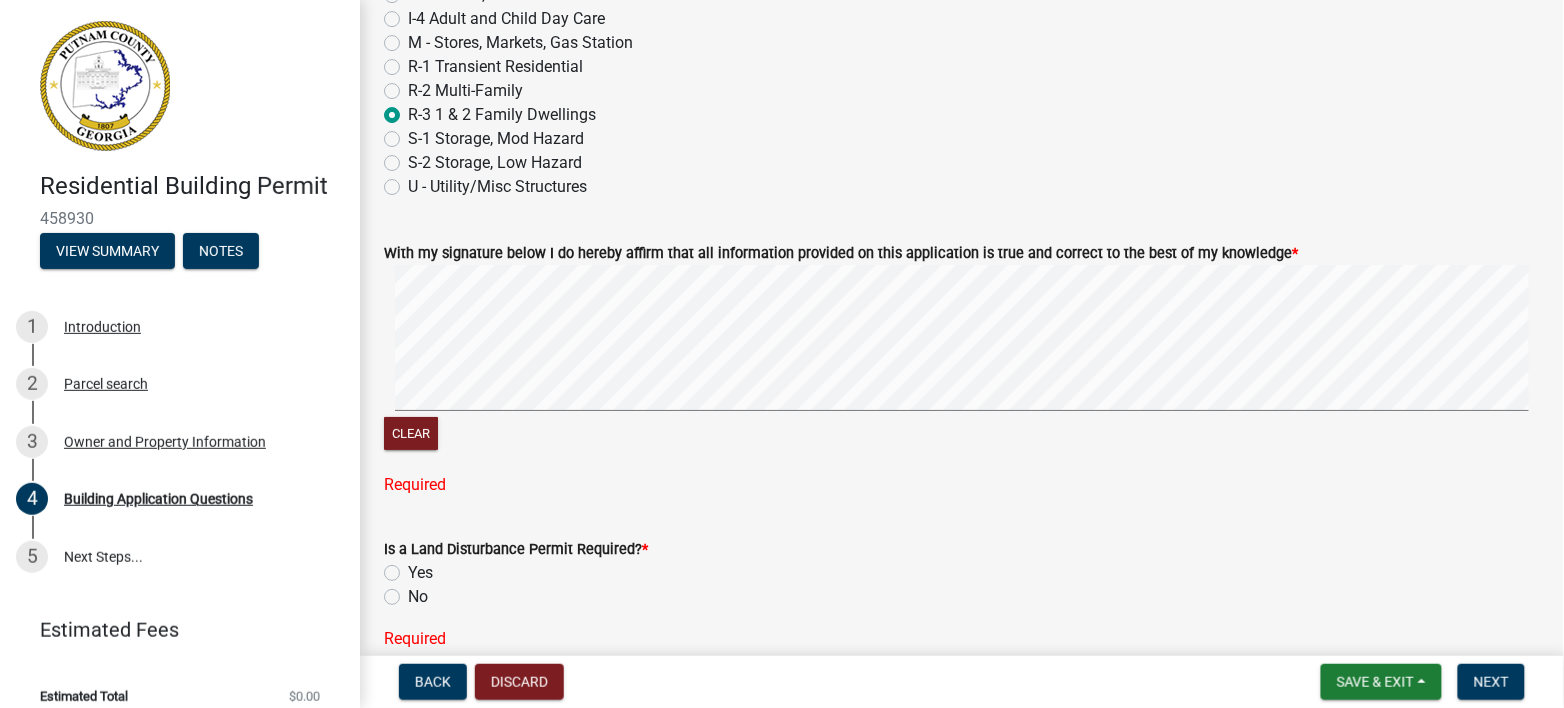 scroll, scrollTop: 8589, scrollLeft: 0, axis: vertical 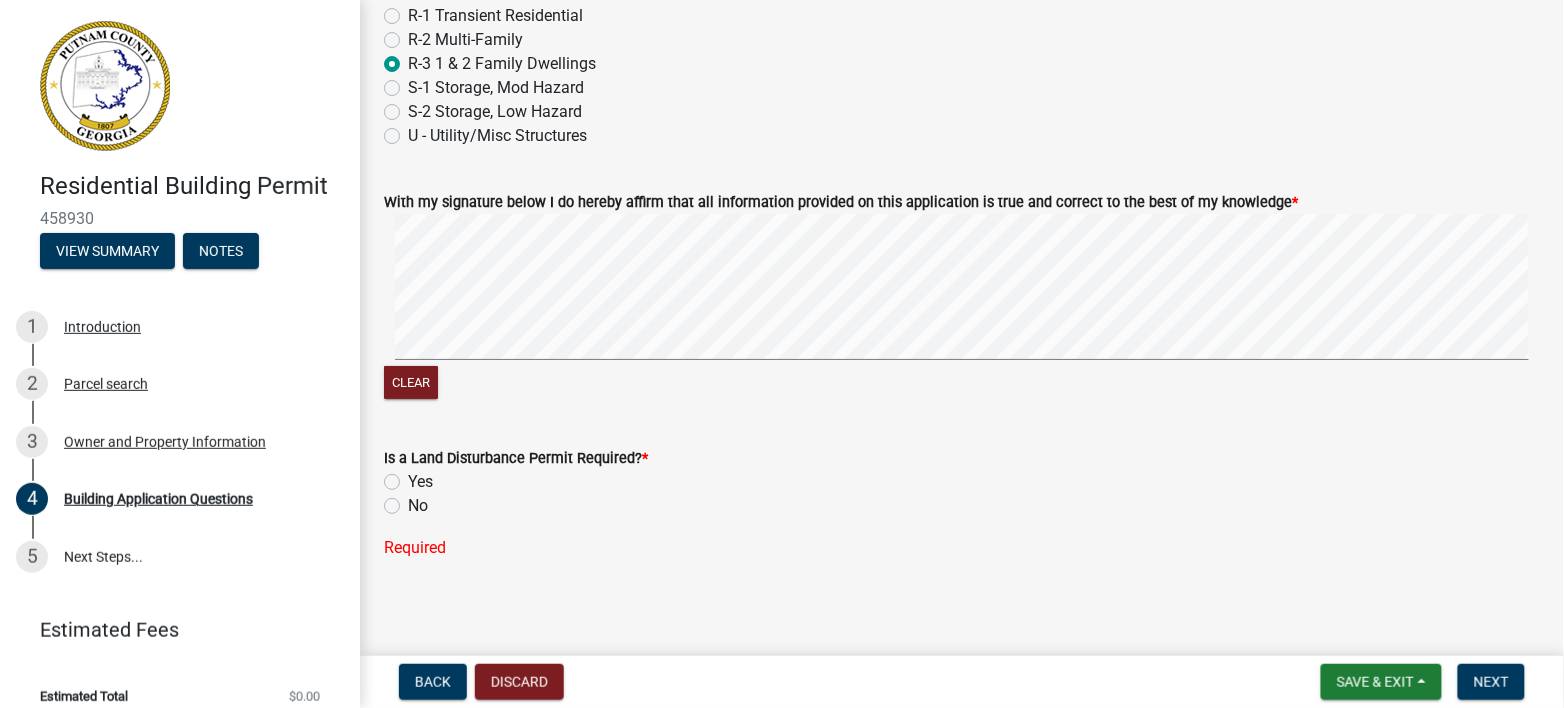click on "No" 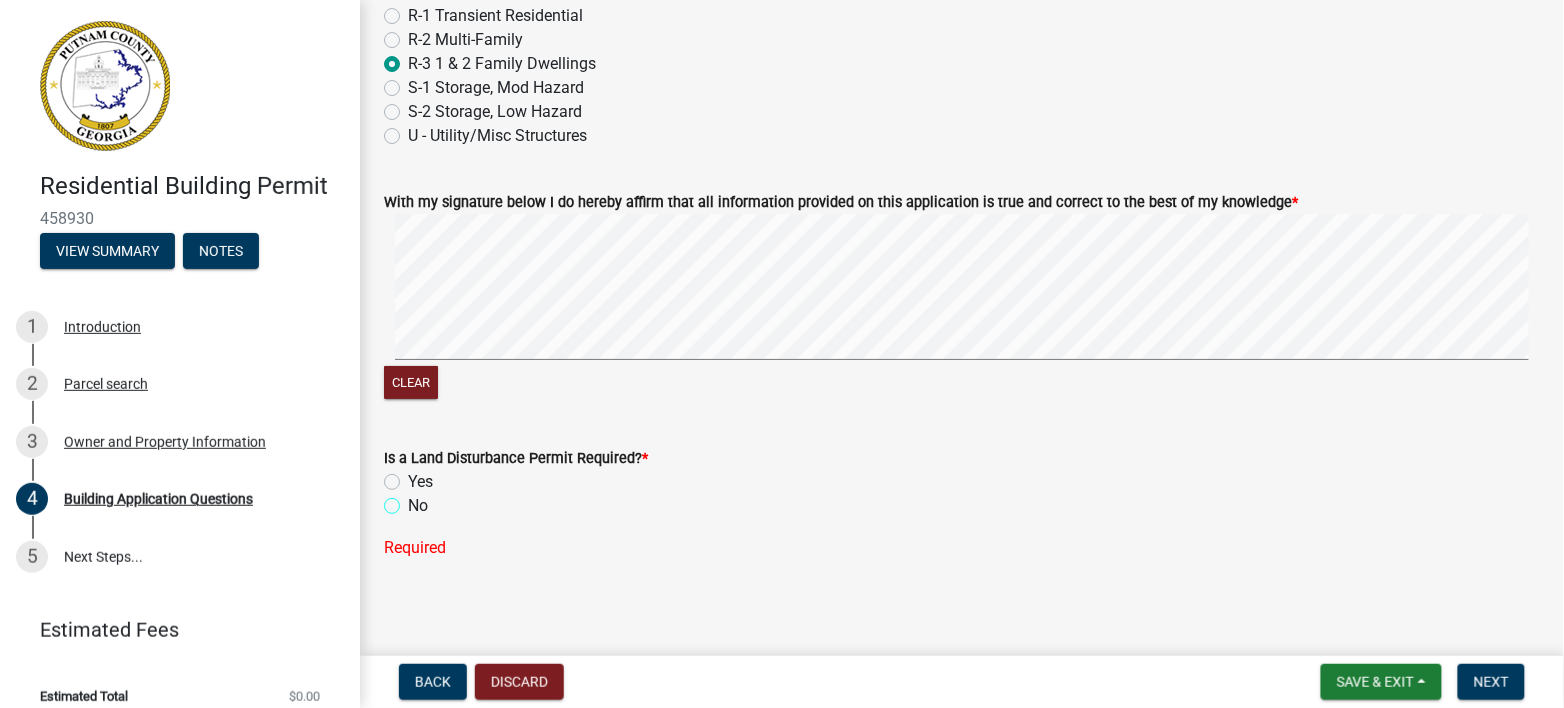 click on "No" at bounding box center (414, 500) 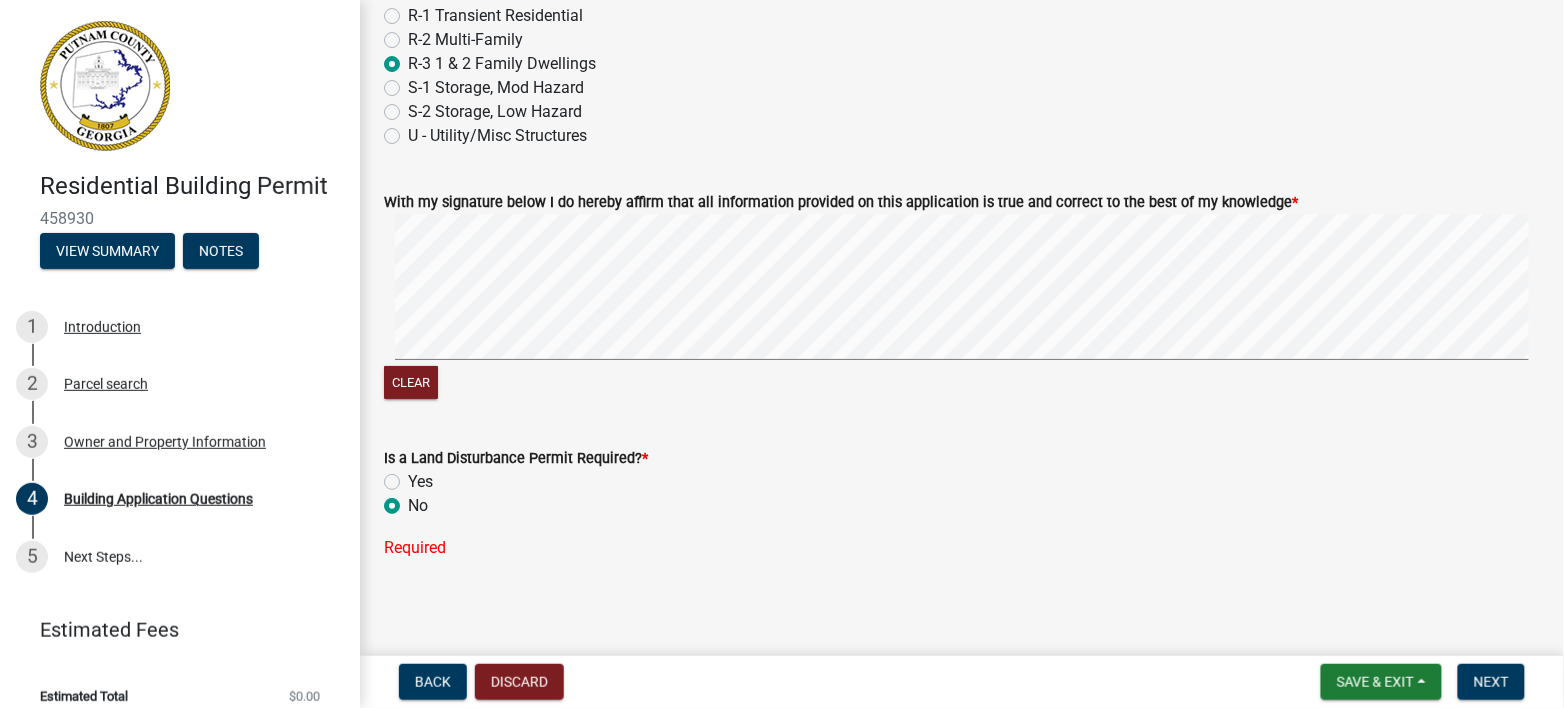 radio on "true" 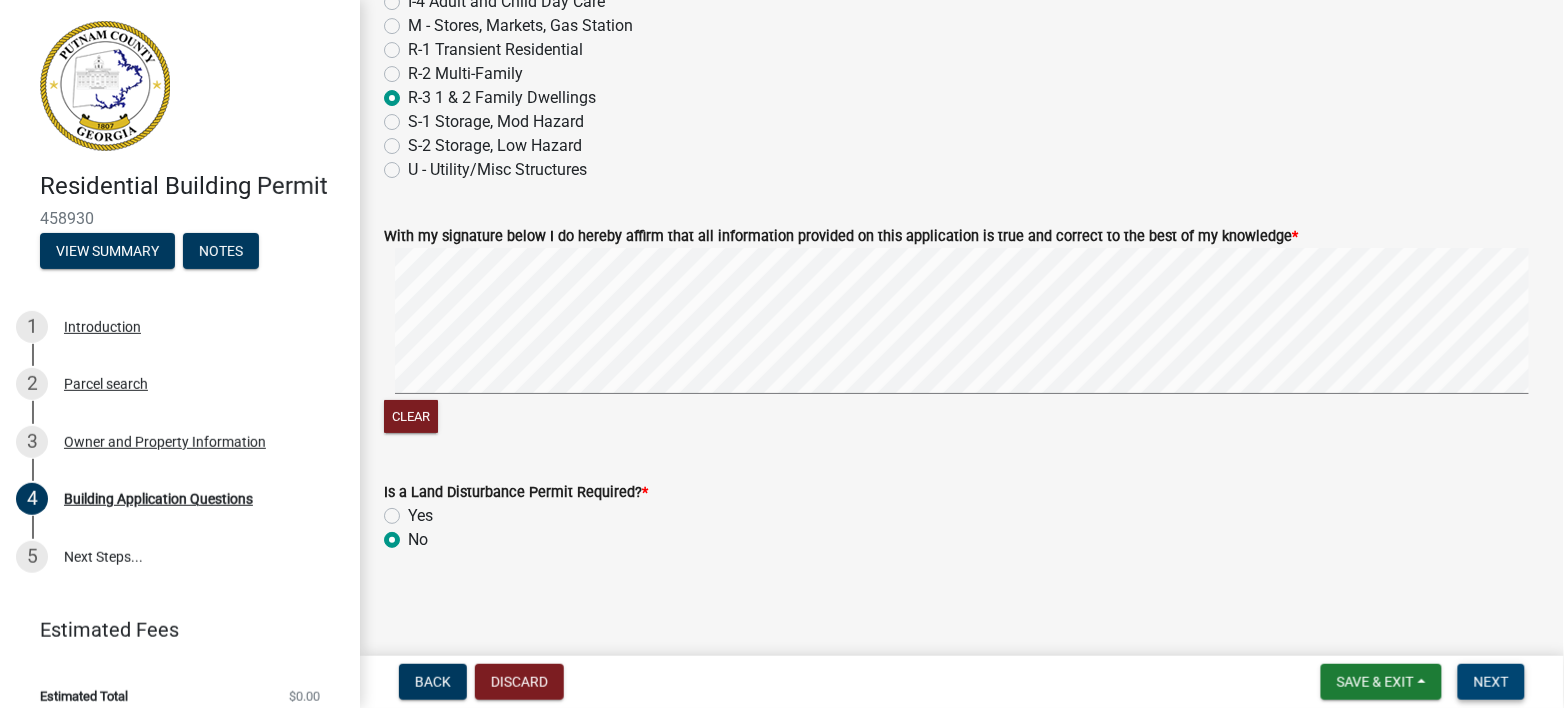 click on "Next" at bounding box center (1491, 682) 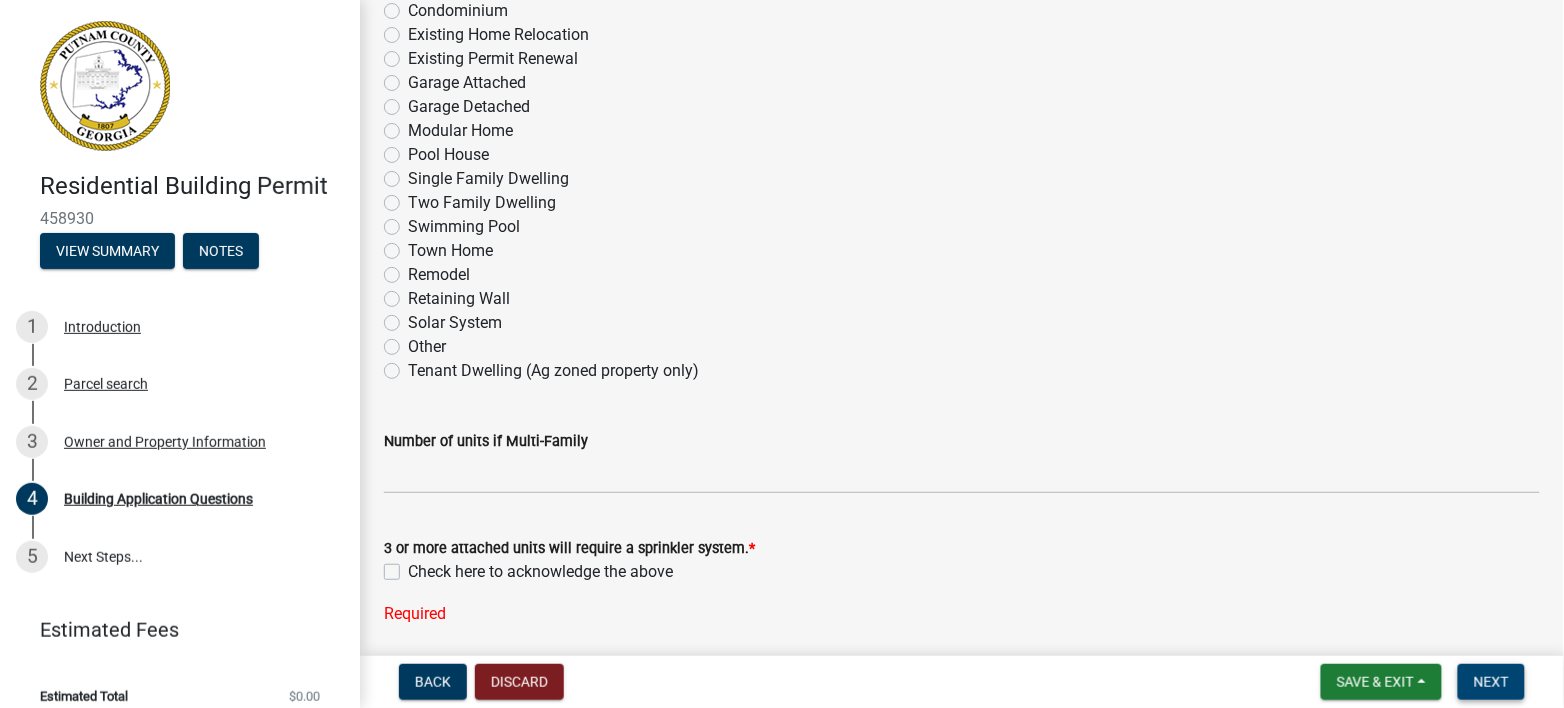 scroll, scrollTop: 0, scrollLeft: 0, axis: both 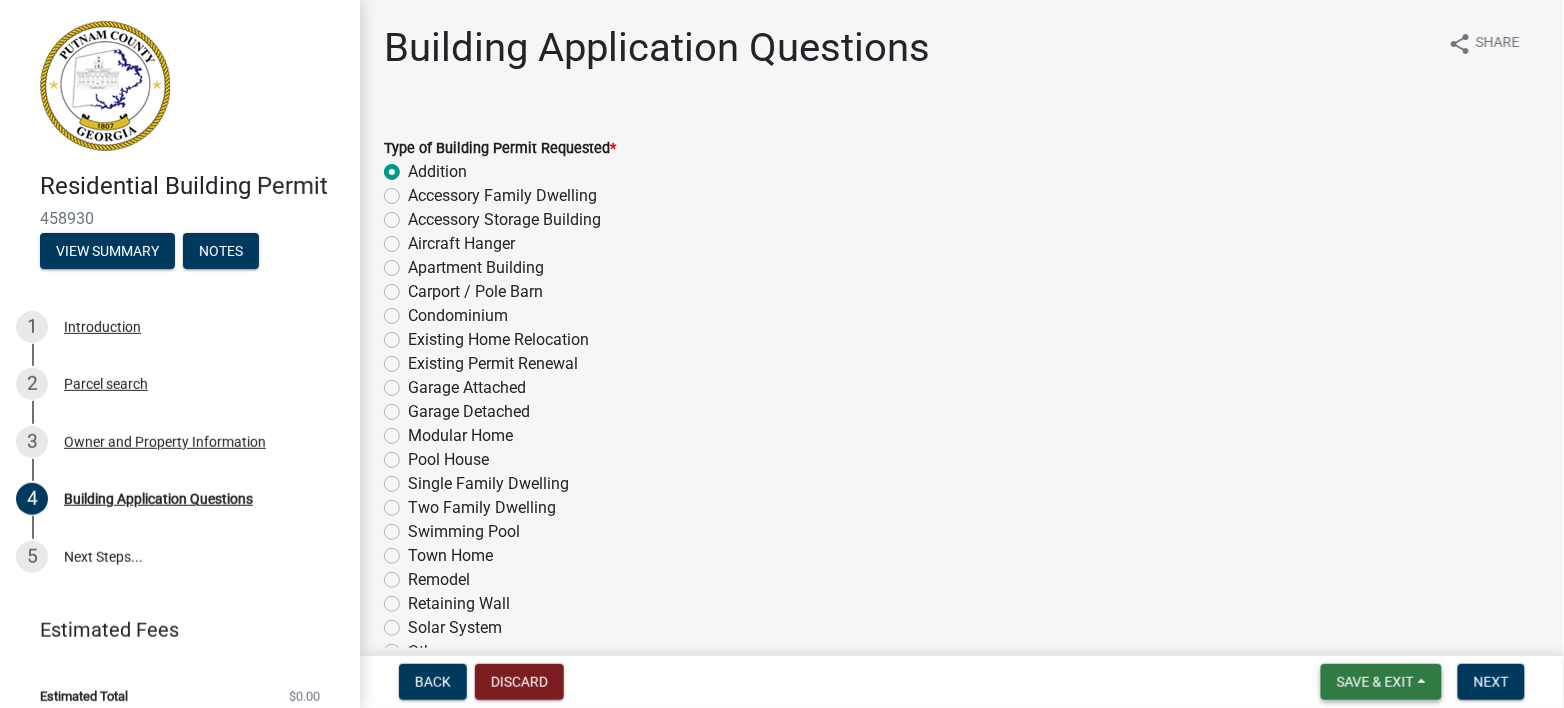 click on "Save & Exit" at bounding box center [1375, 682] 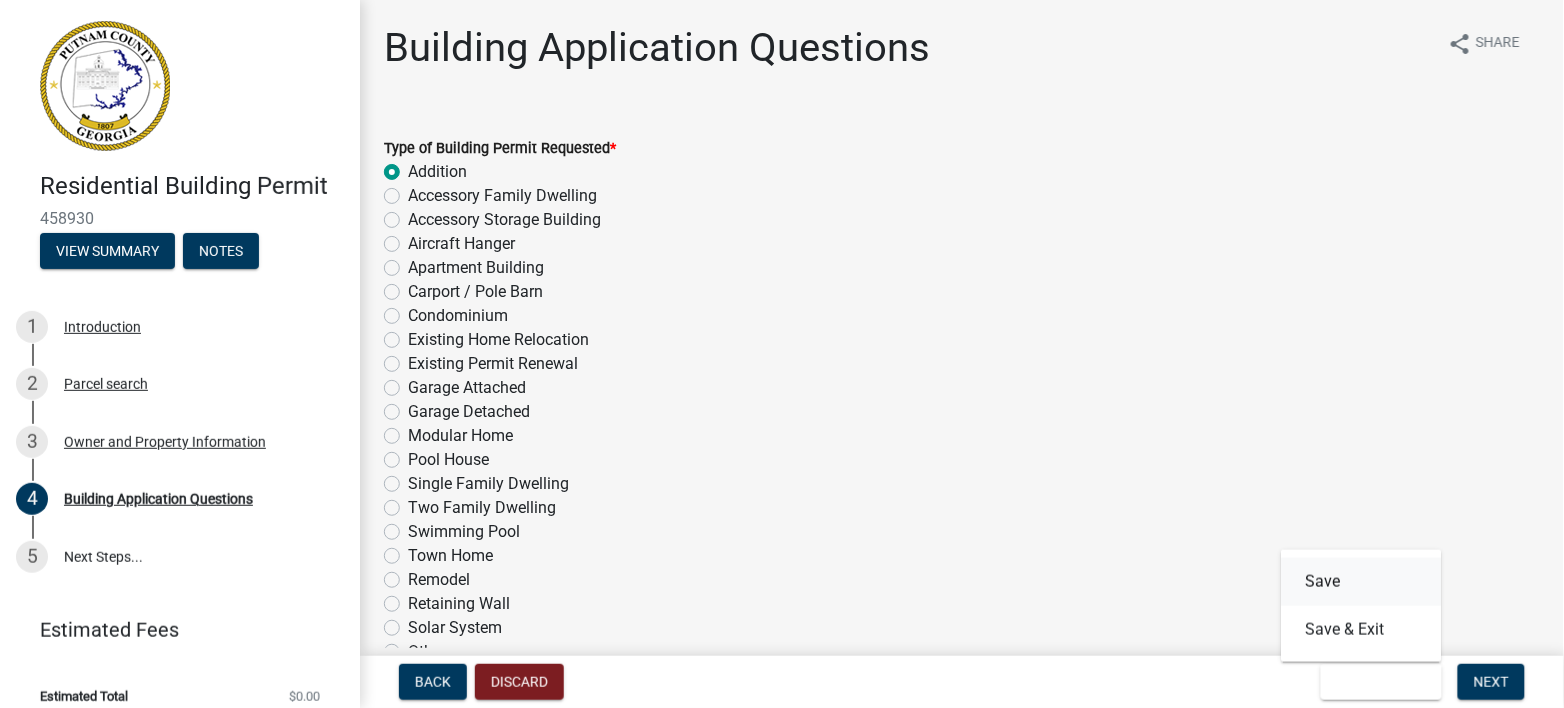 click on "Save" at bounding box center (1362, 582) 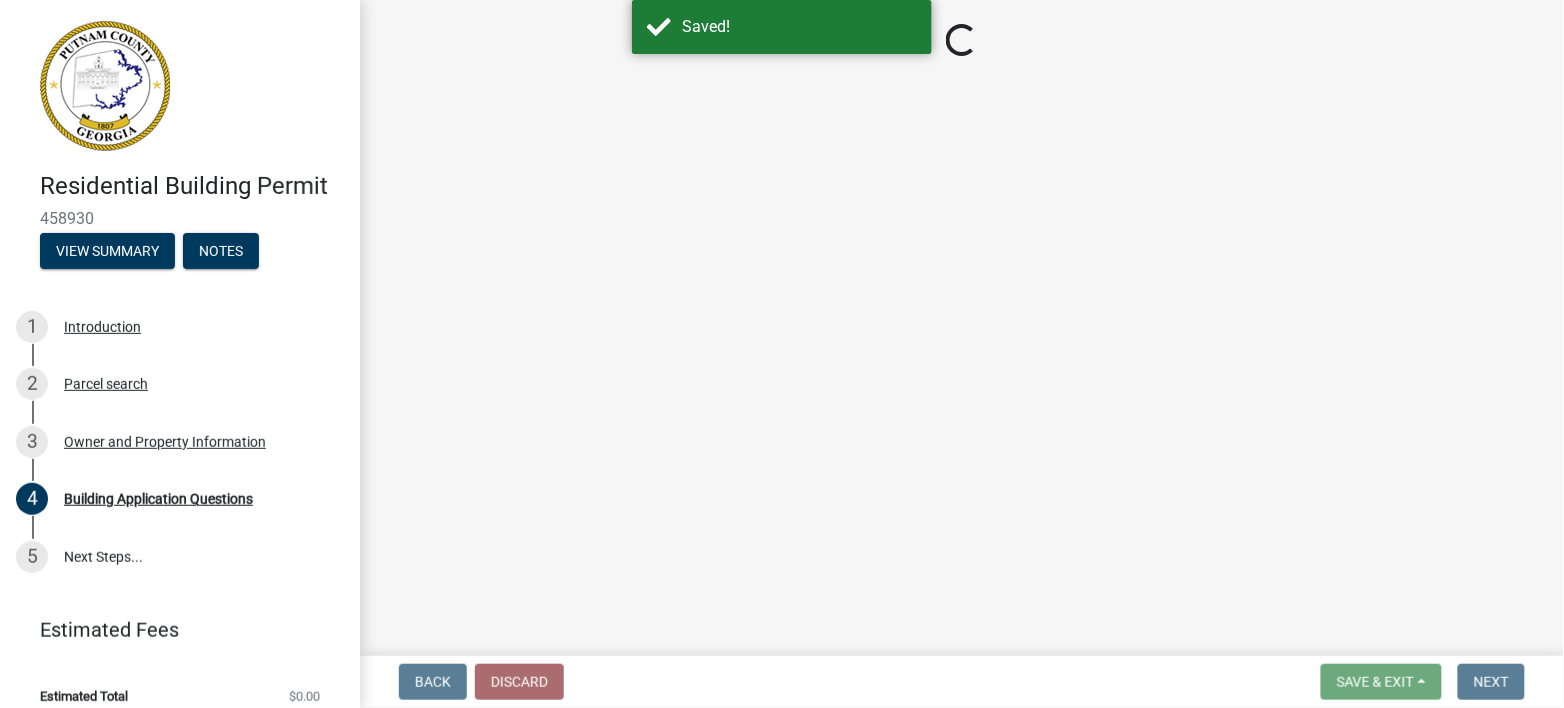 select on "ebf62bd9-0e77-42f1-a2f1-6aca02a789de" 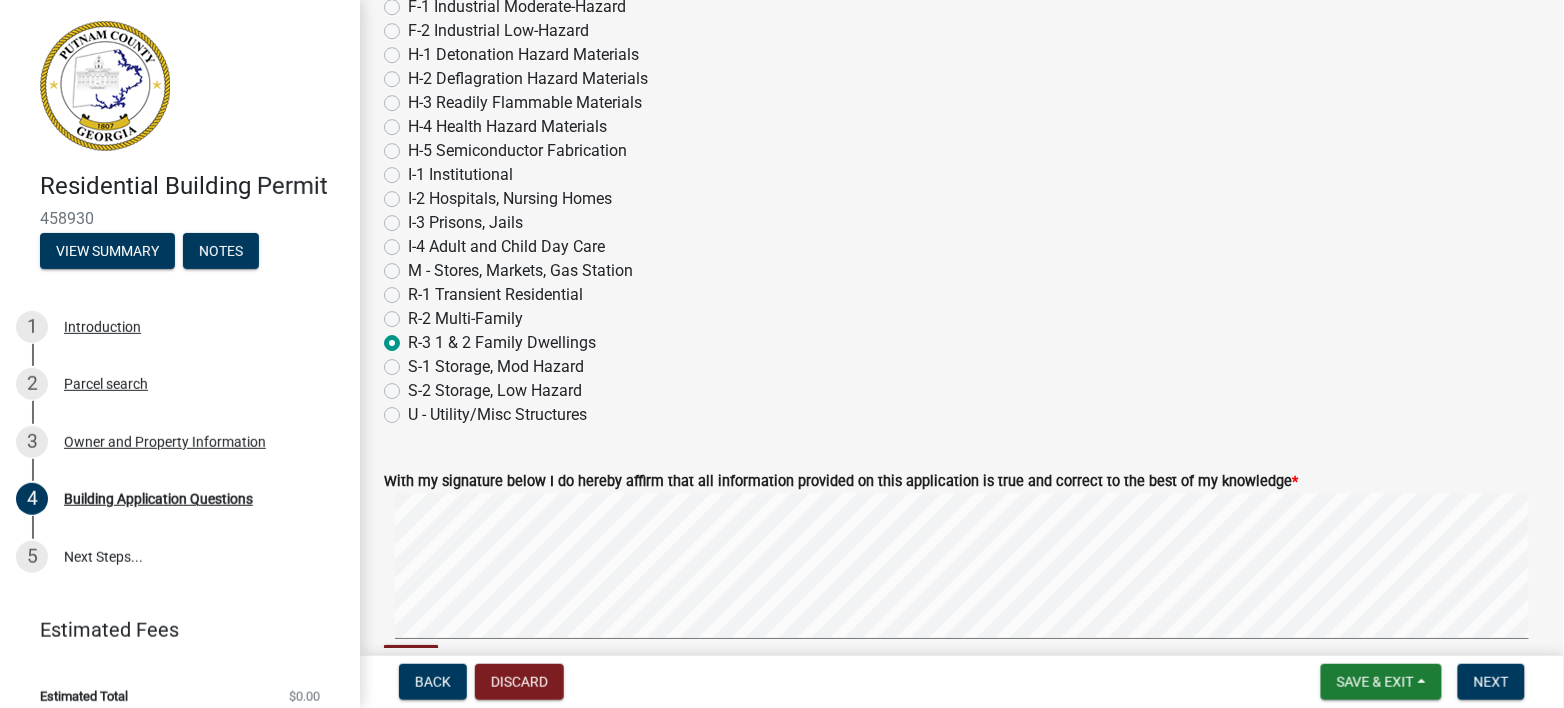 scroll, scrollTop: 8515, scrollLeft: 0, axis: vertical 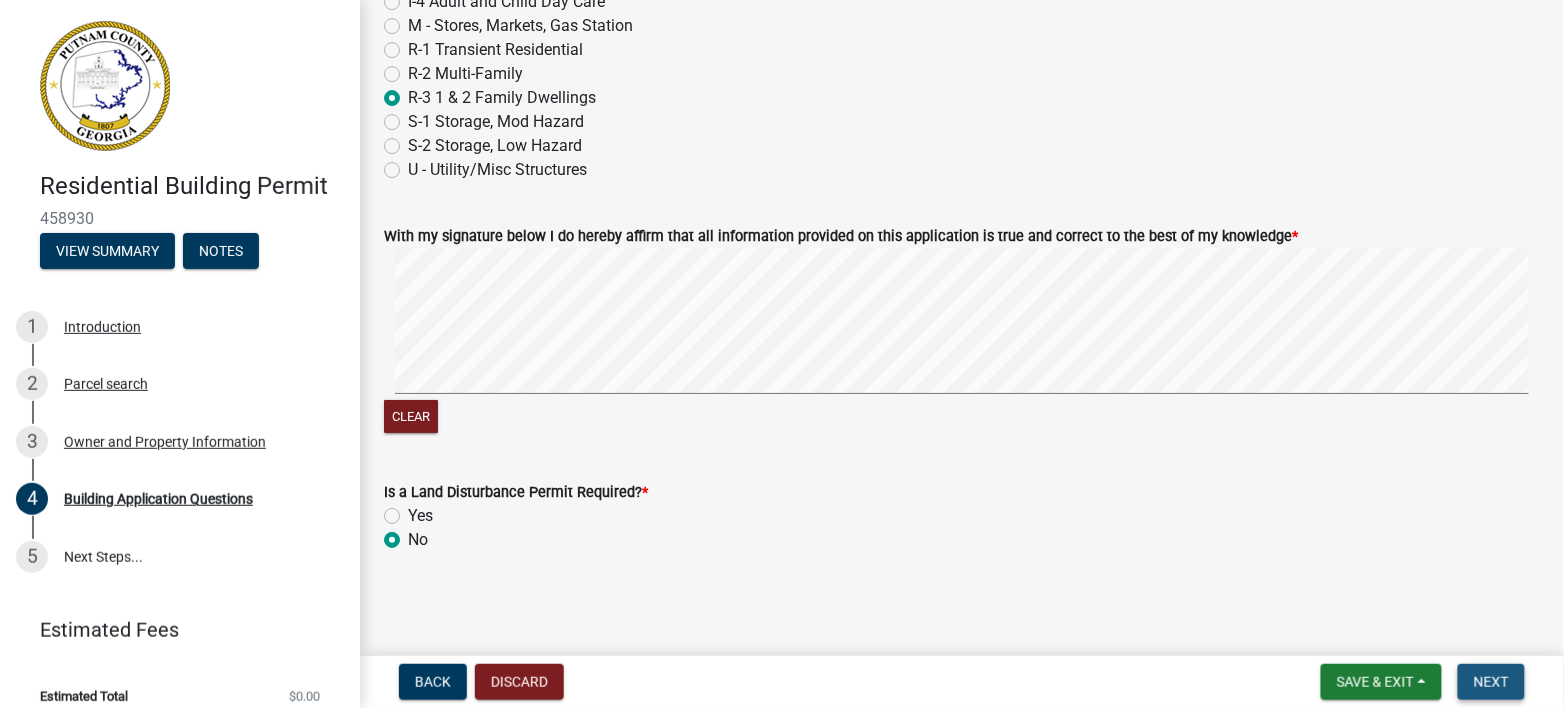click on "Next" at bounding box center [1491, 682] 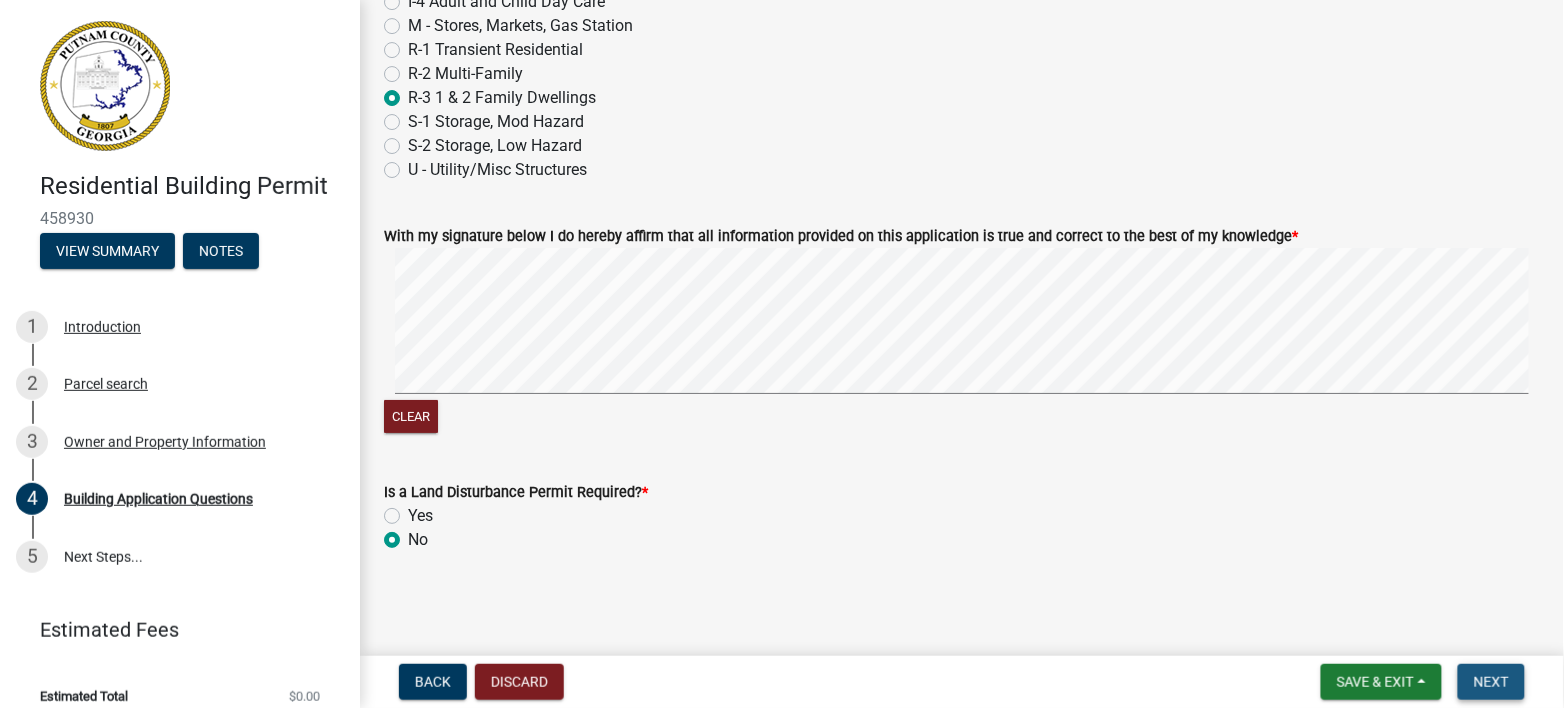 click on "Next" at bounding box center (1491, 682) 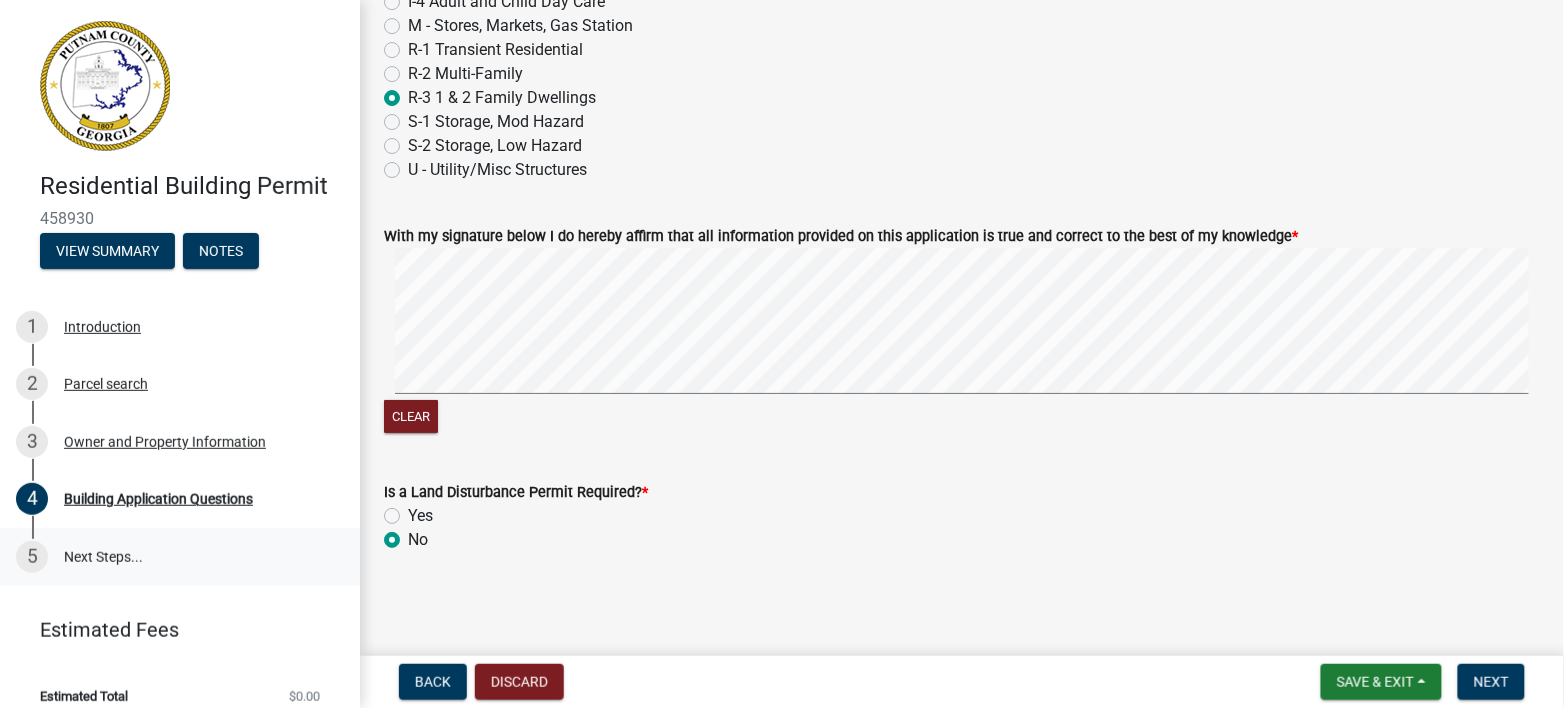 click on "5   Next Steps..." at bounding box center [180, 557] 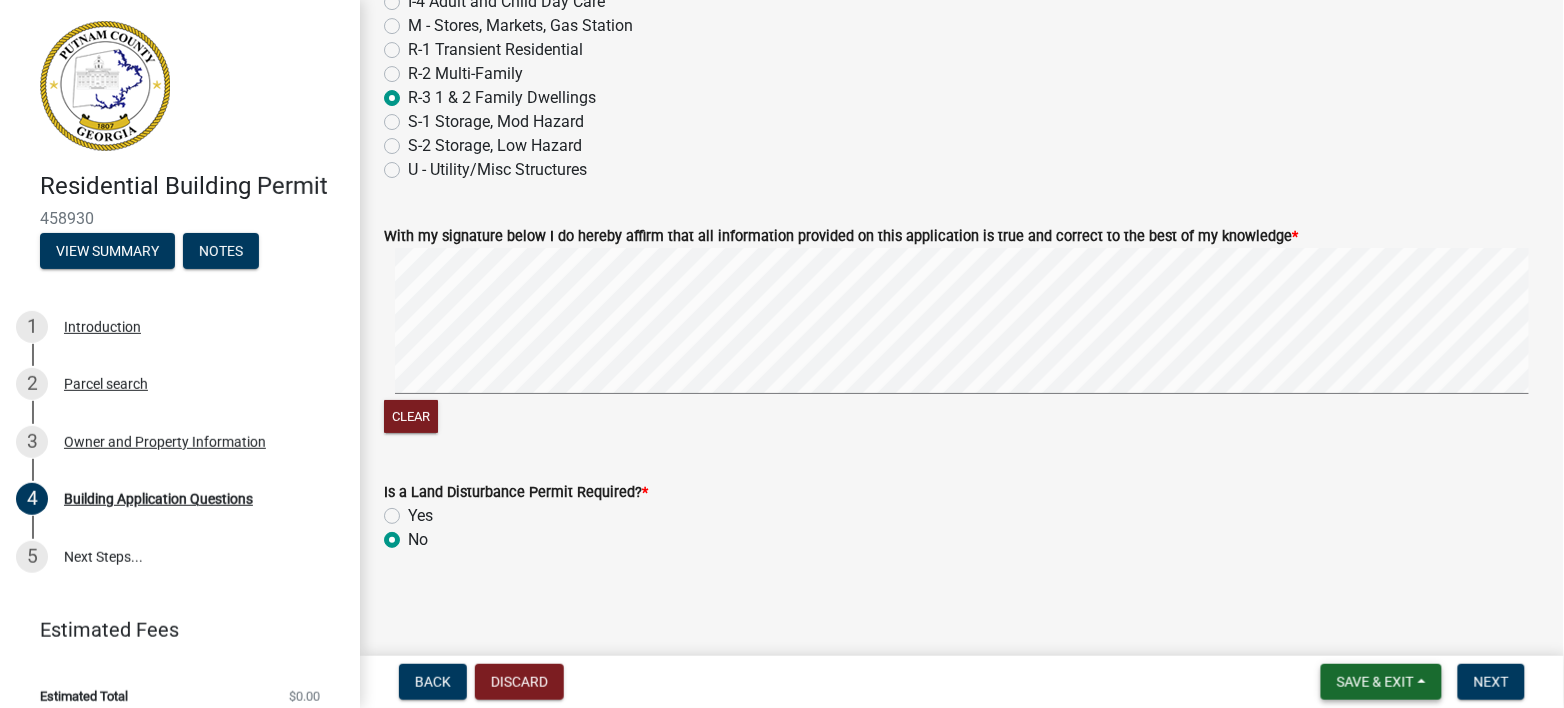 click on "Save & Exit" at bounding box center [1375, 682] 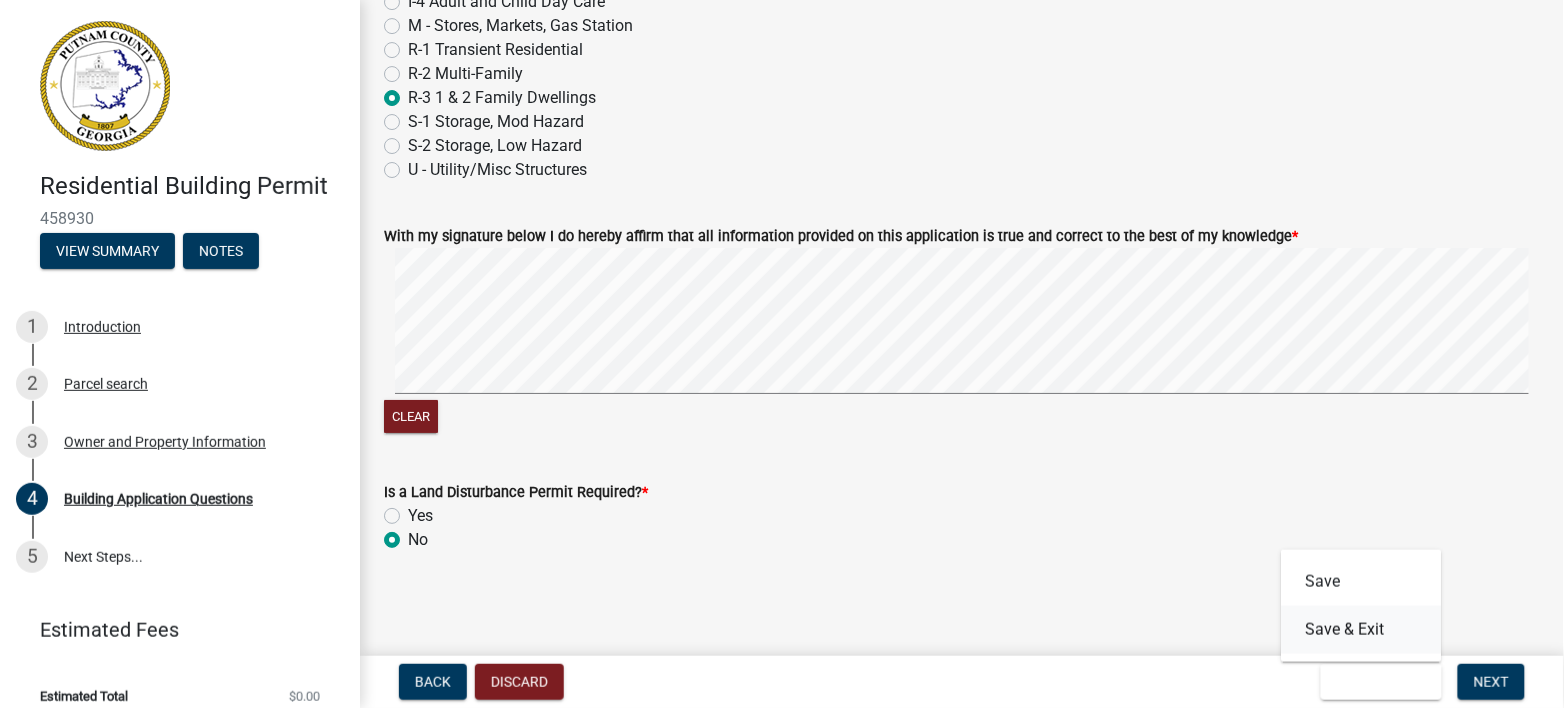 click on "Save & Exit" at bounding box center (1362, 630) 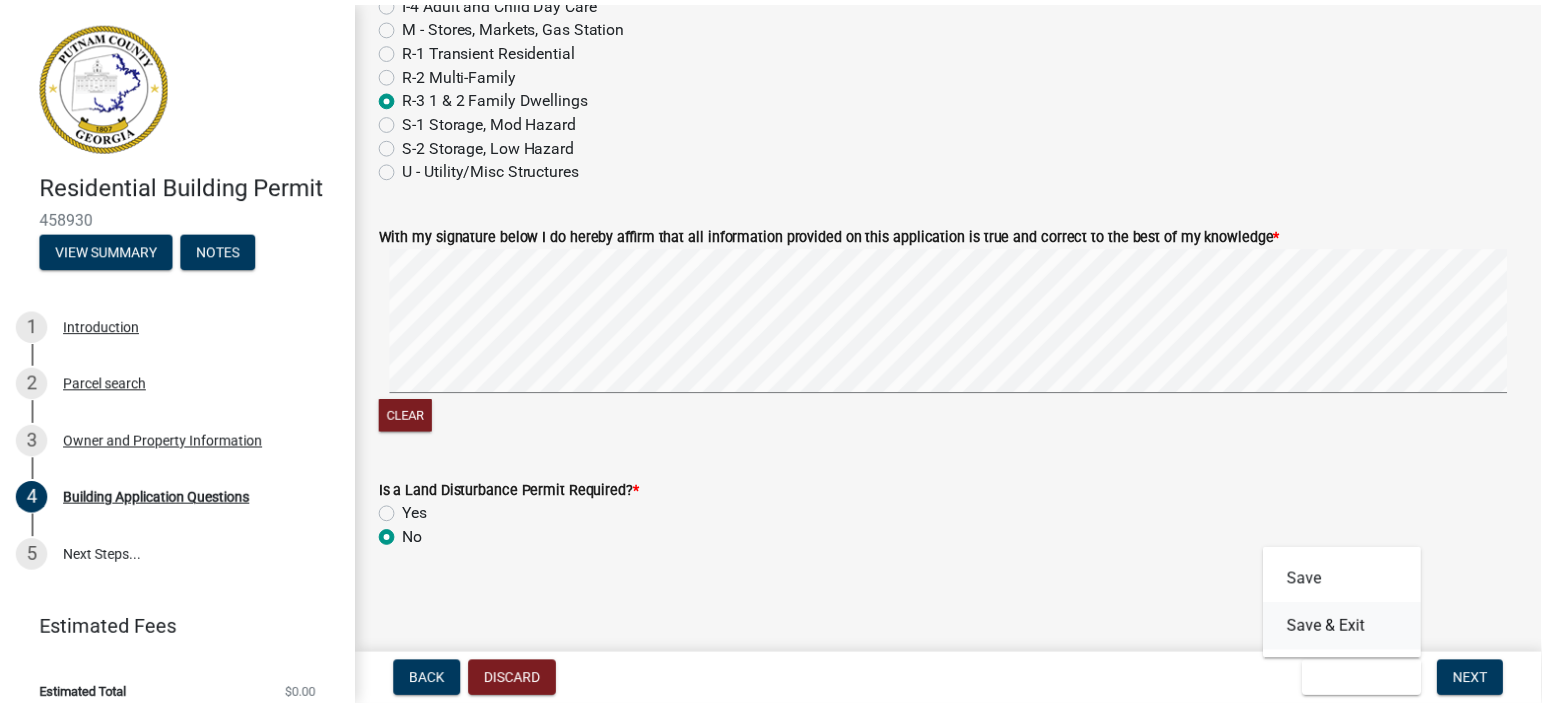 scroll, scrollTop: 0, scrollLeft: 0, axis: both 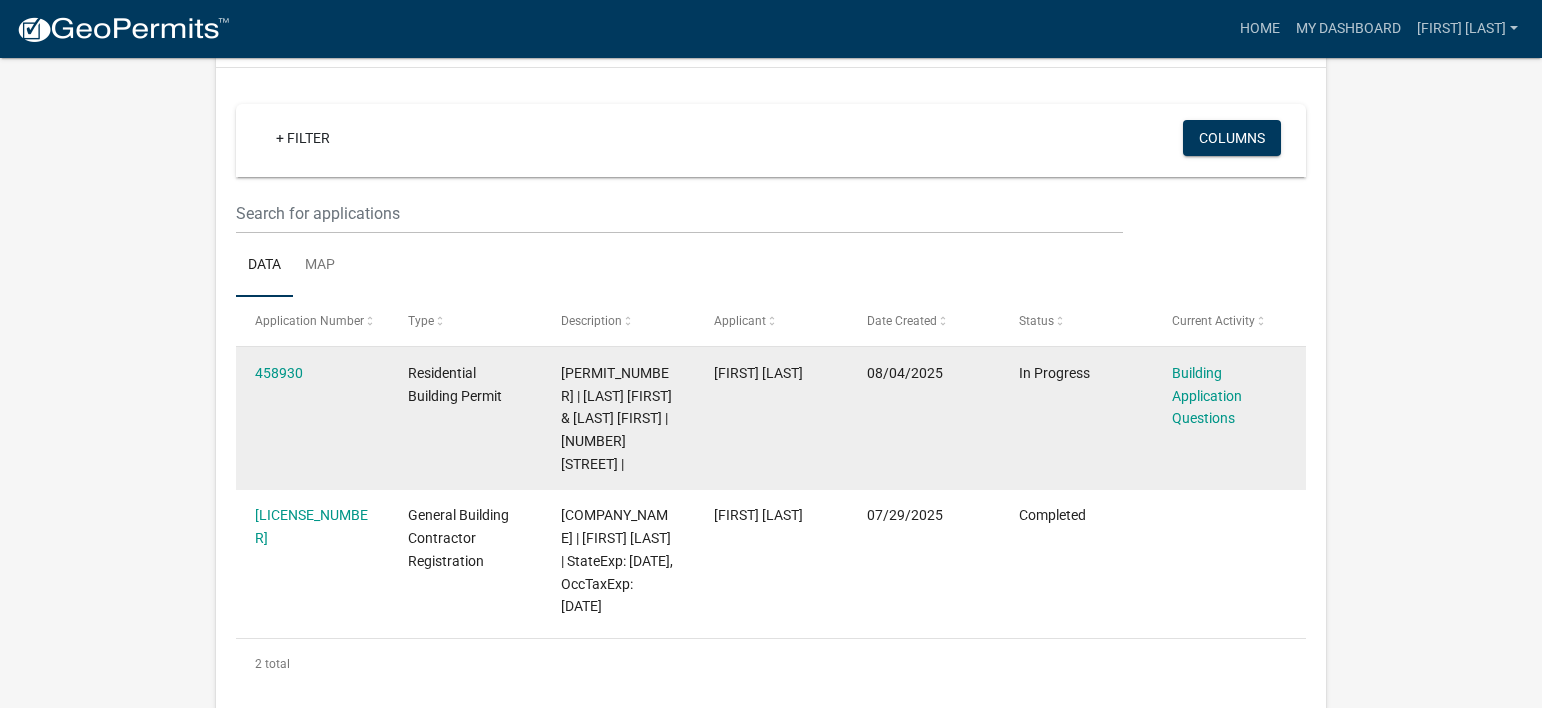 click on "Building Application Questions" 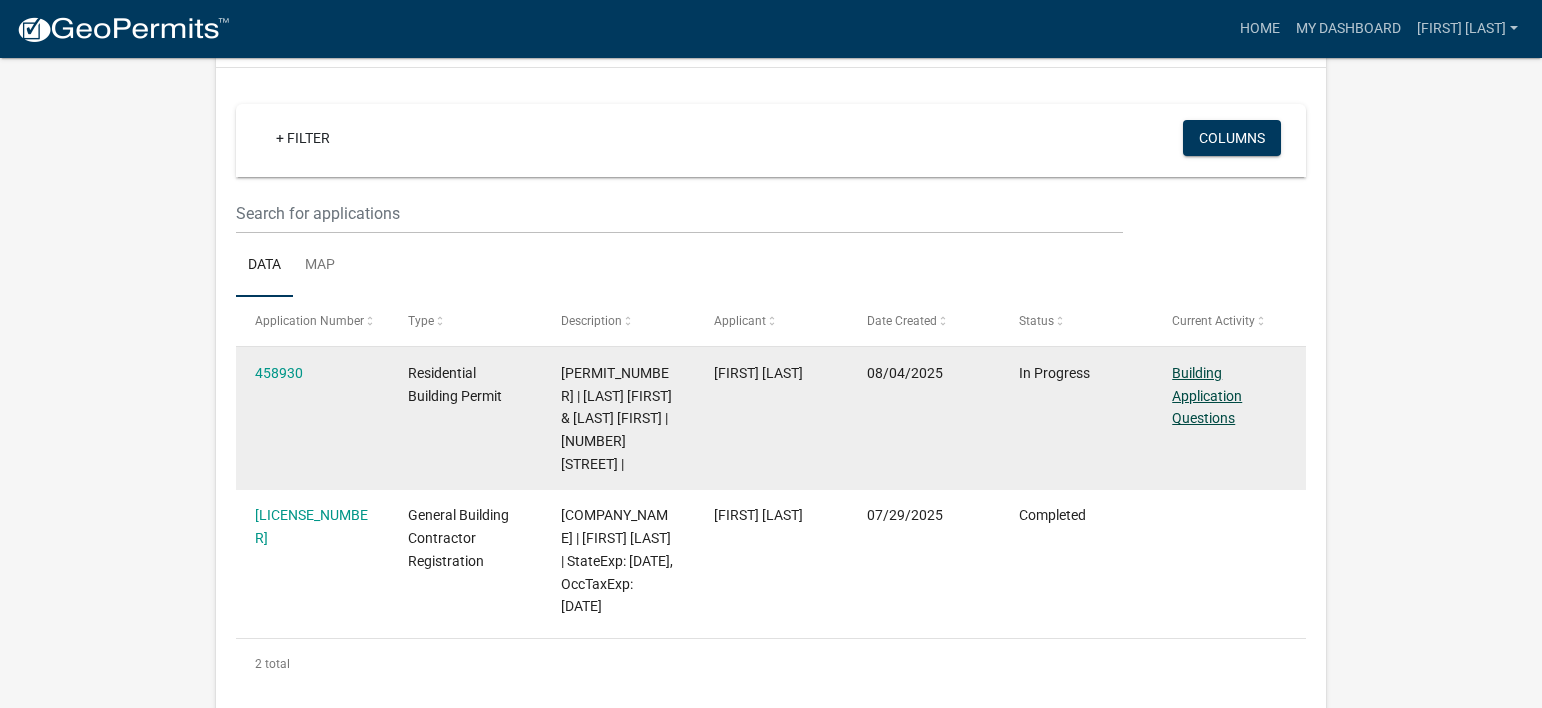 click on "Building Application Questions" 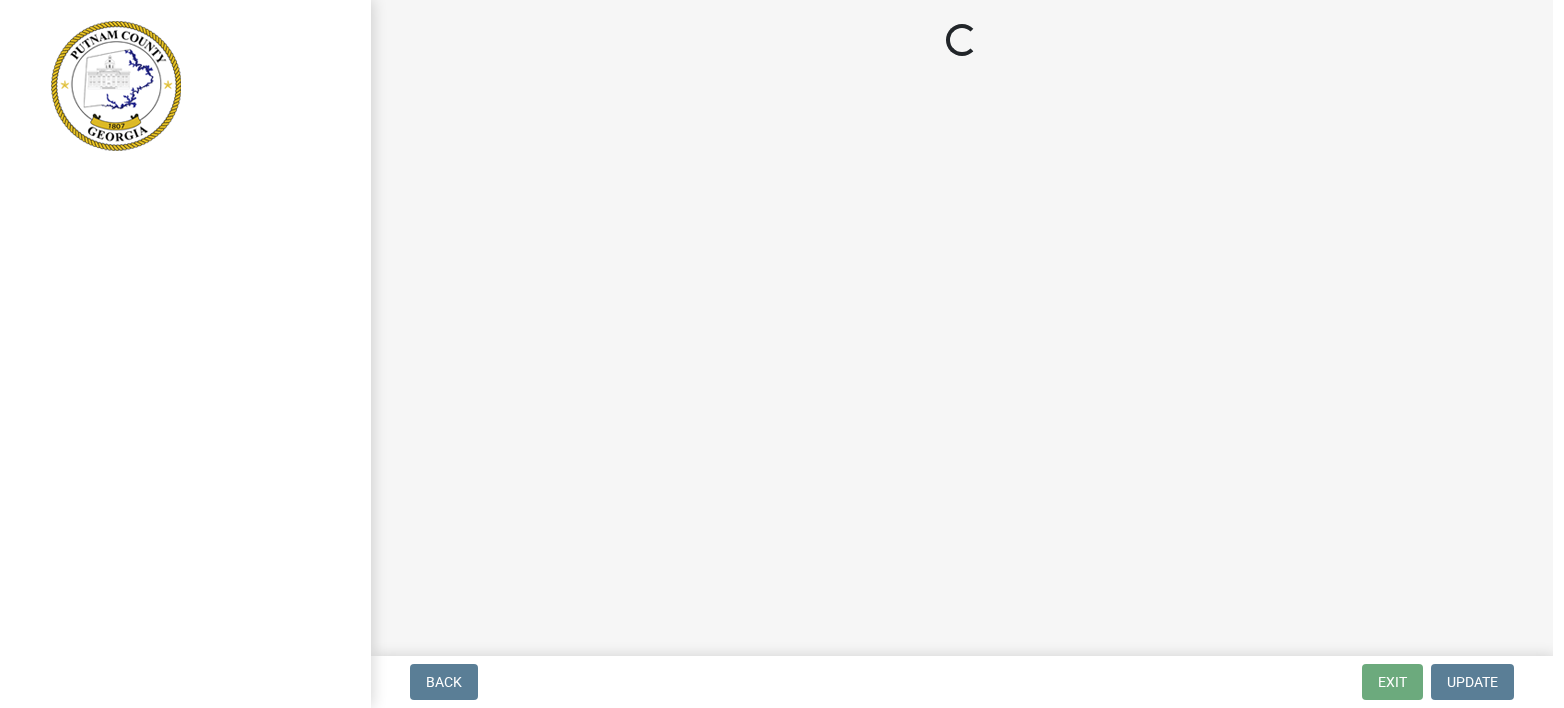 scroll, scrollTop: 0, scrollLeft: 0, axis: both 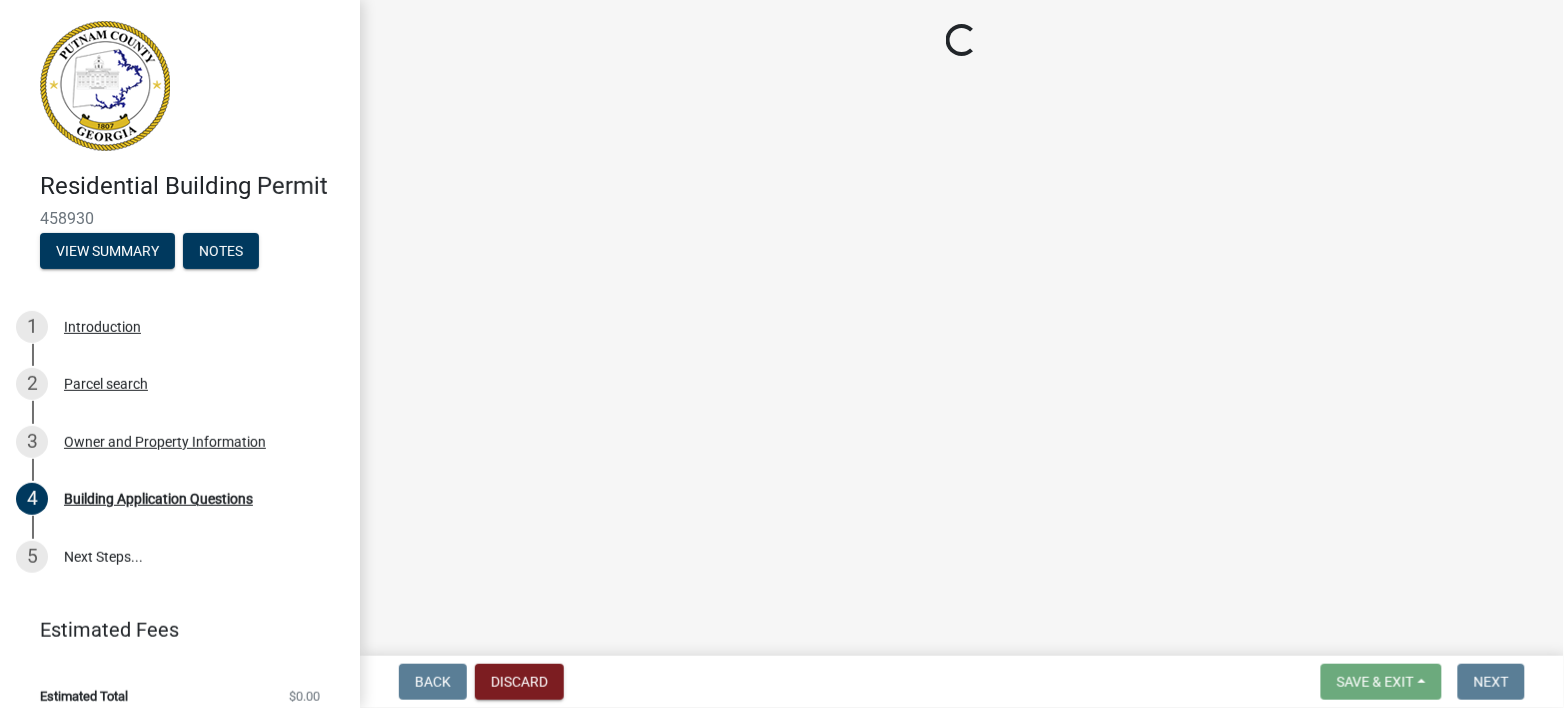 select on "ebf62bd9-0e77-42f1-a2f1-6aca02a789de" 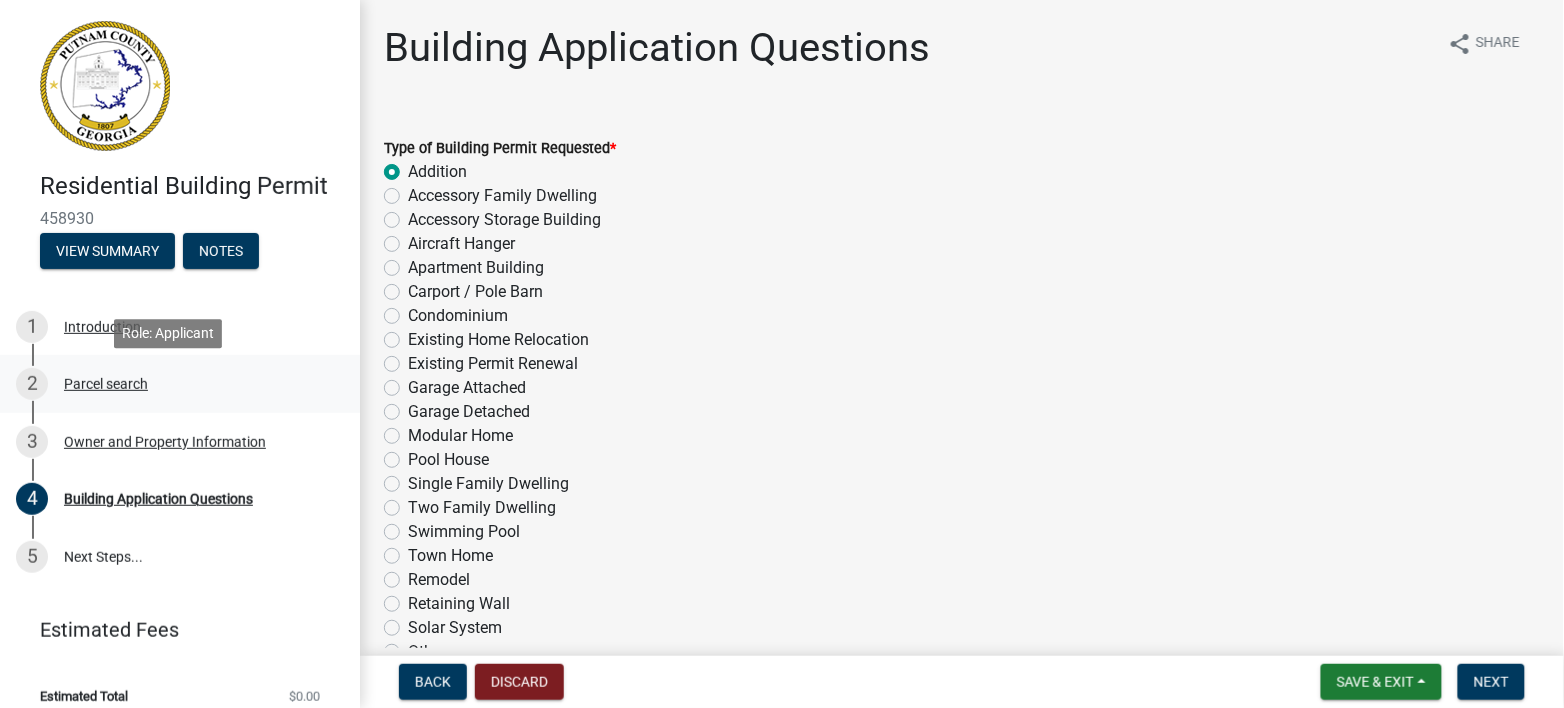 scroll, scrollTop: 47, scrollLeft: 0, axis: vertical 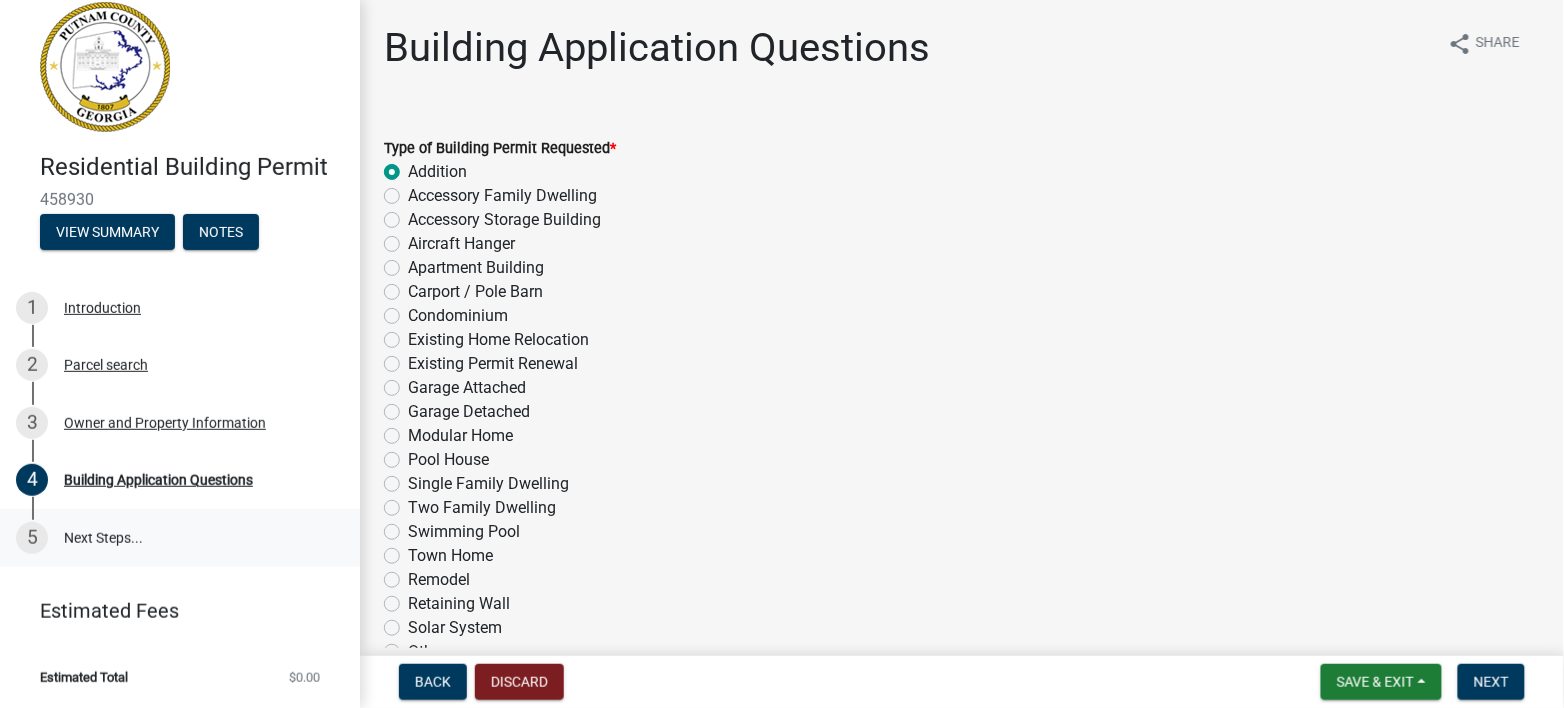 click on "5   Next Steps..." at bounding box center [180, 538] 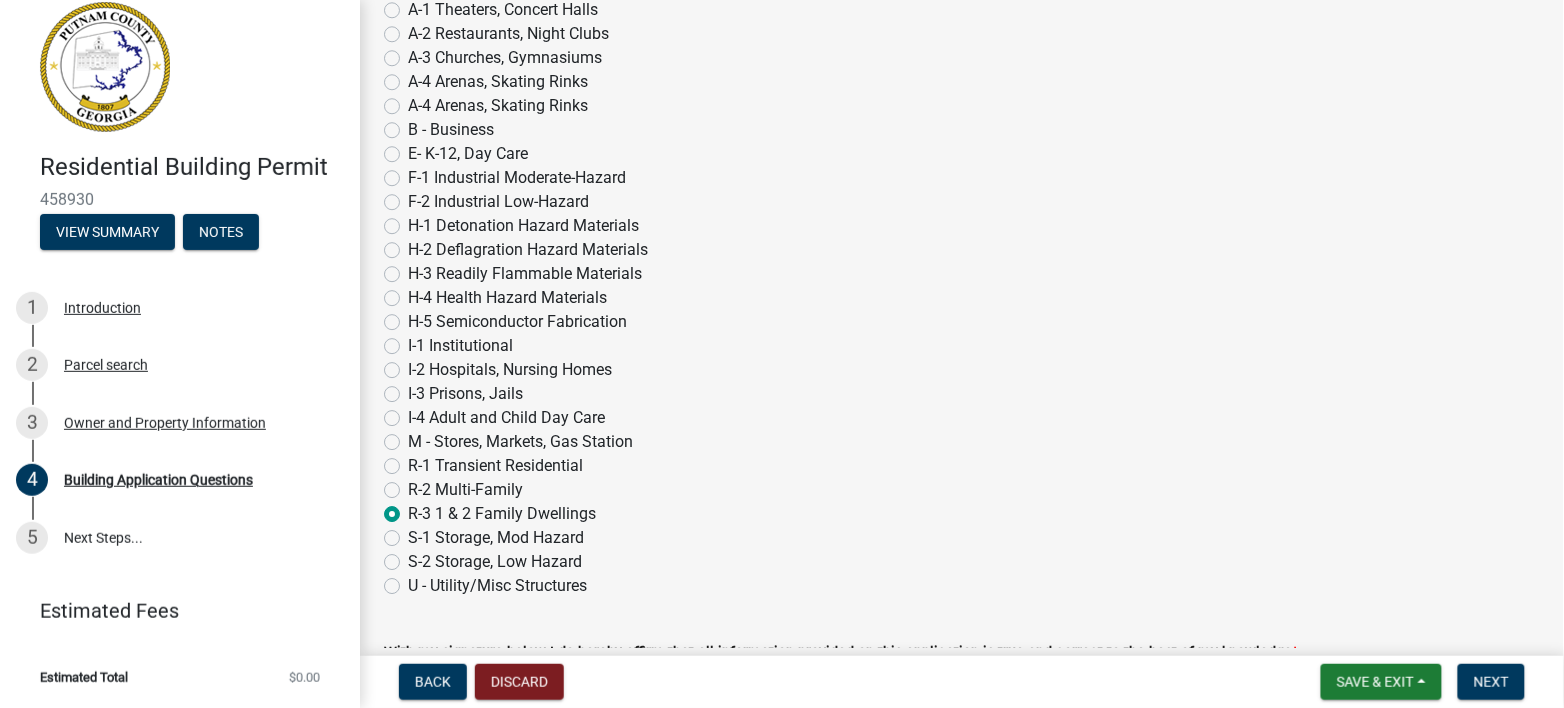 scroll, scrollTop: 8515, scrollLeft: 0, axis: vertical 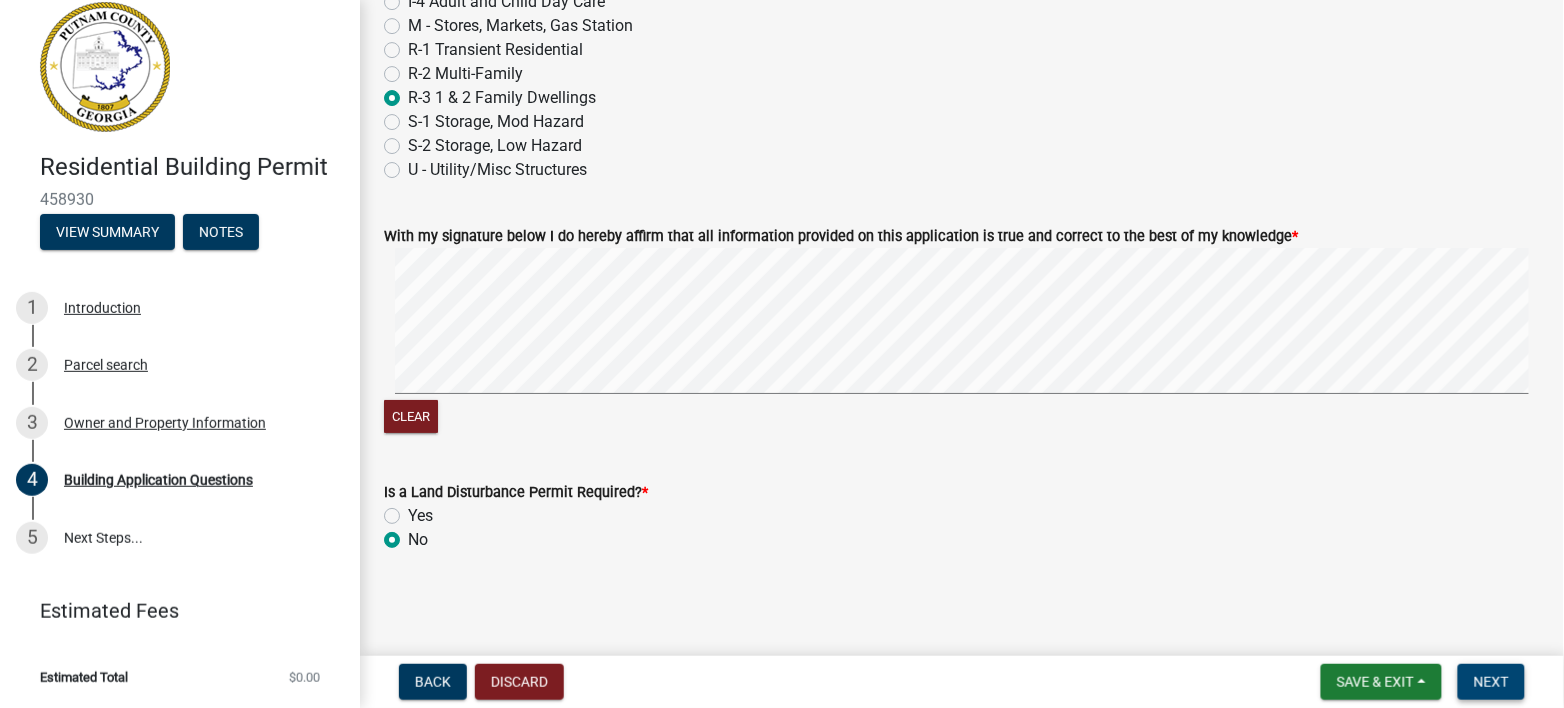 click on "Next" at bounding box center (1491, 682) 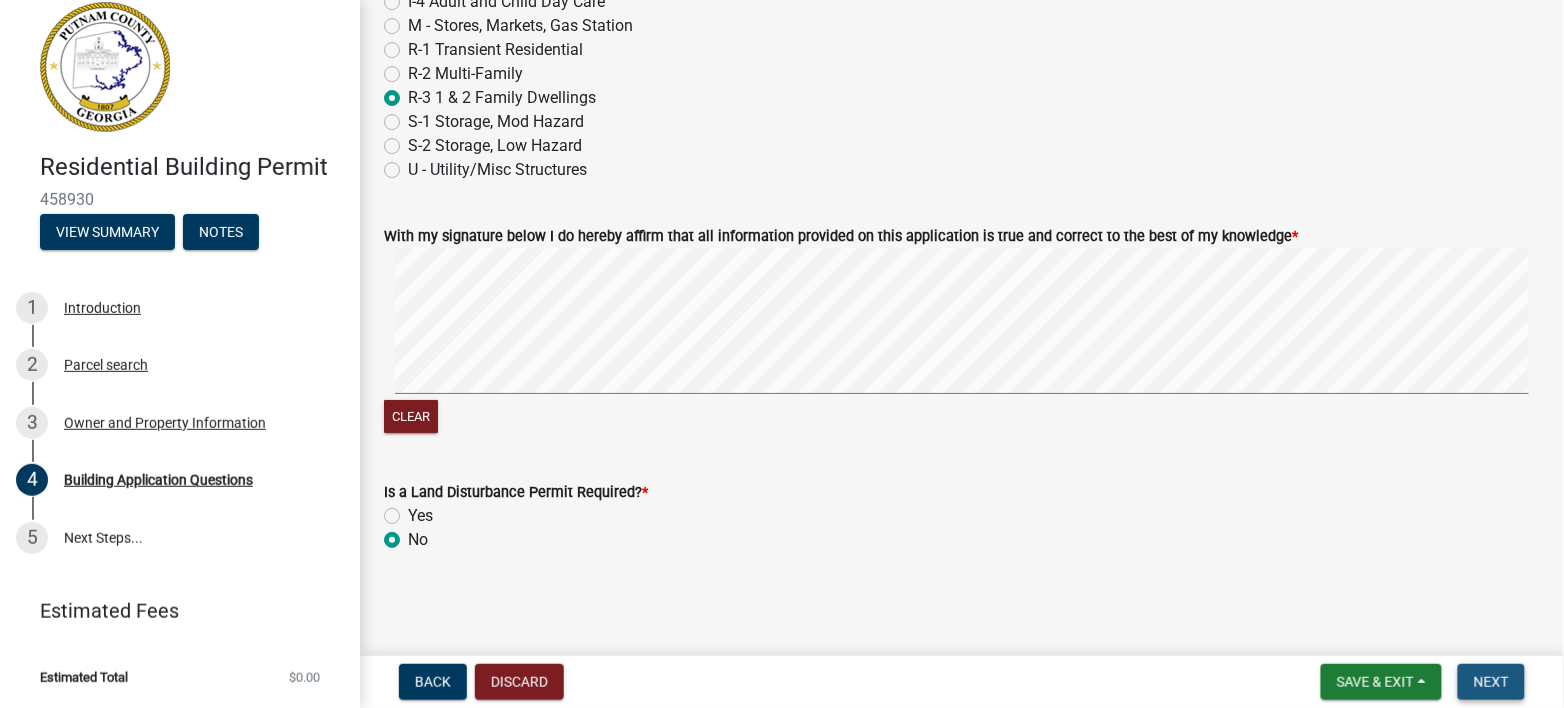 click on "Next" at bounding box center (1491, 682) 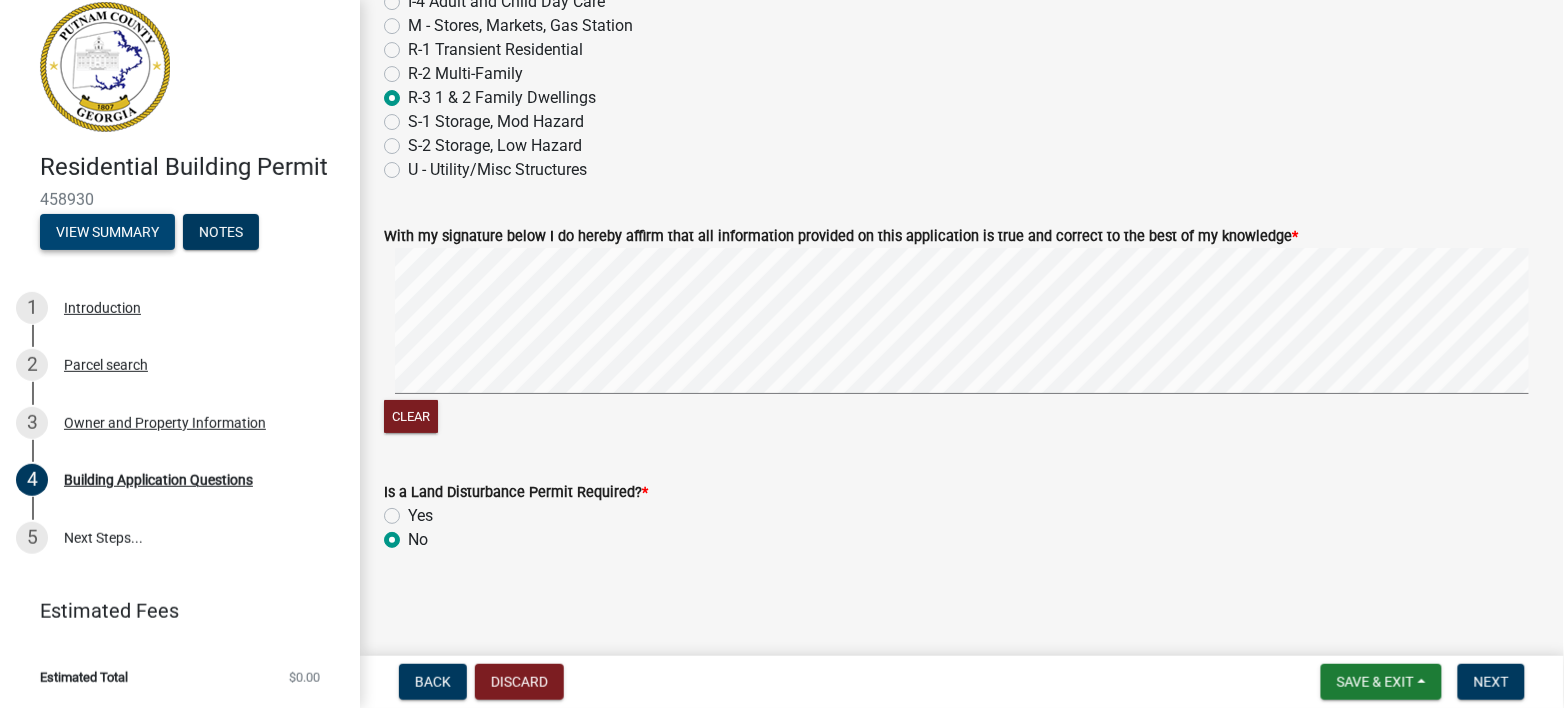 click on "View Summary" at bounding box center (107, 232) 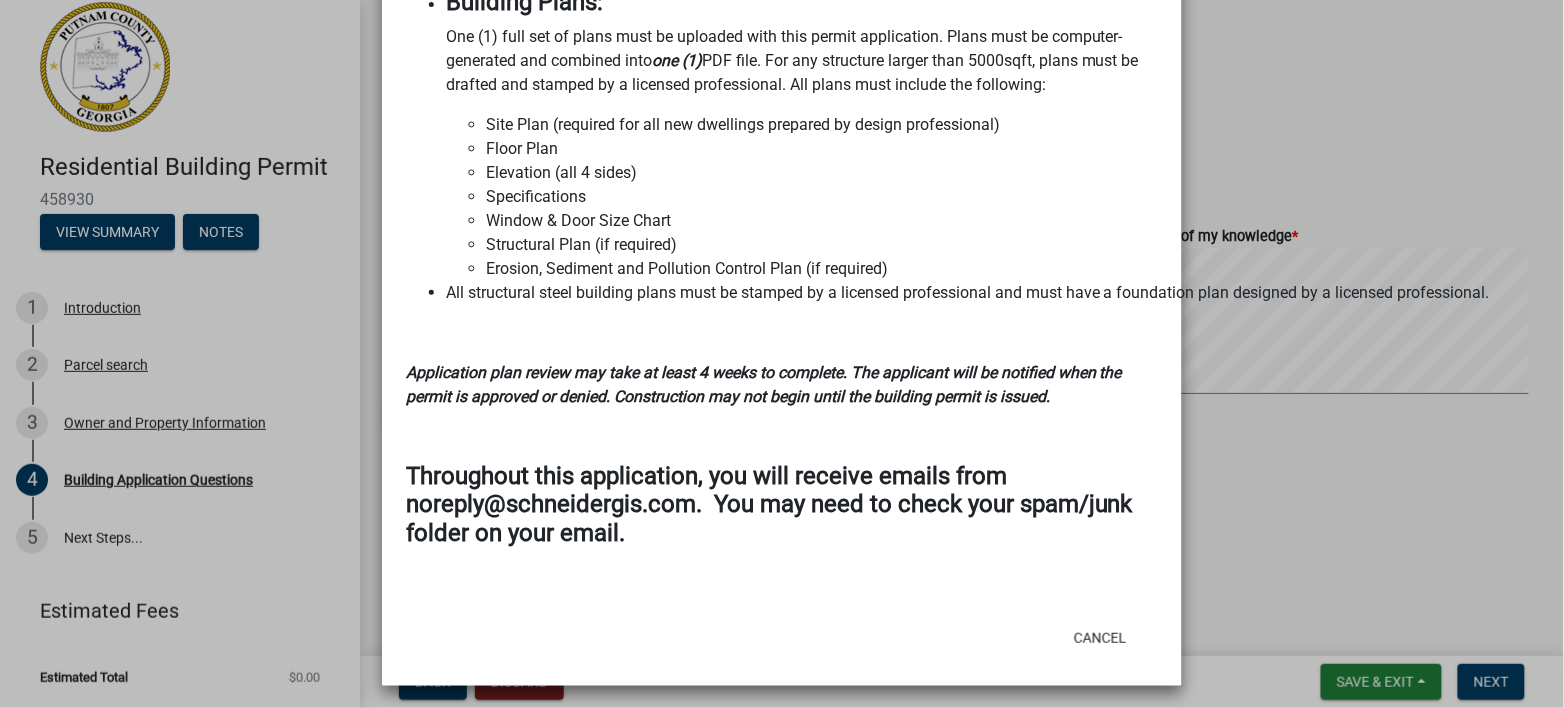 scroll, scrollTop: 2220, scrollLeft: 0, axis: vertical 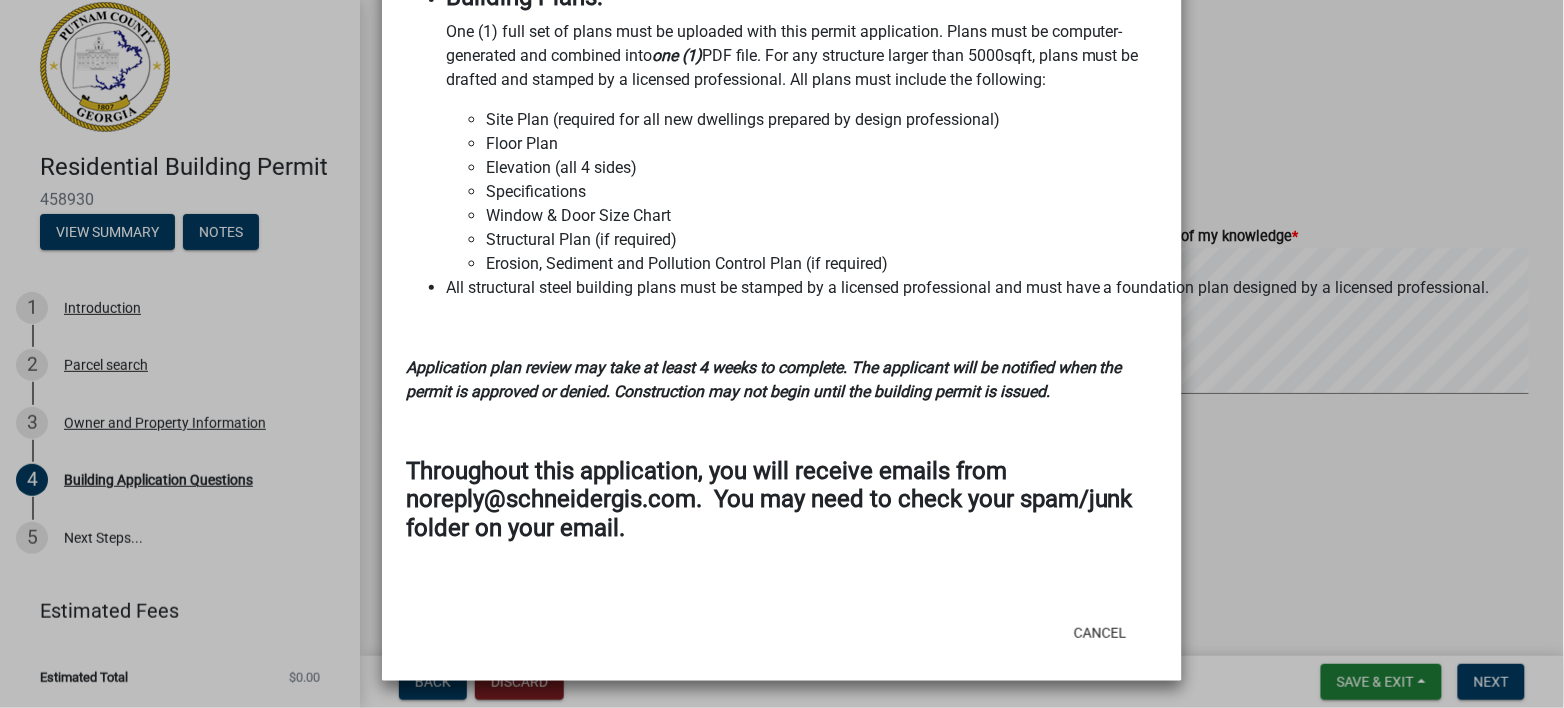 click on "Summary × Printer Friendly Introduction Parcel search Owner and Property Information Completed On [DAY_OF_WEEK], [MONTH] [DAY], [YEAR] at [TIME] [TIMEZONE] by [FIRST] [LAST] Welcome to the application for a [COUNTY] Residential Building Permit! The following is required for obtaining a Residential Building Permit: The subject property must have an assigned address to begin this application Addresses are issued by the [COUNTY] Public Works department. (An address is required to complete this application) Please call [PHONE_NUMBER] for more information, or click here to apply for an address: https://[countyname].portal.iworq.net/portalhome/[countyname] A complete Permit Application: You will use this online application to complete the Permit Application. [COUNTY] staff will not be notified of your application until you complete it. INCOMPLETE APPLICATIONS WILL NOT BE PROCESSED. Septic System Locate/Approval : Public/Private: Water Approval: [domain].us :" 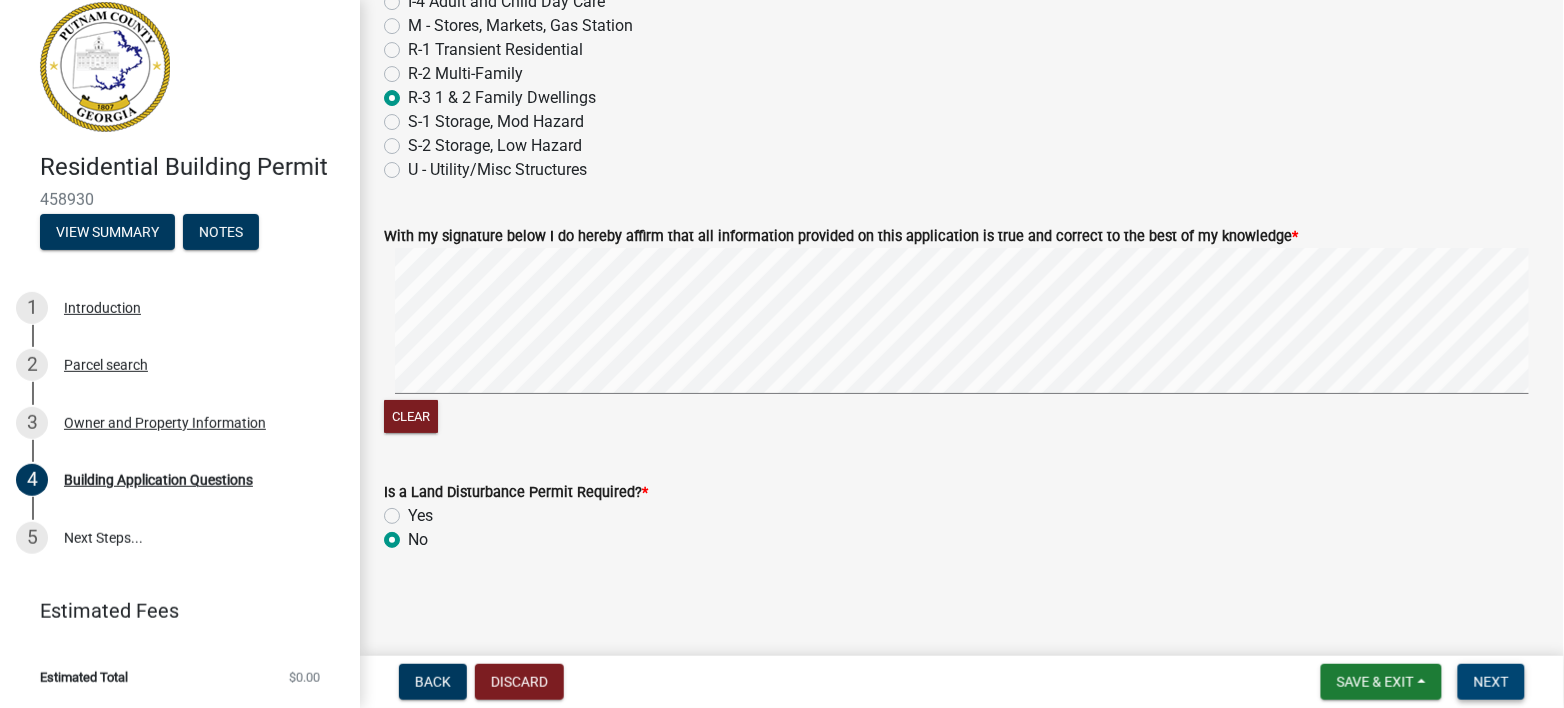 click on "Next" at bounding box center (1491, 682) 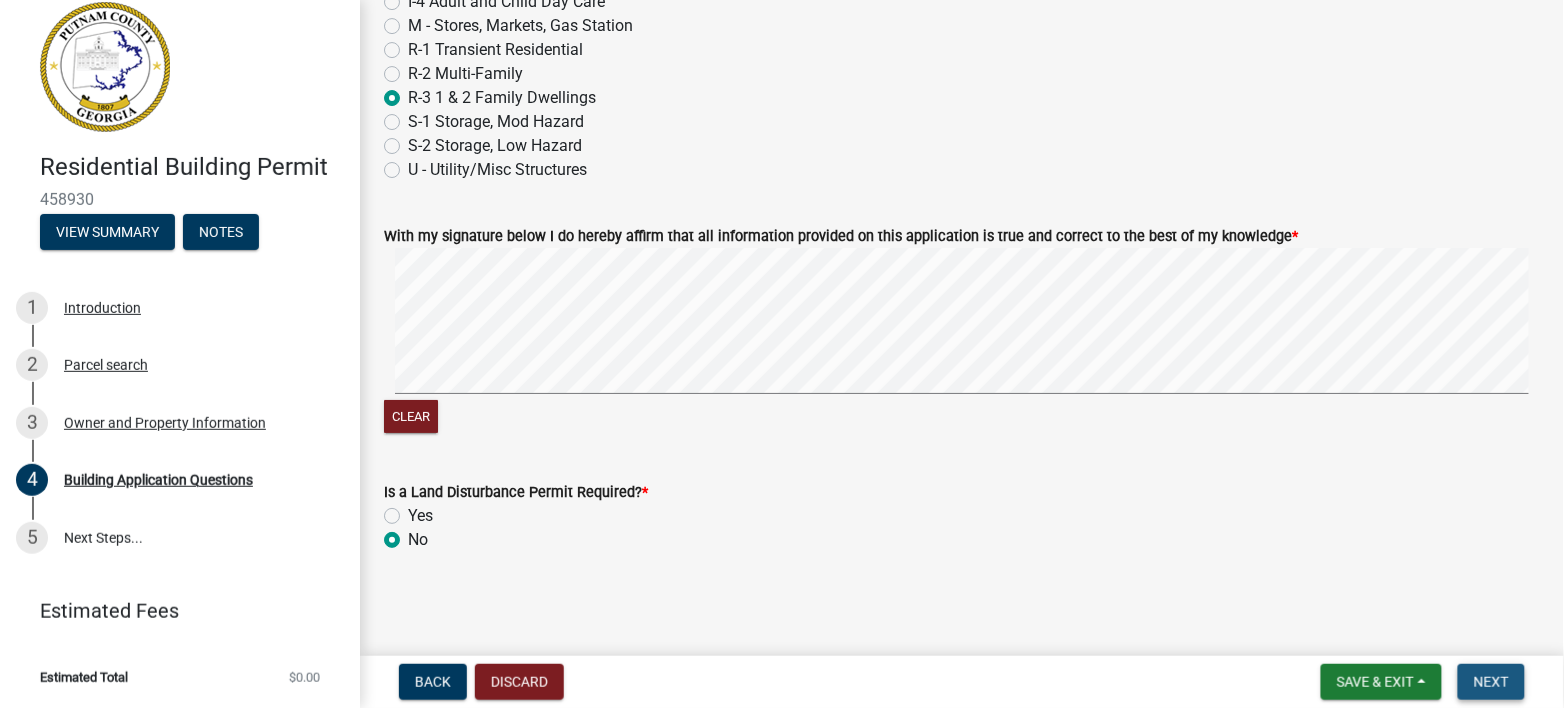 click on "Next" at bounding box center (1491, 682) 